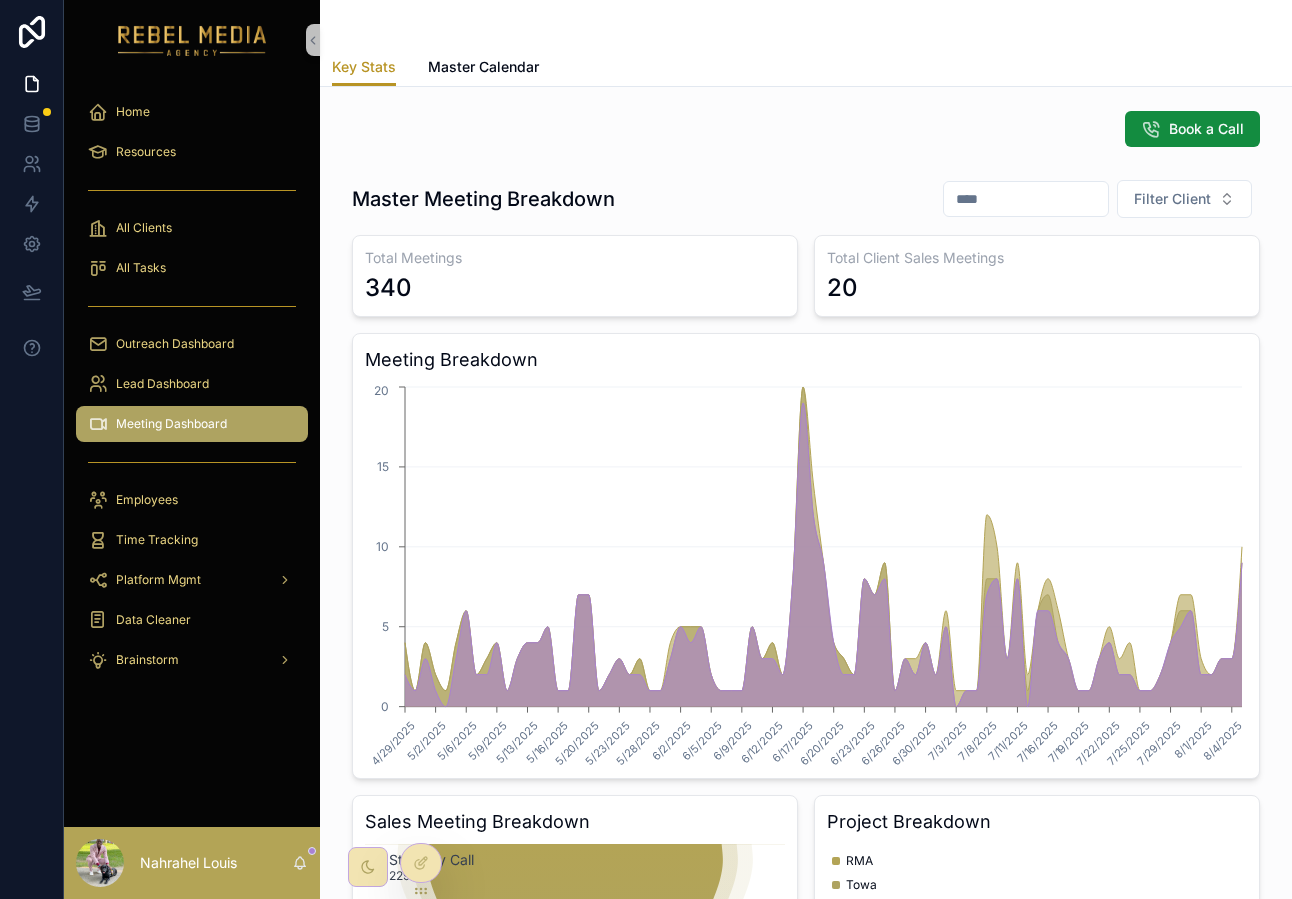 scroll, scrollTop: 0, scrollLeft: 0, axis: both 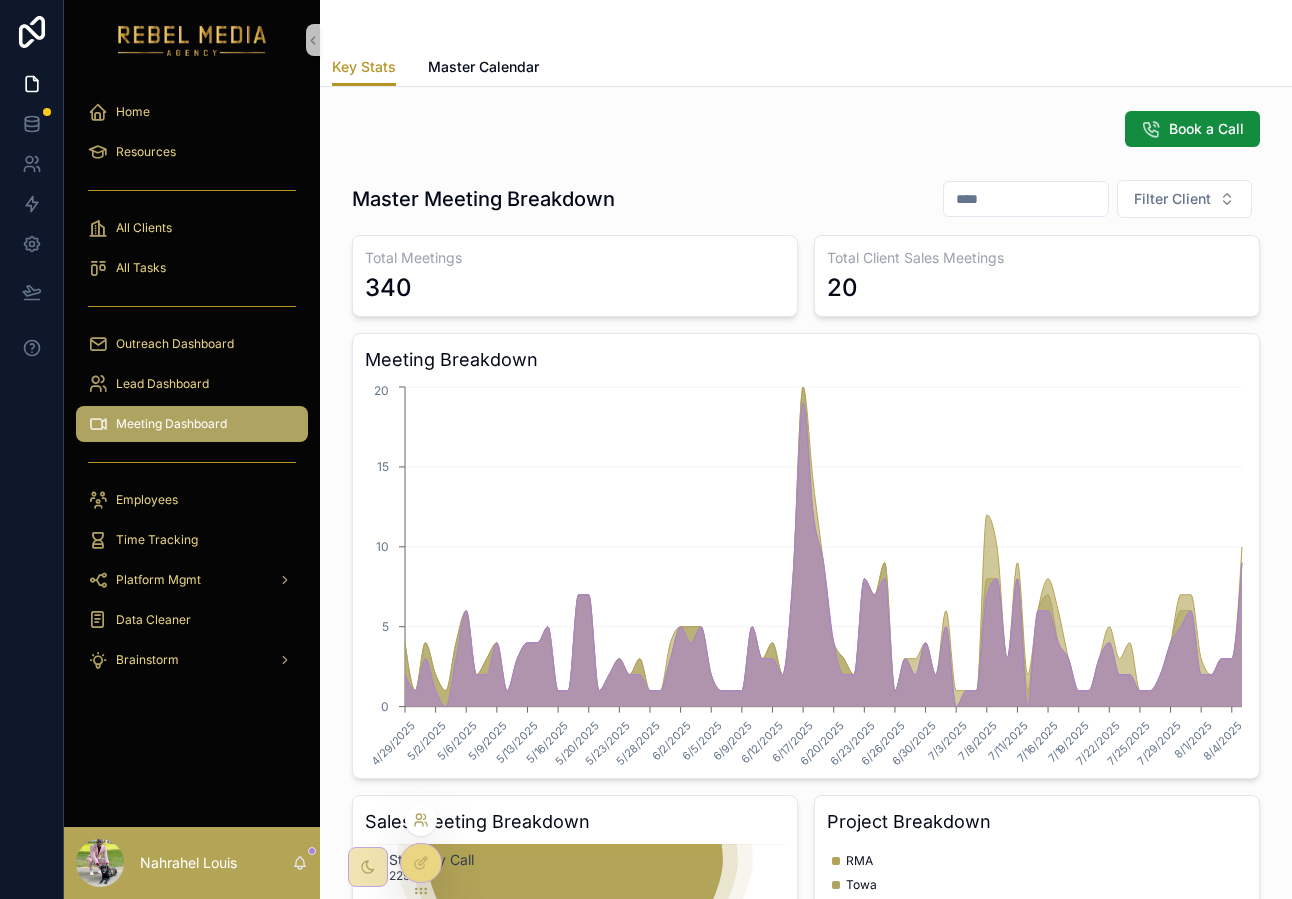 click 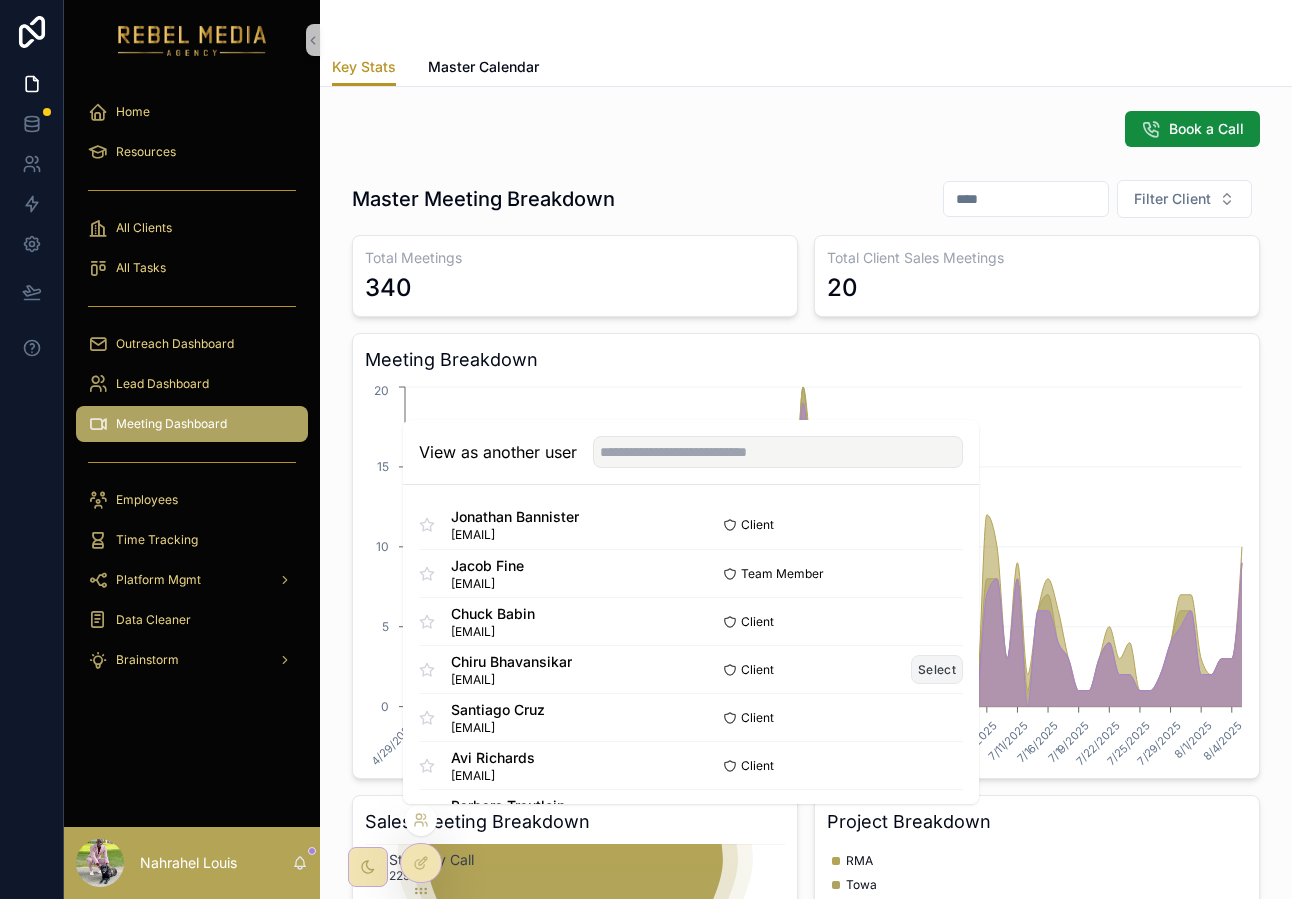 click on "Select" at bounding box center [937, 669] 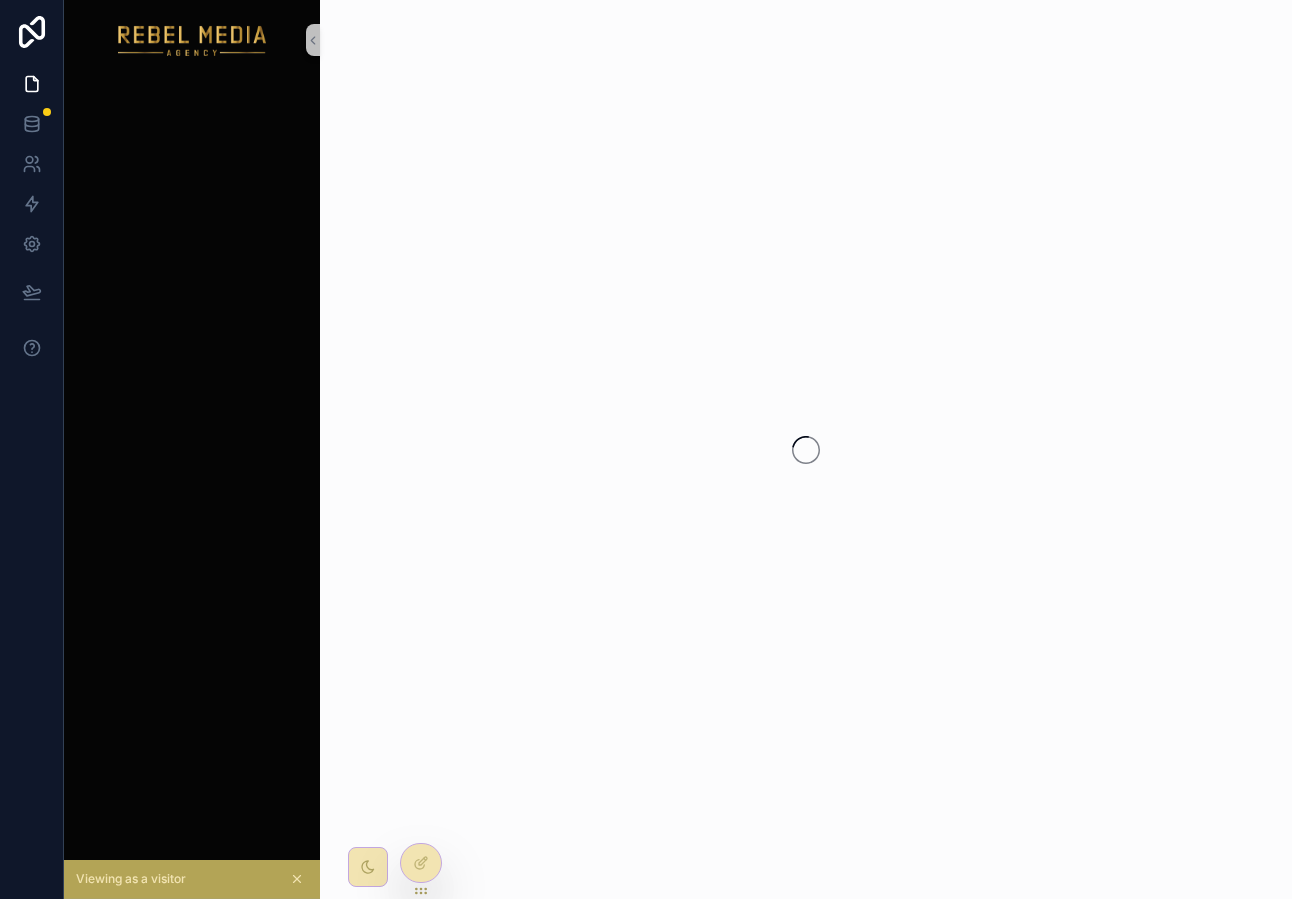 scroll, scrollTop: 0, scrollLeft: 0, axis: both 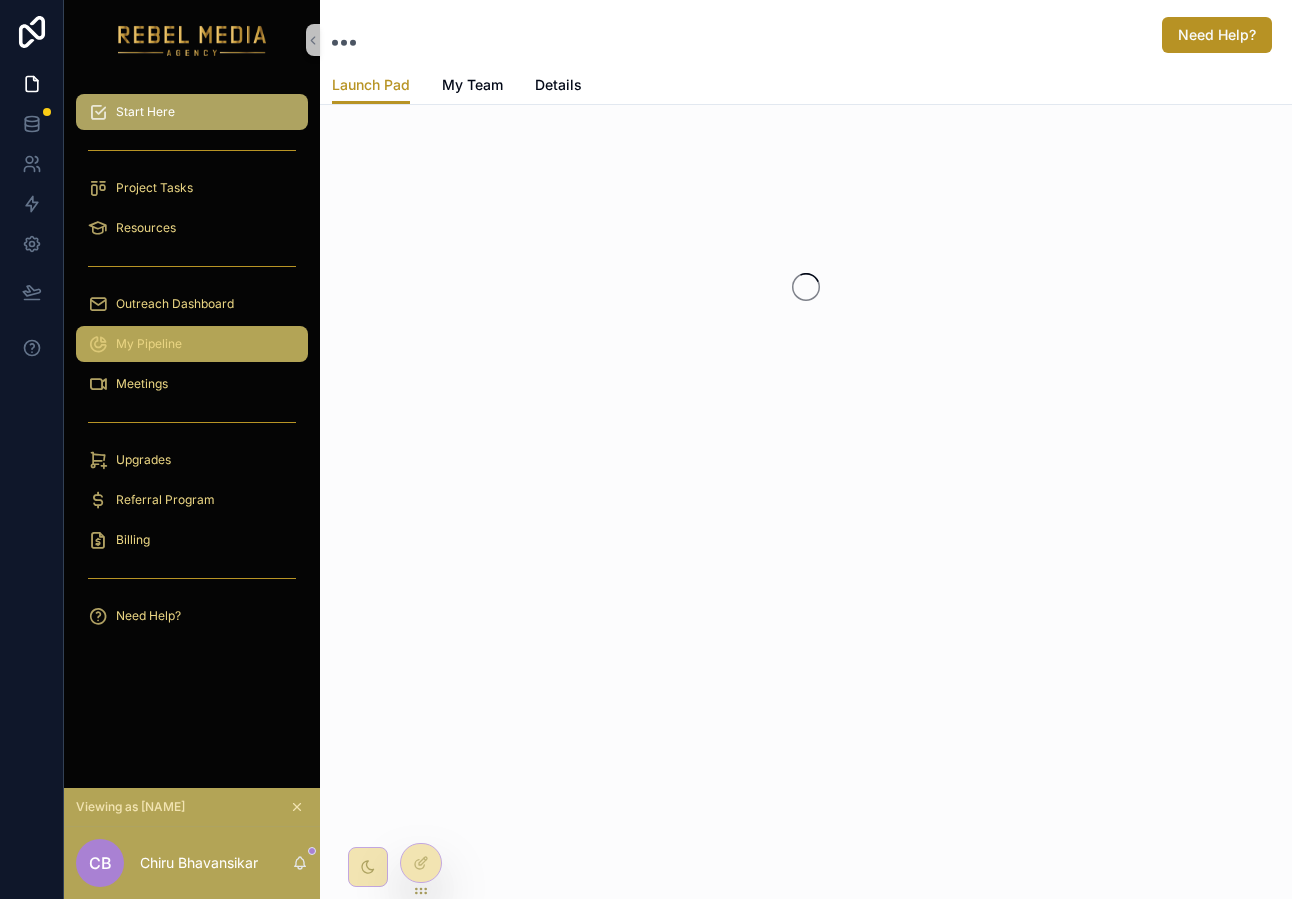 click on "My Pipeline" at bounding box center [192, 344] 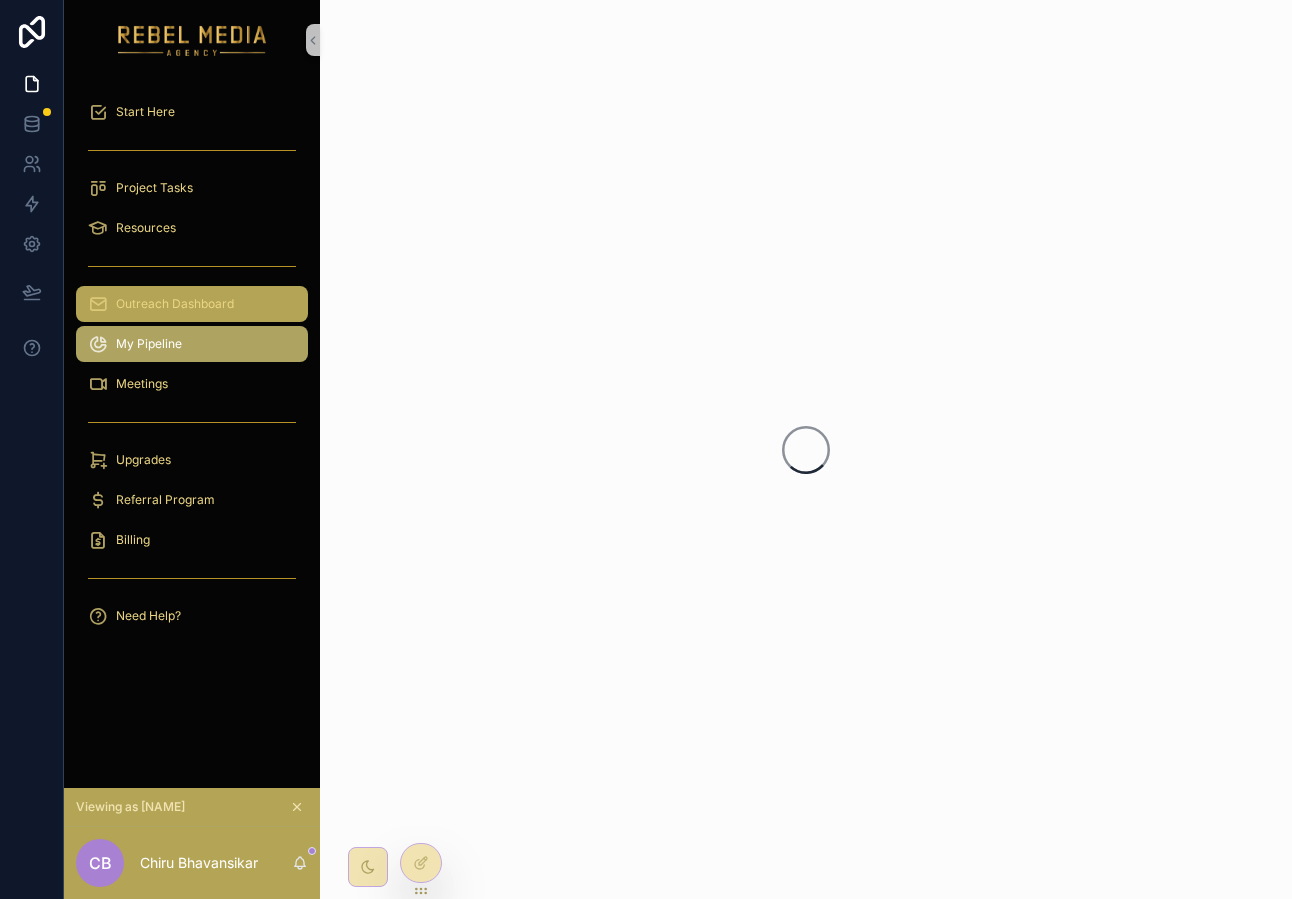 click on "Outreach Dashboard" at bounding box center [175, 304] 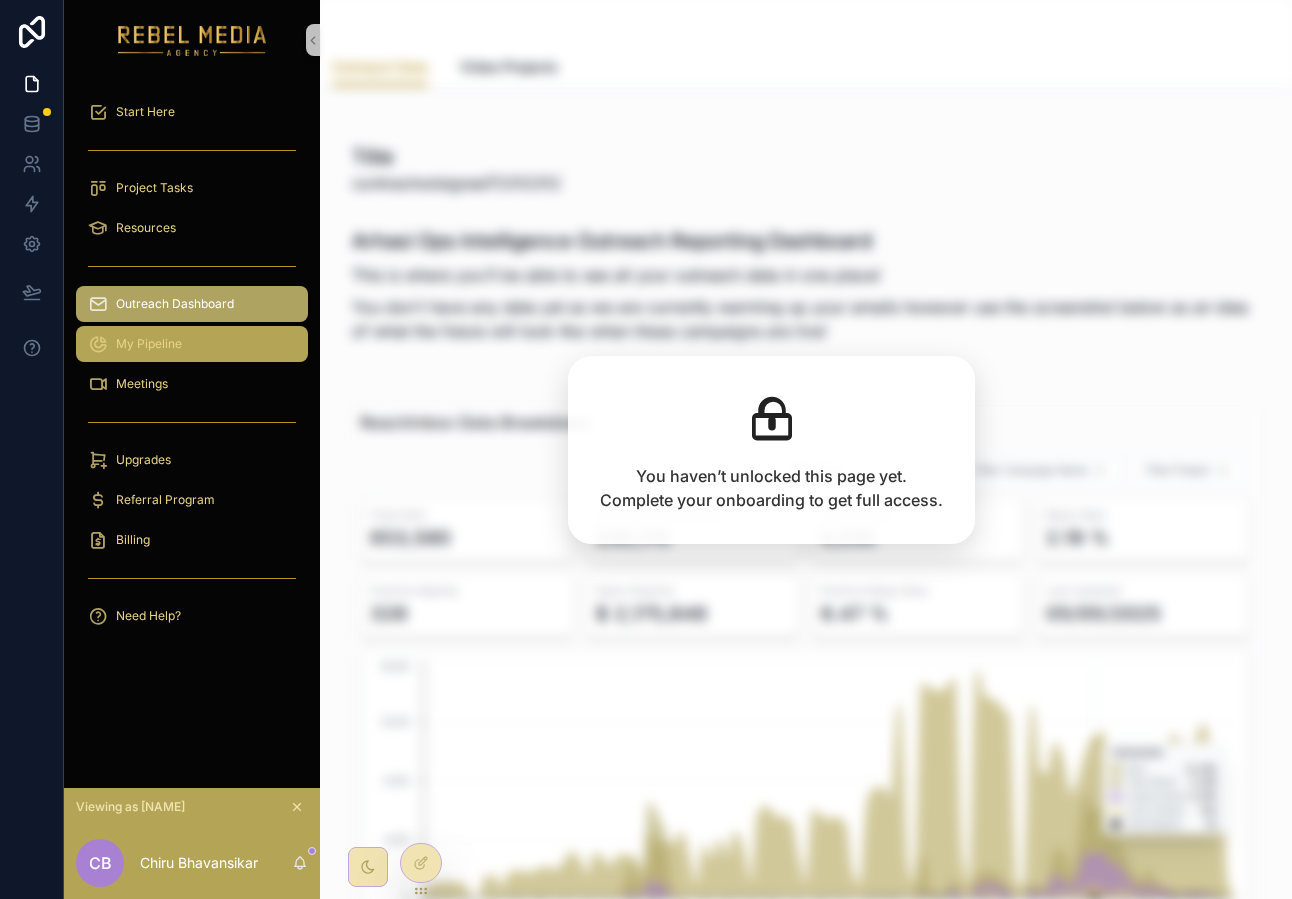 click on "My Pipeline" at bounding box center (192, 344) 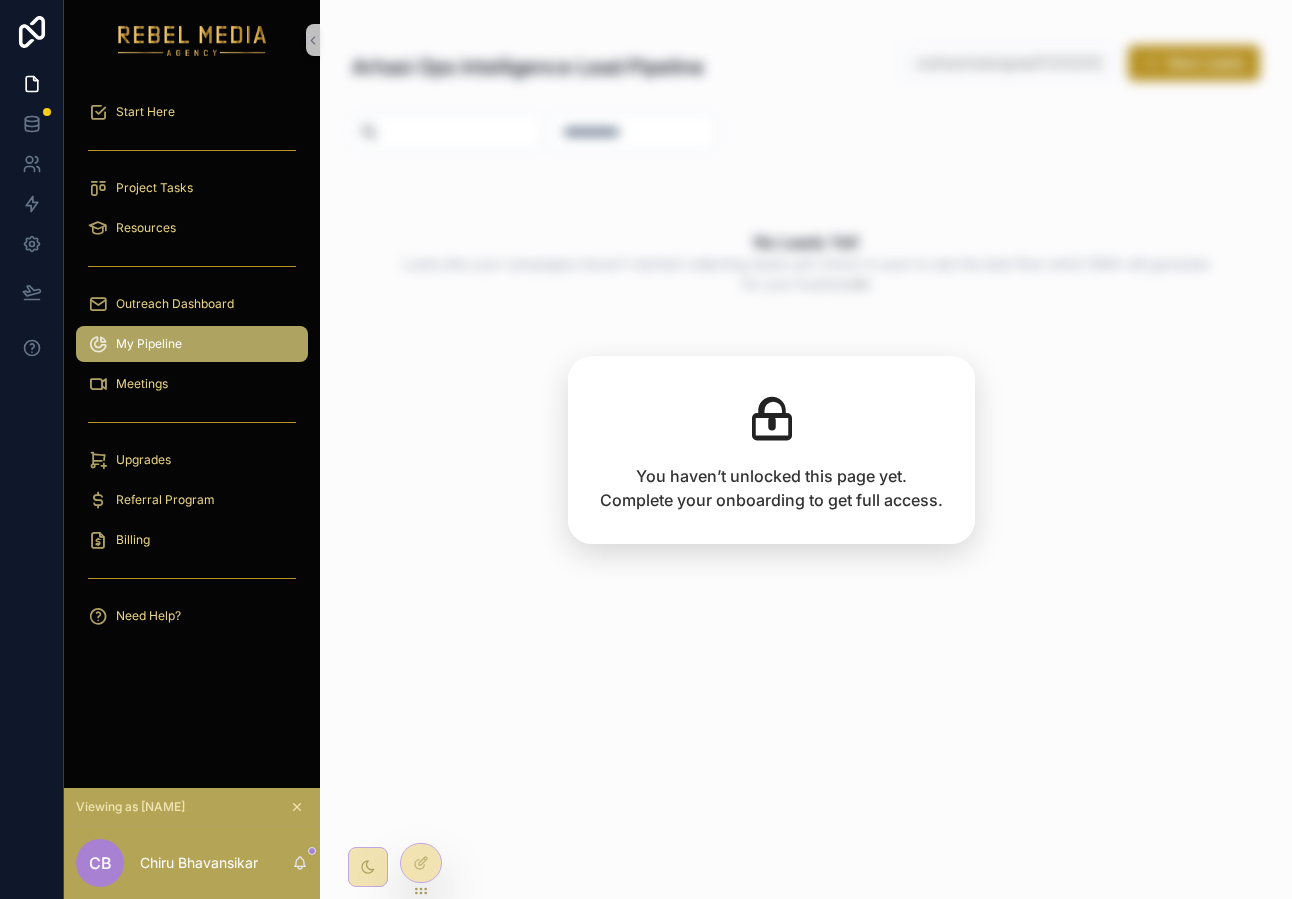 click on "My Pipeline" at bounding box center [192, 344] 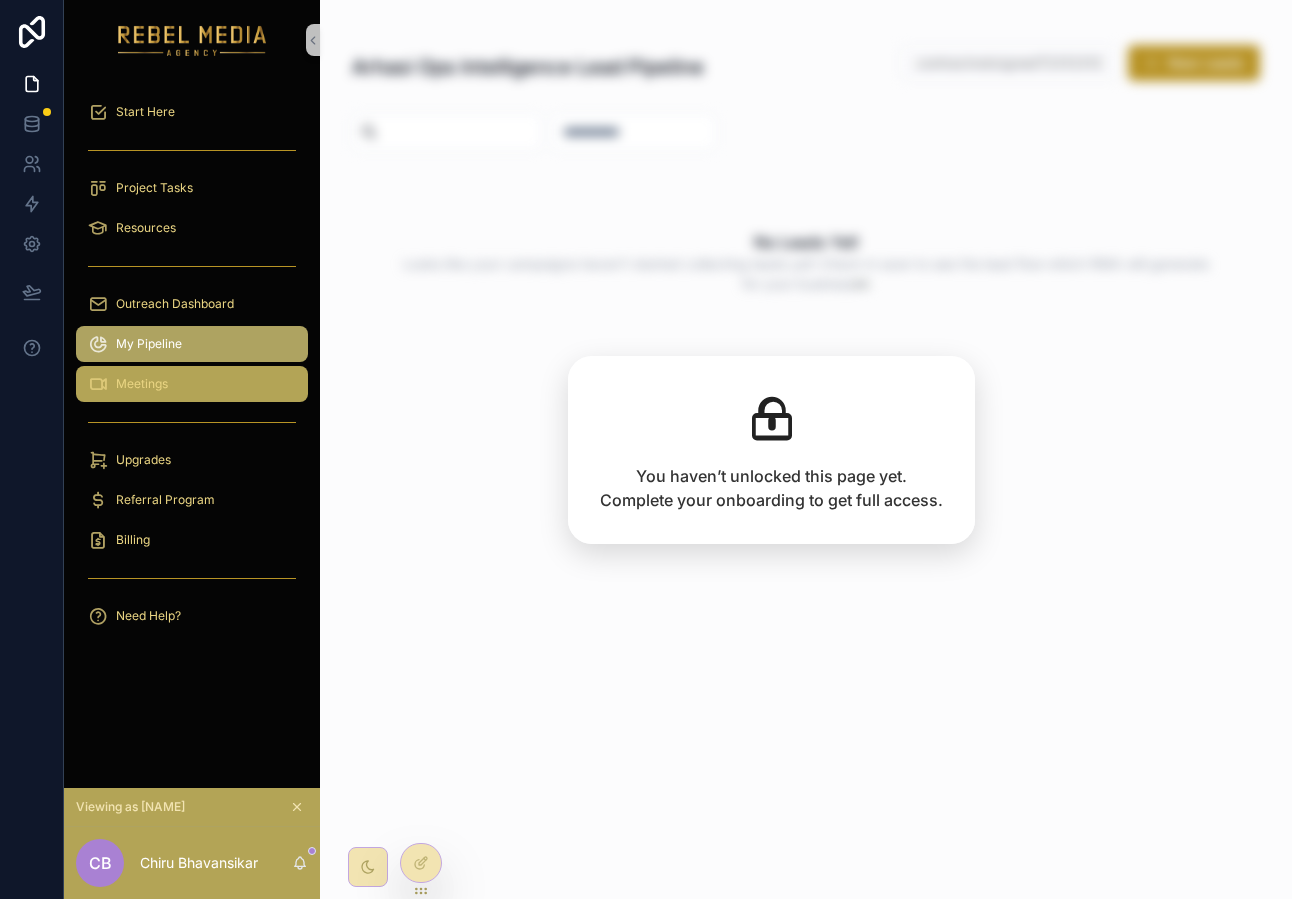 click on "Meetings" at bounding box center [192, 384] 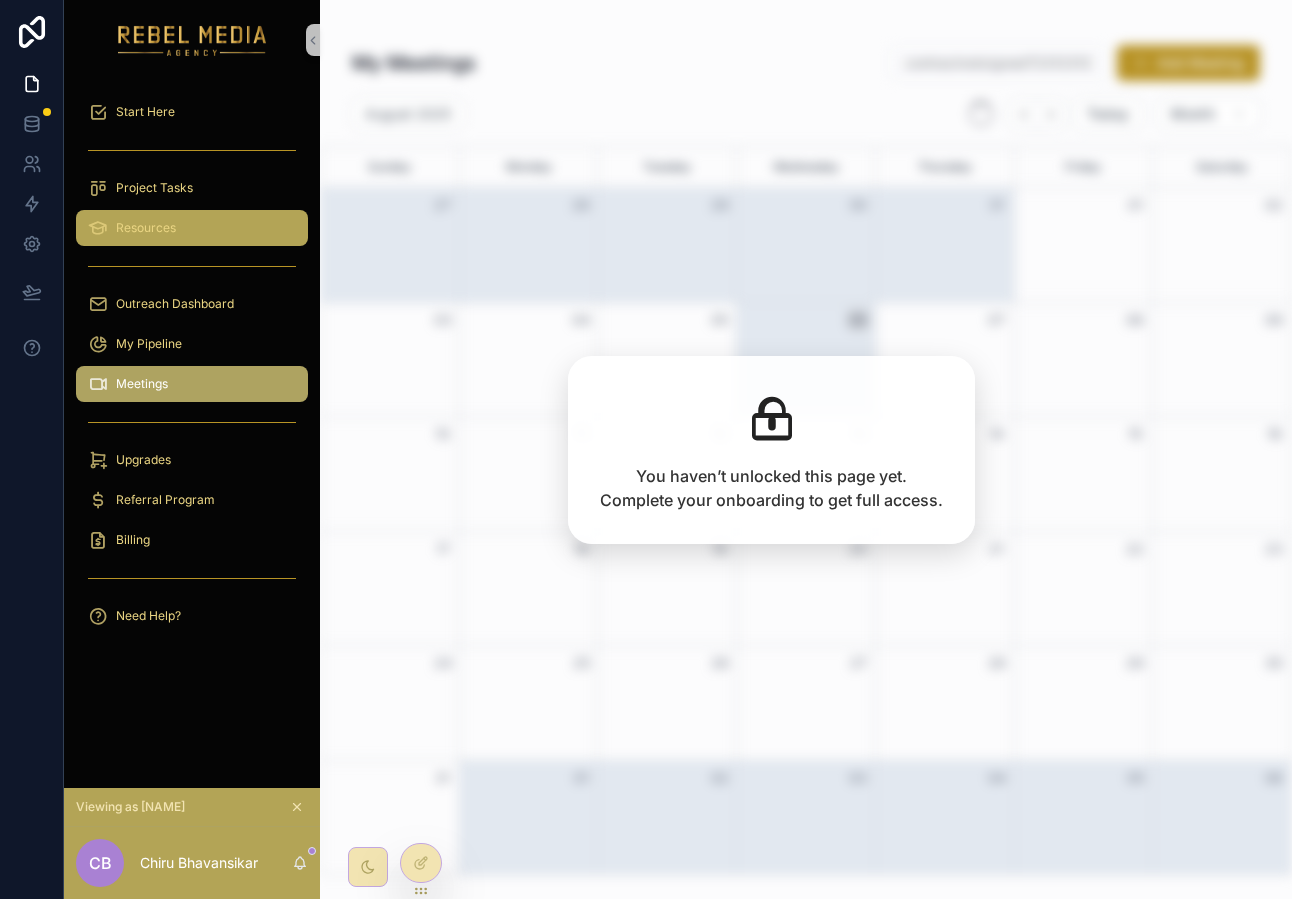 click on "Resources" at bounding box center [192, 228] 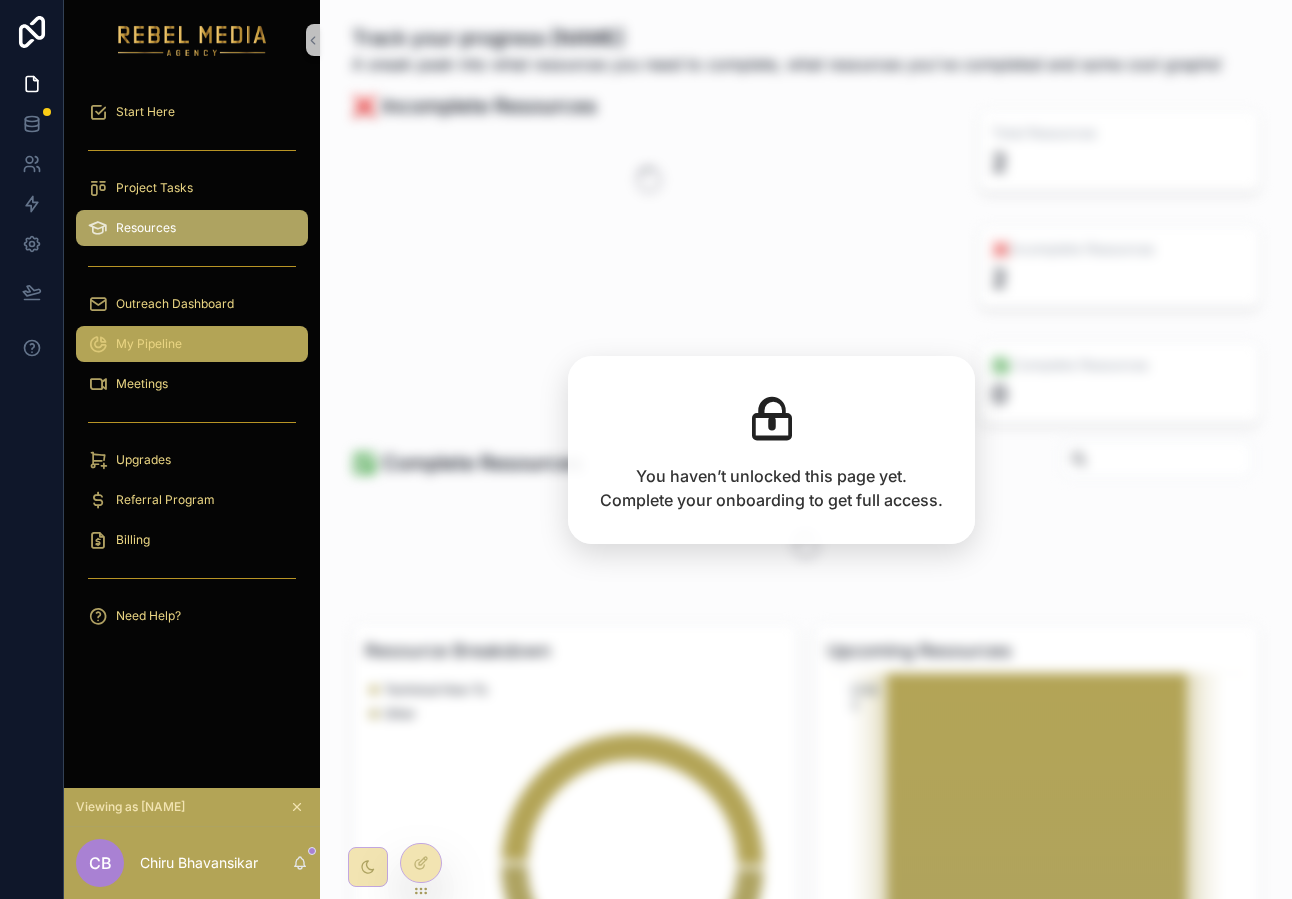 click on "My Pipeline" at bounding box center (149, 344) 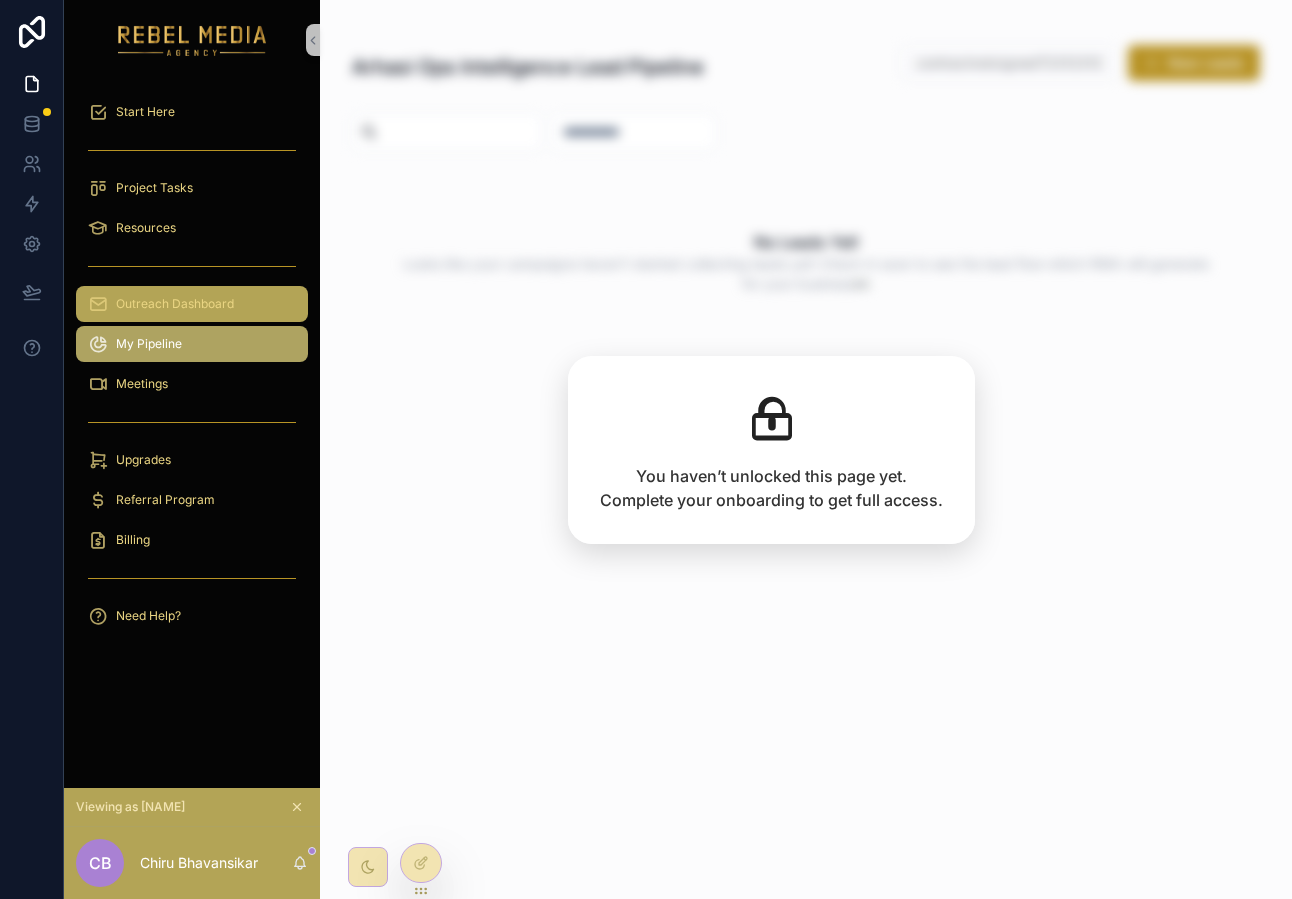 click on "Outreach Dashboard" at bounding box center (192, 304) 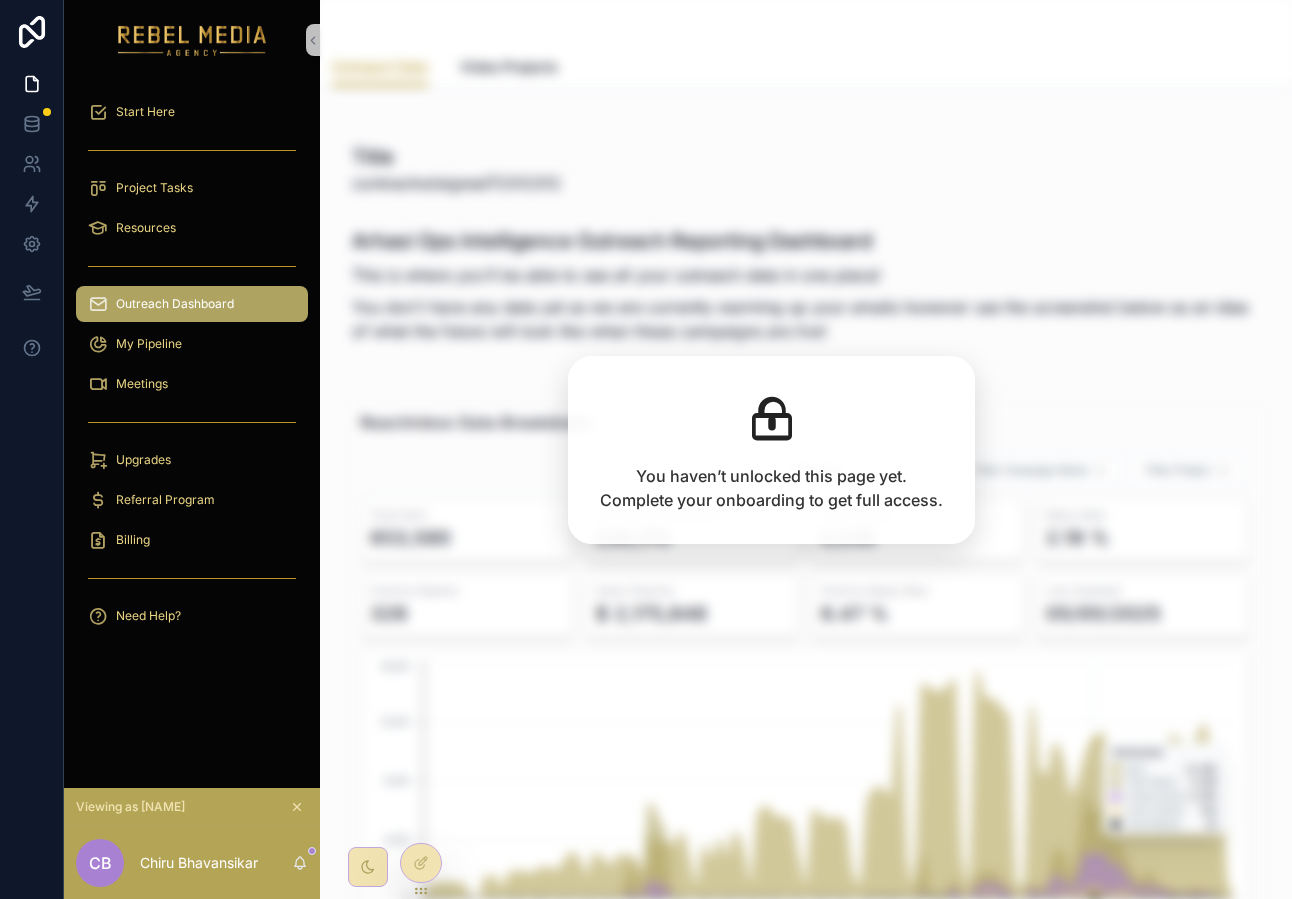 click on "Outreach Data Outreach Data Video Projects Title contractnotsigned72312312 Arhasi Ops Intelligence Outreach Reporting Dashboard This is where you'll be able to see all your outreach data in one place! You don't have any data yet as we are currently warming up your emails however use the screenshot below as an idea of what the future will look like when these campaigns are live!" at bounding box center (806, 449) 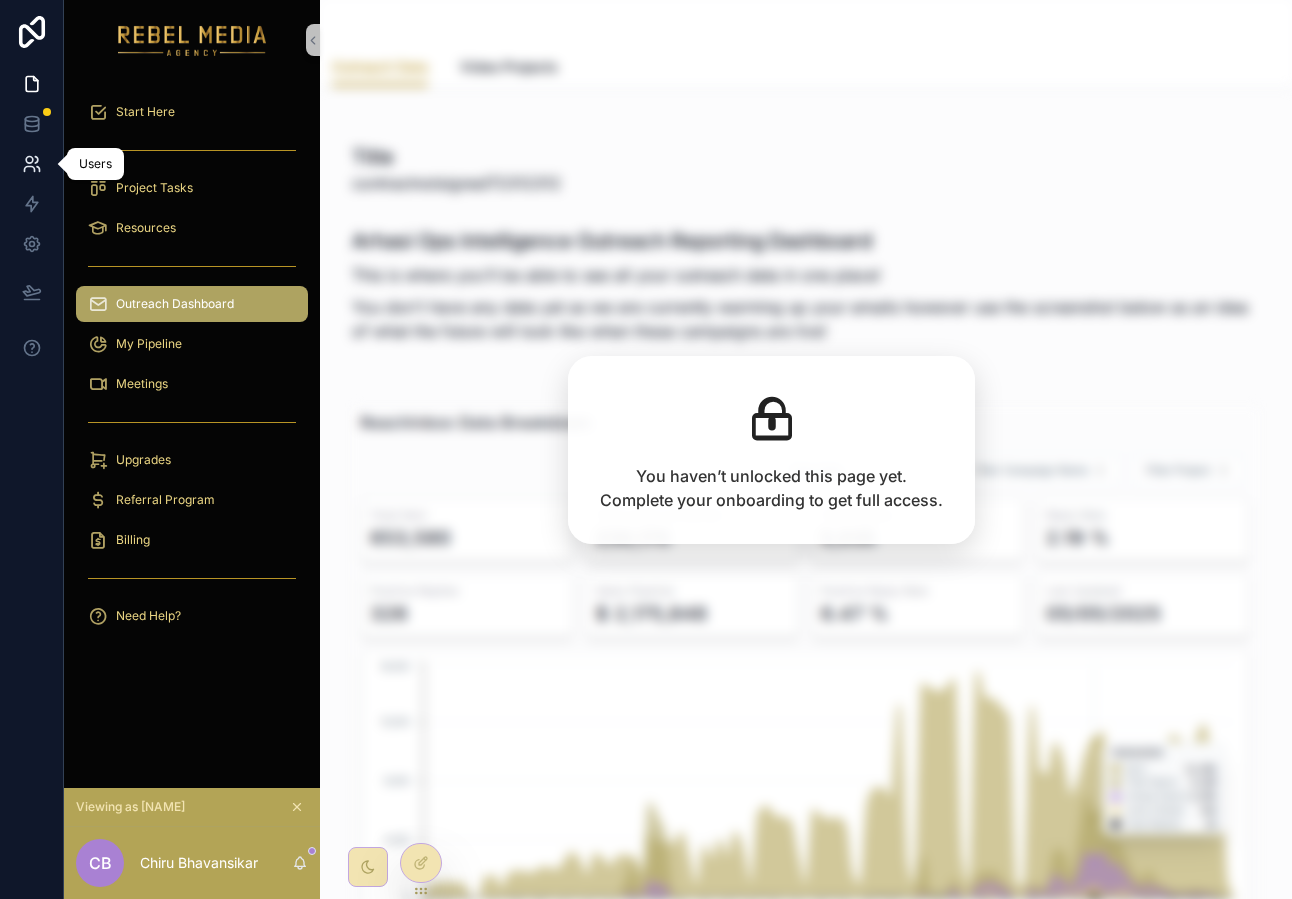 click 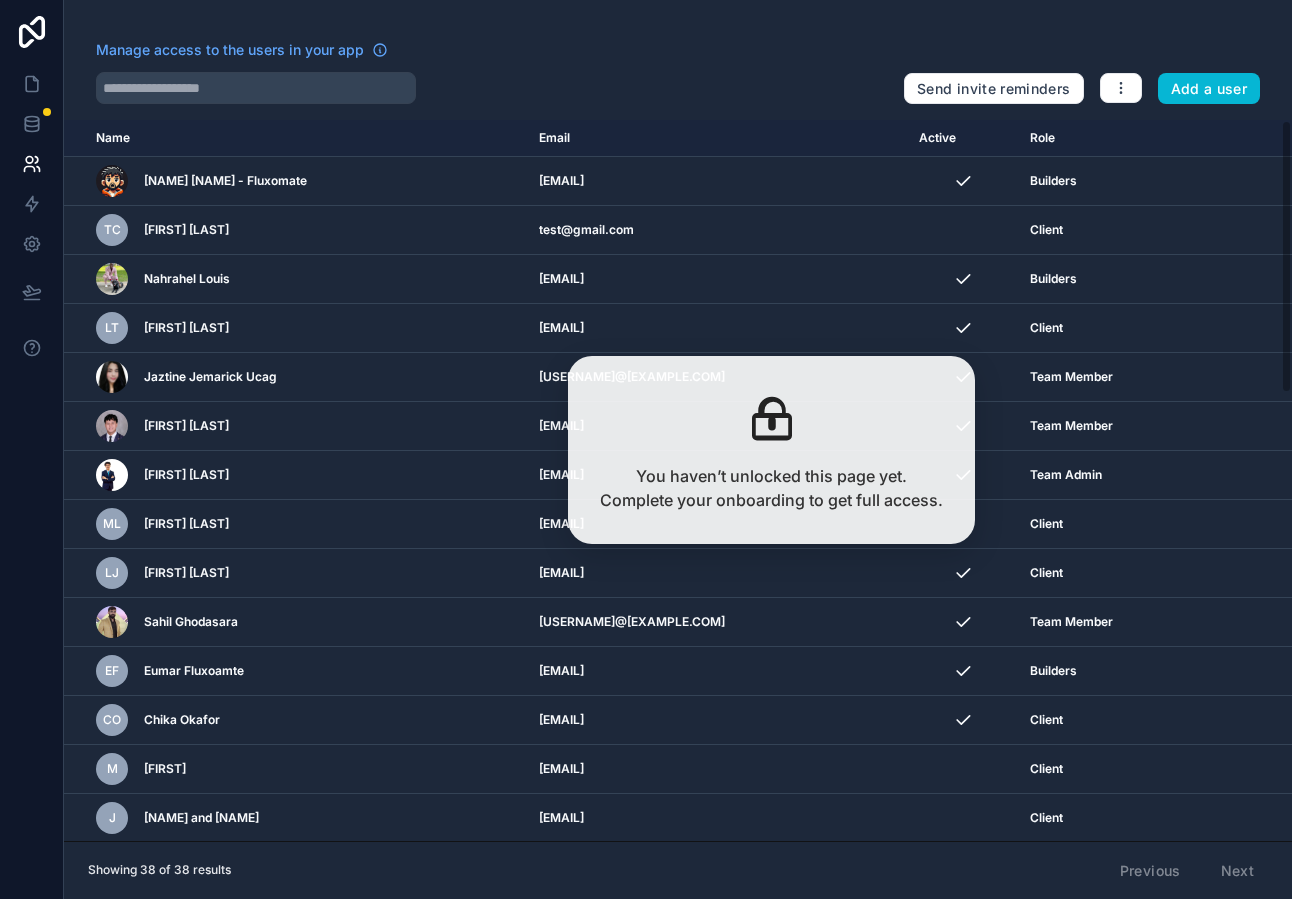 click on "You haven’t unlocked this page yet. Complete your onboarding to get full access." at bounding box center [771, 450] 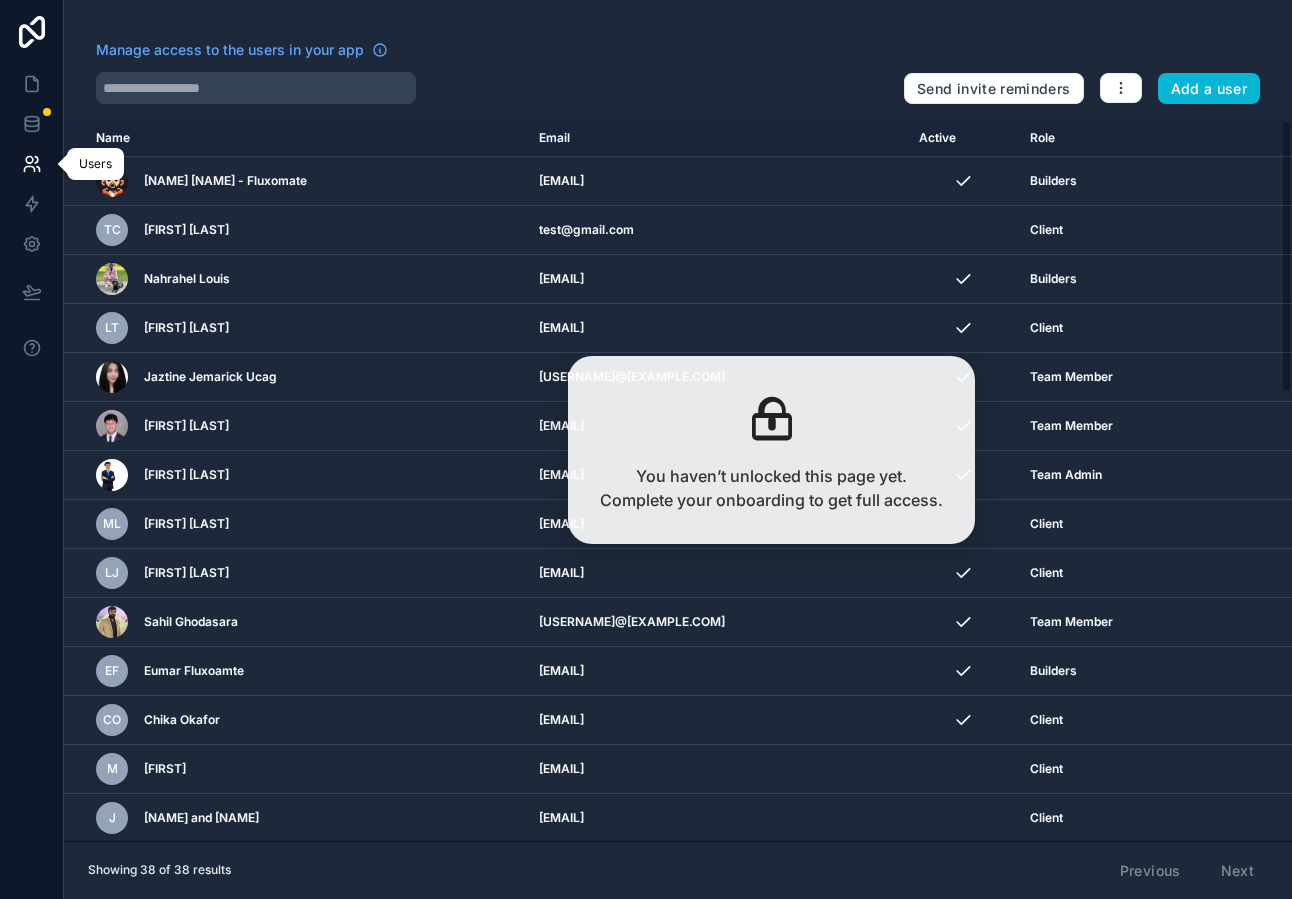 click at bounding box center [31, 164] 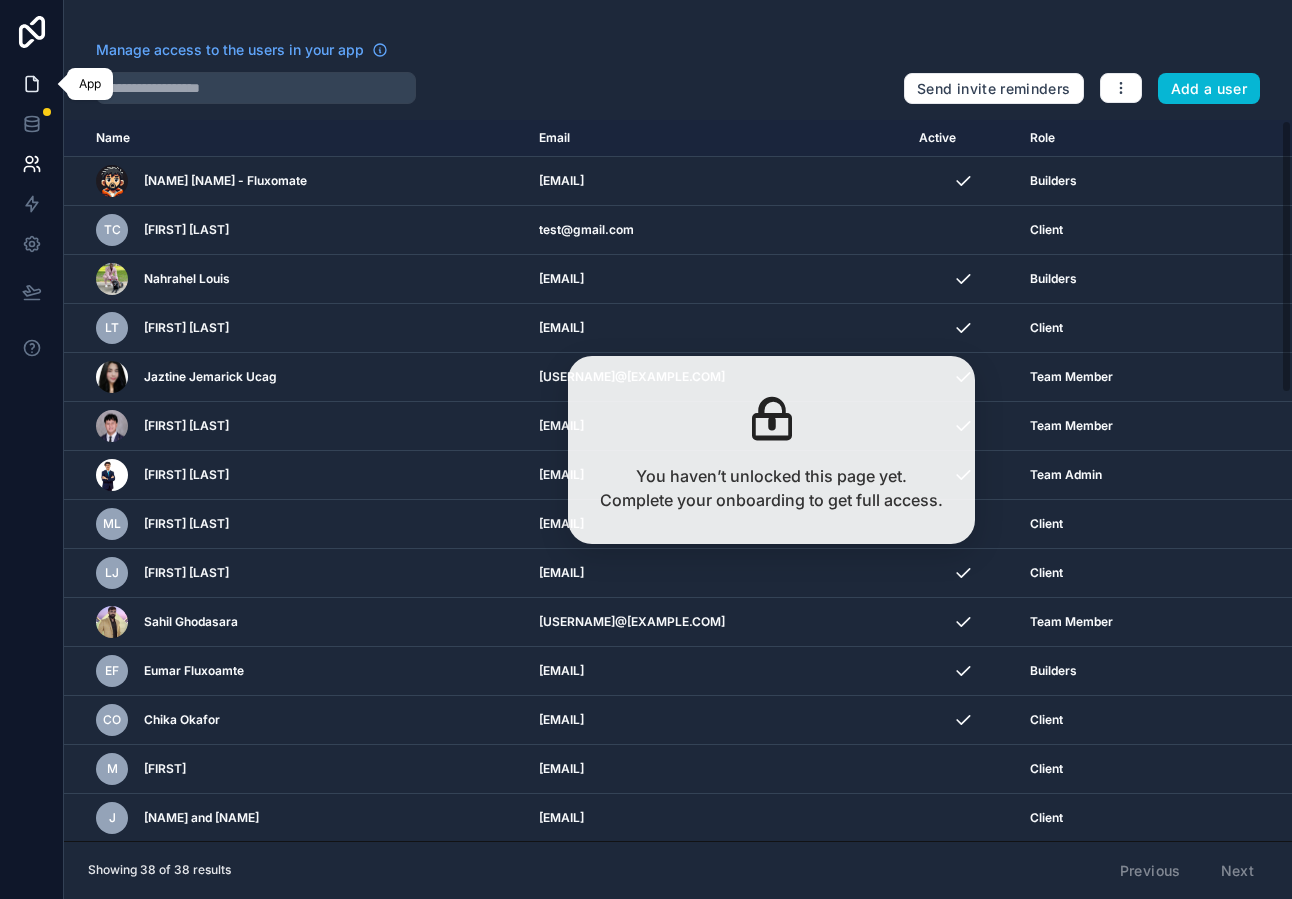 click 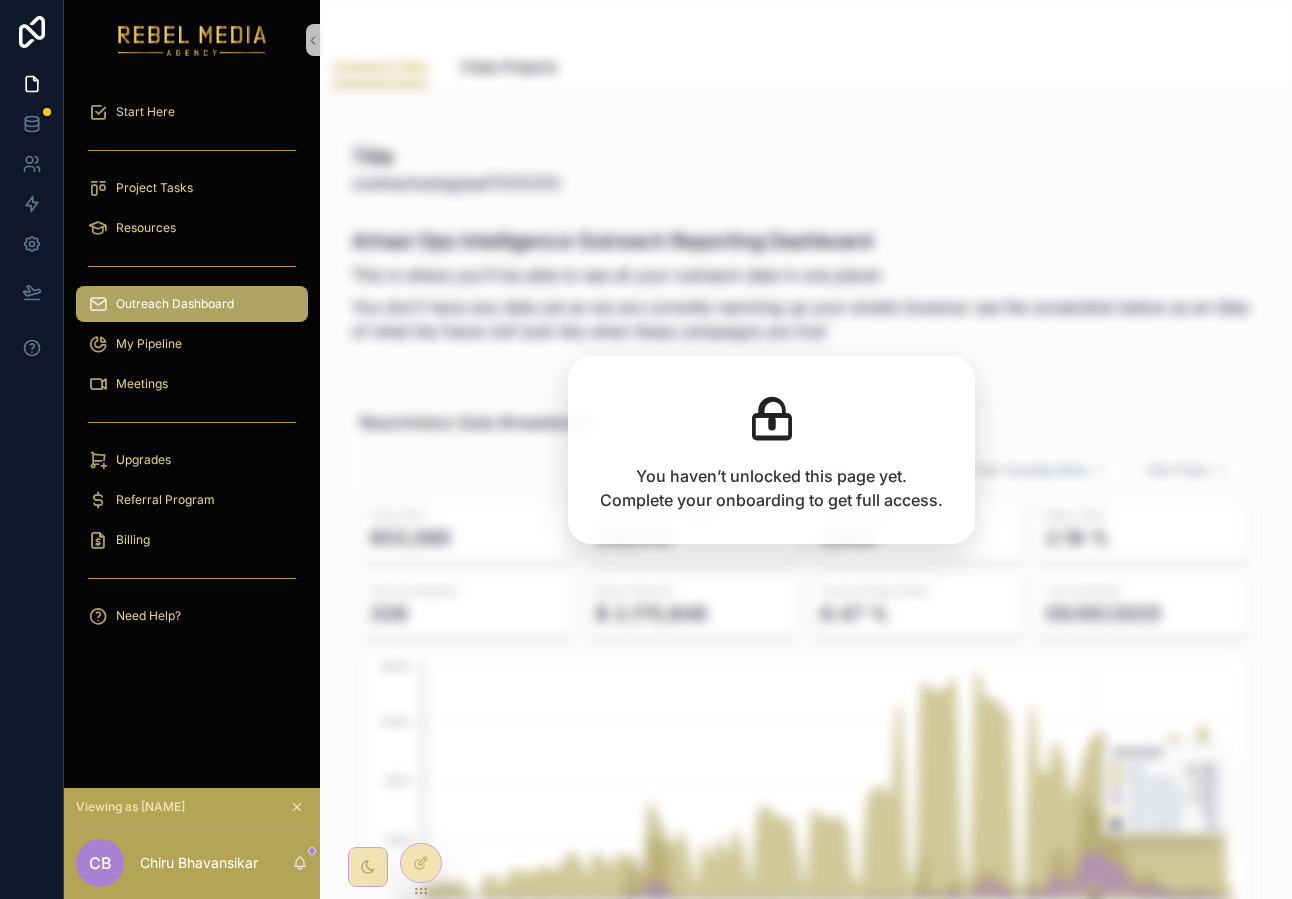 click on "Viewing as Chiru" at bounding box center (192, 807) 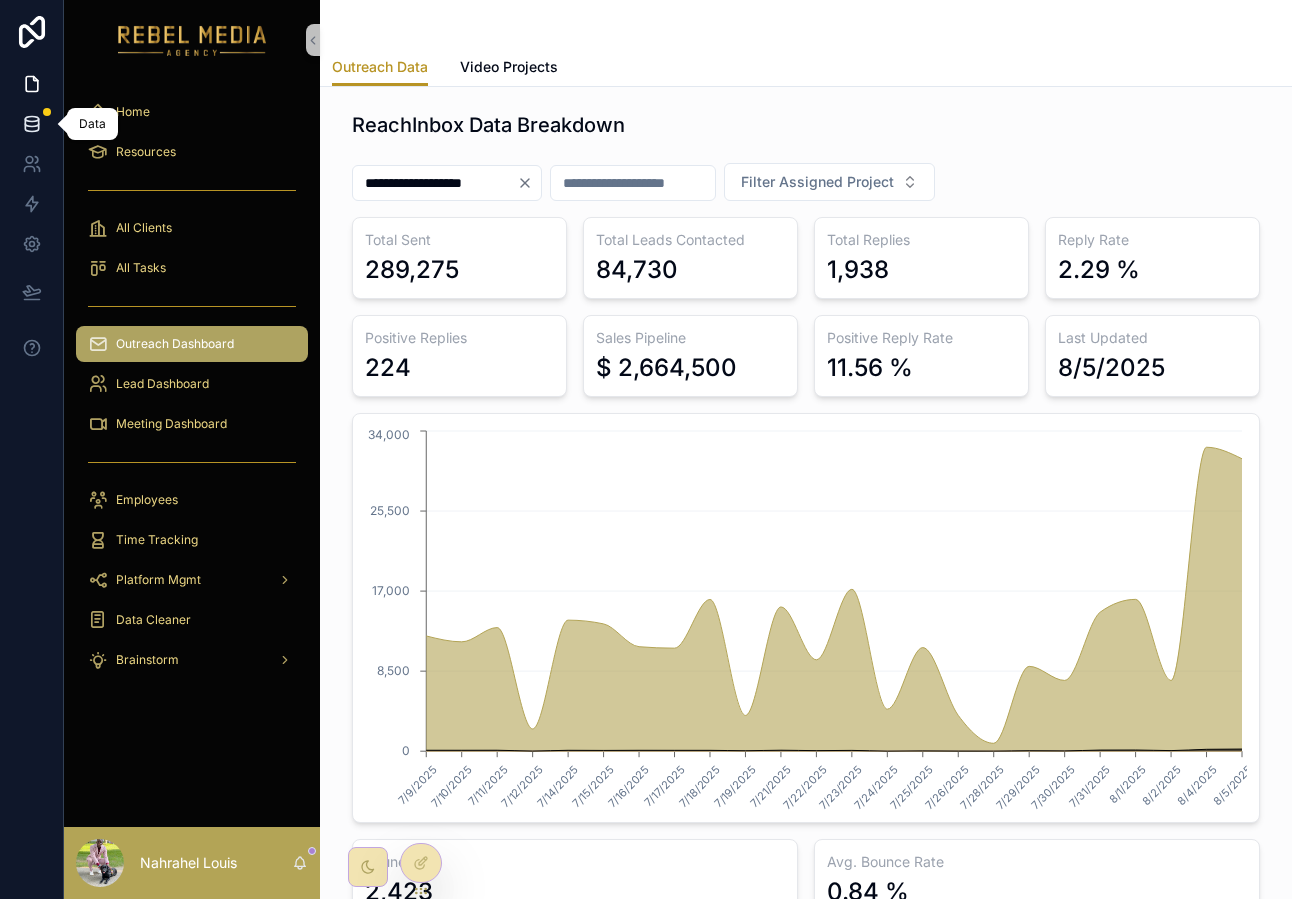 click 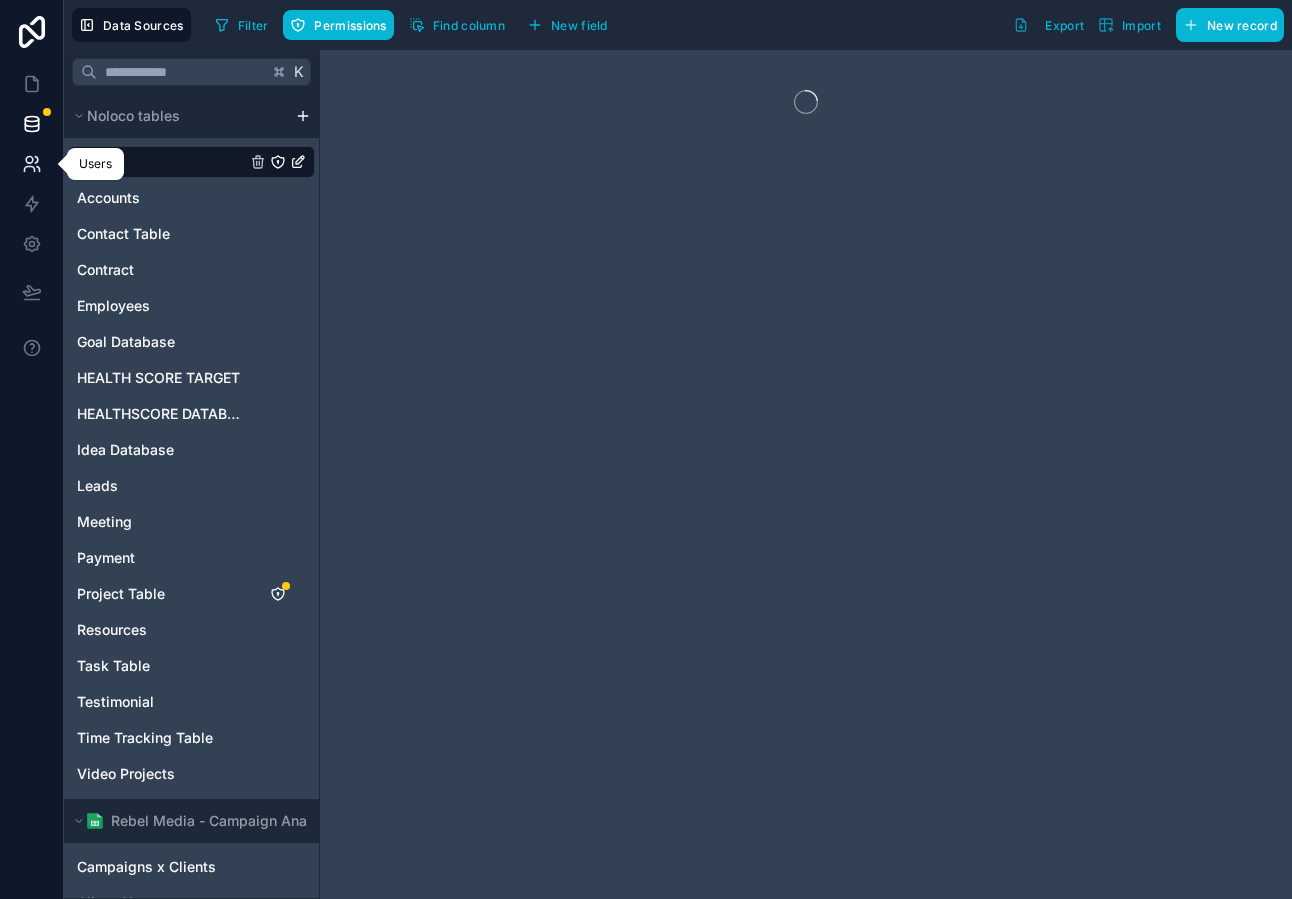 click 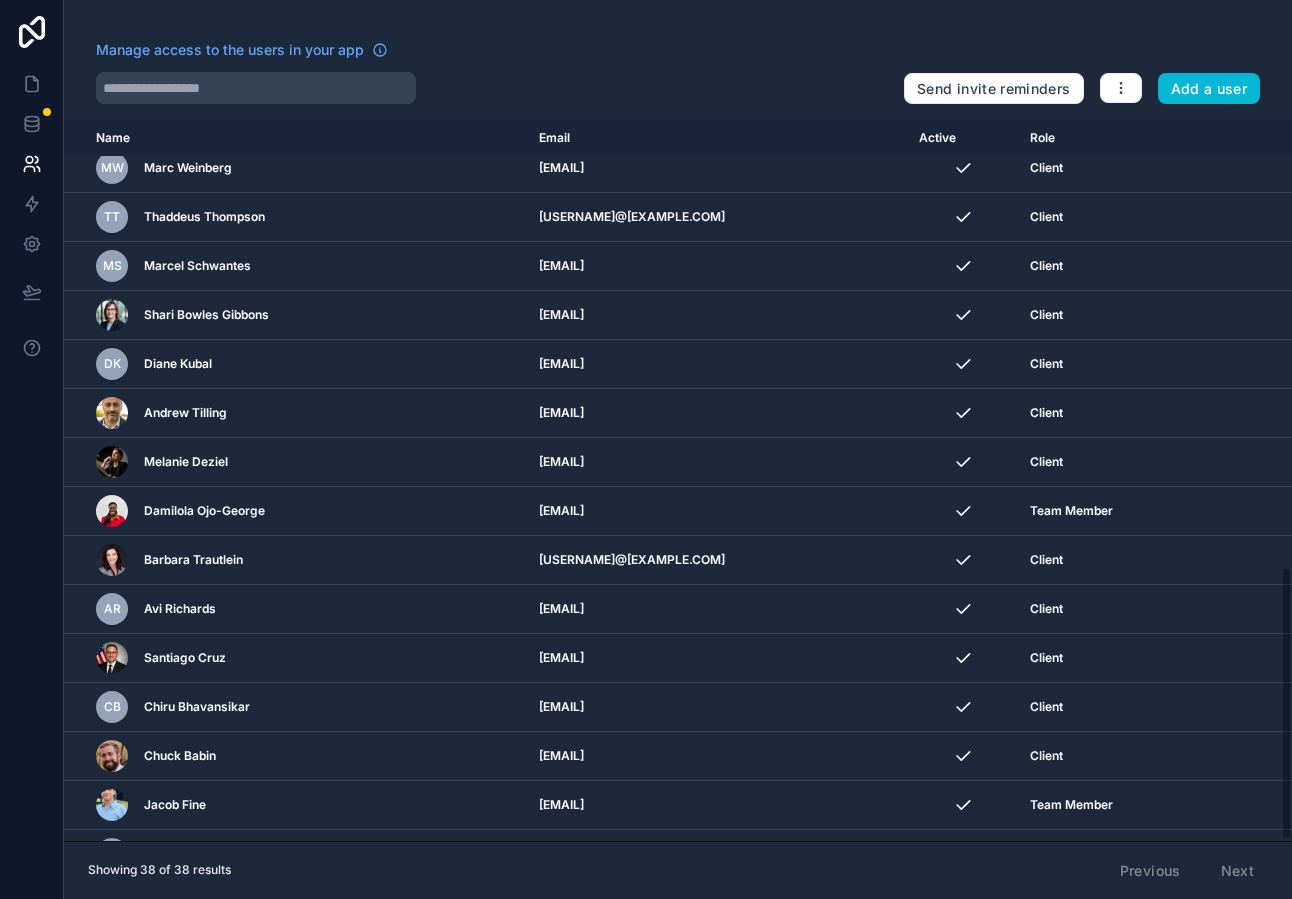 scroll, scrollTop: 1177, scrollLeft: 0, axis: vertical 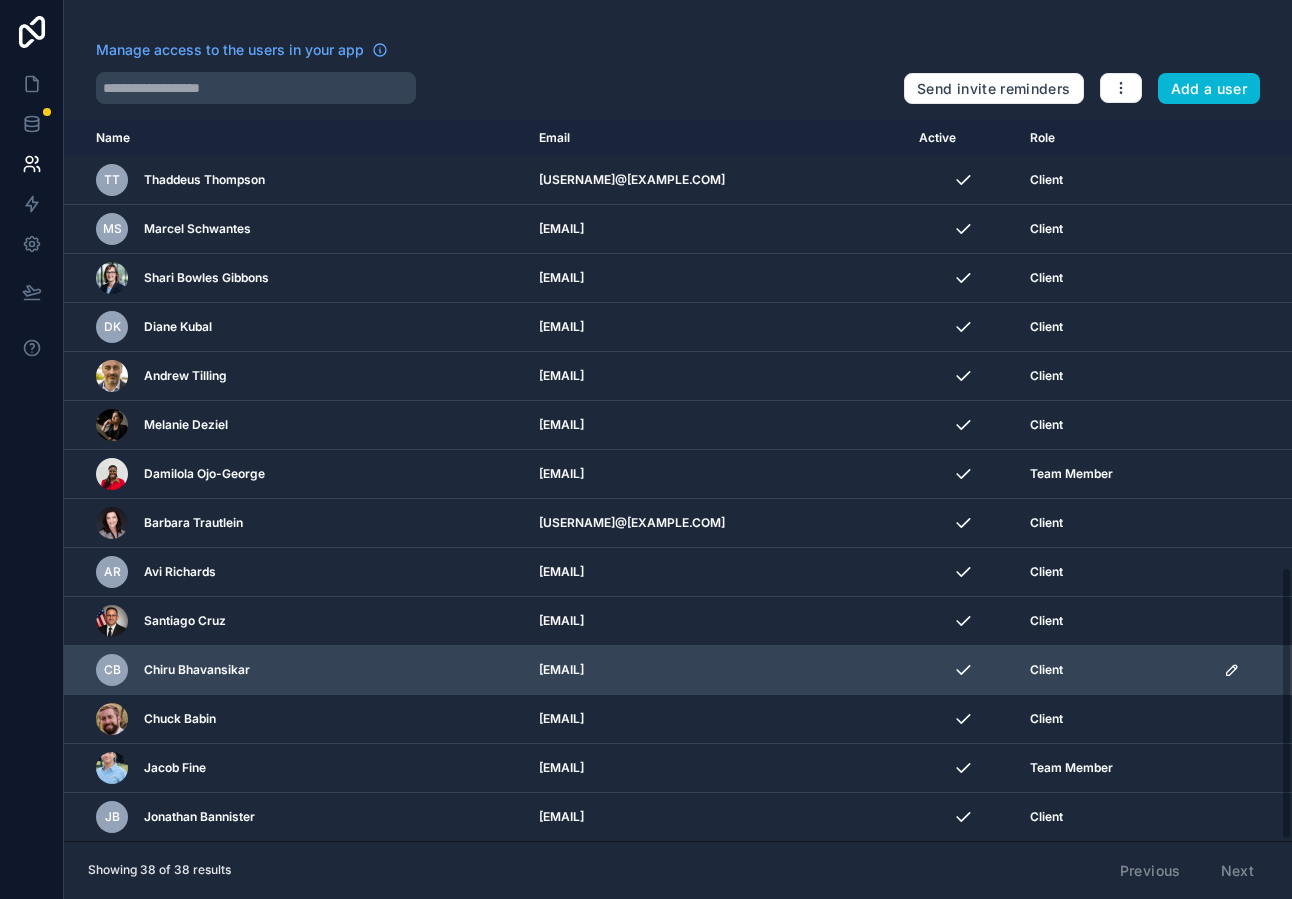 click 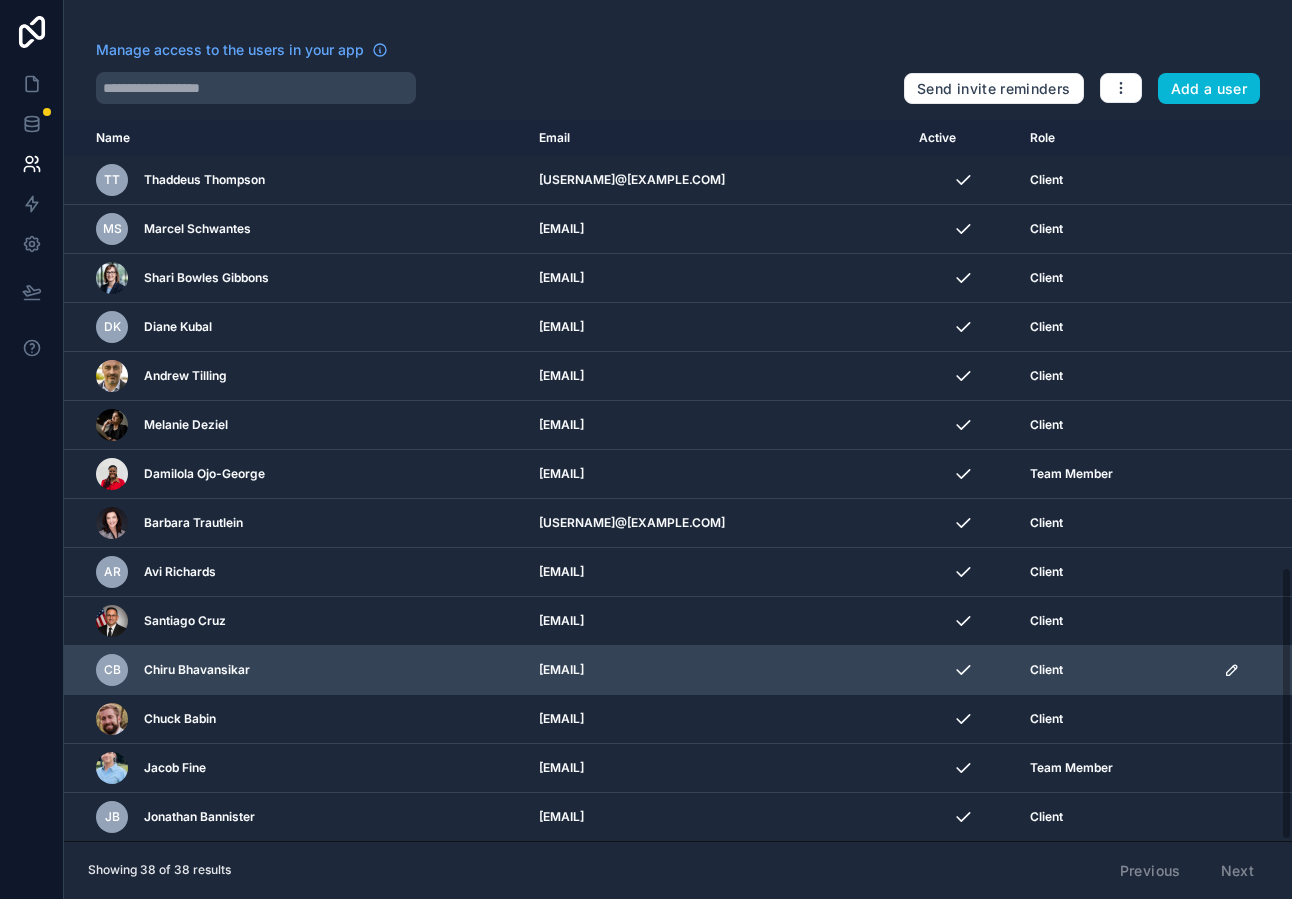 click on "chiru@arhasi.ai" at bounding box center [717, 670] 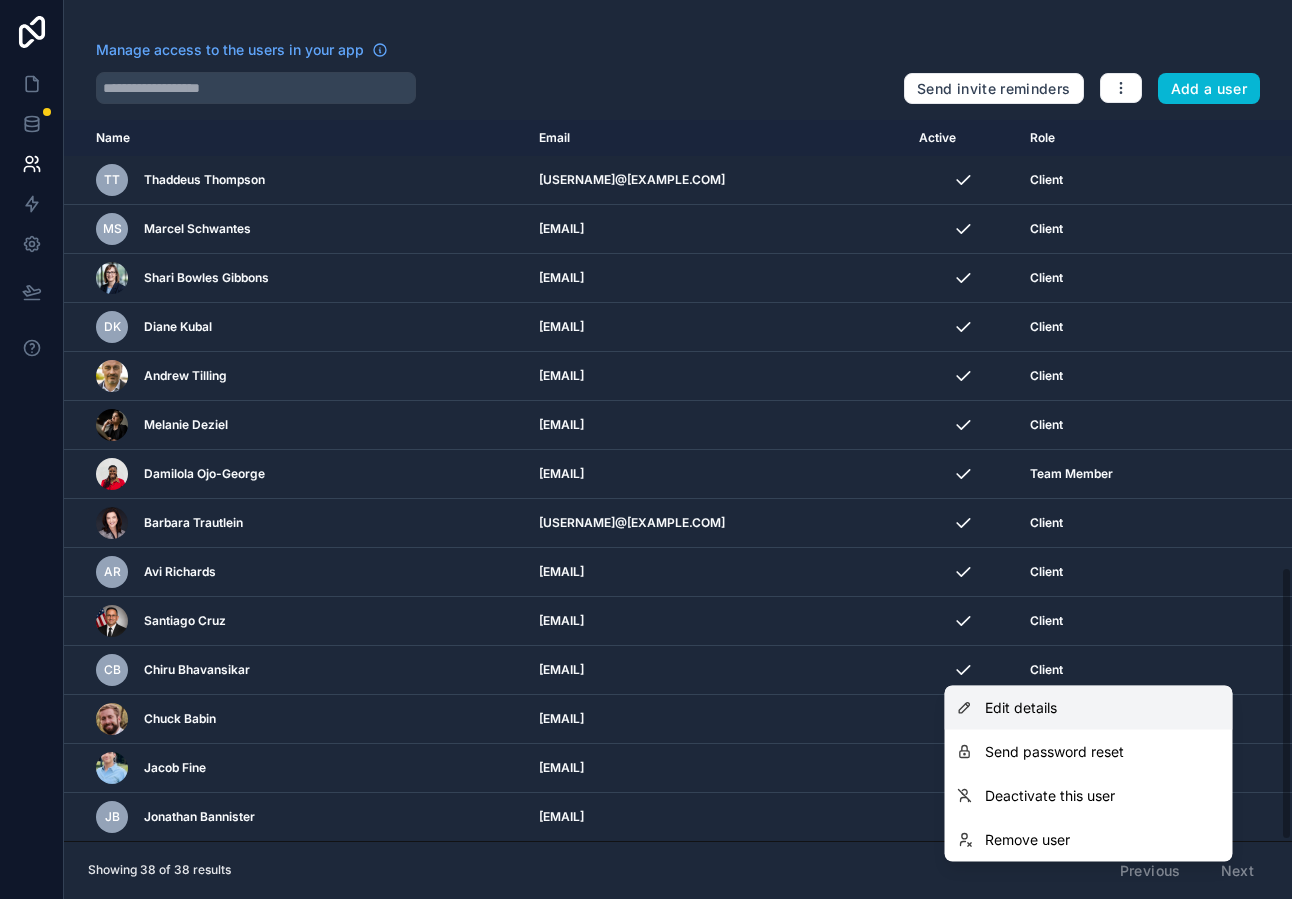 click on "Edit details" at bounding box center (1089, 708) 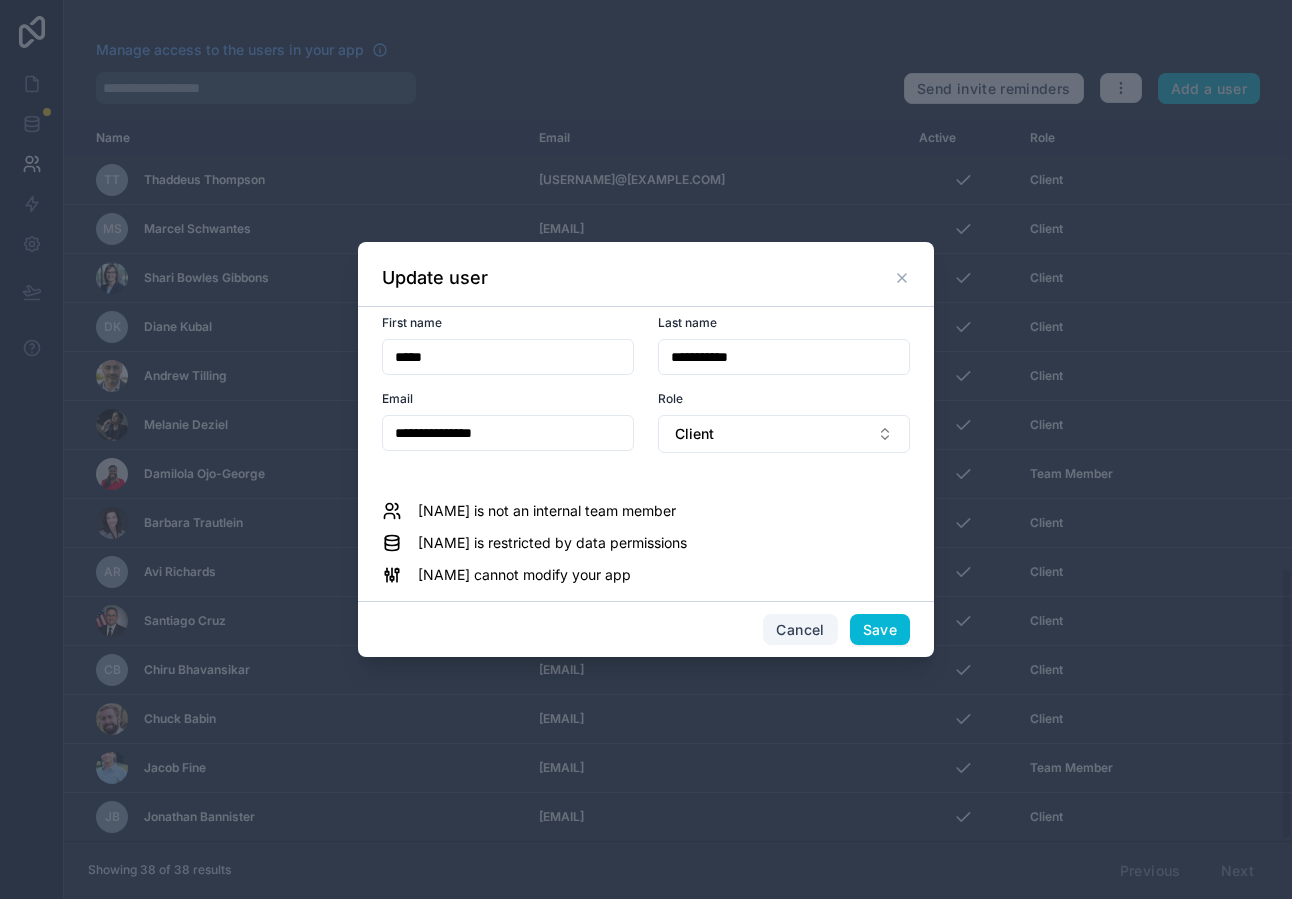 click on "Cancel" at bounding box center (800, 630) 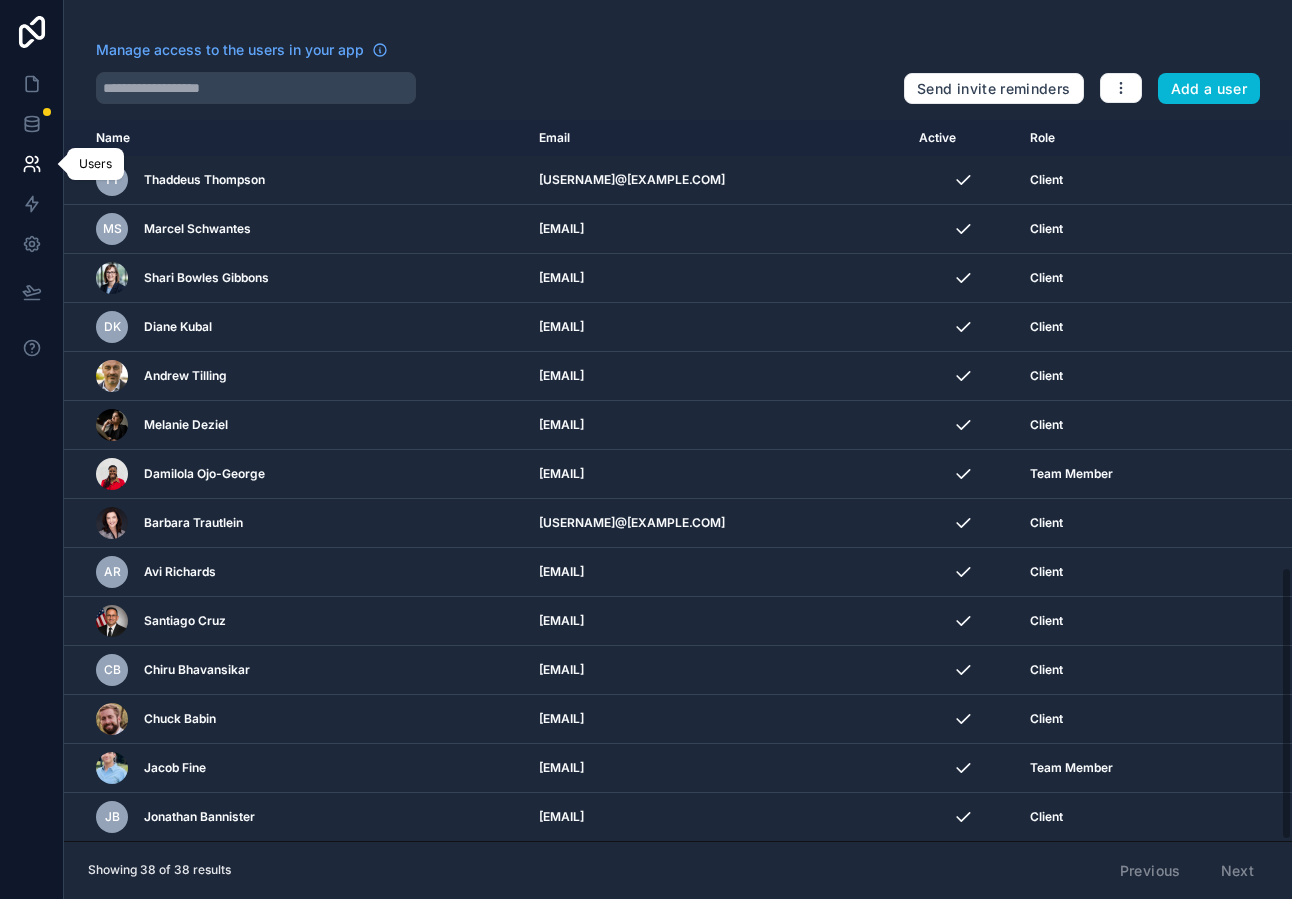 click 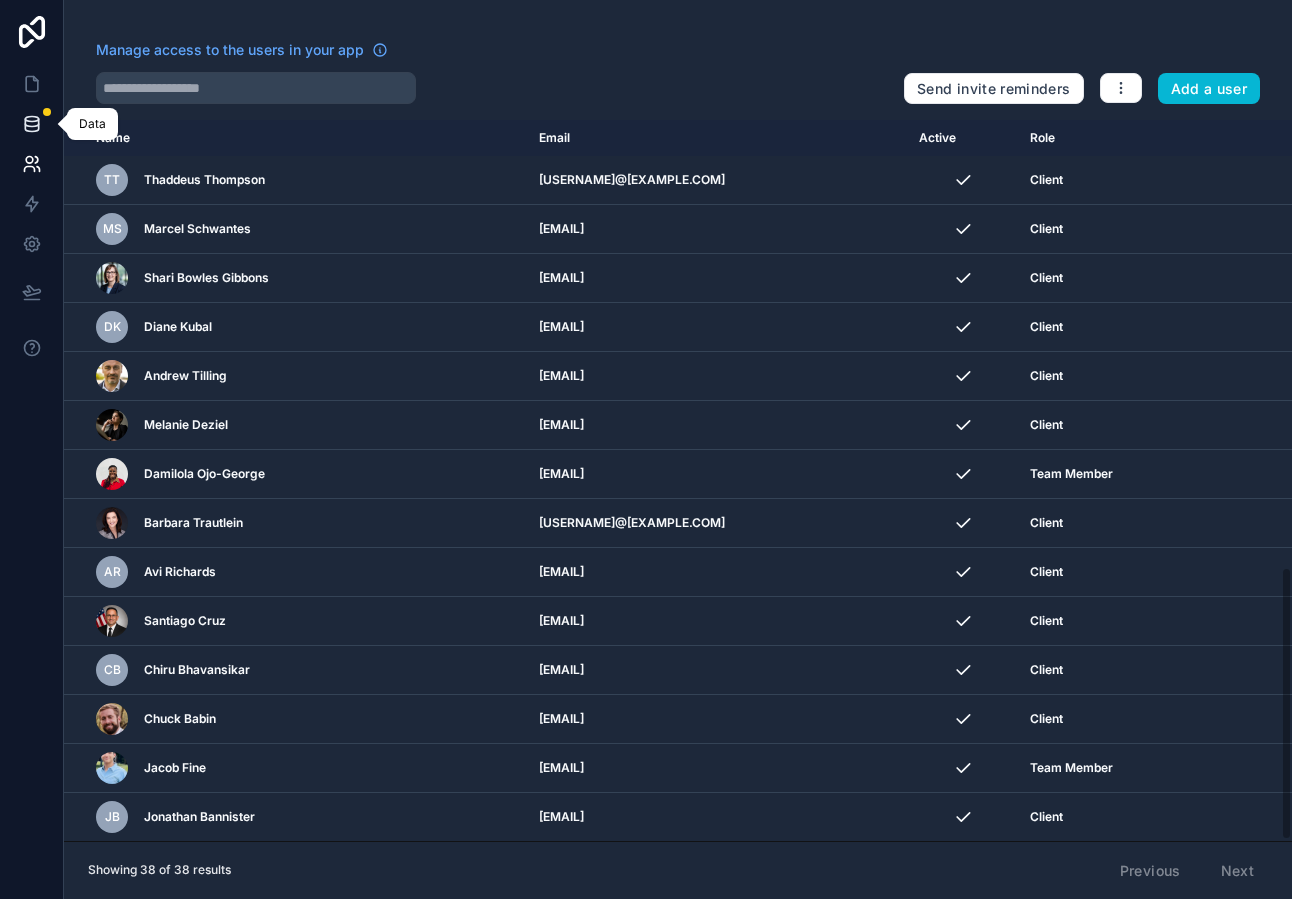click 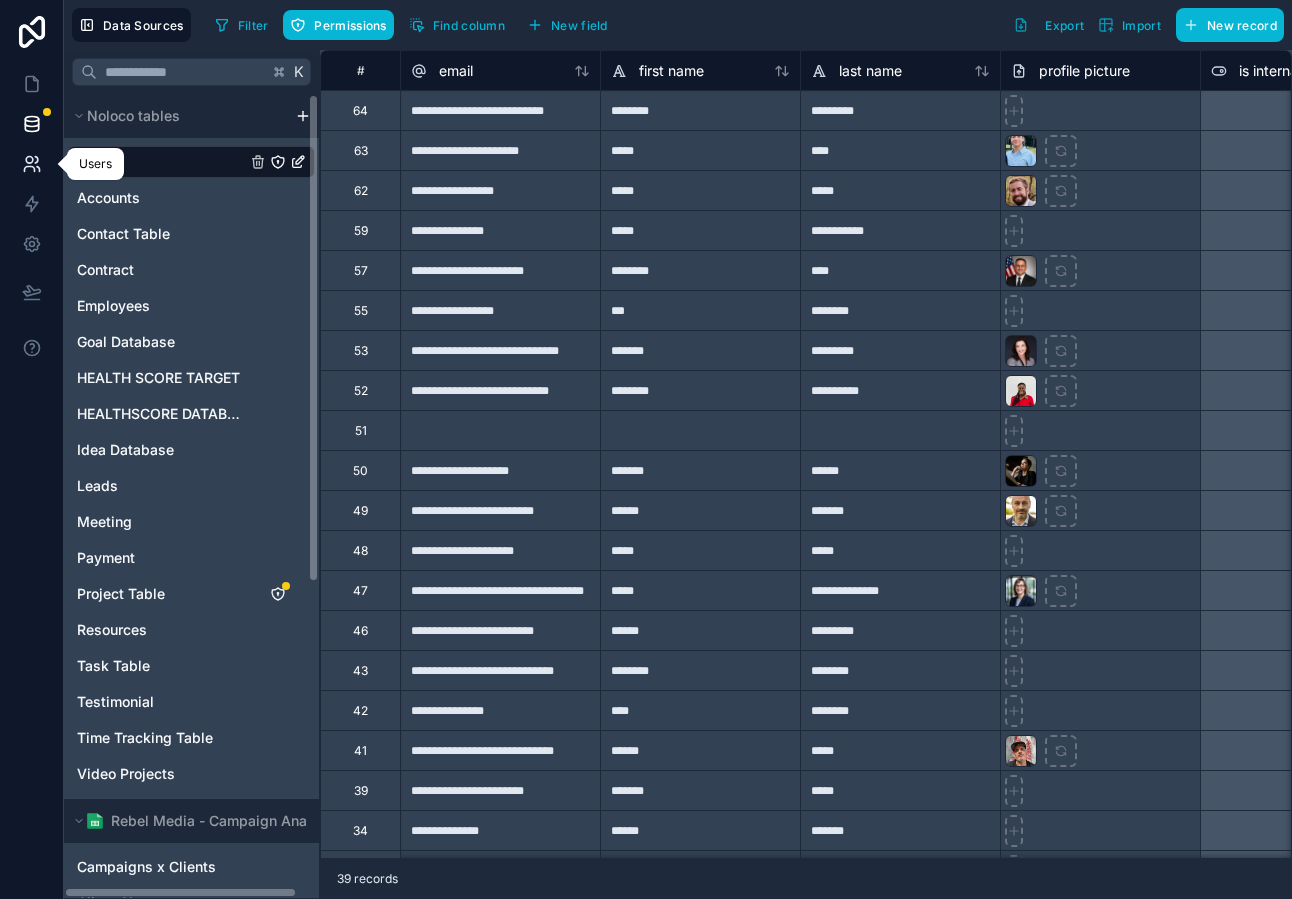 click 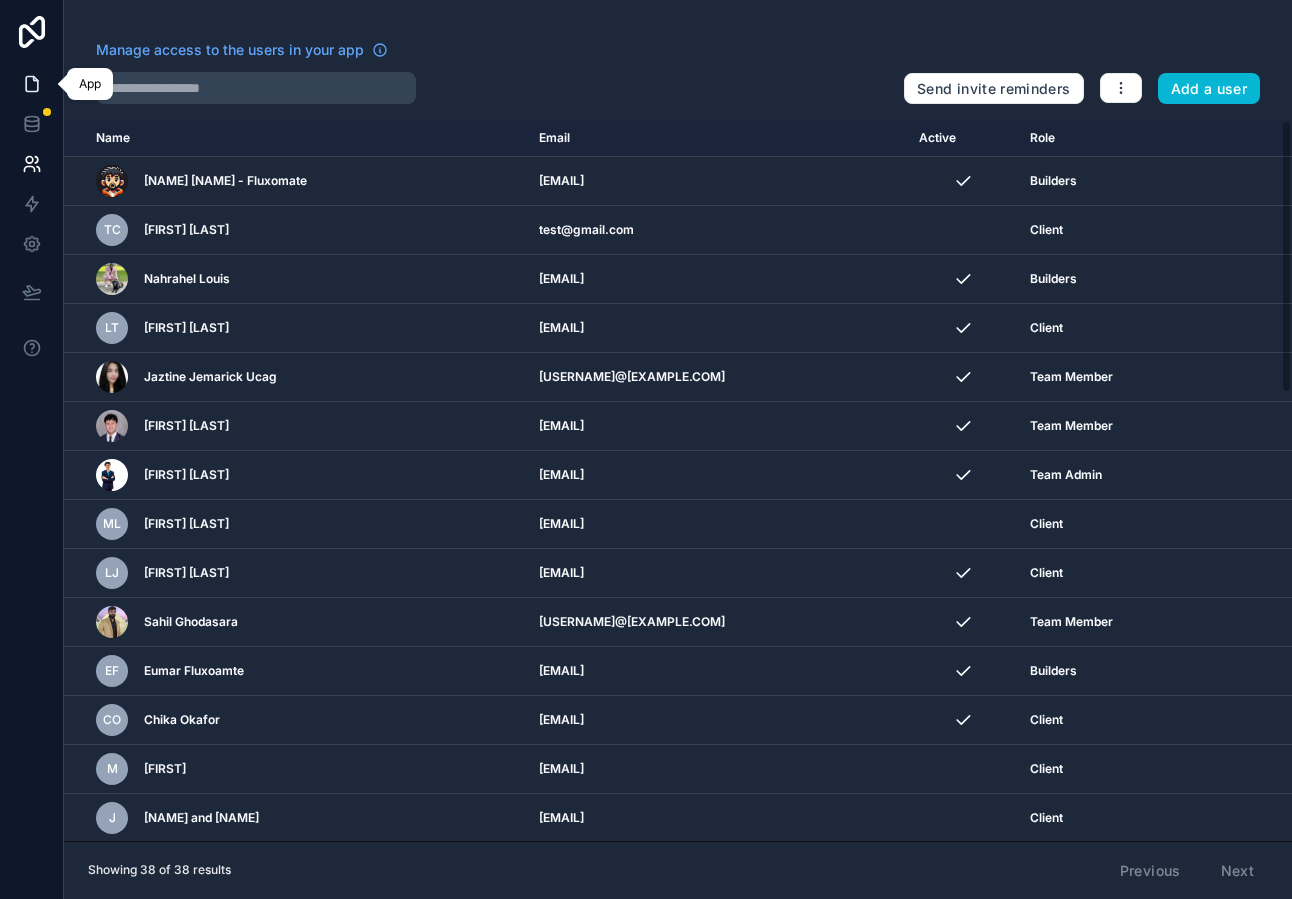 click 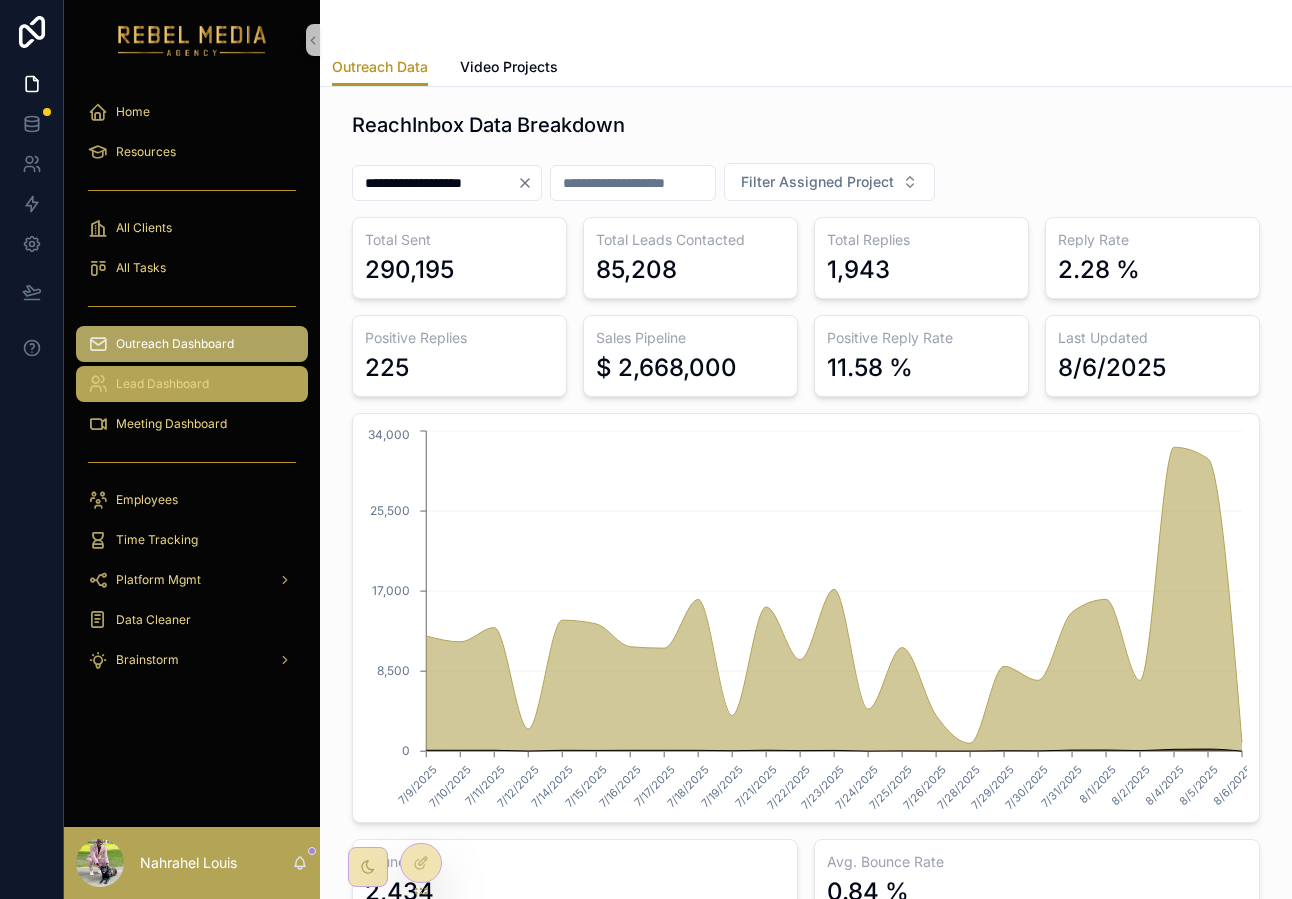click on "Lead Dashboard" at bounding box center (162, 384) 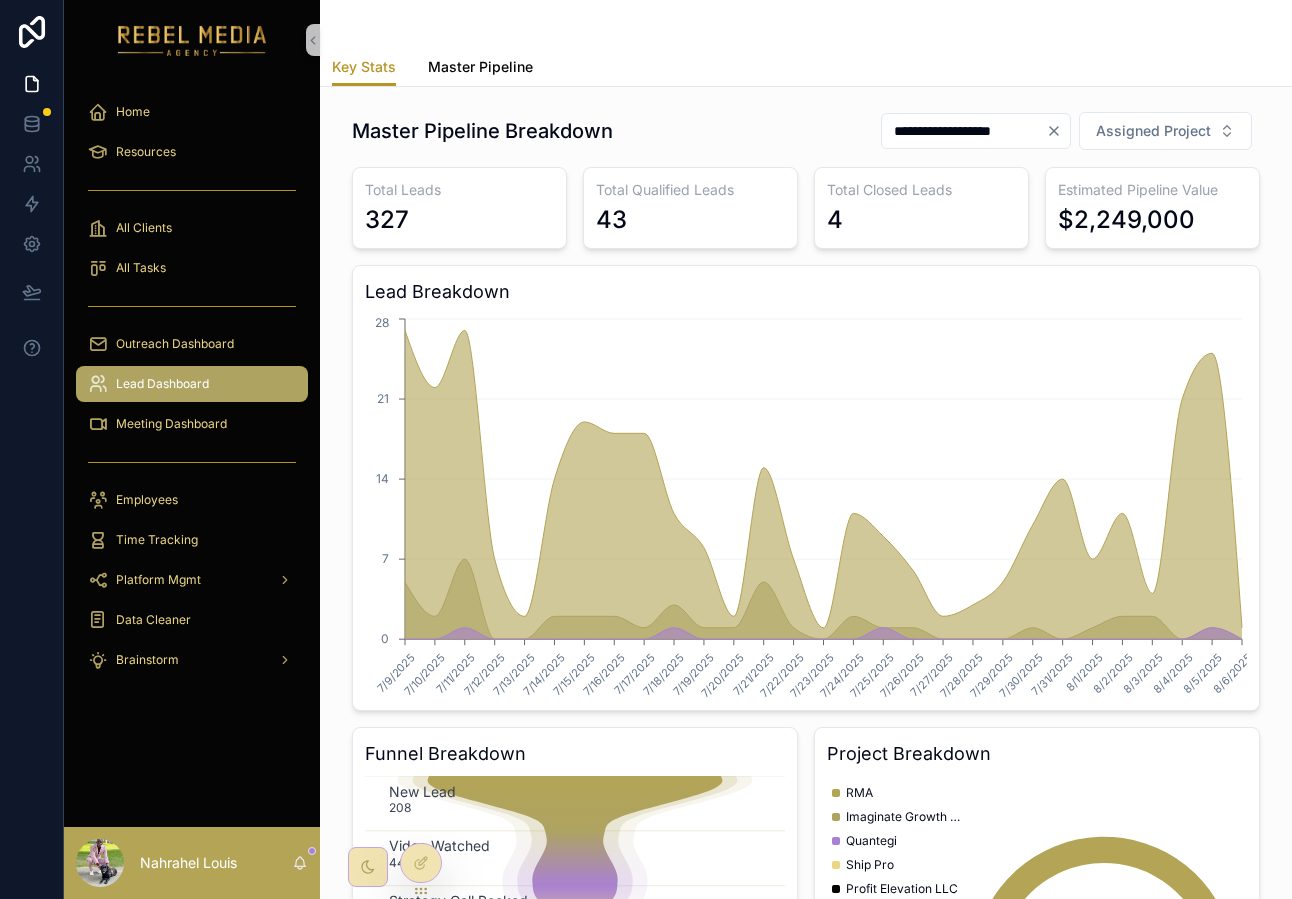click on "Master Pipeline" at bounding box center (480, 69) 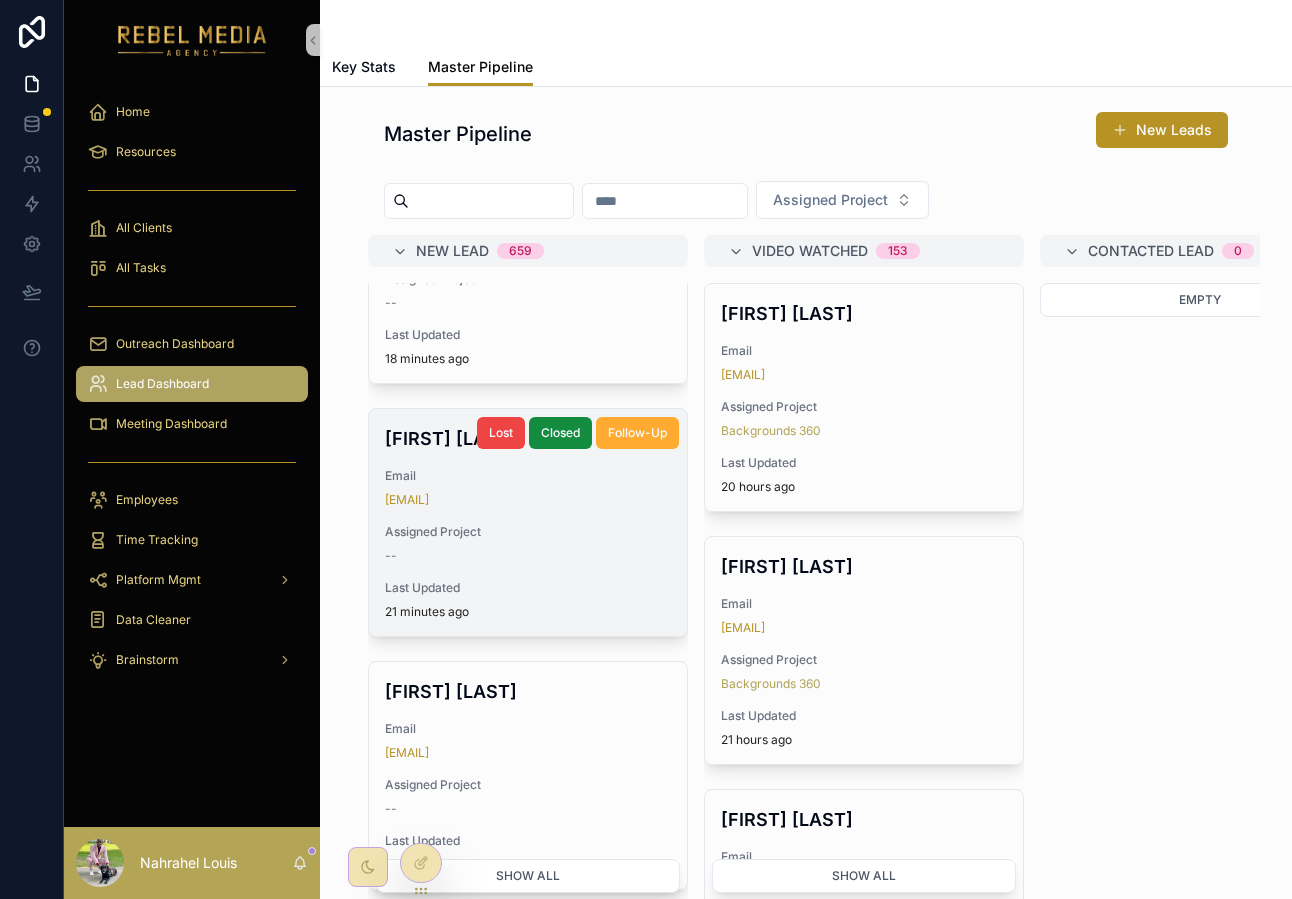 scroll, scrollTop: 0, scrollLeft: 0, axis: both 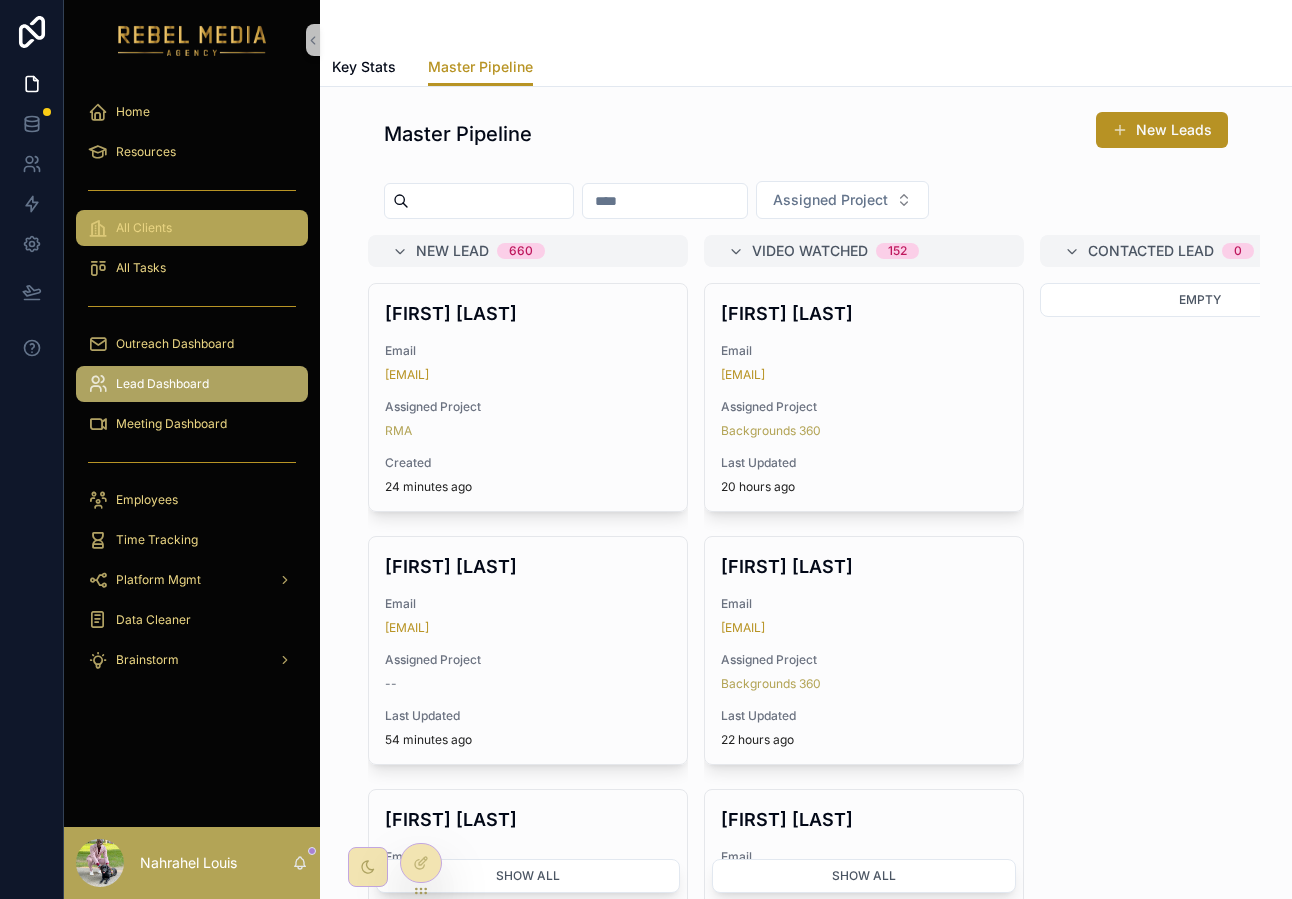 click on "All Clients" at bounding box center (192, 228) 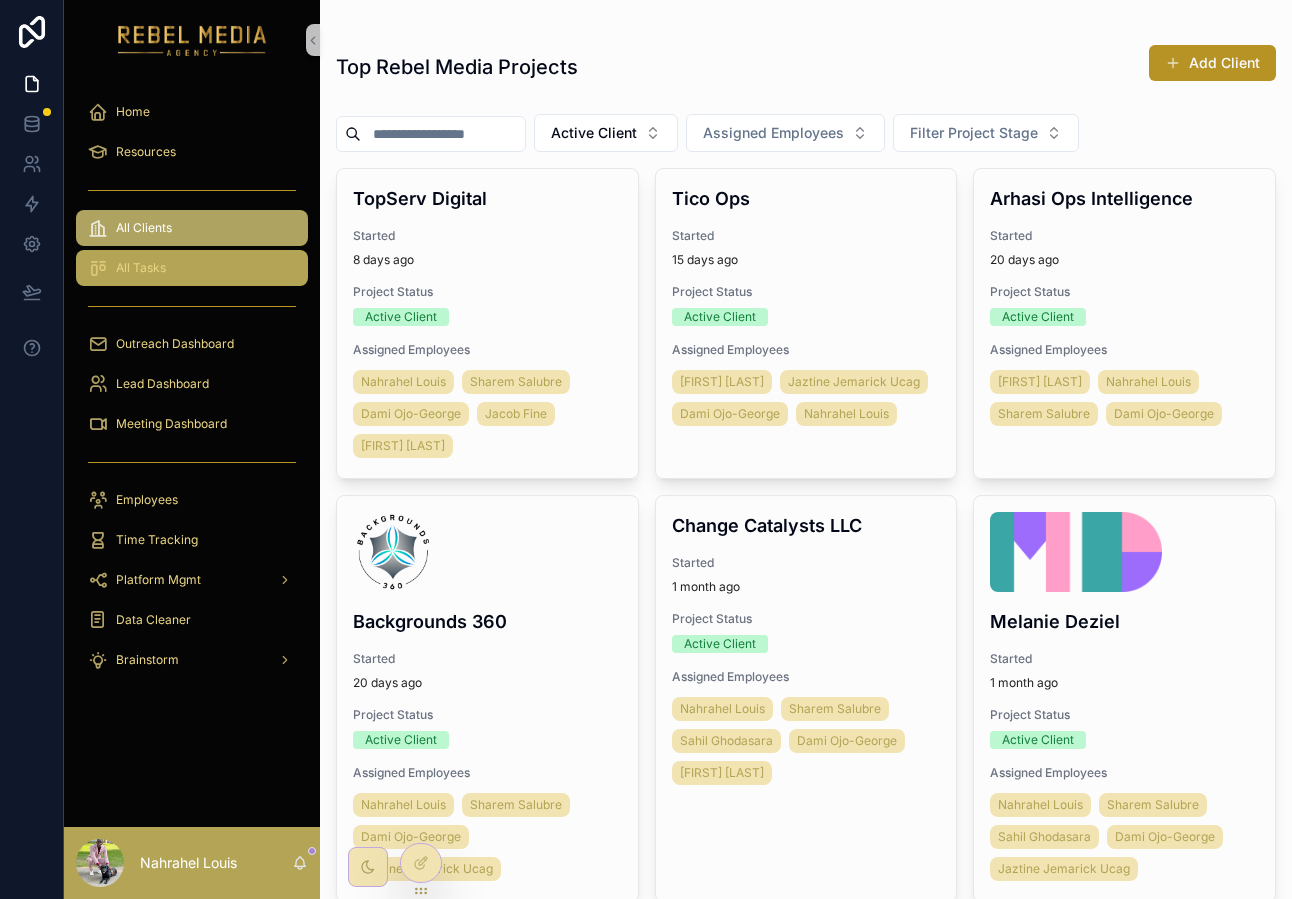 click on "All Tasks" at bounding box center [192, 268] 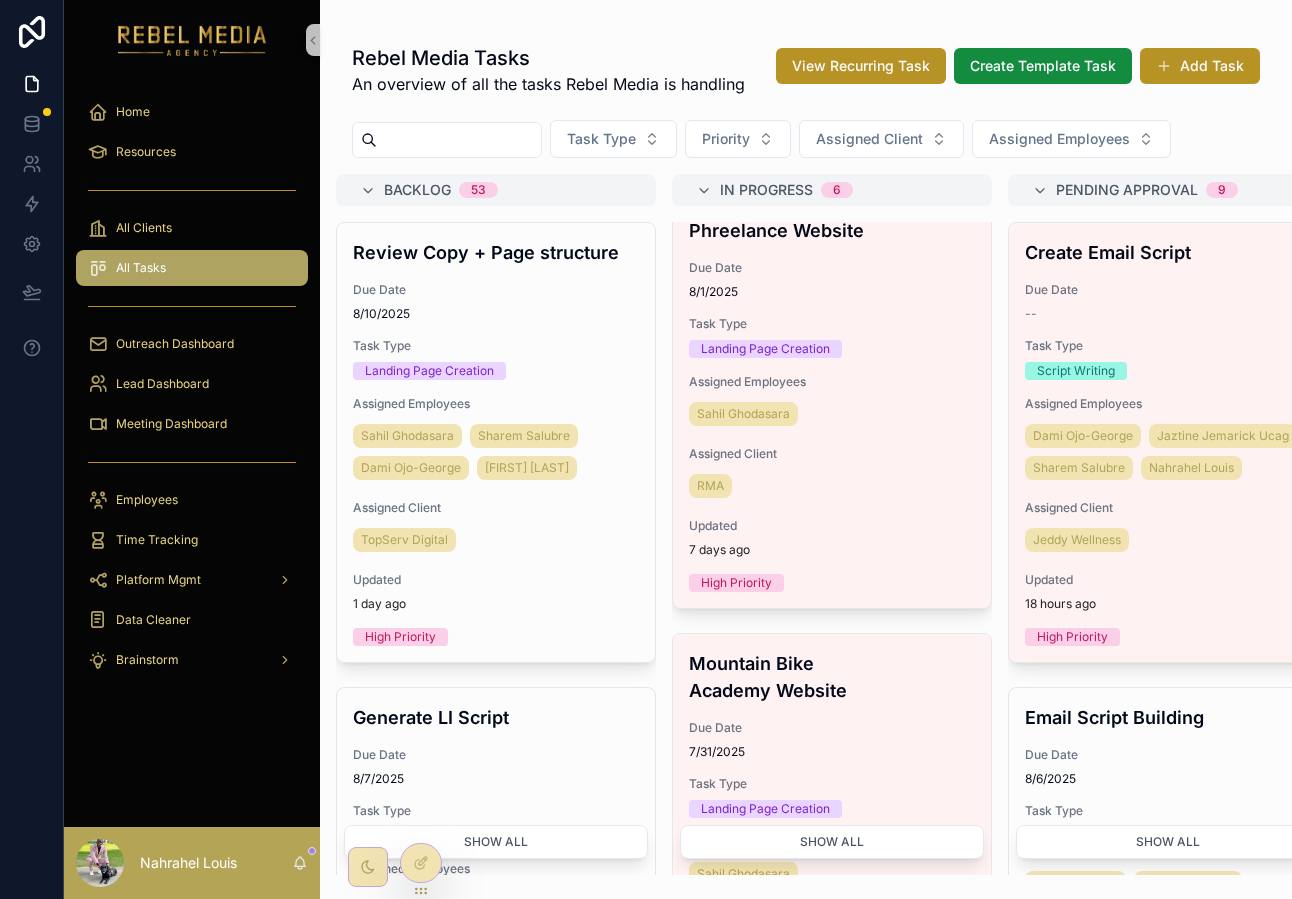 scroll, scrollTop: 1482, scrollLeft: 0, axis: vertical 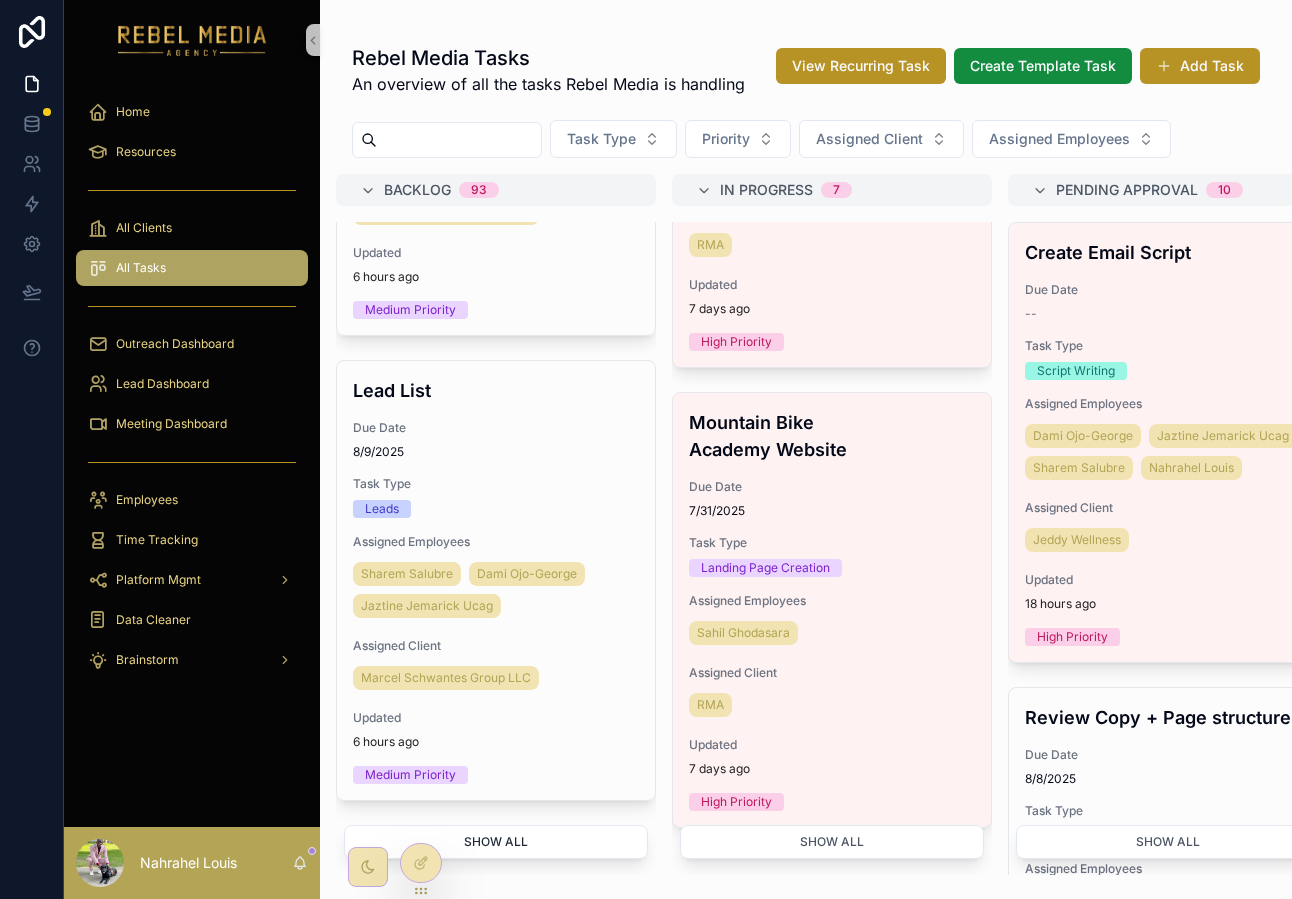 click on "Show all" at bounding box center (496, 842) 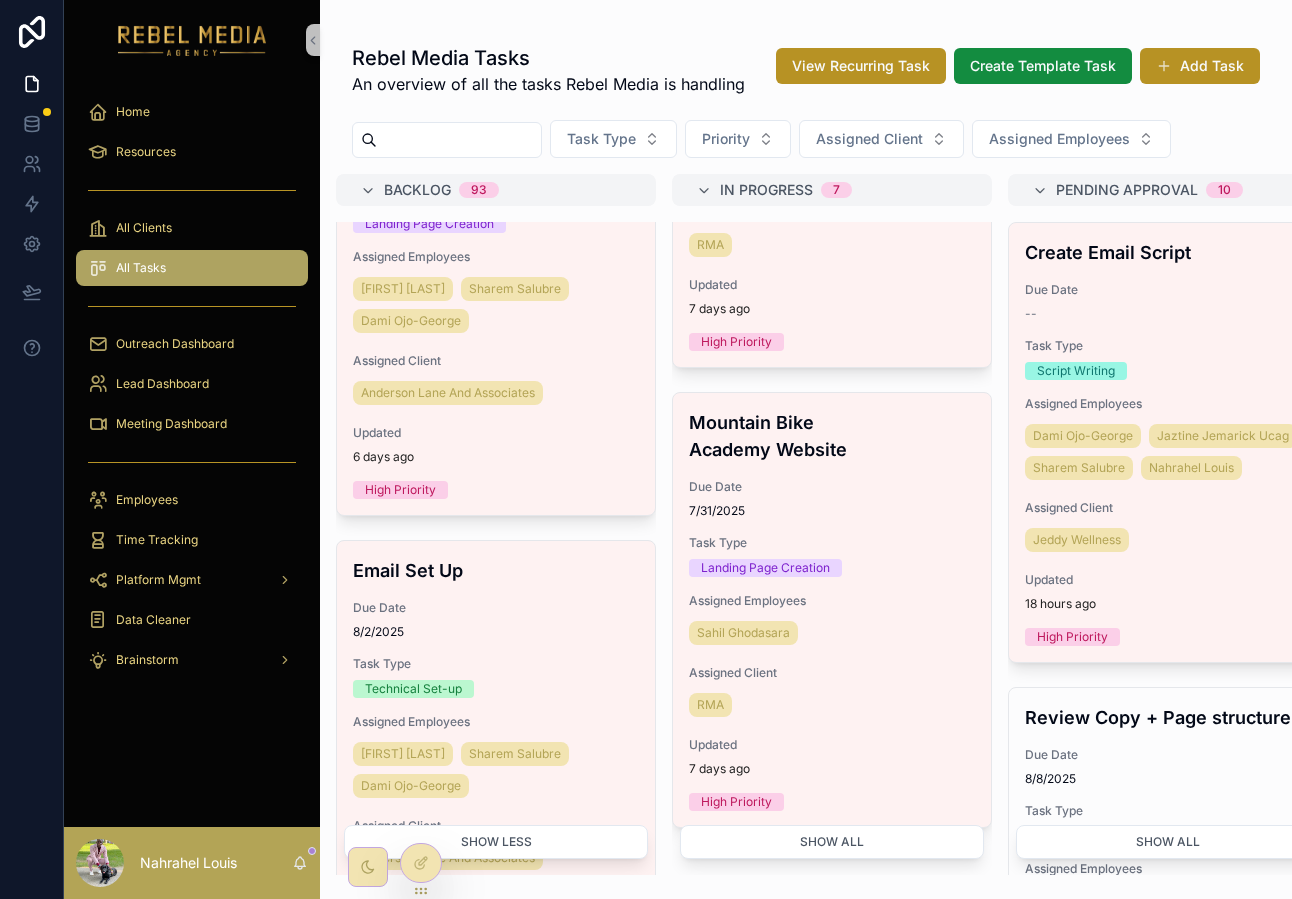 scroll, scrollTop: 32376, scrollLeft: 0, axis: vertical 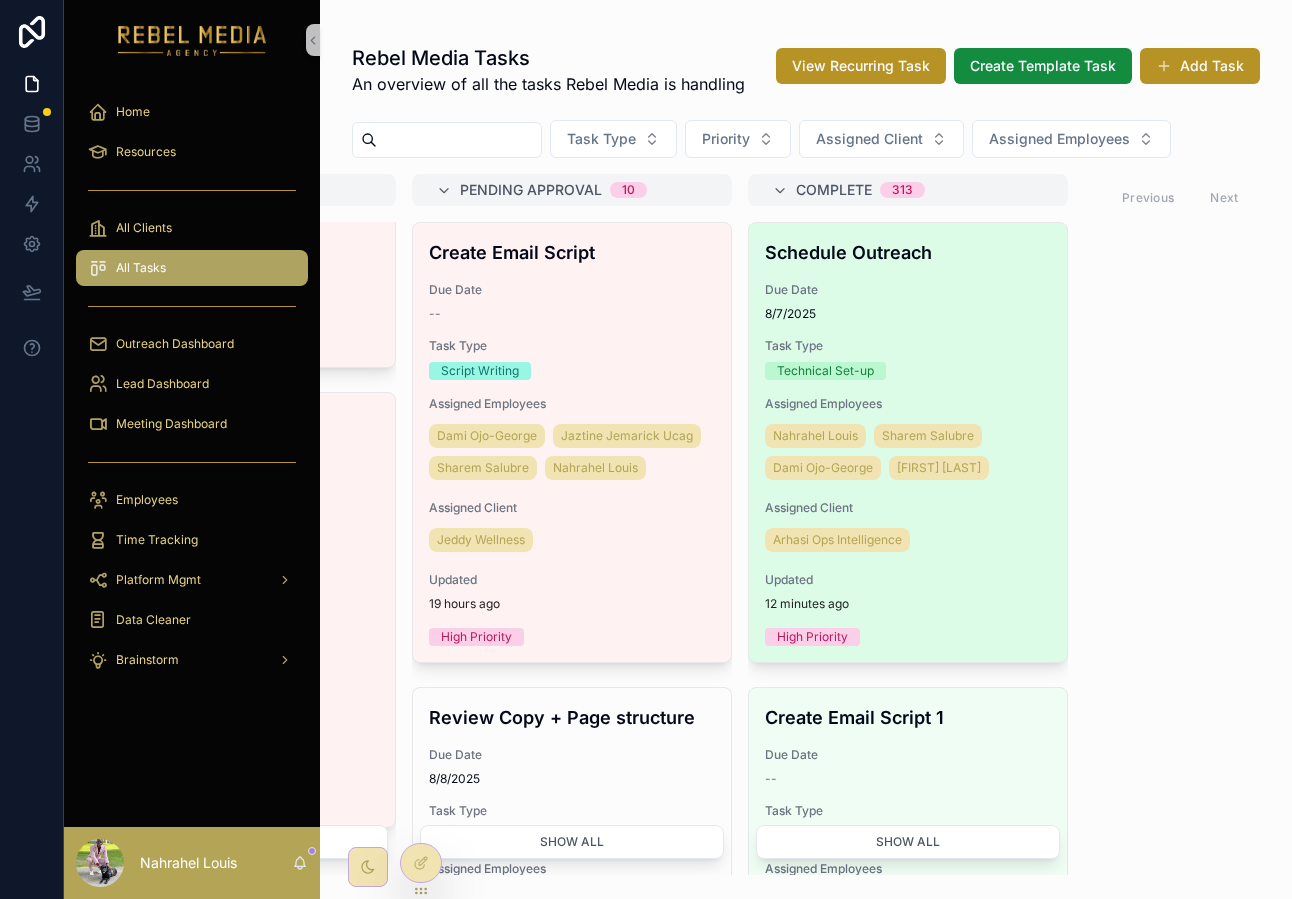 click on "Schedule Outreach Due Date 8/7/2025 Task Type Technical Set-up Assigned Employees Nahrahel Louis Sharem Salubre Dami Ojo-George Mico Fernandez Assigned Client Arhasi Ops Intelligence Updated 12 minutes ago High Priority" at bounding box center (908, 442) 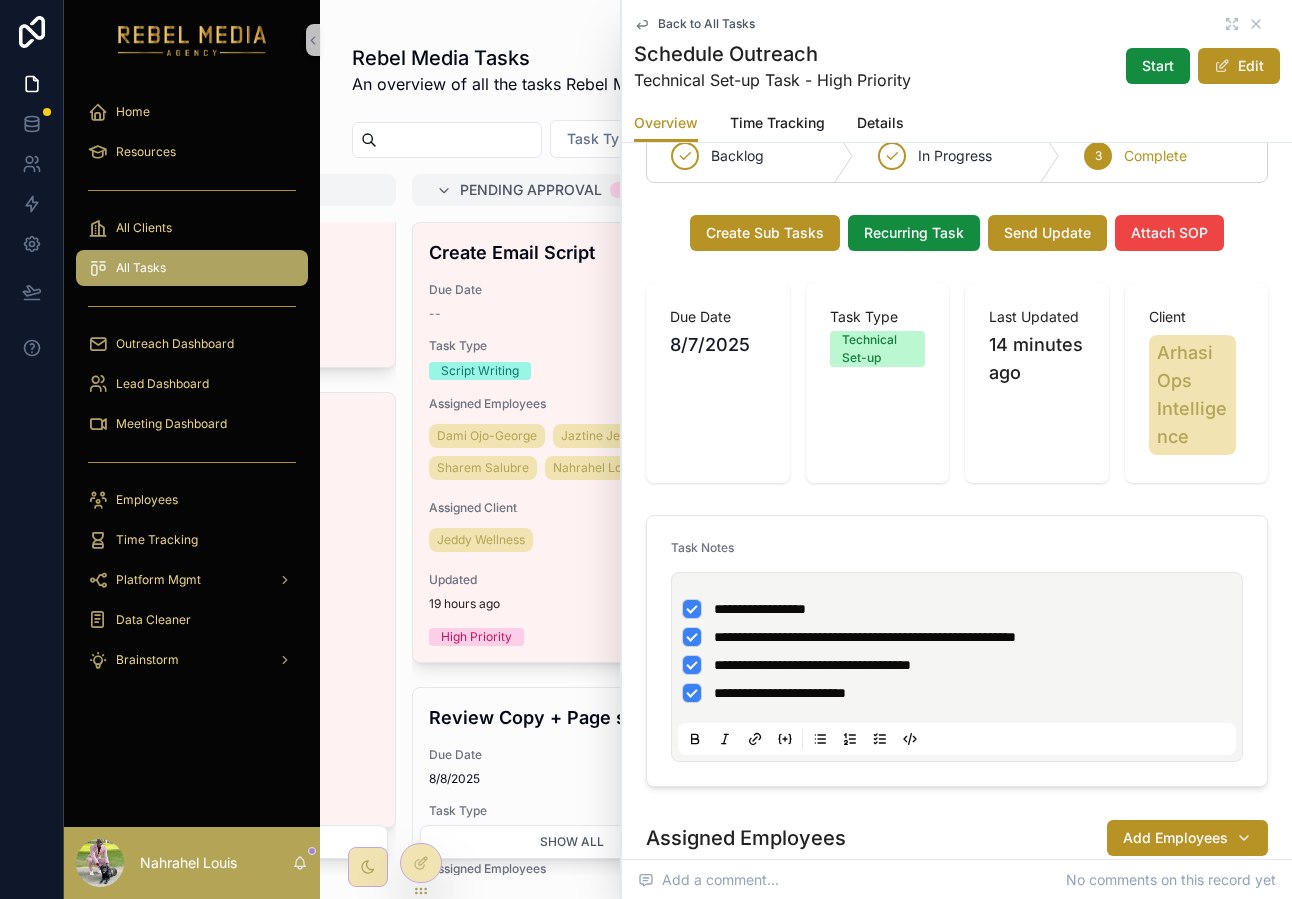 scroll, scrollTop: 0, scrollLeft: 0, axis: both 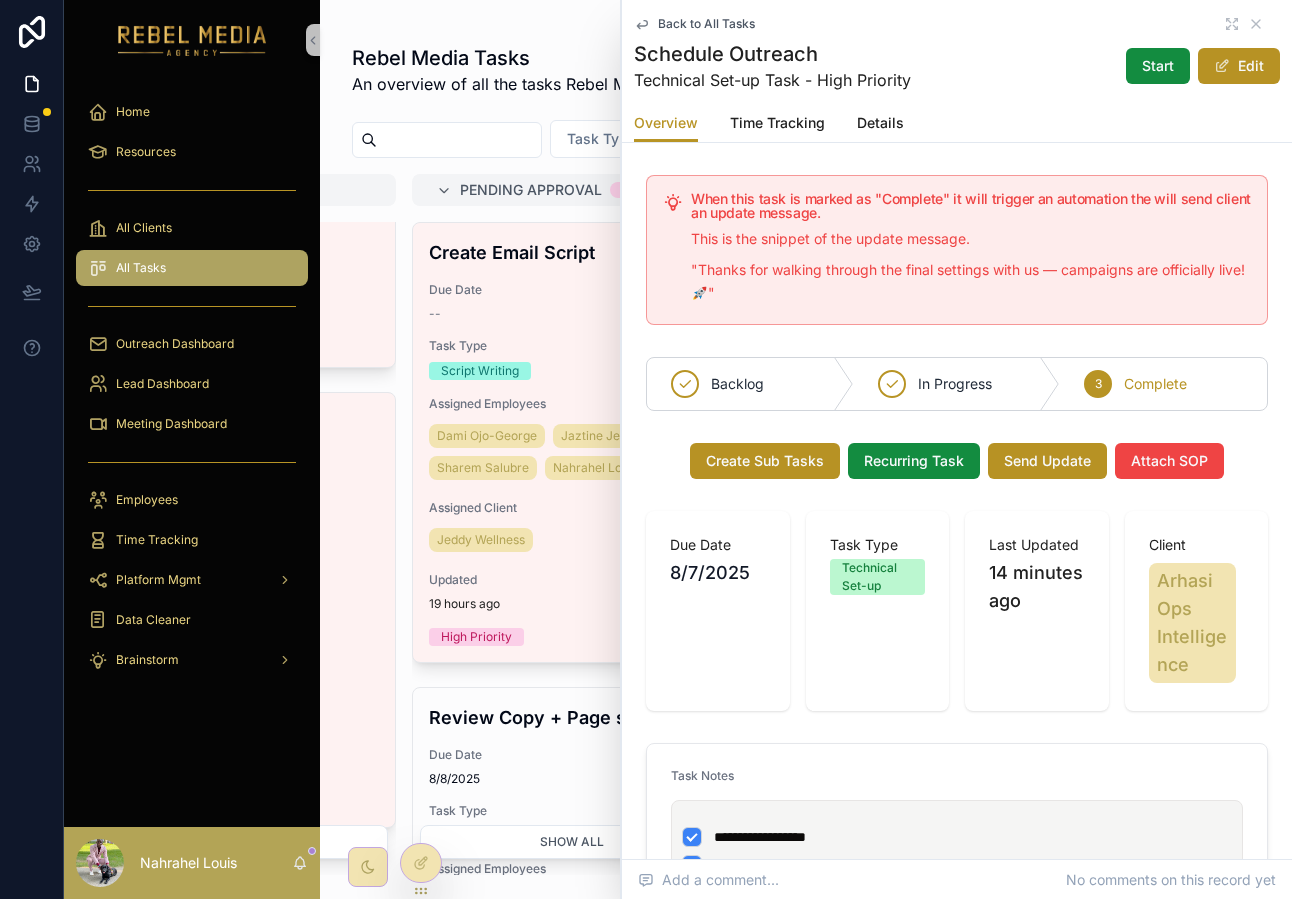 click on "An overview of all the tasks Rebel Media is handling" at bounding box center (548, 84) 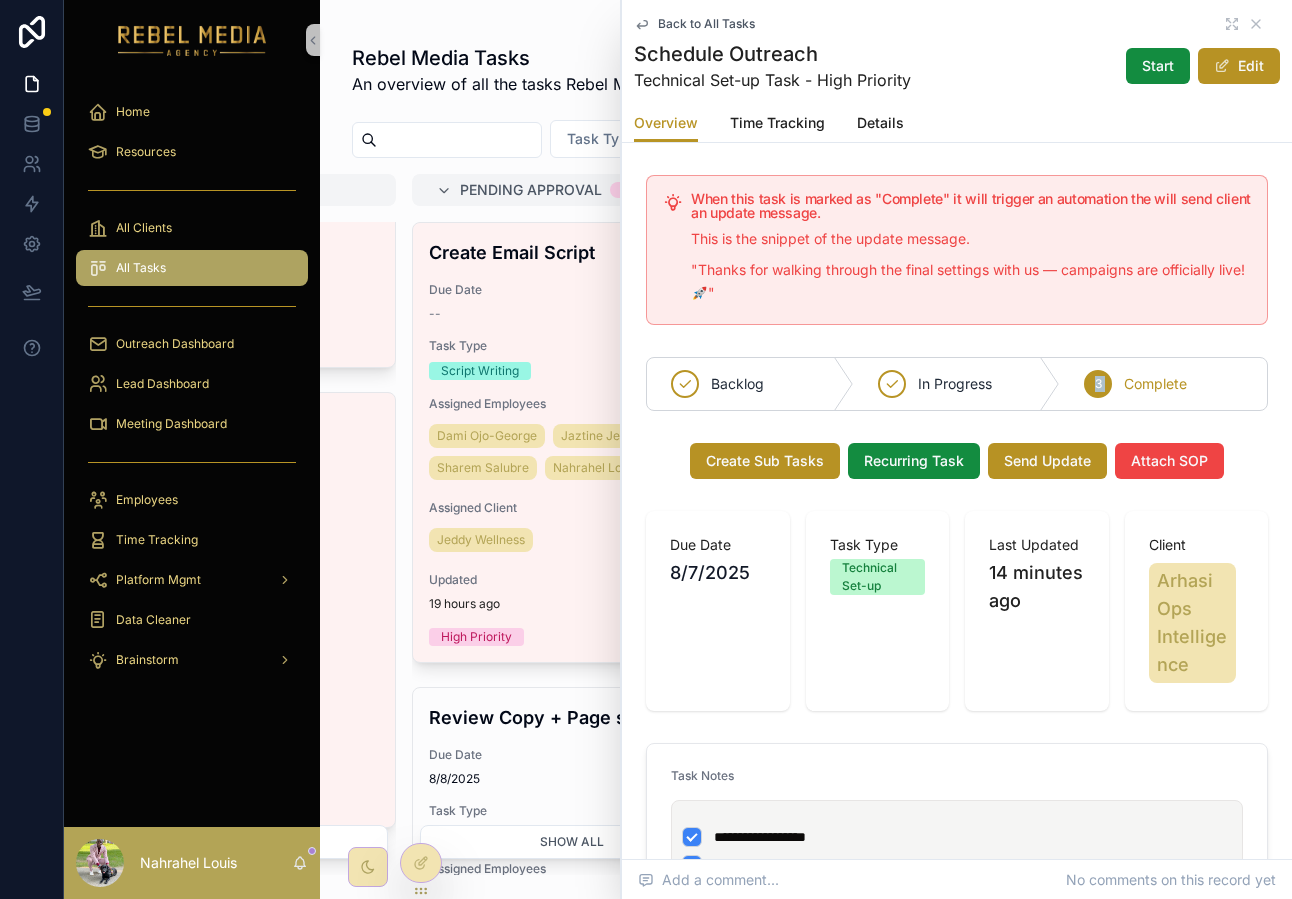 click on "3" at bounding box center (1098, 384) 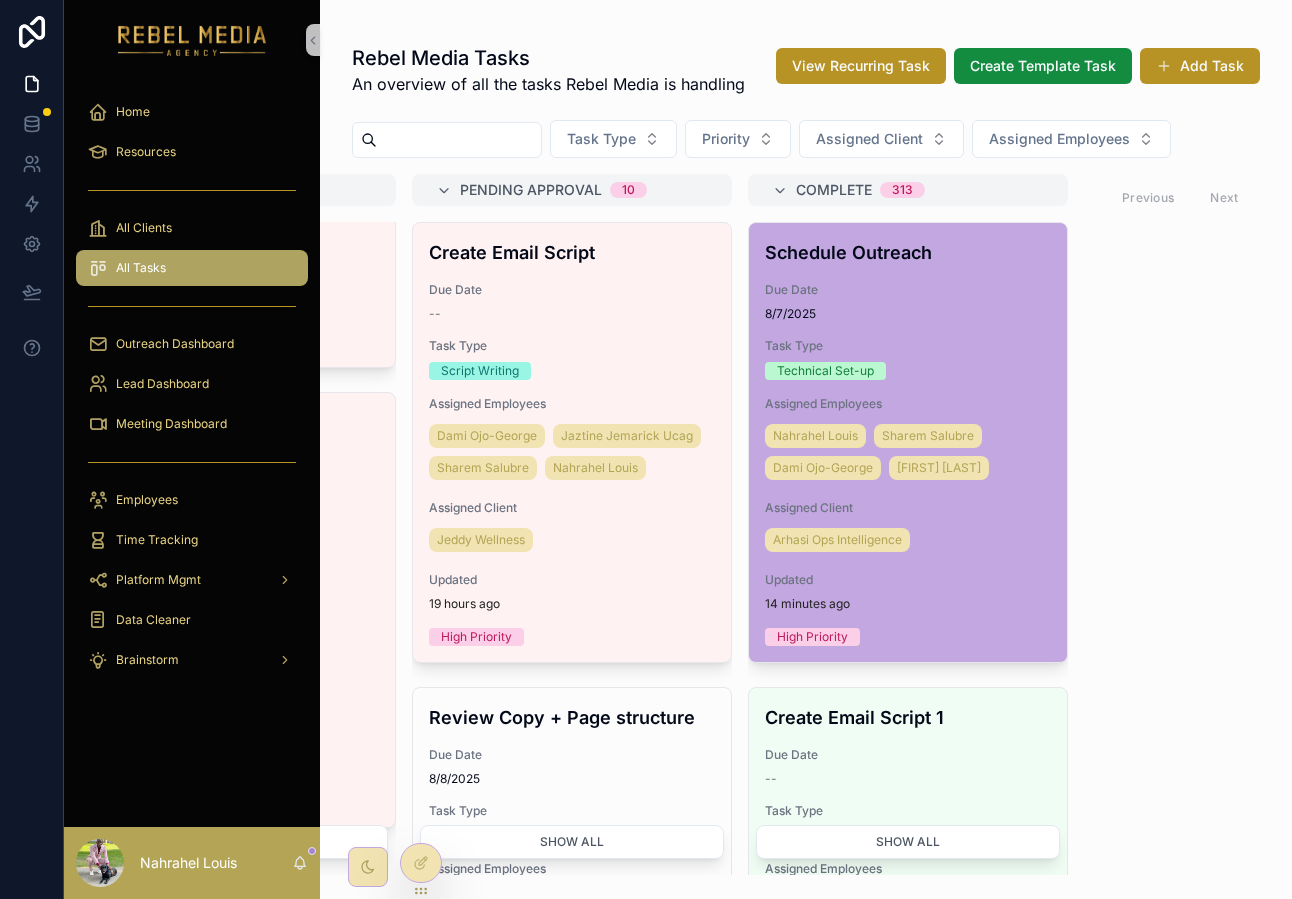 click on "Rebel Media Tasks" at bounding box center [548, 58] 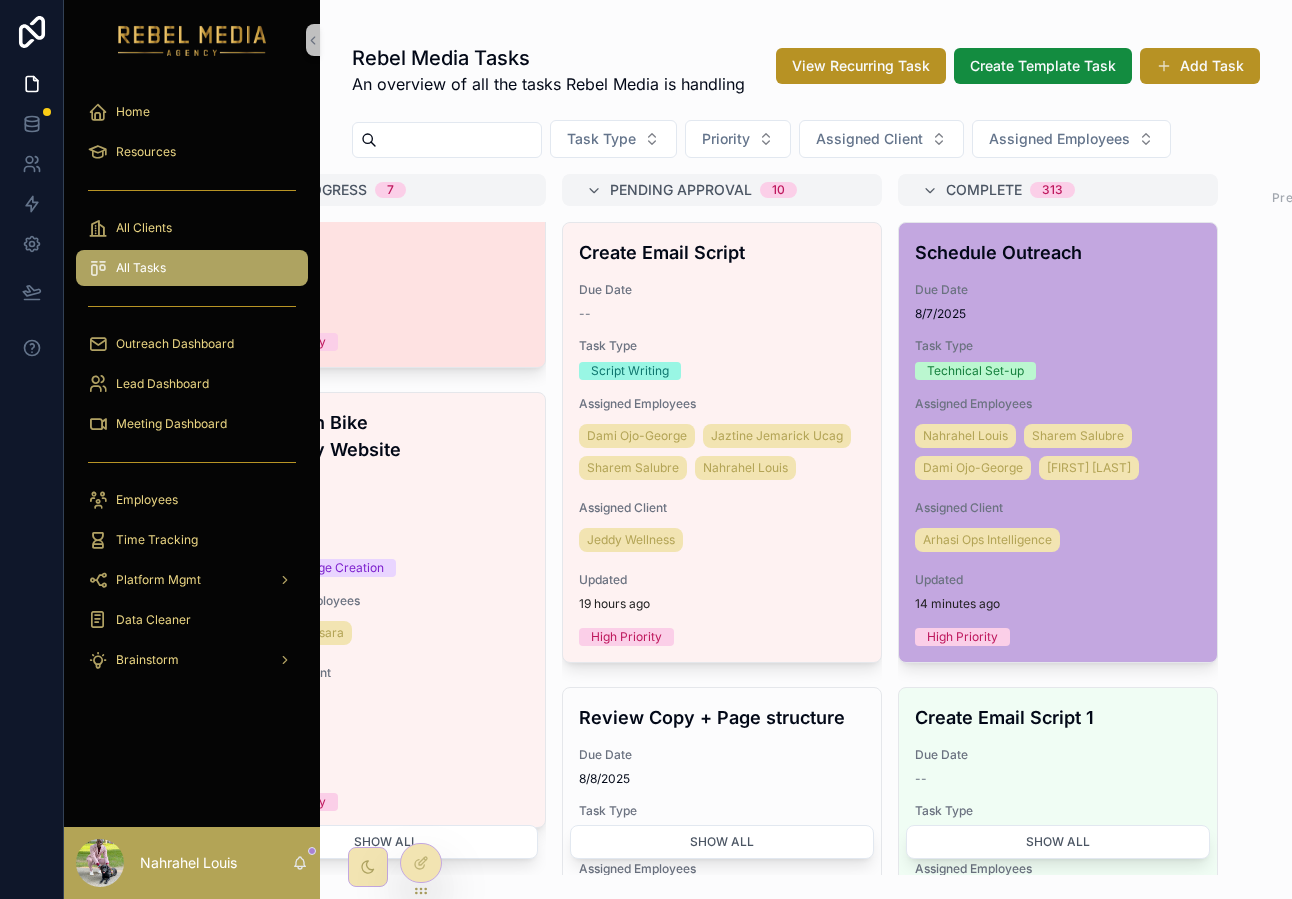 scroll, scrollTop: 0, scrollLeft: 596, axis: horizontal 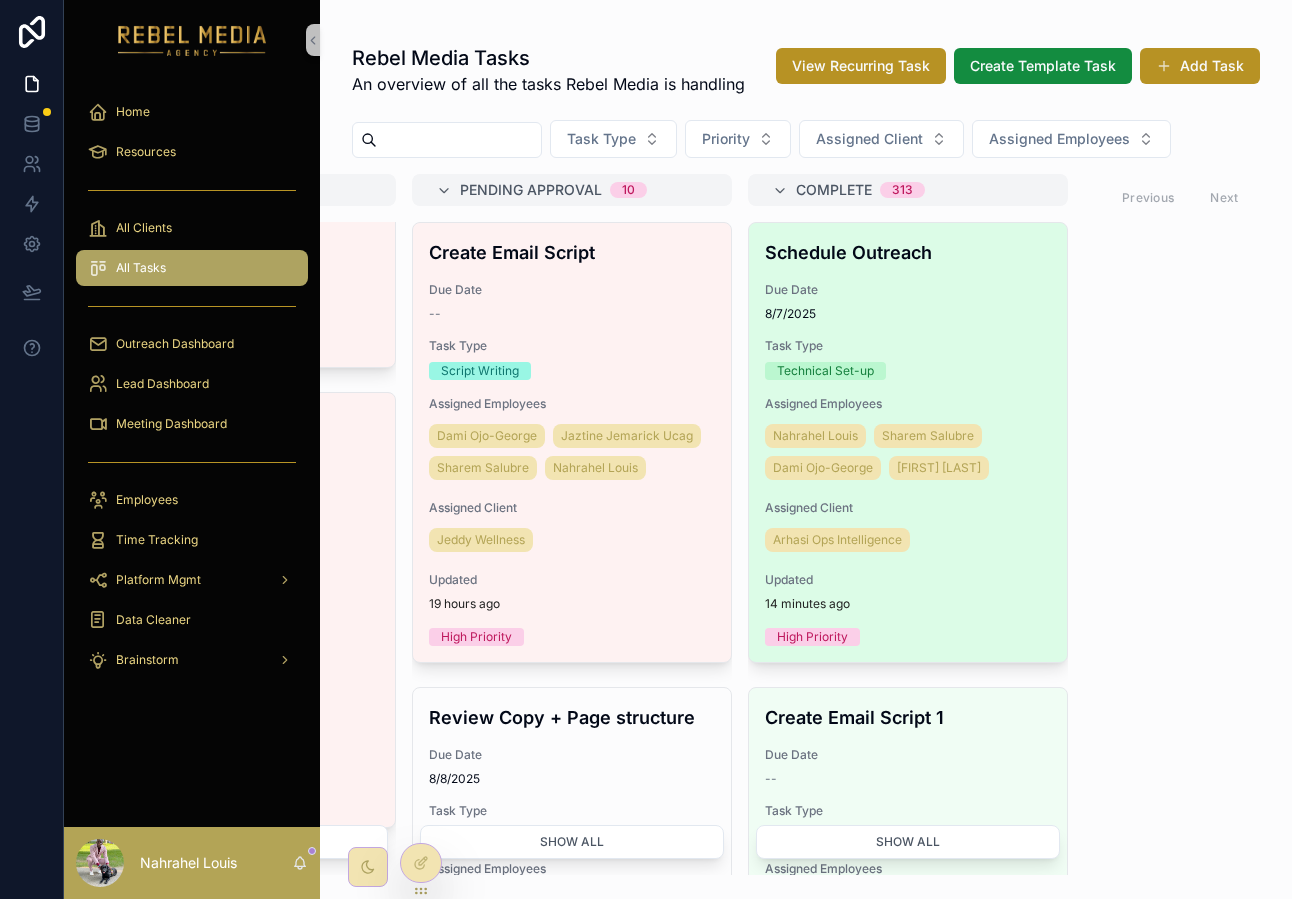 click on "Due Date 8/7/2025" at bounding box center (908, 302) 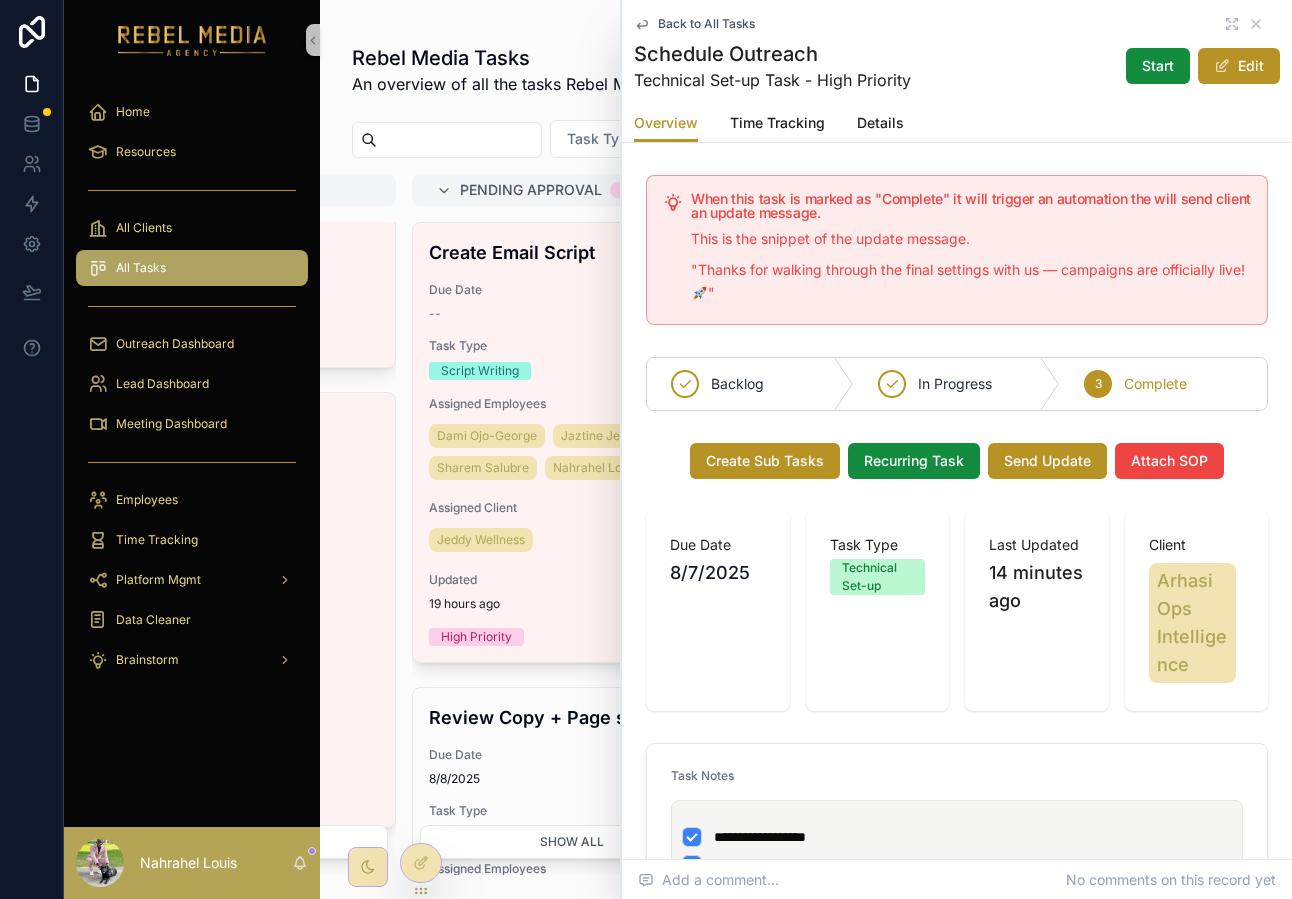 click on "Rebel Media Tasks An overview of all the tasks Rebel Media is handling View Recurring Task Create Template Task Add Task Task Type Priority Assigned Client Assigned Employees Backlog 93 Set Up Automations Due Date 8/9/2025 Task Type Technical Set-up Assigned Employees Sharem Salubre Dami Ojo-George Mico Fernandez Assigned Client Arhasi Ops Intelligence Complete Percentage 0.00% Updated 14 minutes ago High Priority Set-up Email Infrastructure Due Date 8/6/2025 Task Type Technical Set-up Assigned Employees Mico Fernandez Sharem Salubre Dami Ojo-George Assigned Client TopServ Digital Updated 1 hour ago High Priority Confirm 25 Domains Due Date 8/7/2025 Task Type Assigned Employees Sharem Salubre Dami Ojo-George Jaztine Jemarick Ucag Assigned Client Marcel Schwantes Group LLC Updated 6 hours ago Medium Priority Email Script Building Due Date 8/9/2025 Task Type Assigned Employees Nahrahel Louis Sharem Salubre Dami Ojo-George Jaztine Jemarick Ucag Assigned Client Marcel Schwantes Group LLC Updated 6 hours ago Leads" at bounding box center [806, 437] 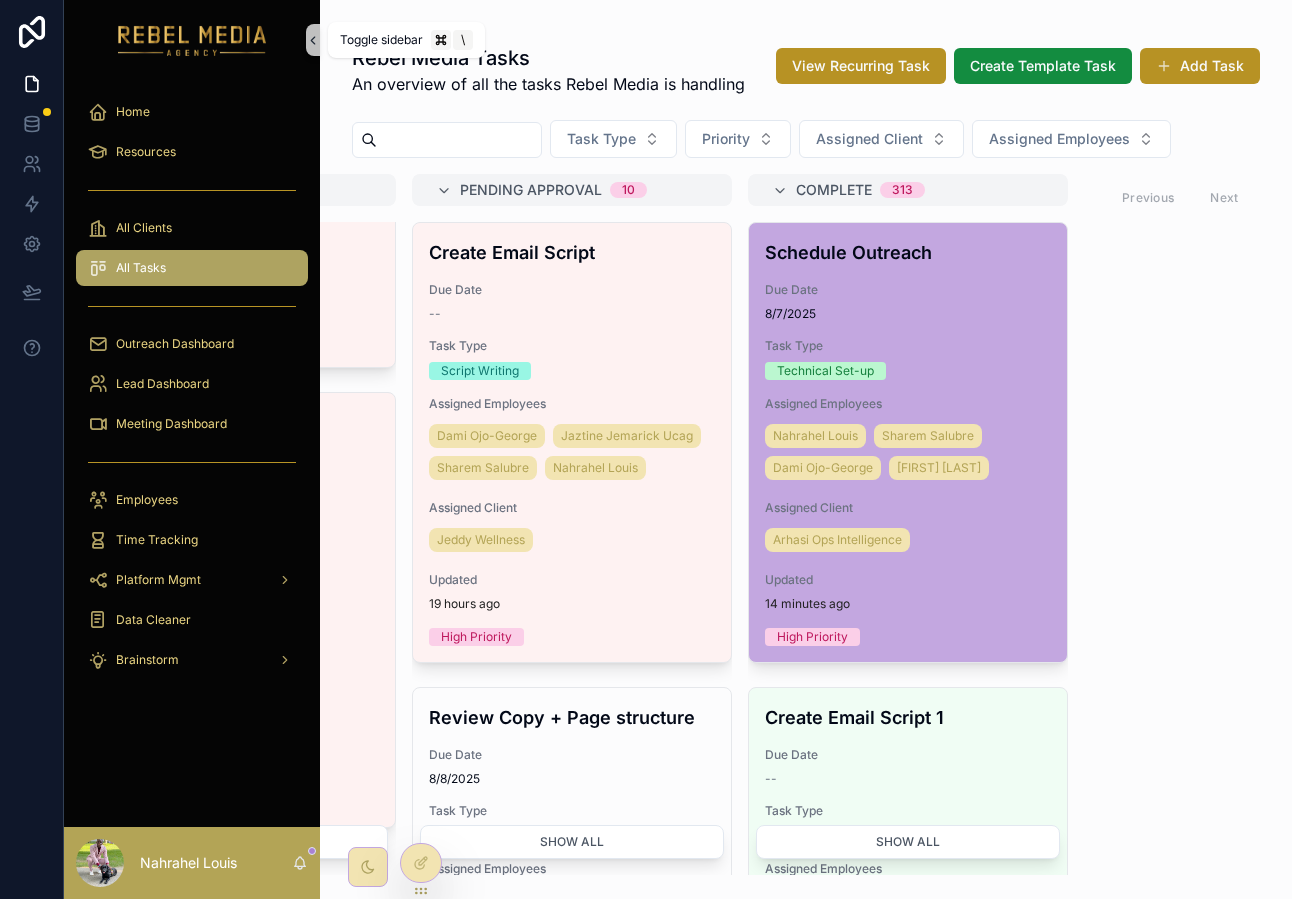 click at bounding box center (313, 40) 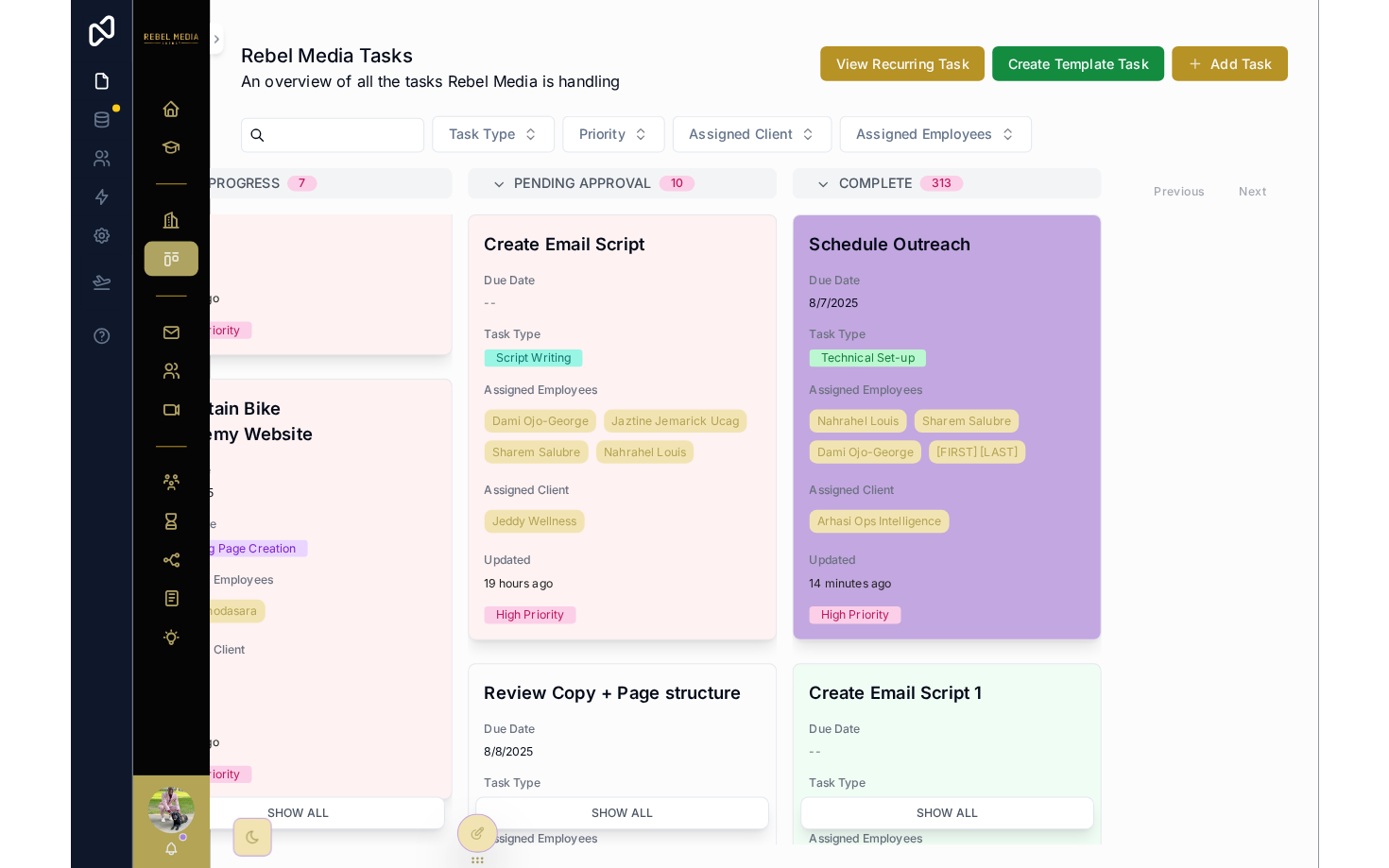 scroll, scrollTop: 0, scrollLeft: 397, axis: horizontal 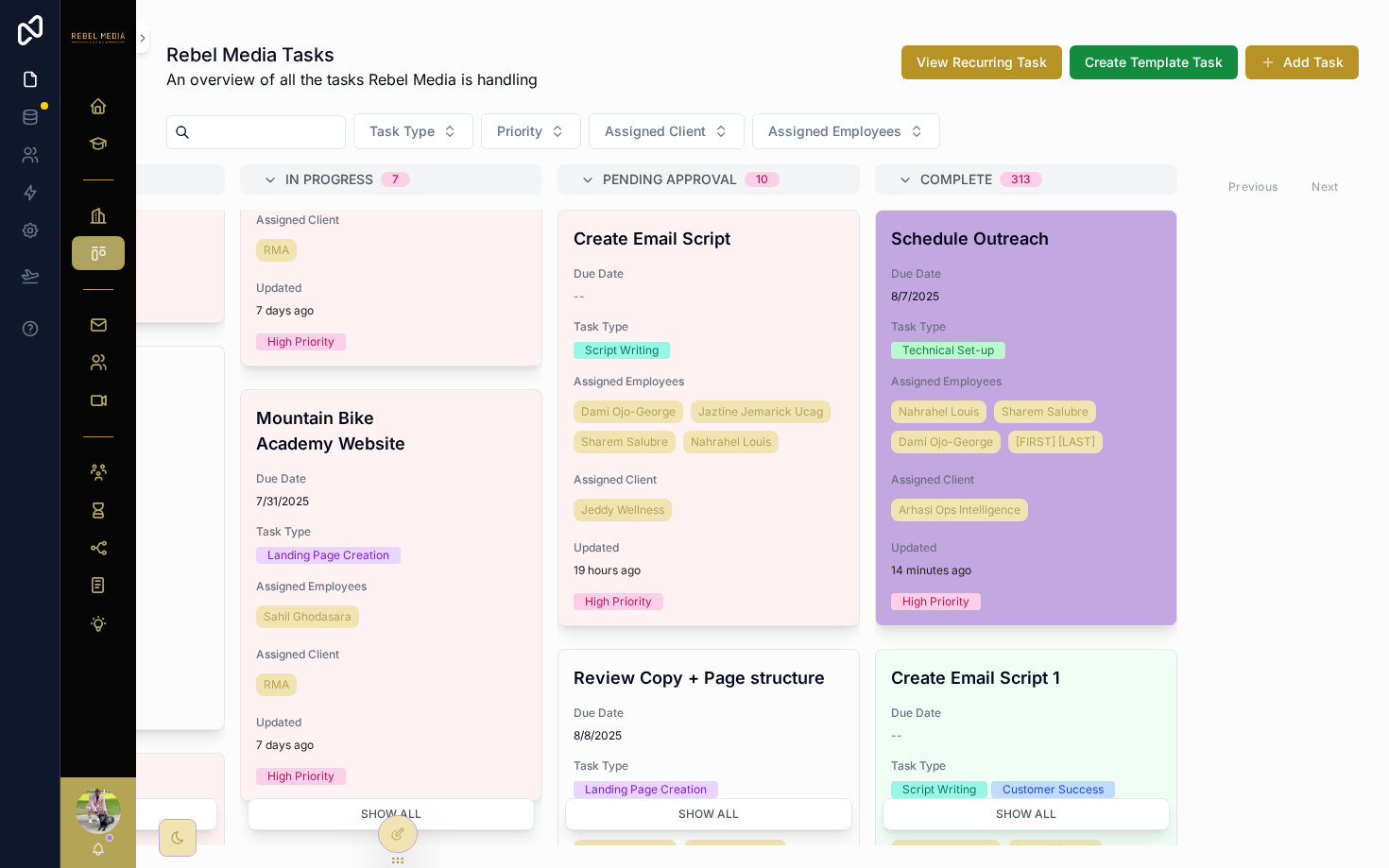 click on "Rebel Media Tasks An overview of all the tasks Rebel Media is handling View Recurring Task Create Template Task Add Task" at bounding box center [763, 66] 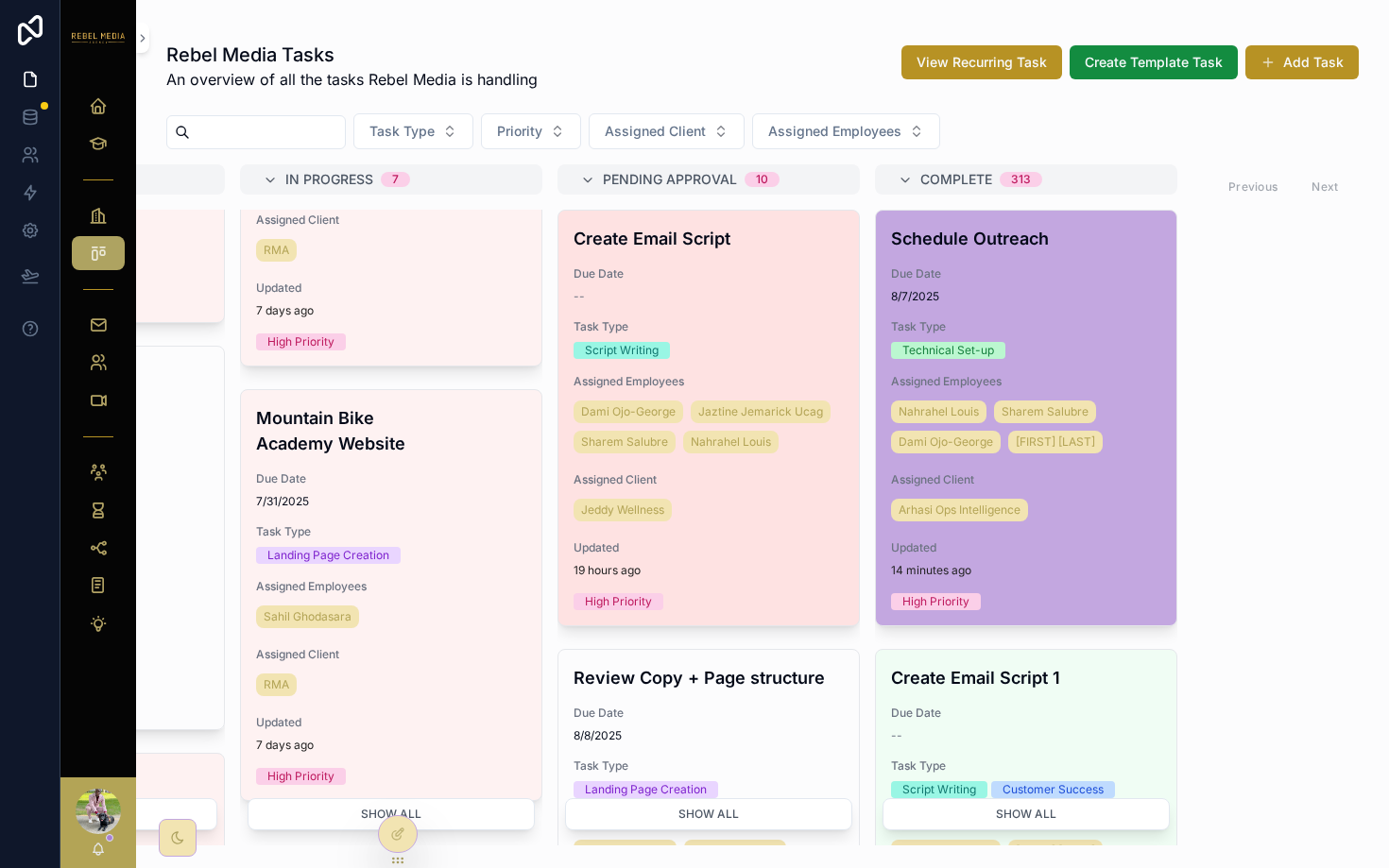 scroll, scrollTop: 0, scrollLeft: 0, axis: both 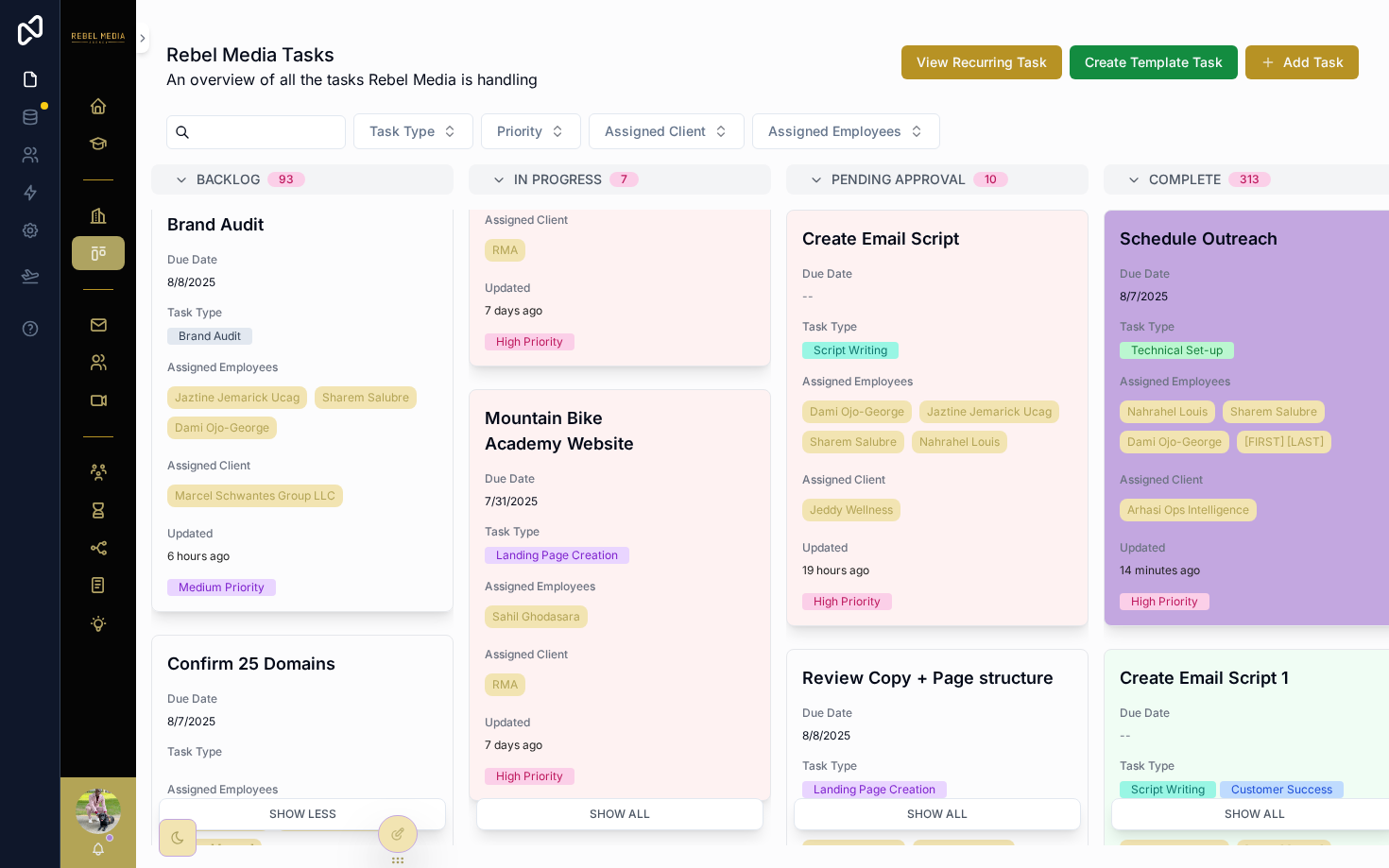 click on "Rebel Media Tasks An overview of all the tasks Rebel Media is handling View Recurring Task Create Template Task Add Task Task Type Priority Assigned Client Assigned Employees Backlog 93 Set Up Automations Due Date 8/9/2025 Task Type Technical Set-up Assigned Employees Sharem Salubre Dami Ojo-George Mico Fernandez Assigned Client Arhasi Ops Intelligence Complete Percentage 0.00% Updated 14 minutes ago High Priority Set-up Email Infrastructure Due Date 8/6/2025 Task Type Technical Set-up Assigned Employees Mico Fernandez Sharem Salubre Dami Ojo-George Assigned Client TopServ Digital Updated 1 hour ago High Priority Confirm 25 Domains Due Date 8/7/2025 Task Type Assigned Employees Sharem Salubre Dami Ojo-George Jaztine Jemarick Ucag Assigned Client Marcel Schwantes Group LLC Updated 6 hours ago Medium Priority Email Script Building Due Date 8/9/2025 Task Type Assigned Employees Nahrahel Louis Sharem Salubre Dami Ojo-George Jaztine Jemarick Ucag Assigned Client Marcel Schwantes Group LLC Updated 6 hours ago Leads" at bounding box center (763, 437) 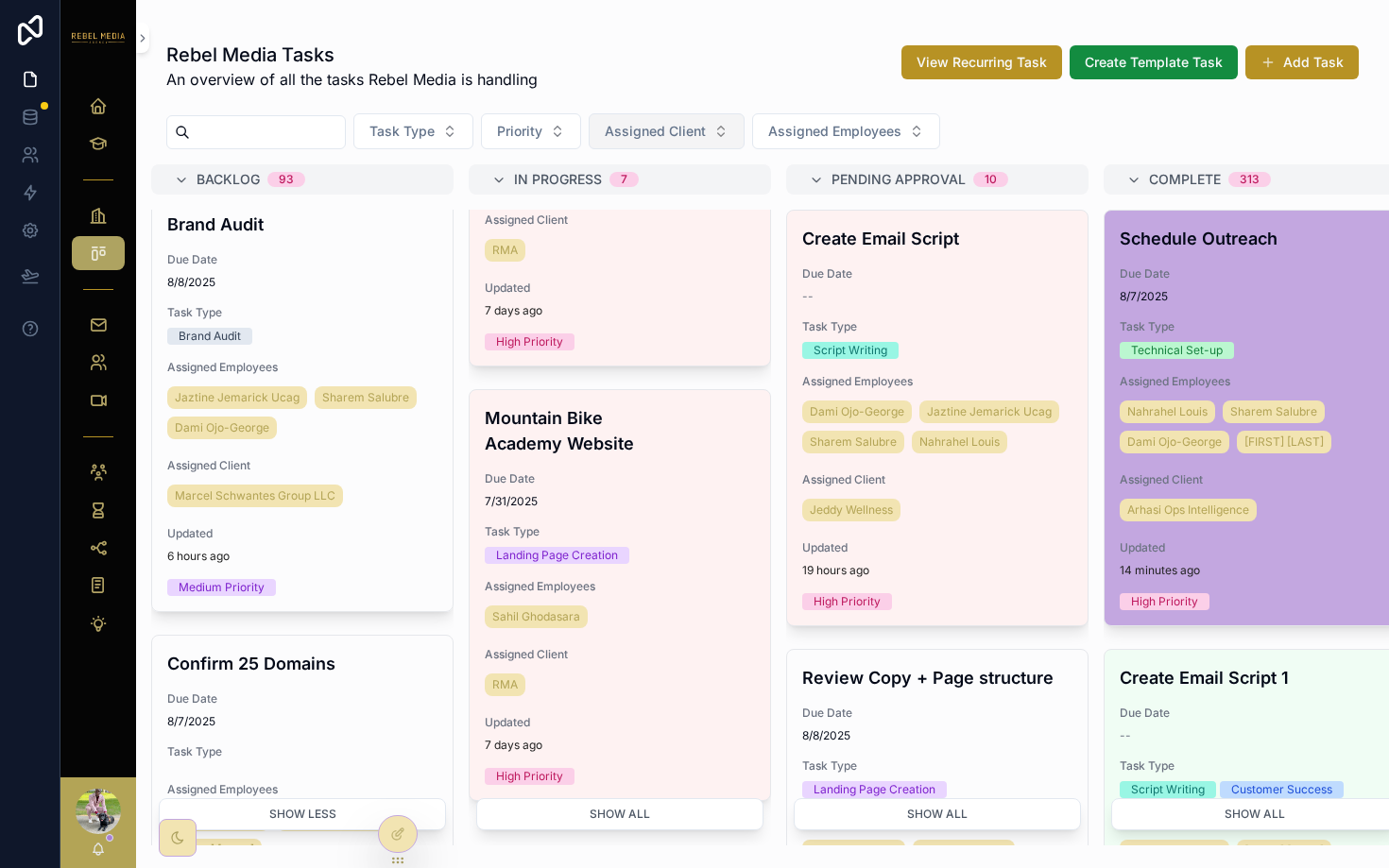 click on "Assigned Client" at bounding box center [655, 131] 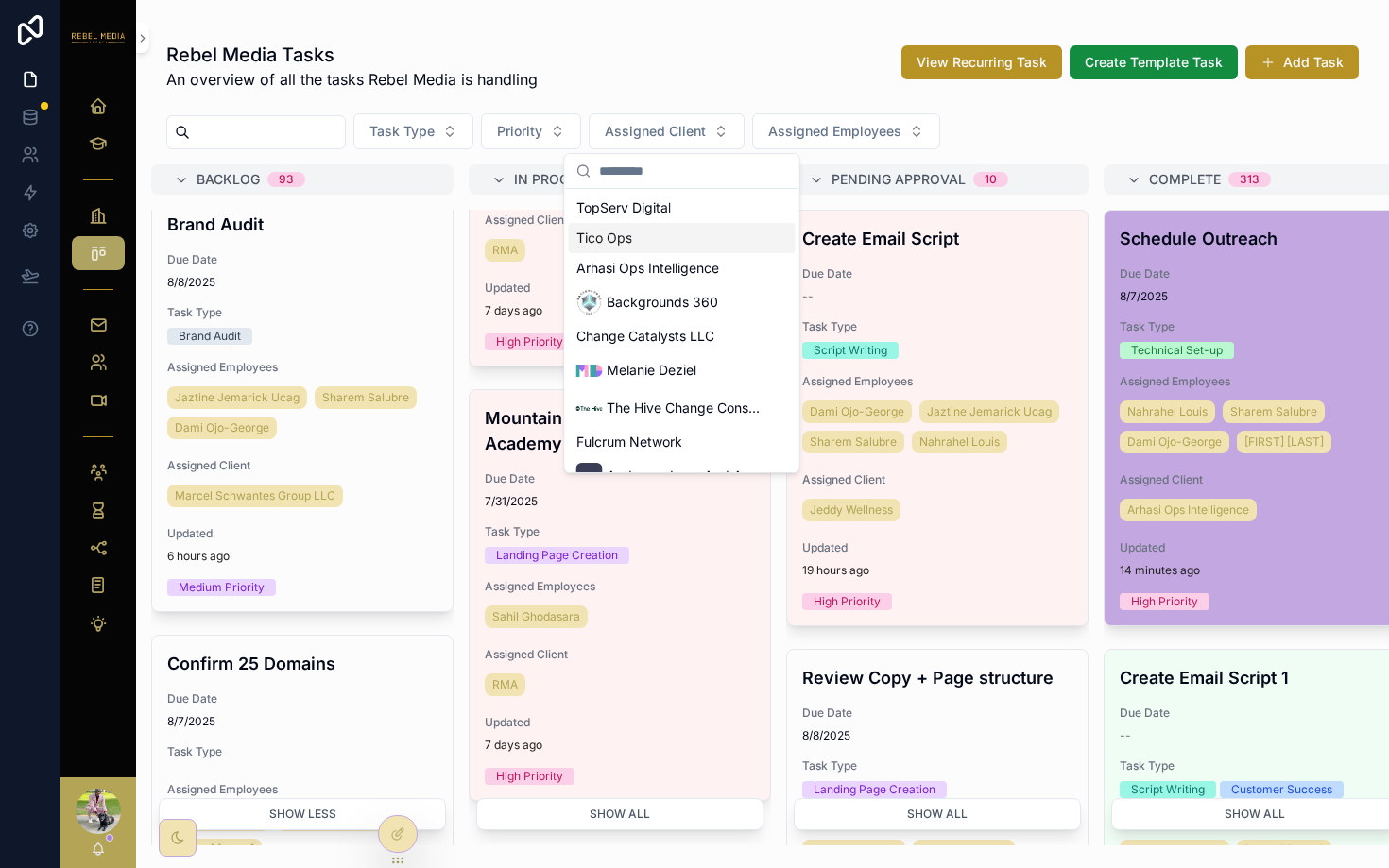 click on "Tico Ops" at bounding box center (604, 238) 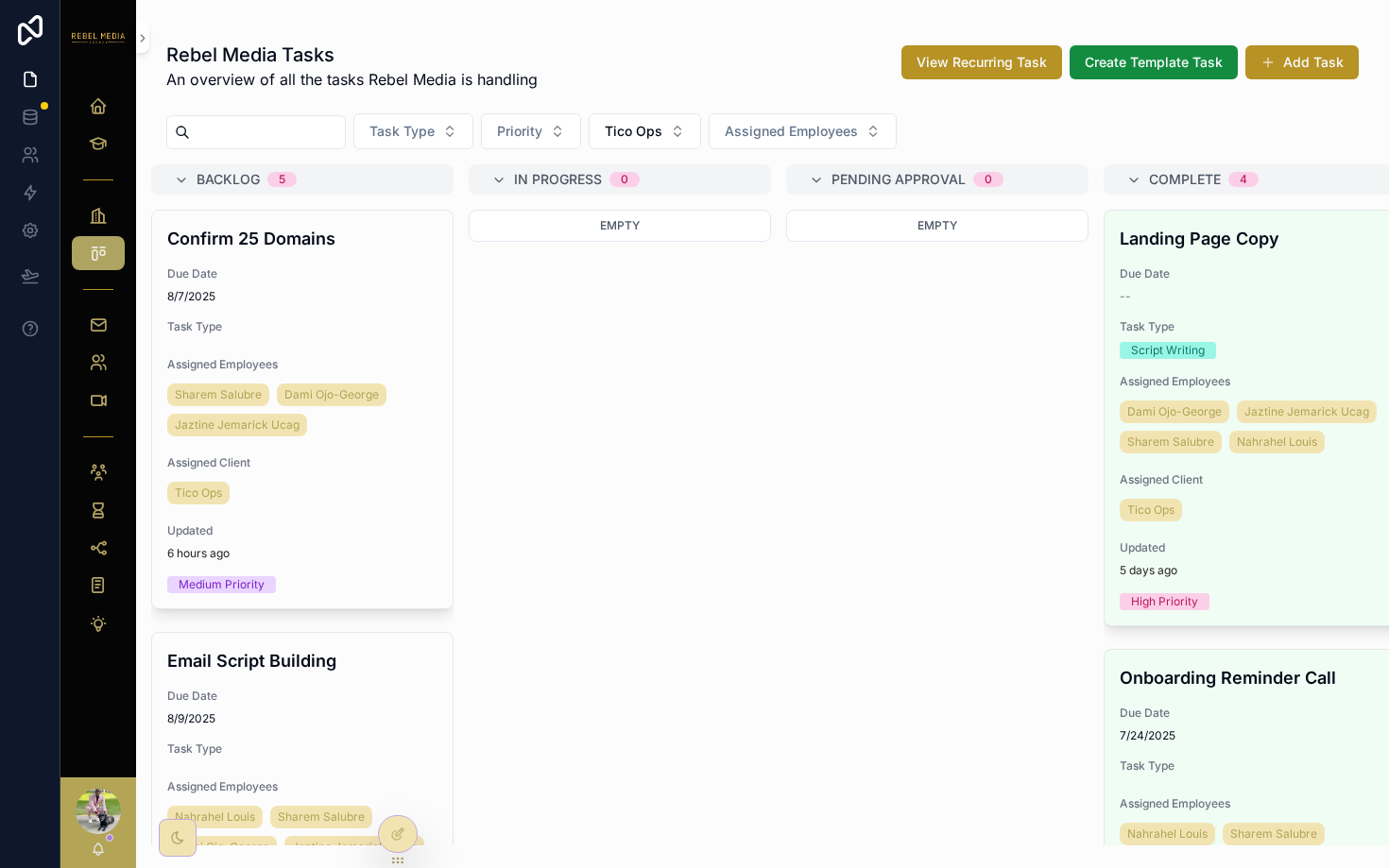 scroll, scrollTop: 0, scrollLeft: 229, axis: horizontal 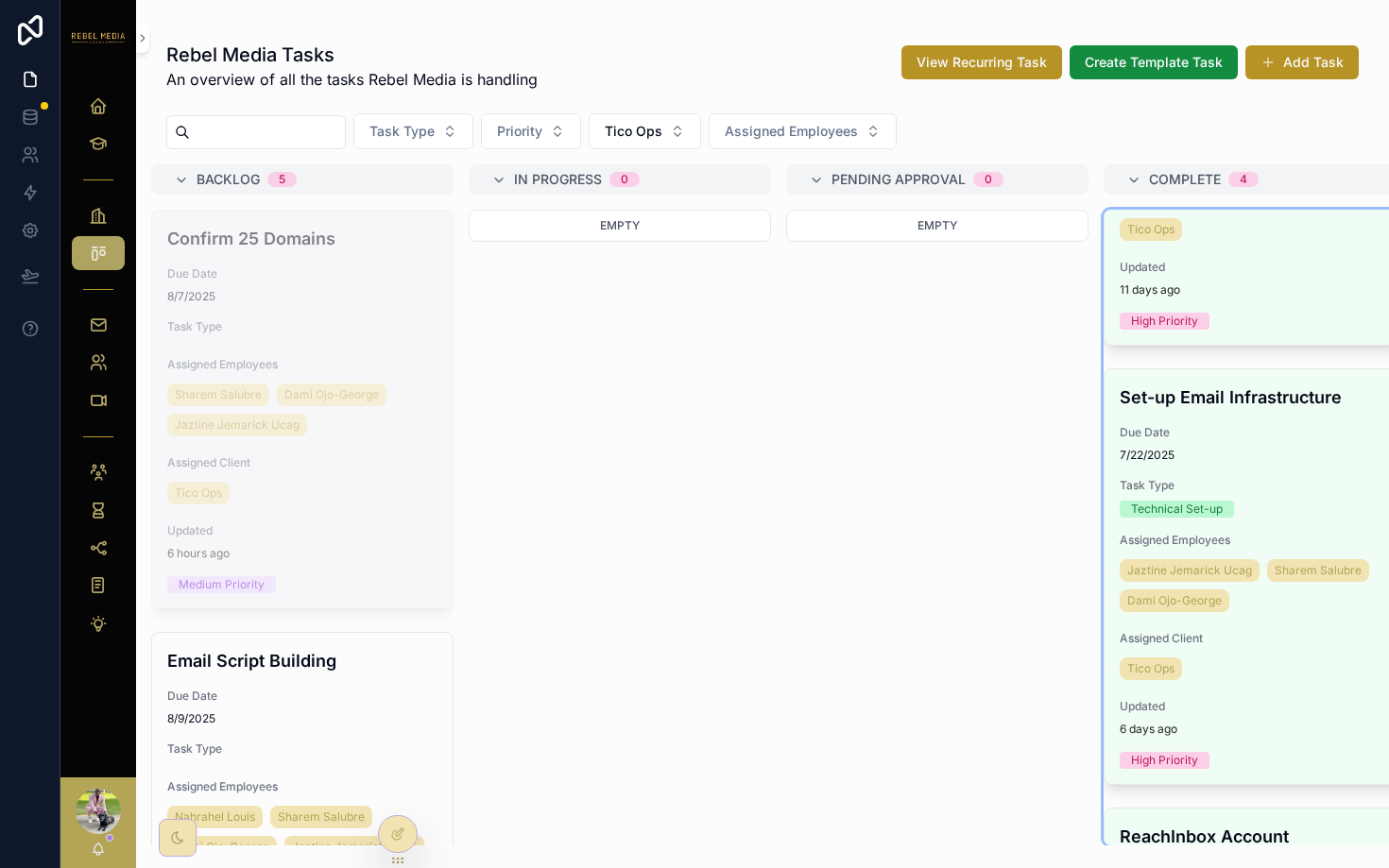 drag, startPoint x: 235, startPoint y: 308, endPoint x: 1196, endPoint y: 369, distance: 962.9341 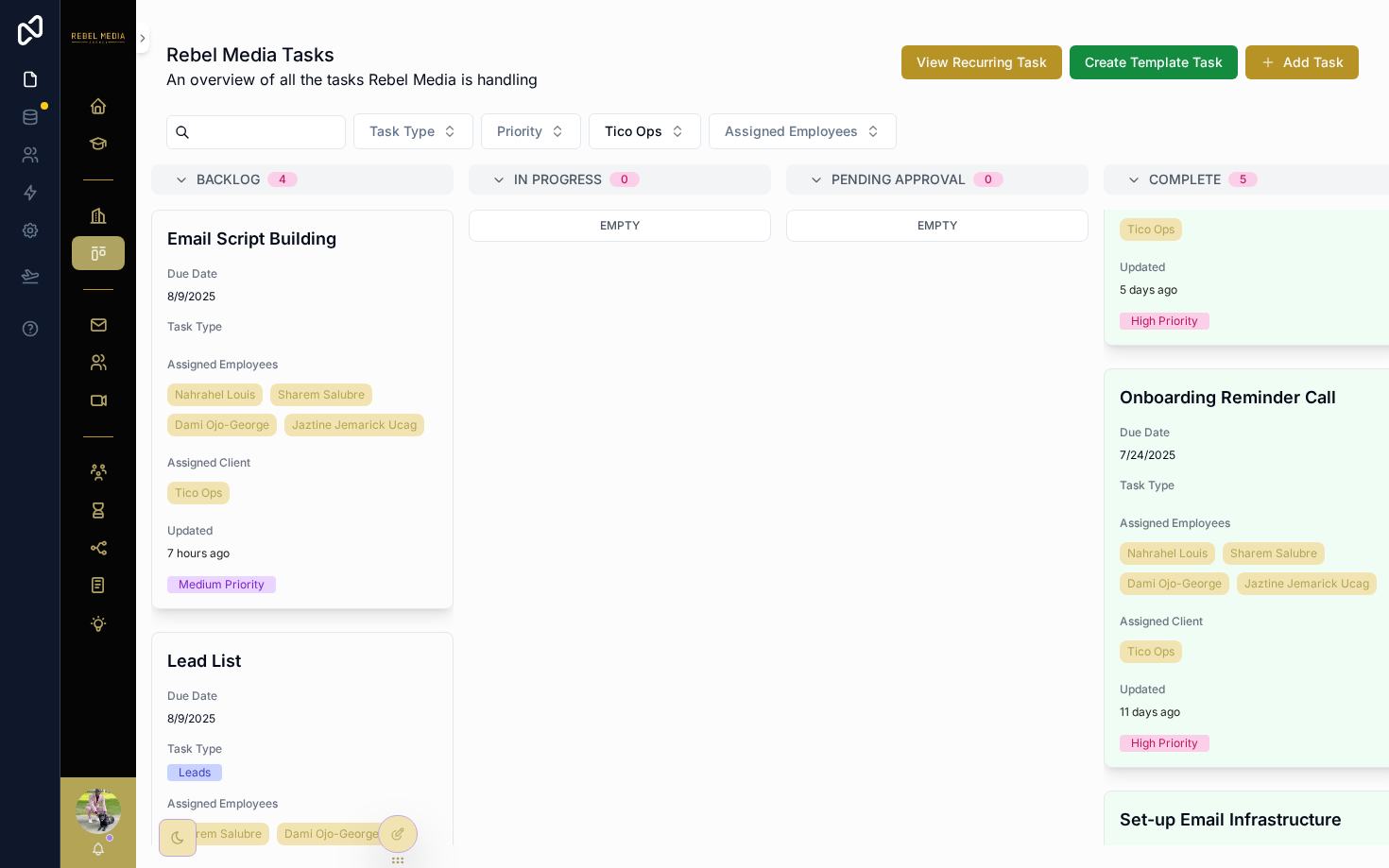 scroll, scrollTop: 1125, scrollLeft: 0, axis: vertical 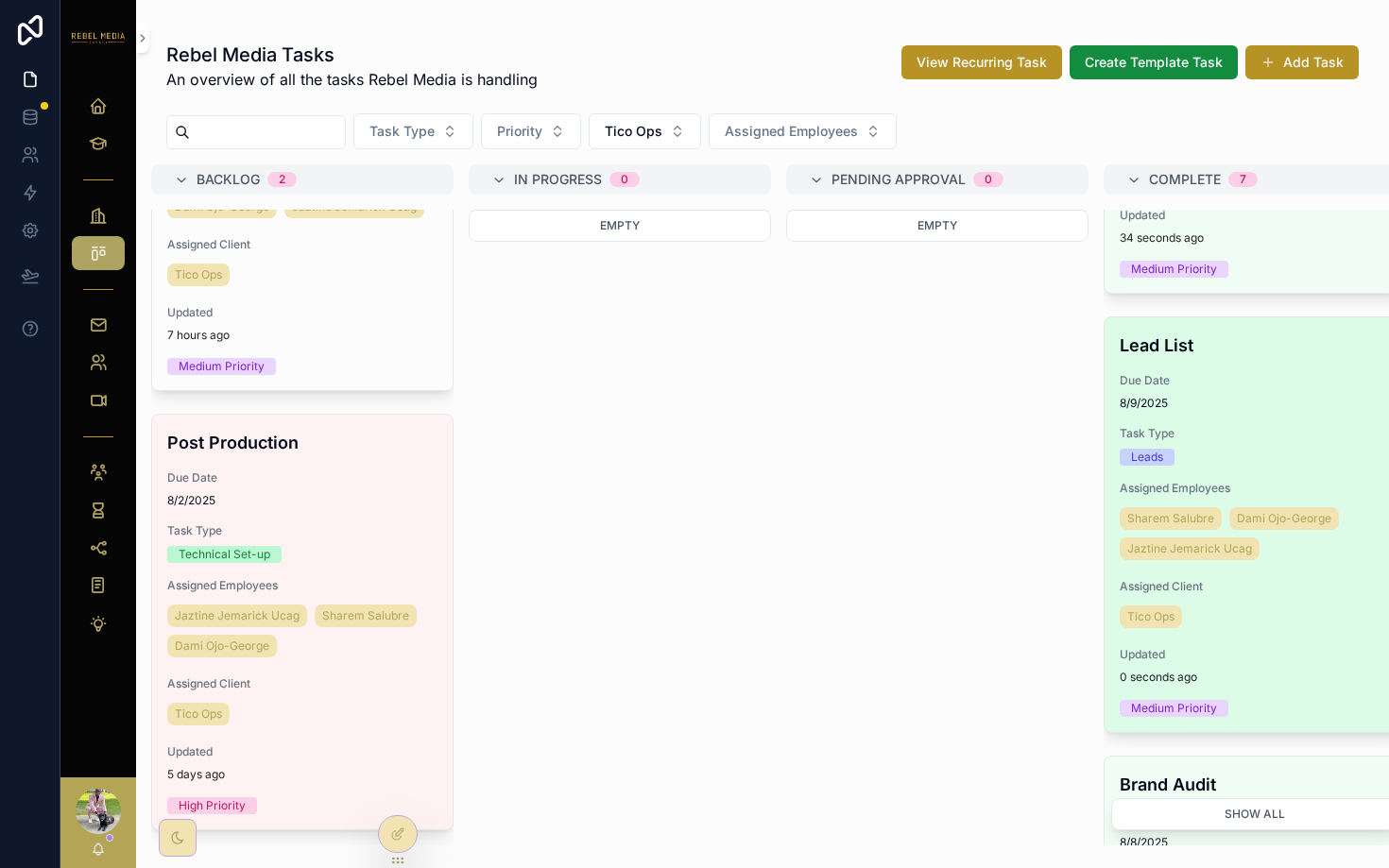 click on "Leads" at bounding box center [1255, 457] 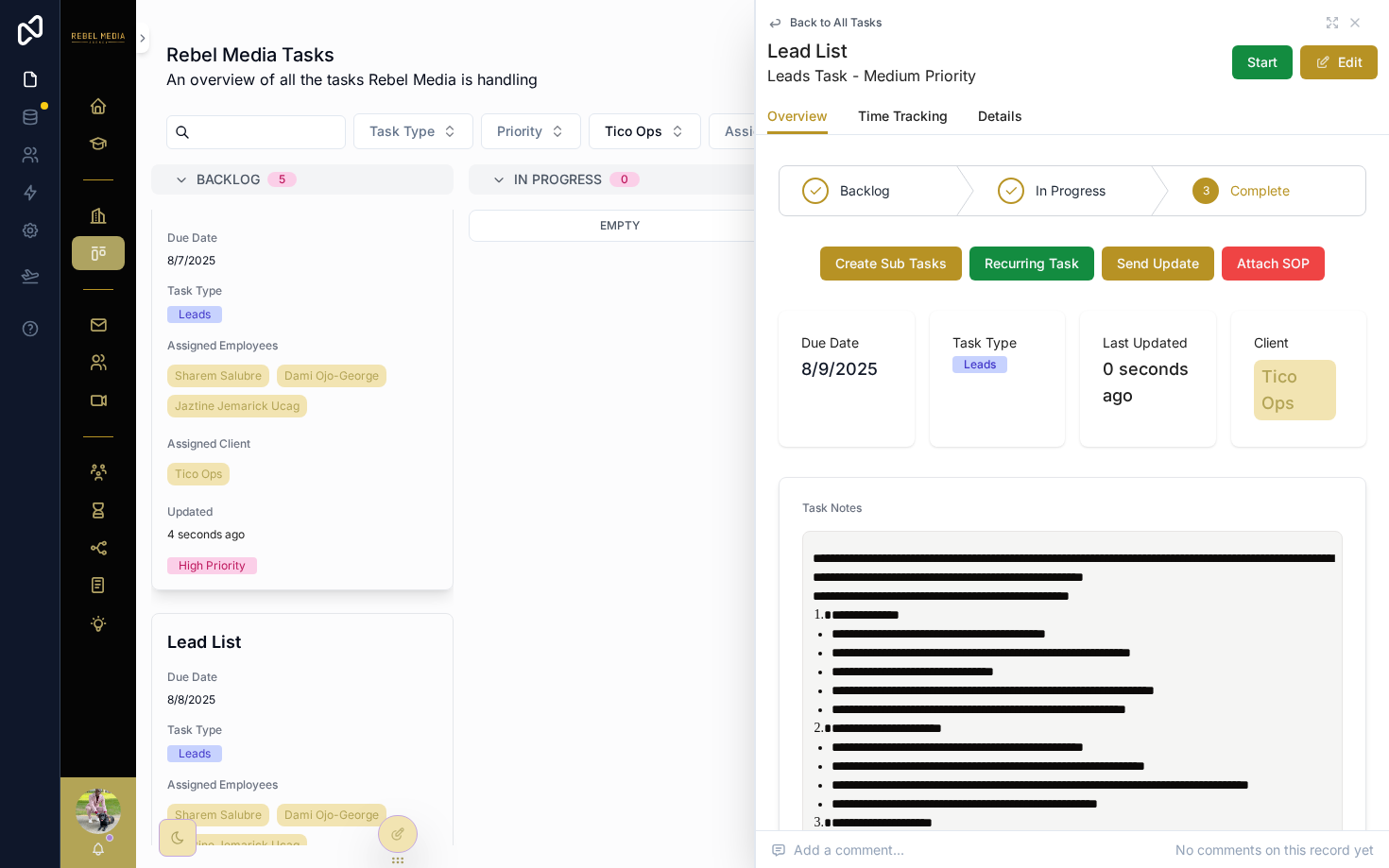 scroll, scrollTop: 0, scrollLeft: 0, axis: both 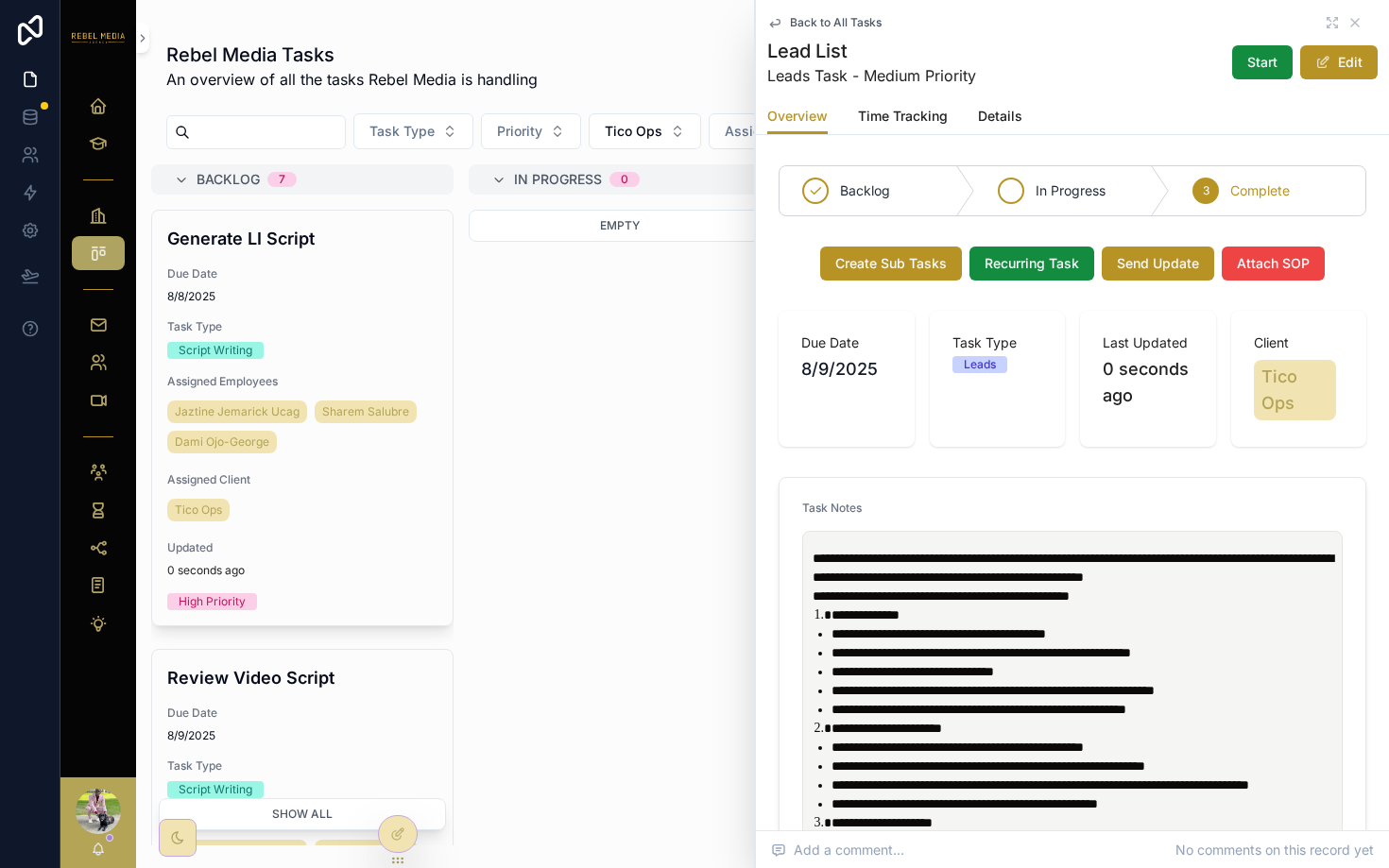 click on "In Progress" at bounding box center (1071, 191) 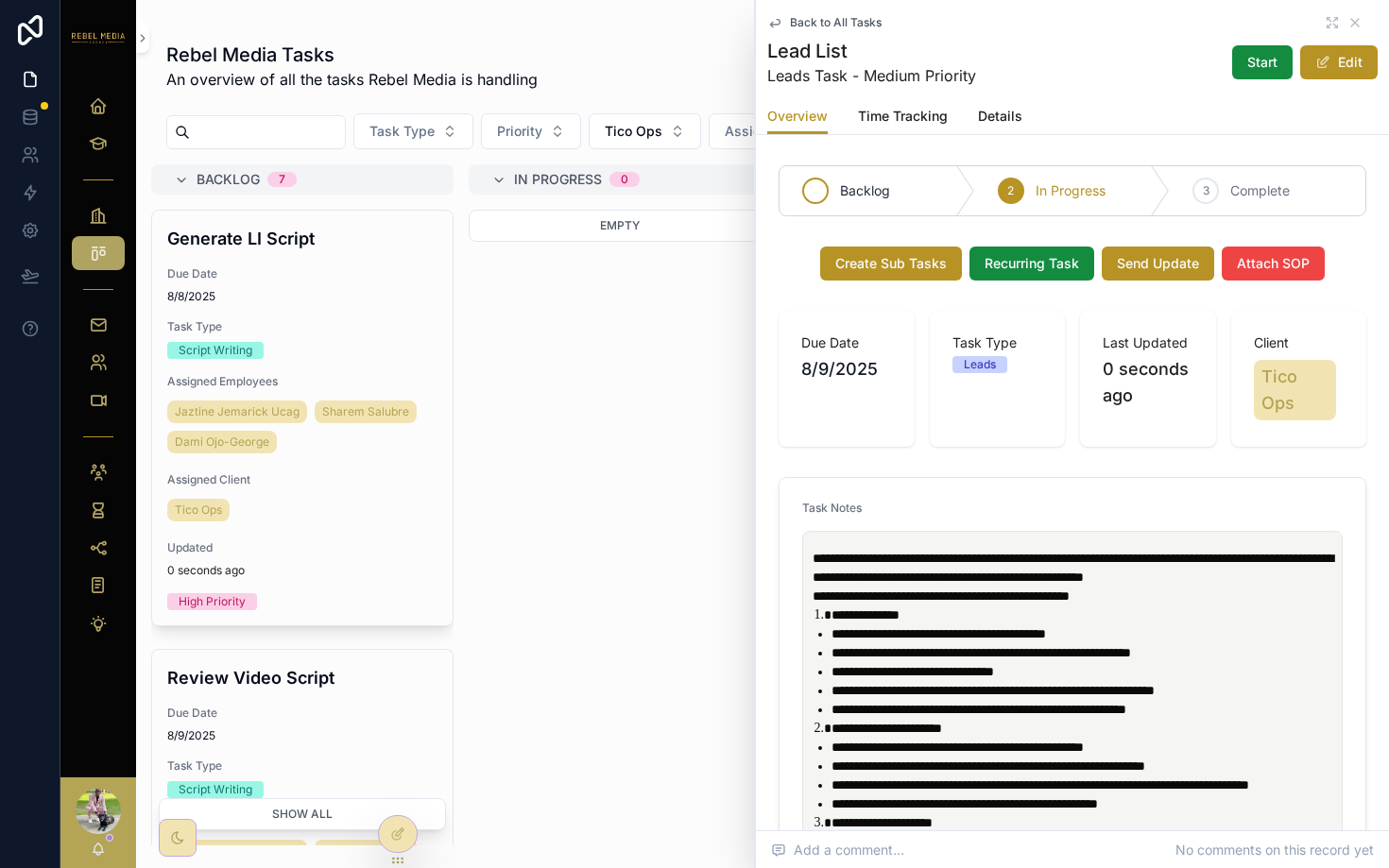 click on "Backlog" at bounding box center (877, 191) 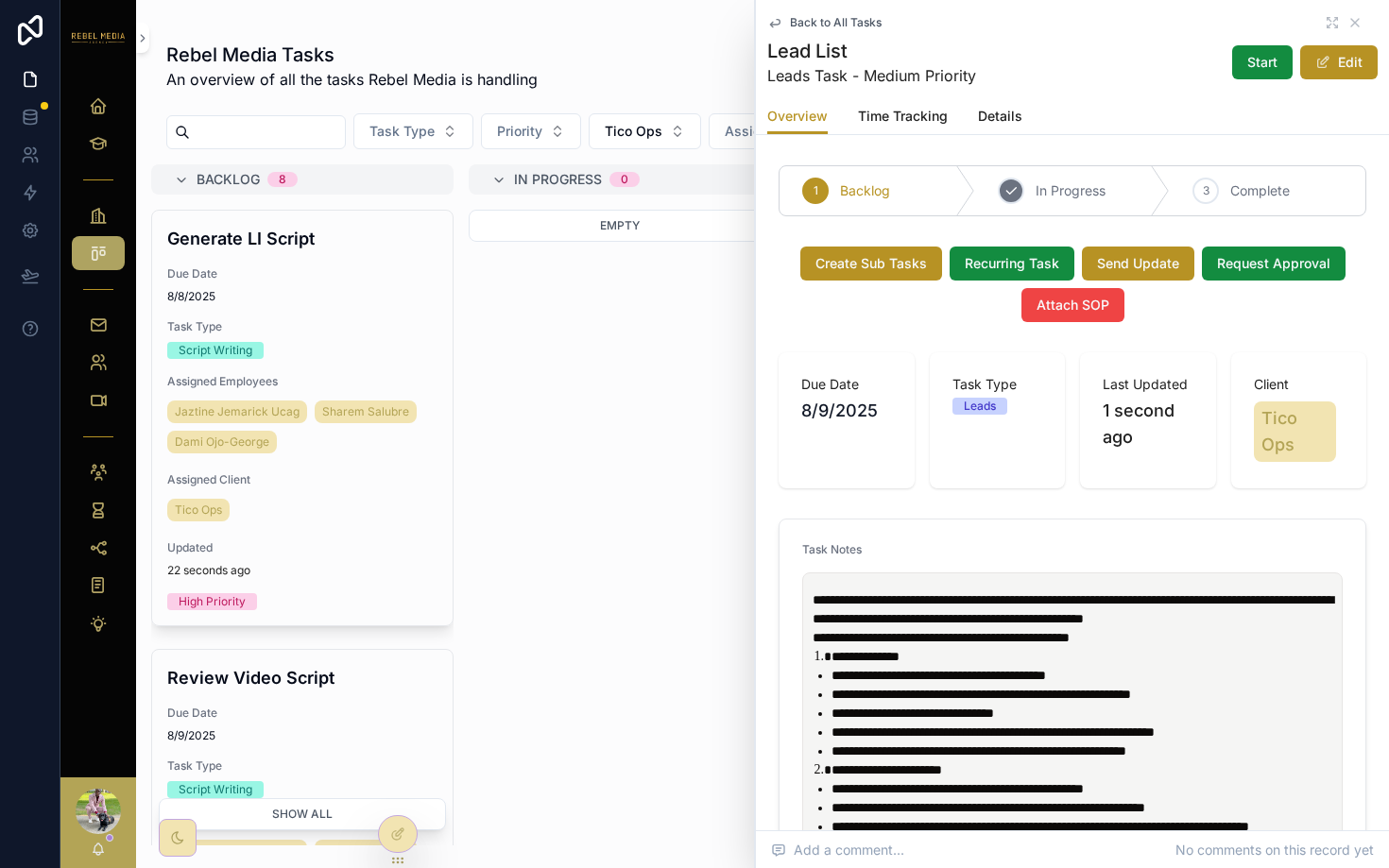 click on "2 In Progress" at bounding box center [1072, 191] 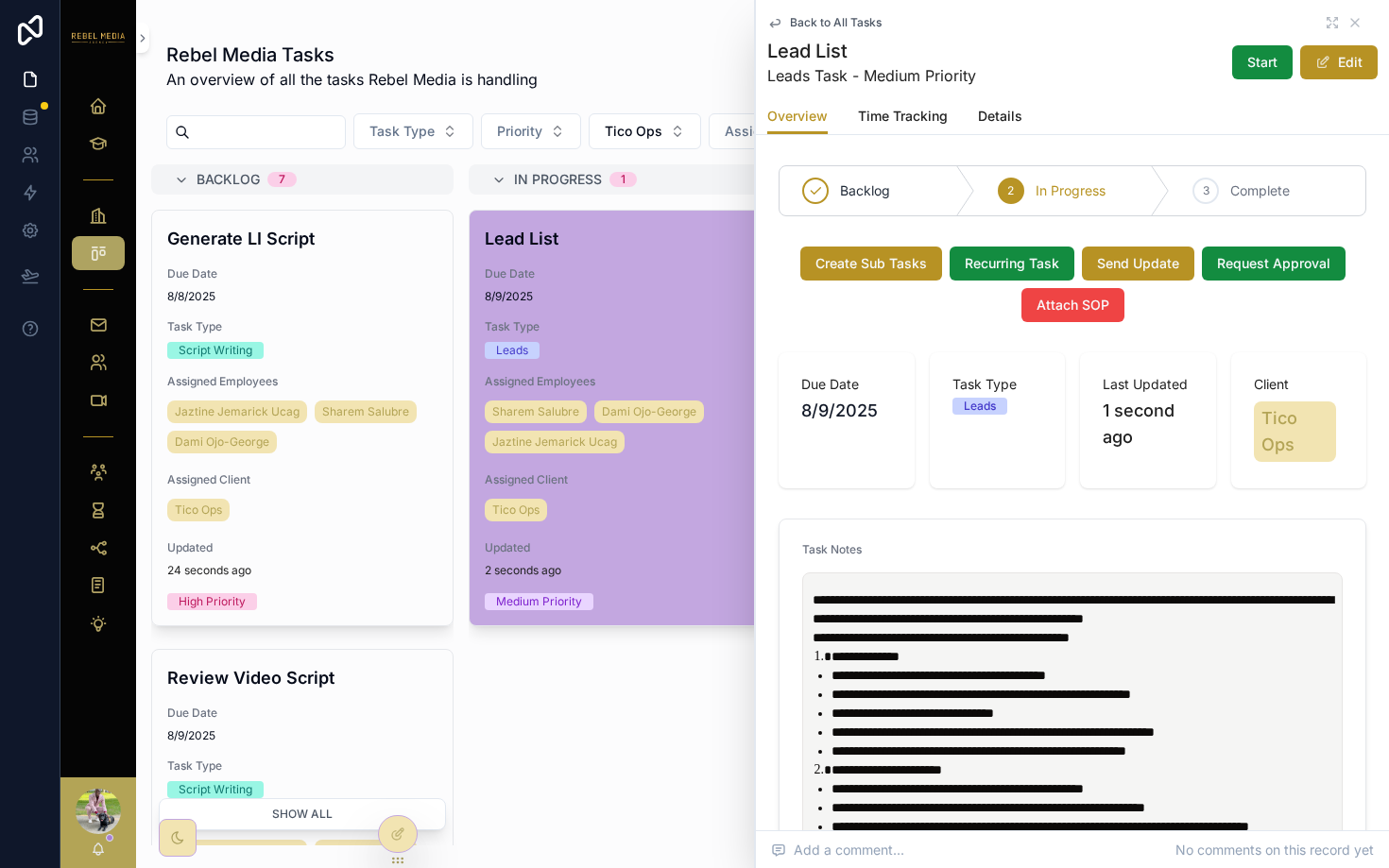 scroll, scrollTop: 0, scrollLeft: 0, axis: both 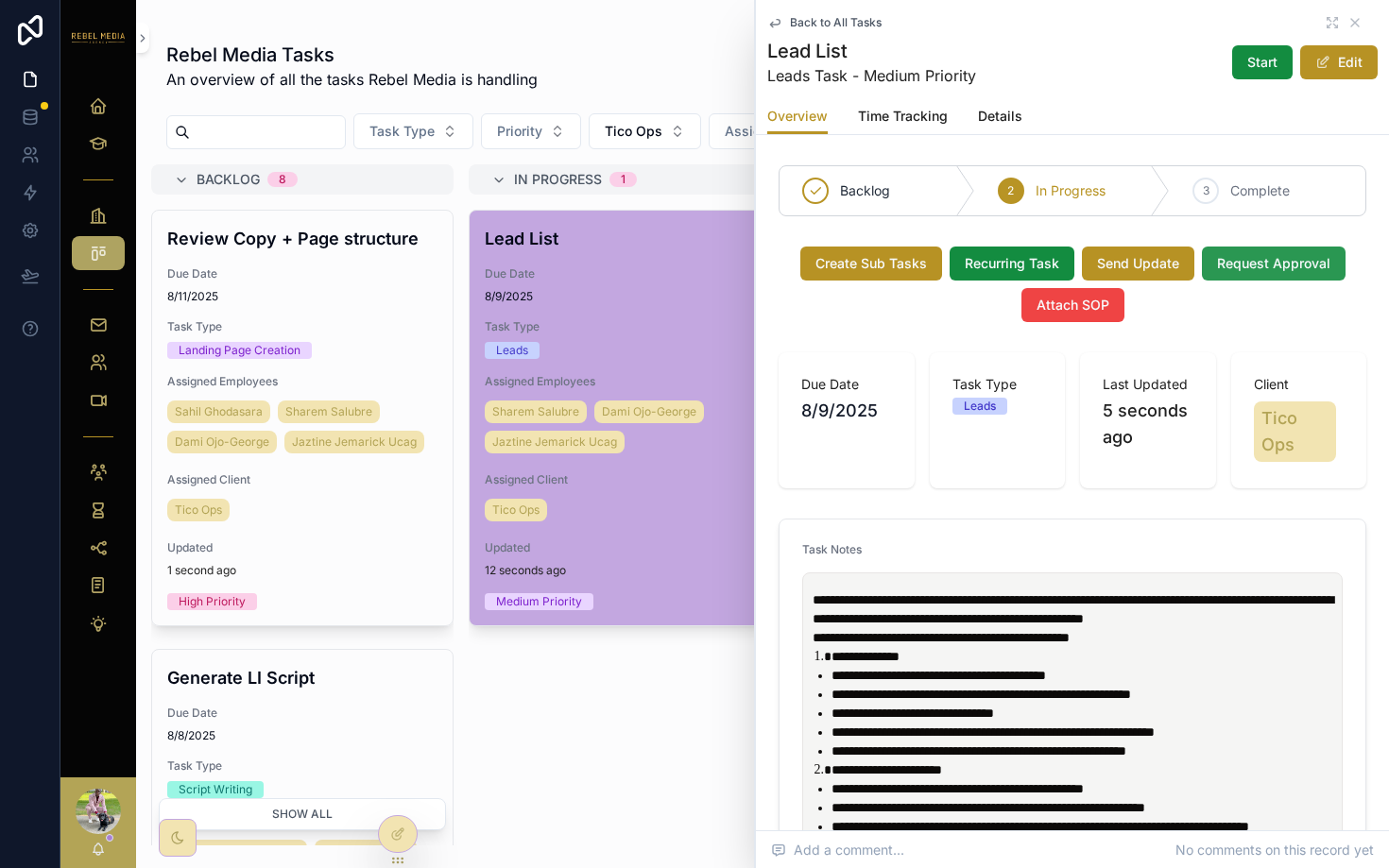 click on "Request Approval" at bounding box center [1274, 264] 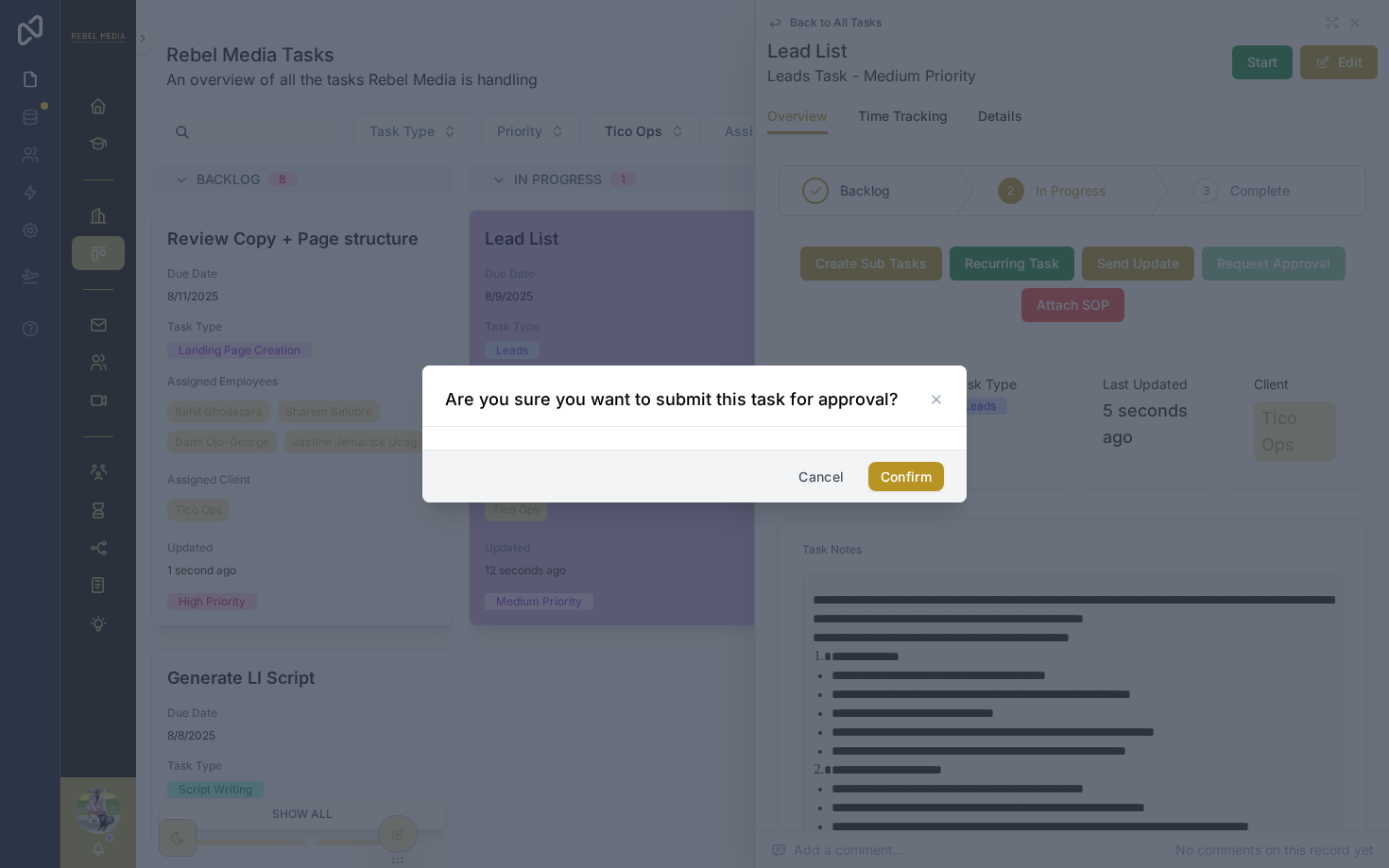 click at bounding box center (694, 438) 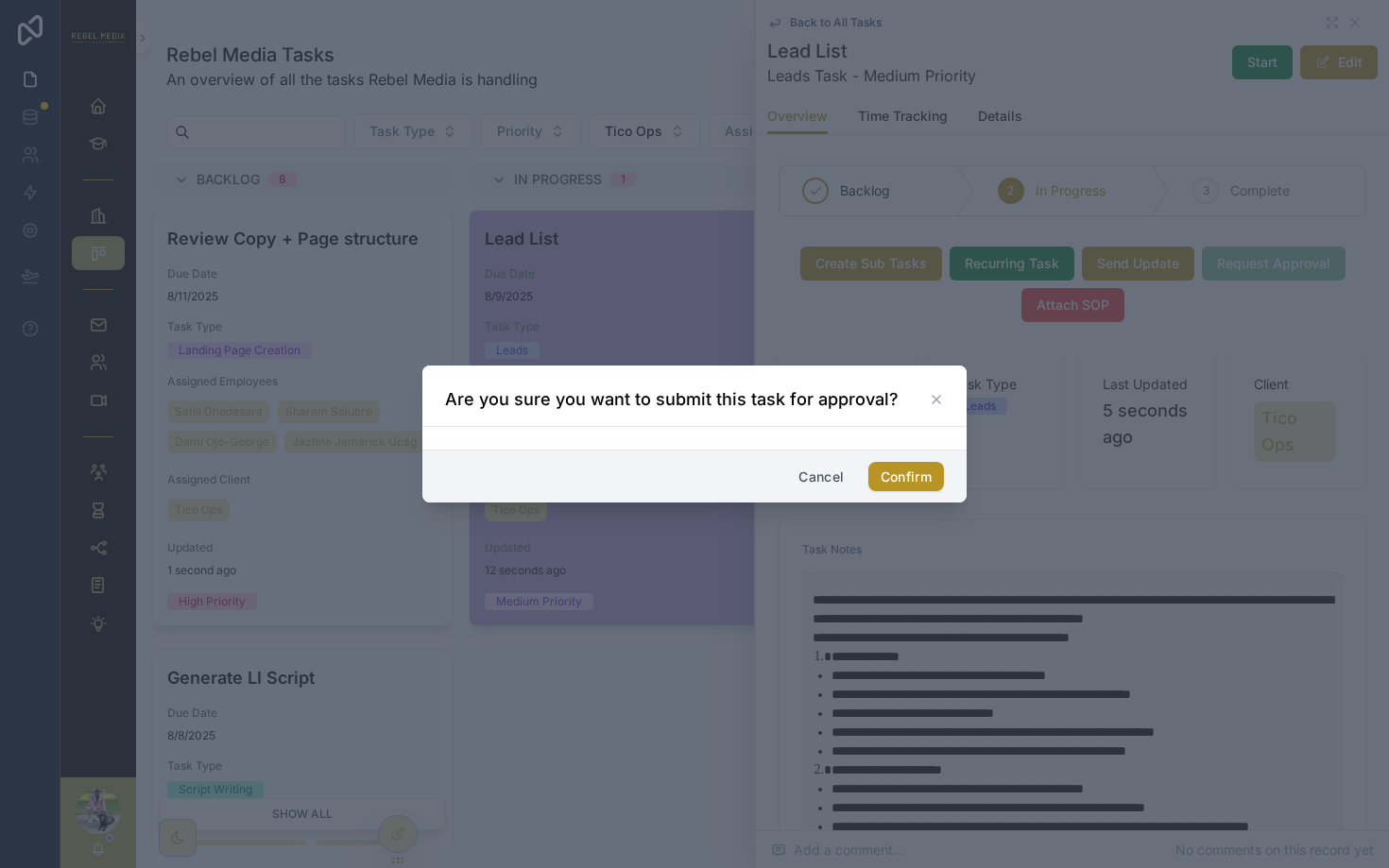 click on "Cancel" at bounding box center (821, 477) 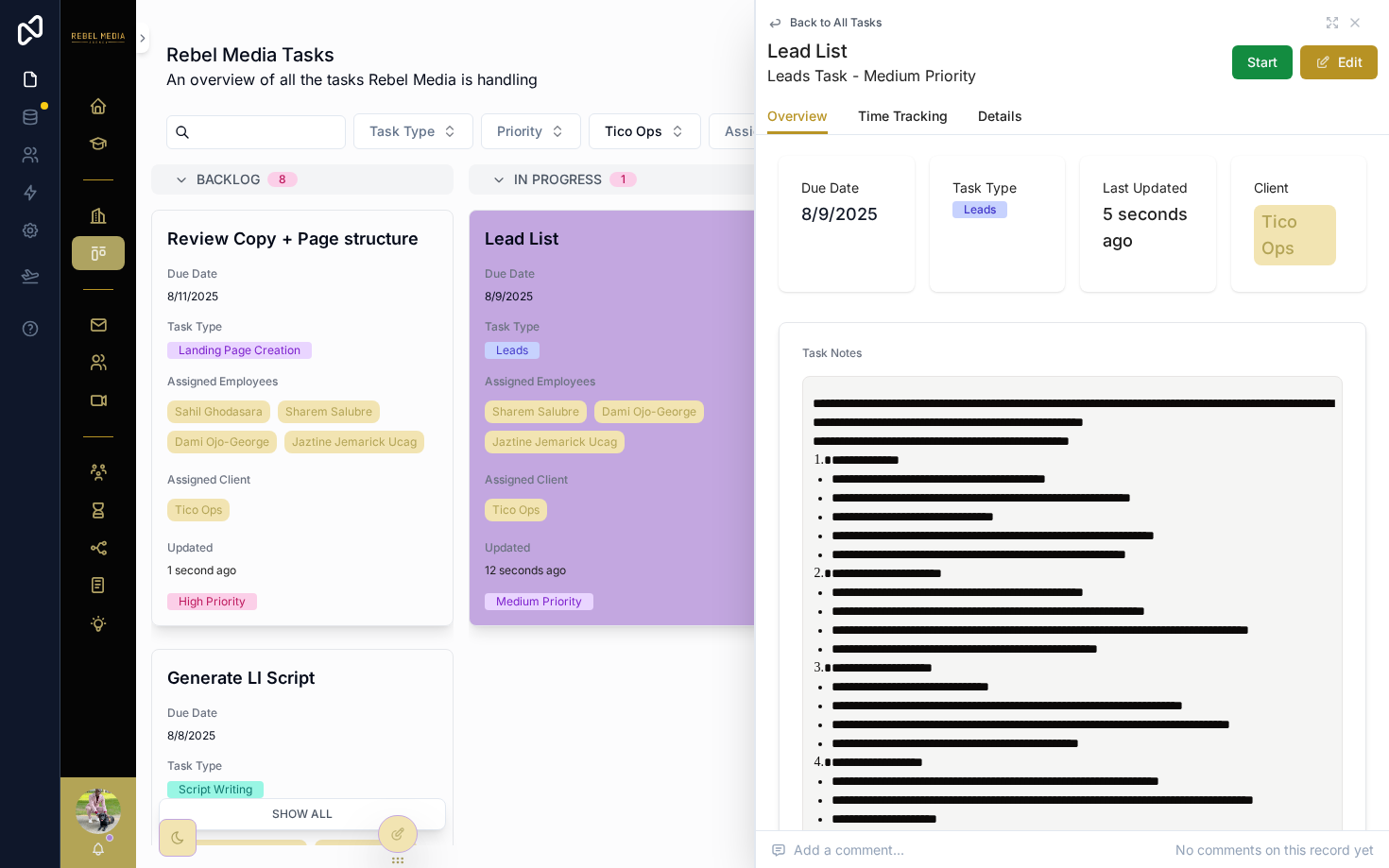 scroll, scrollTop: 0, scrollLeft: 0, axis: both 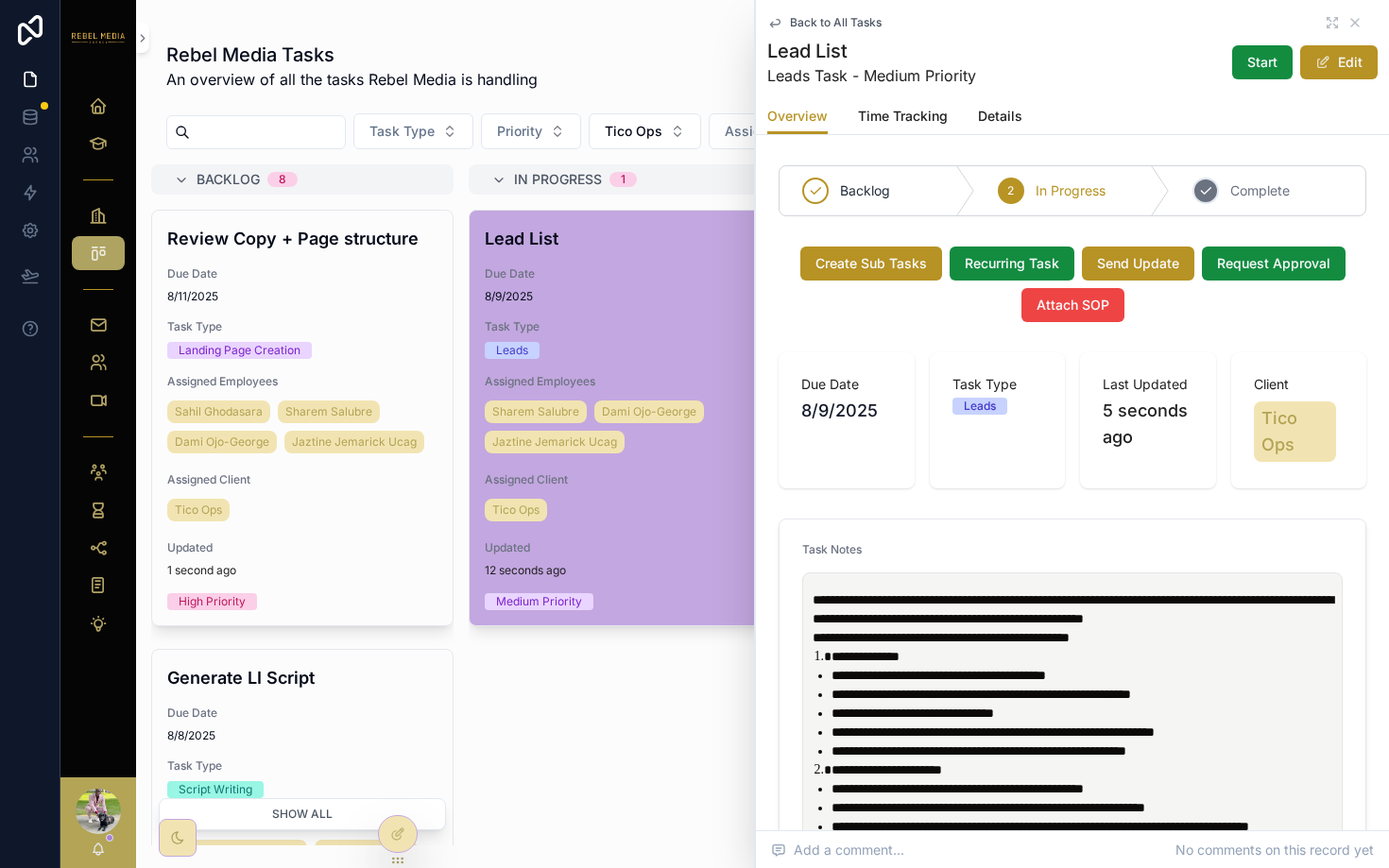 click on "3 Complete" at bounding box center (1267, 191) 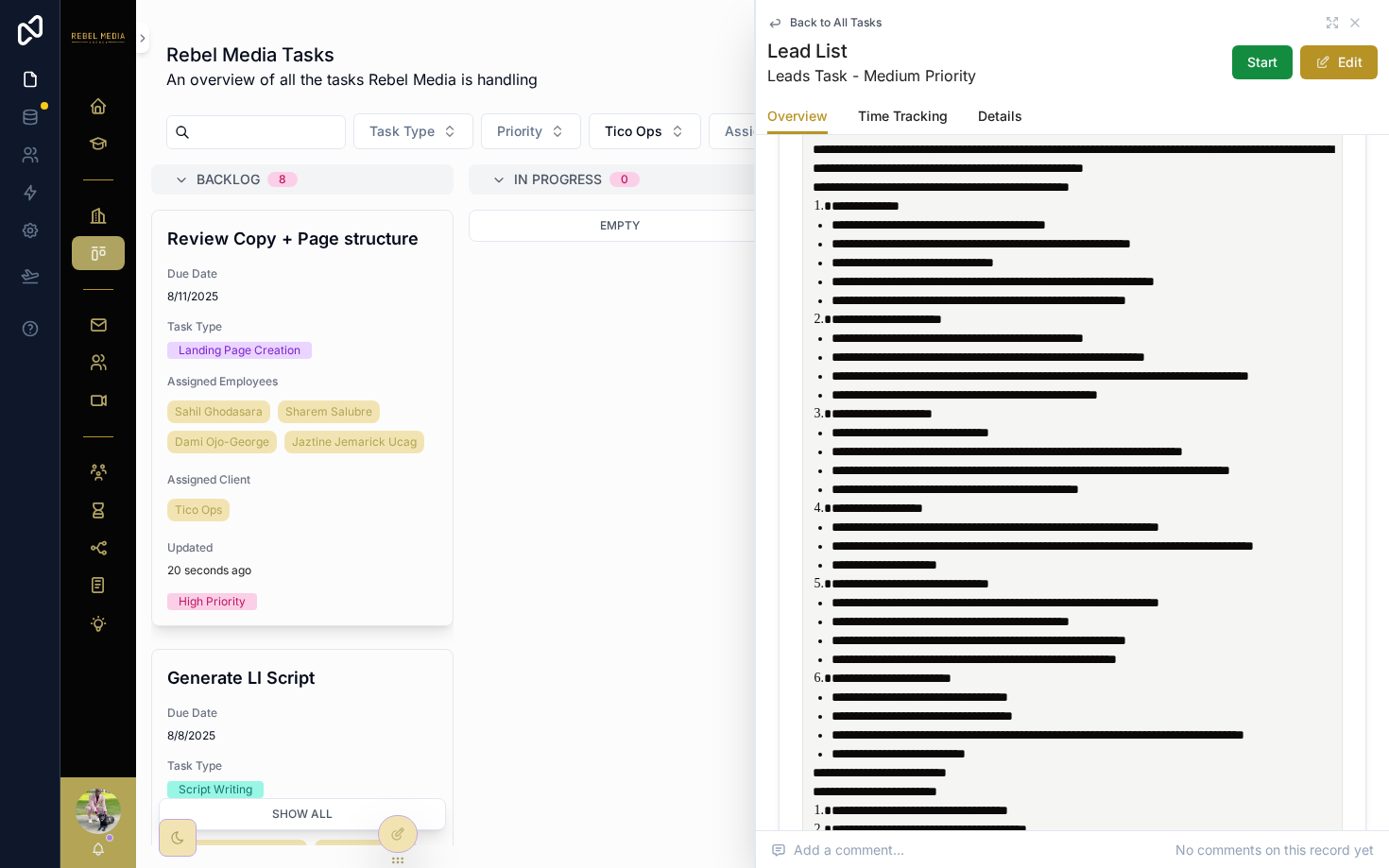 scroll, scrollTop: 485, scrollLeft: 0, axis: vertical 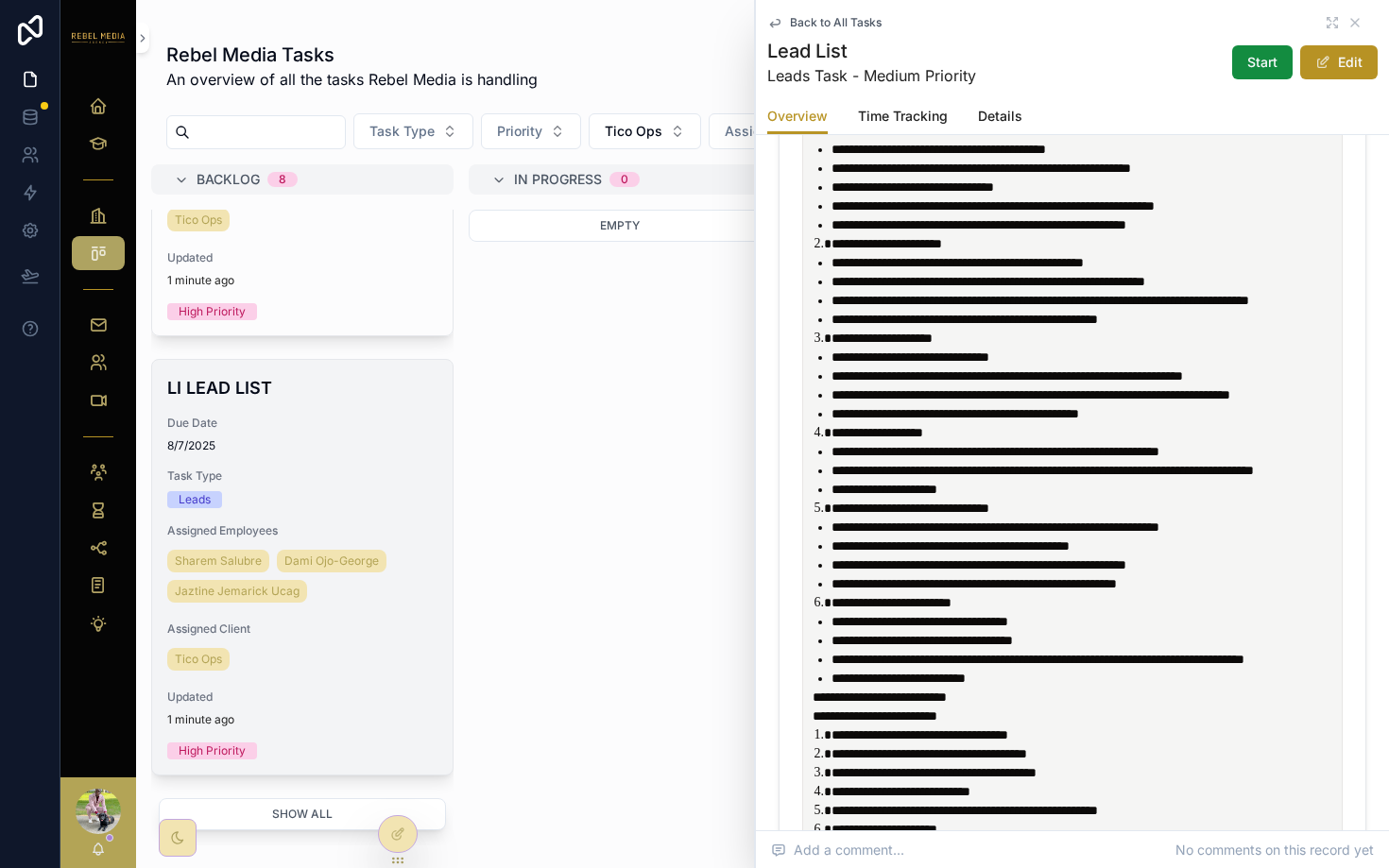click on "Task Type" at bounding box center (302, 476) 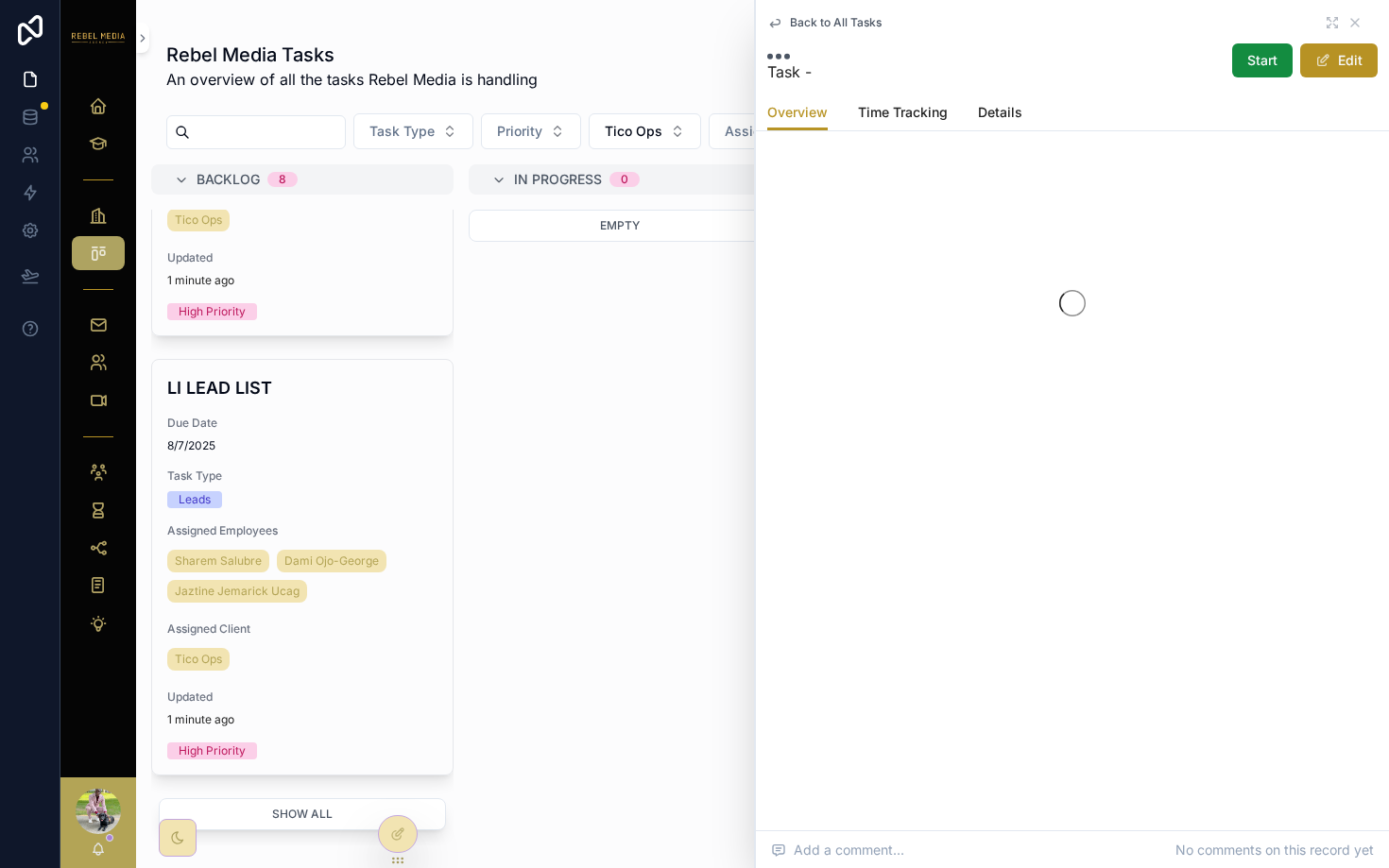 scroll, scrollTop: 0, scrollLeft: 0, axis: both 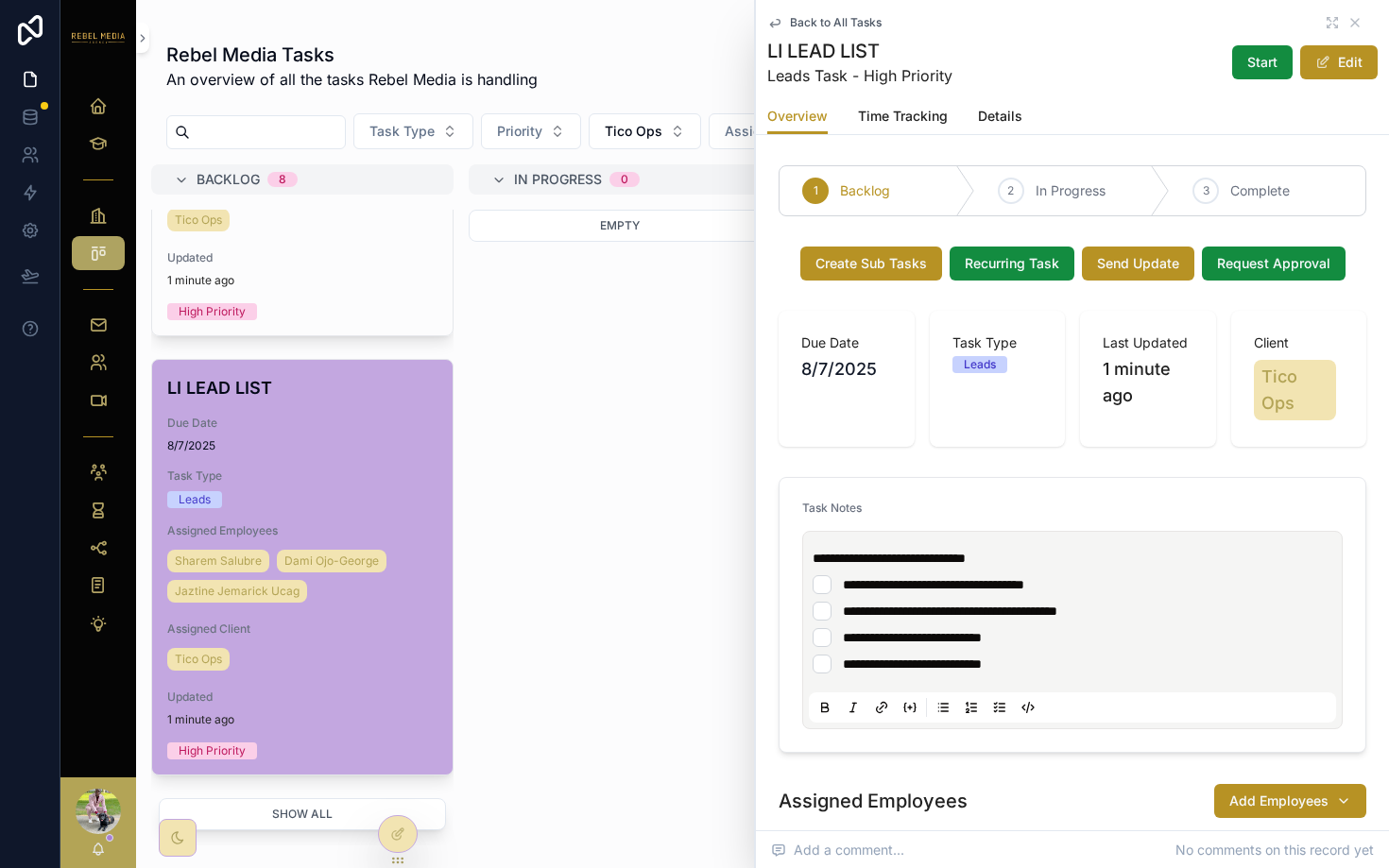 click on "**********" at bounding box center (1072, 585) 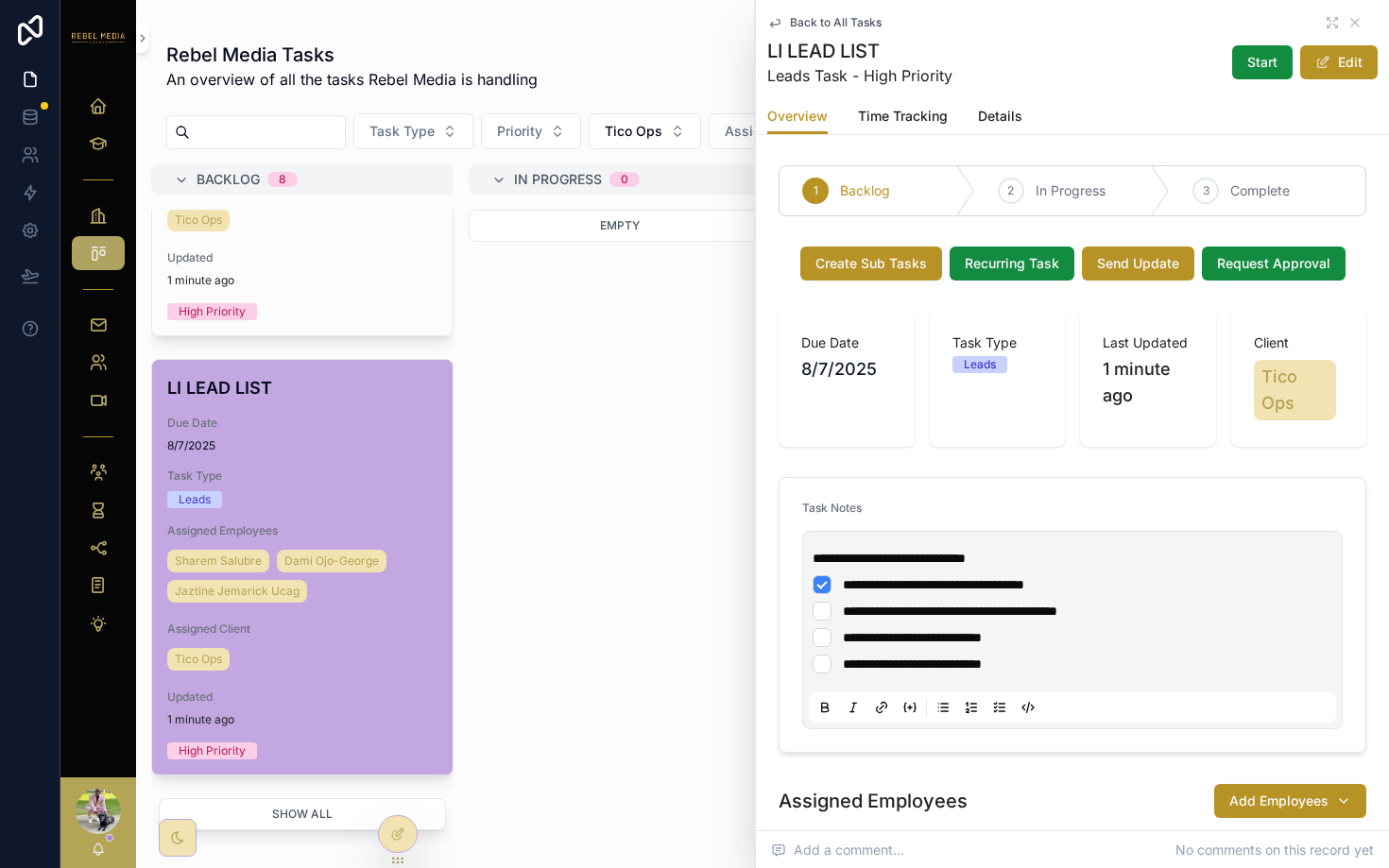 click on "**********" at bounding box center [1072, 611] 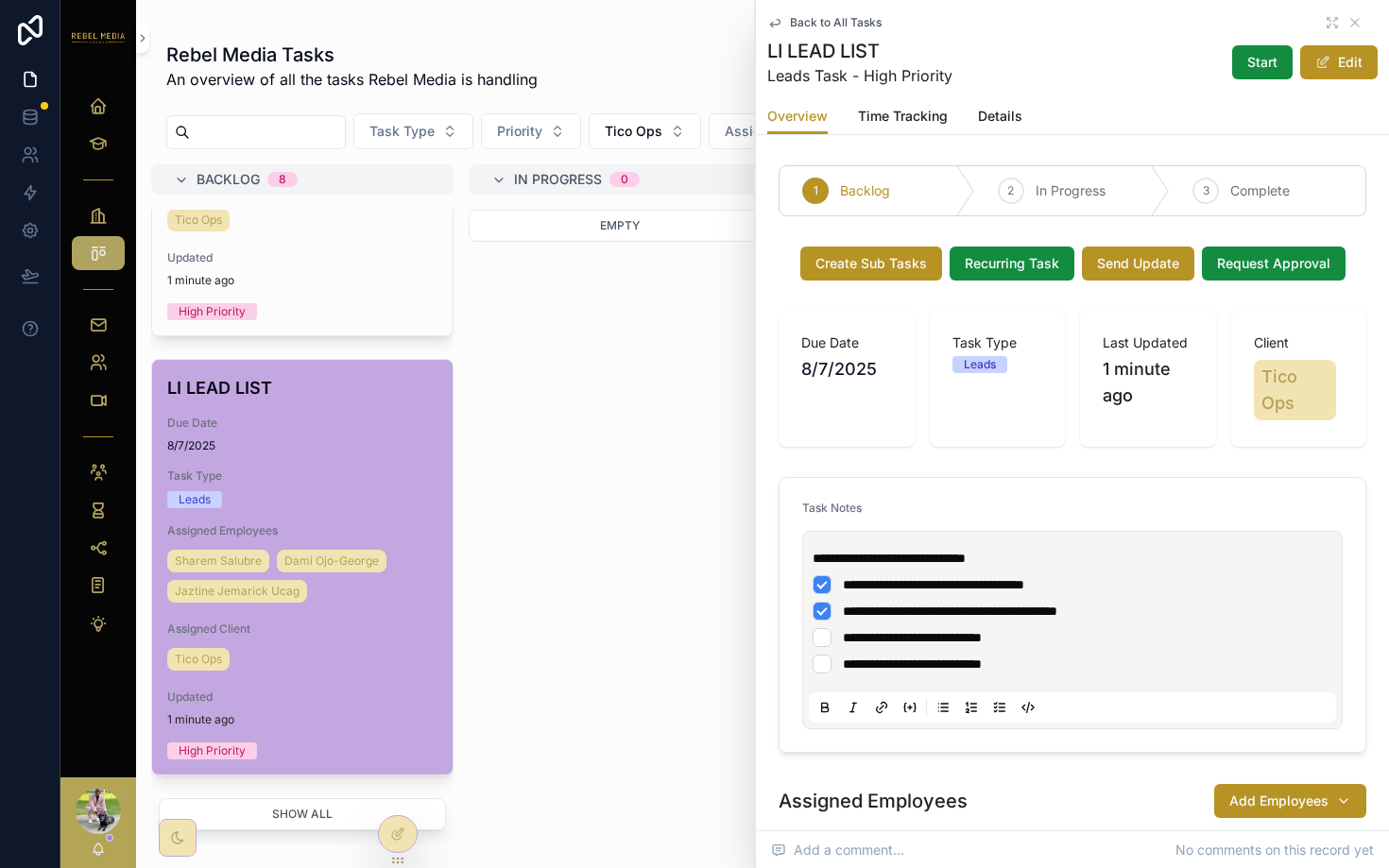 click on "**********" at bounding box center (1072, 638) 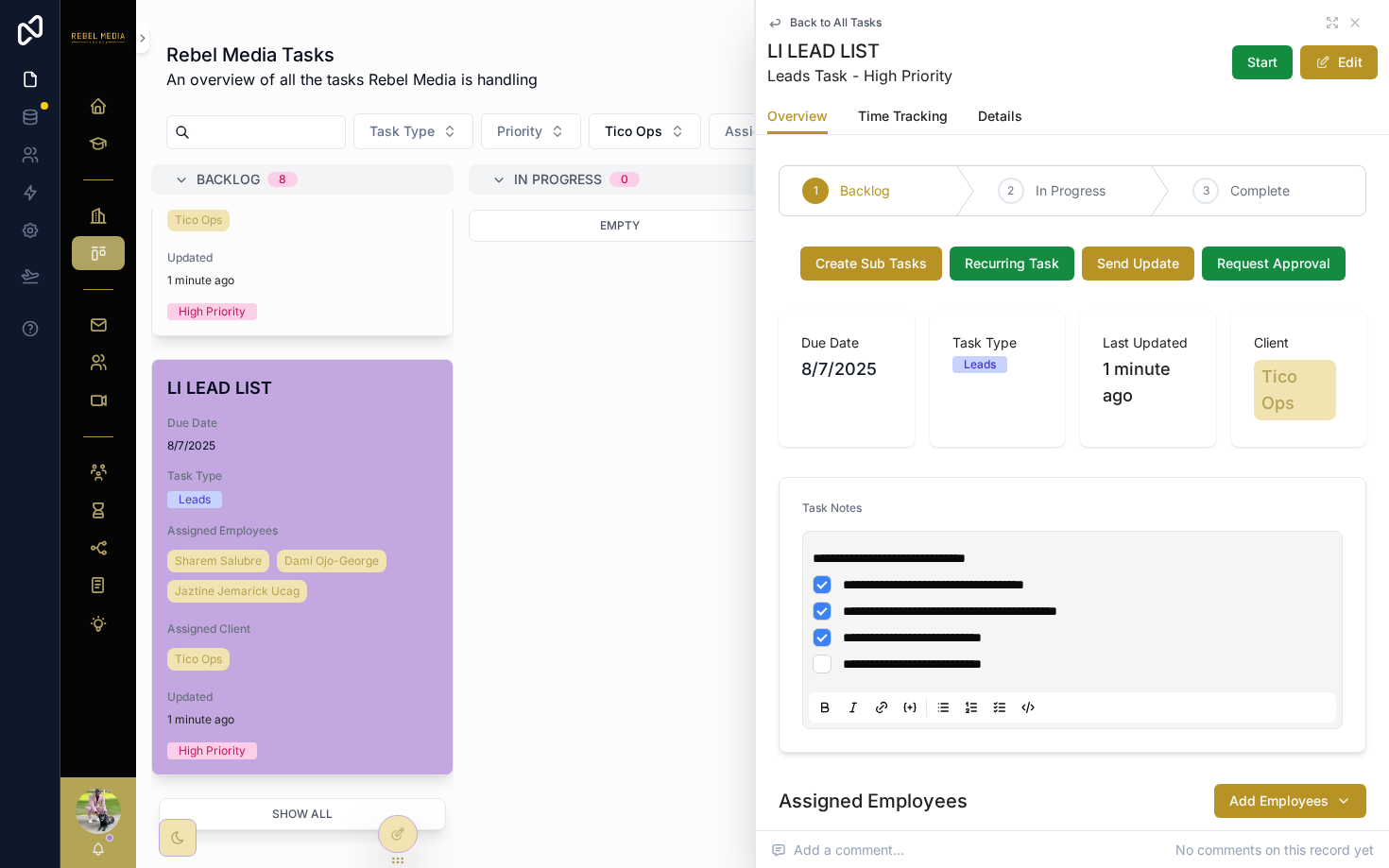 click on "**********" at bounding box center (1072, 664) 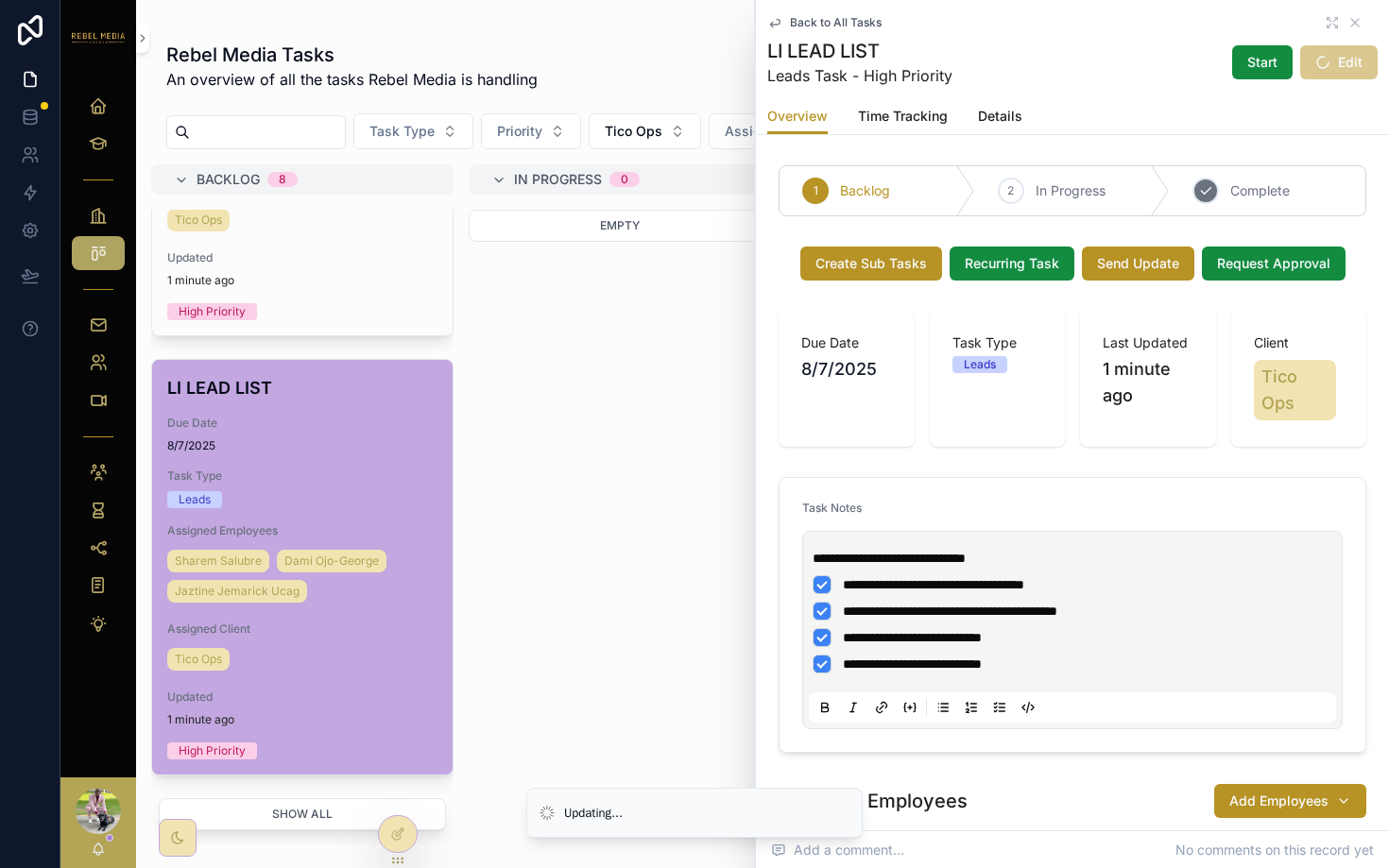 click on "3 Complete" at bounding box center (1267, 191) 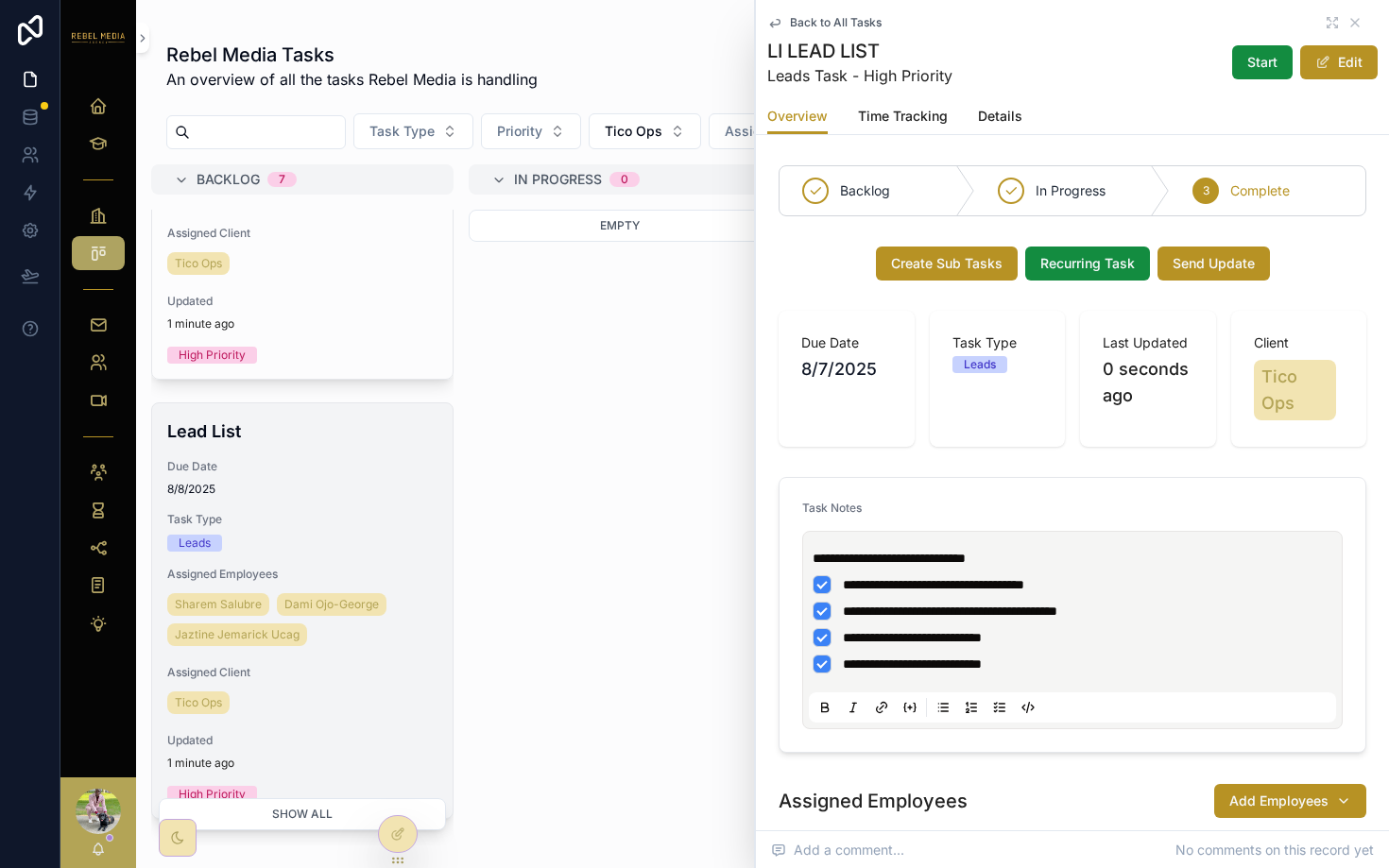 scroll, scrollTop: 1572, scrollLeft: 0, axis: vertical 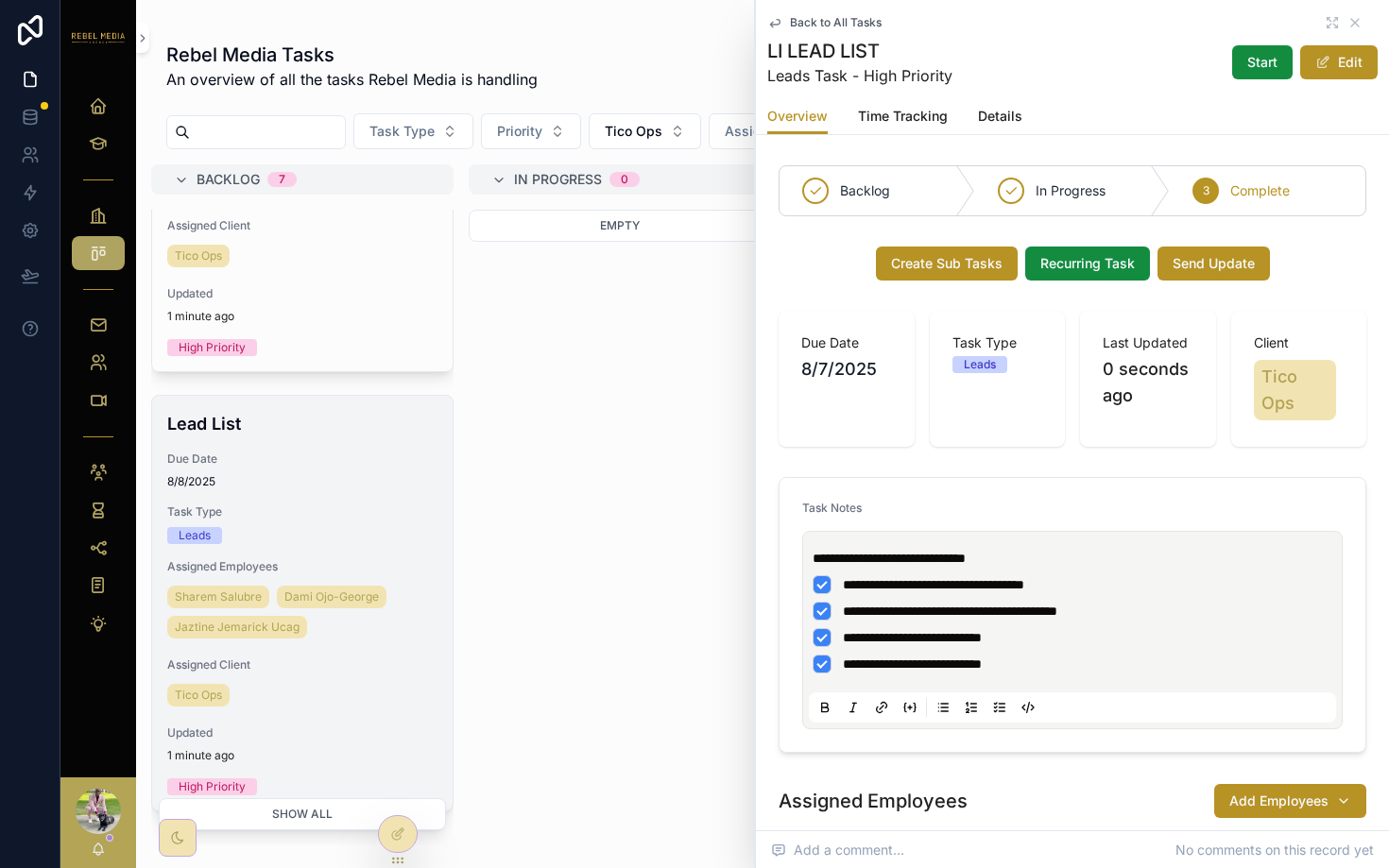 click on "Task Type" at bounding box center [302, 512] 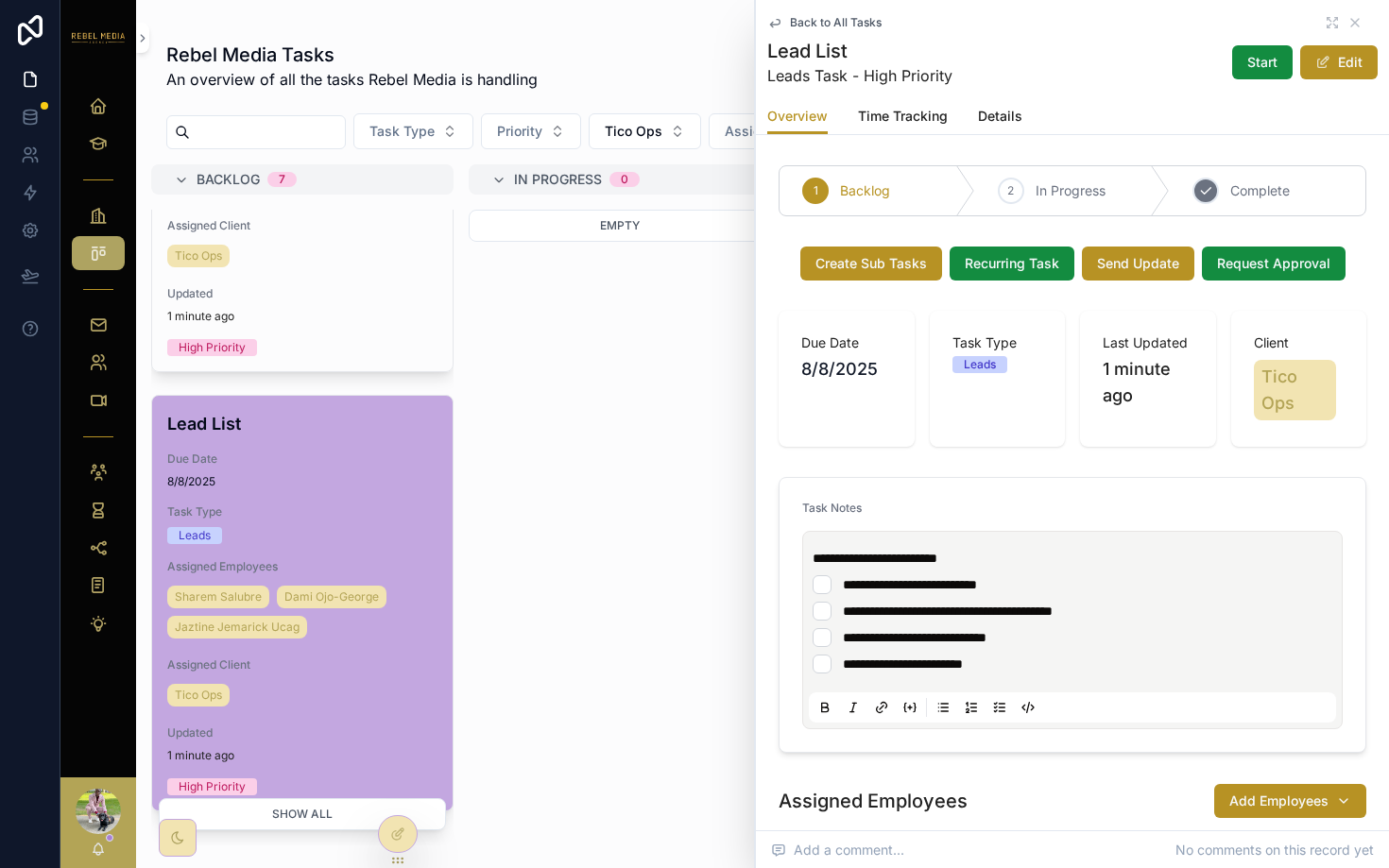 click on "3" at bounding box center [1206, 191] 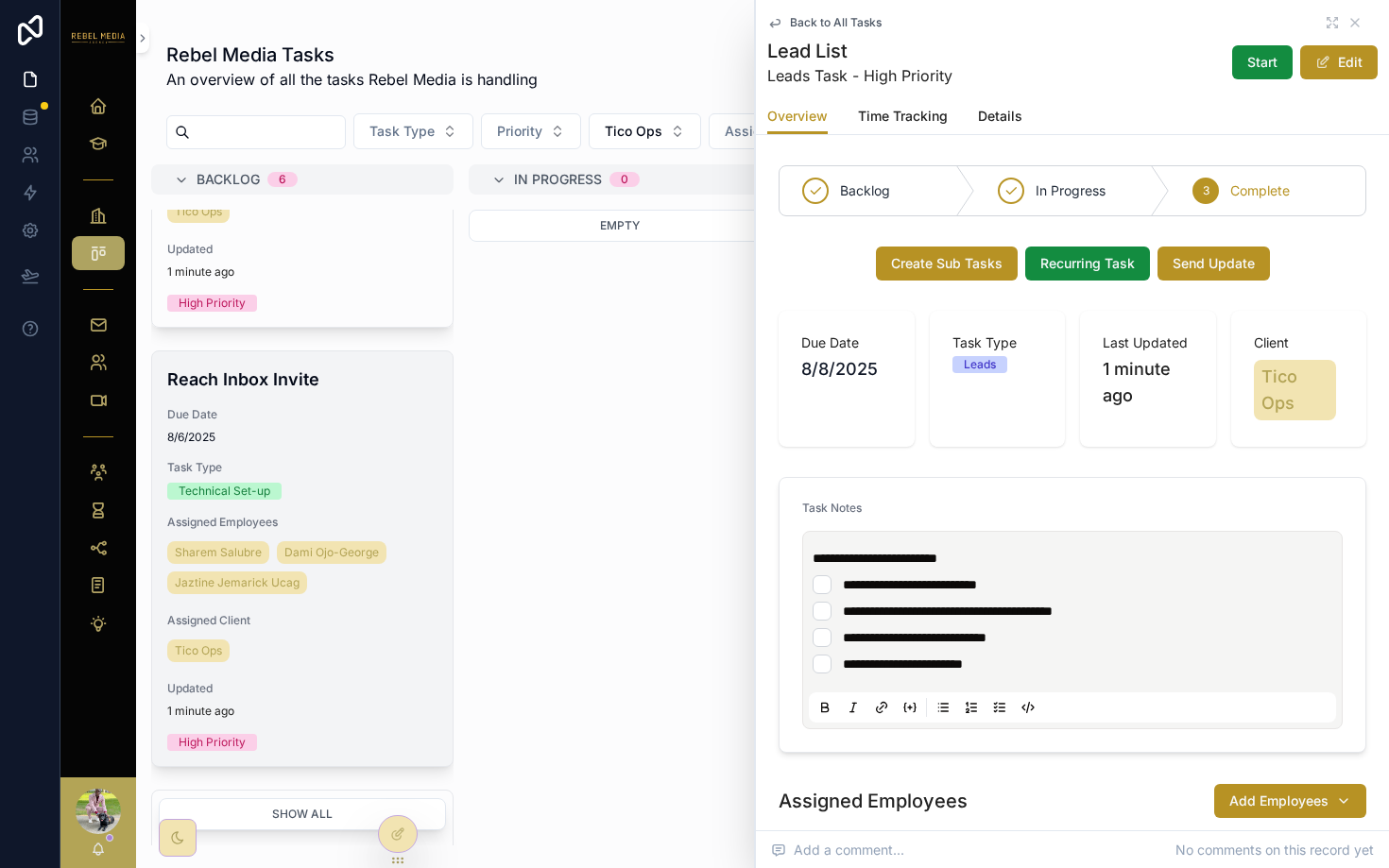 scroll, scrollTop: 1178, scrollLeft: 0, axis: vertical 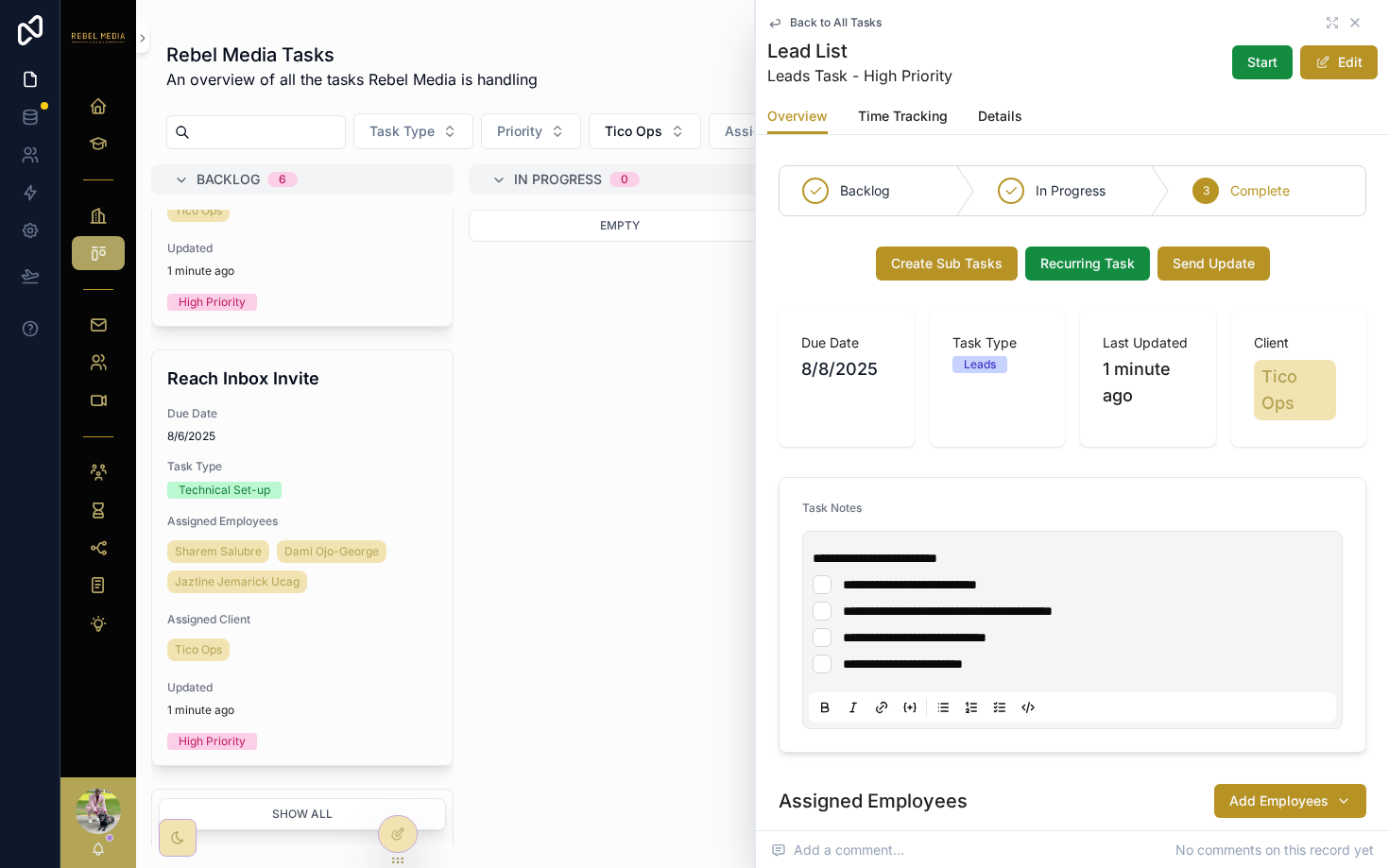 click 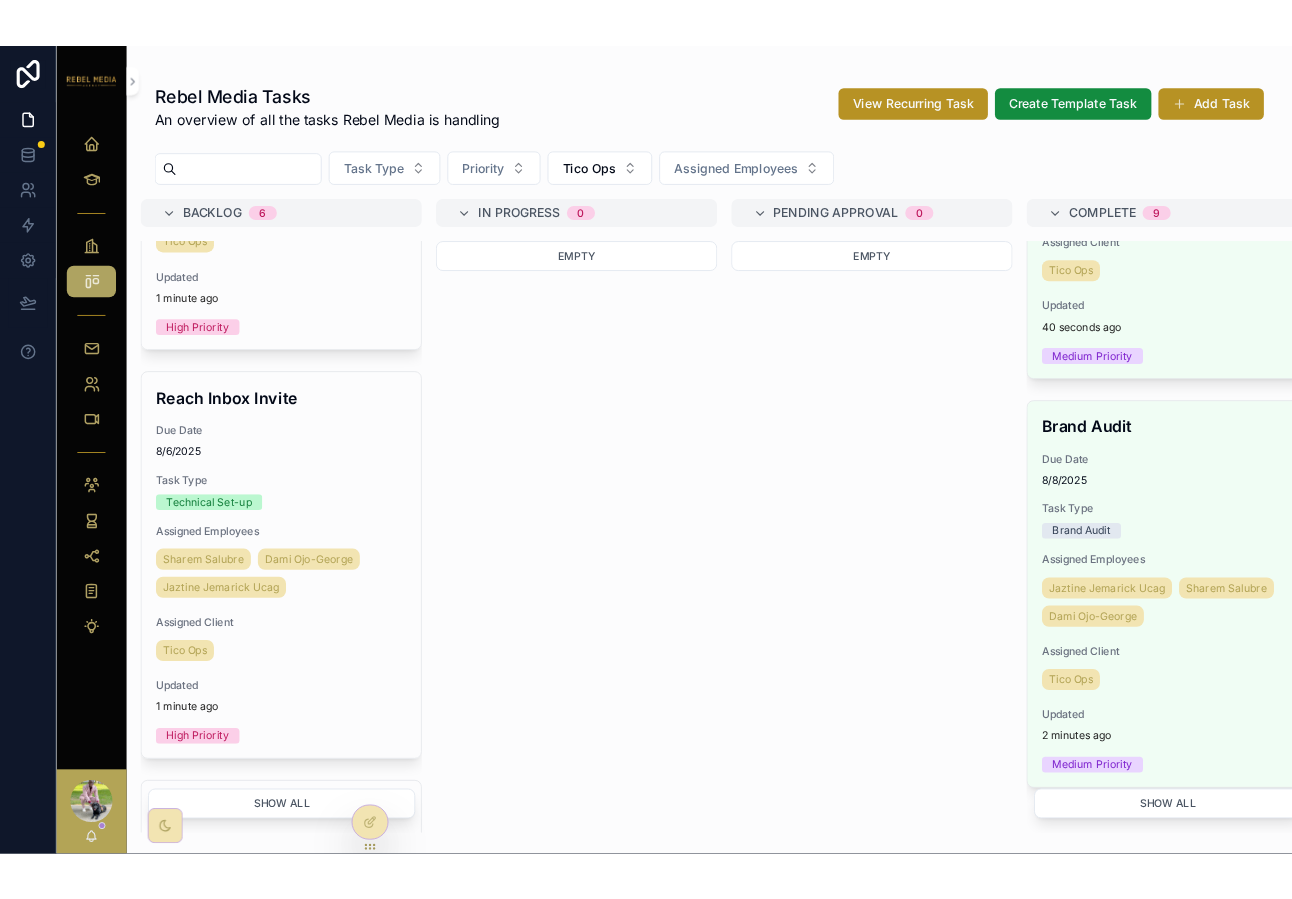 scroll, scrollTop: 1684, scrollLeft: 0, axis: vertical 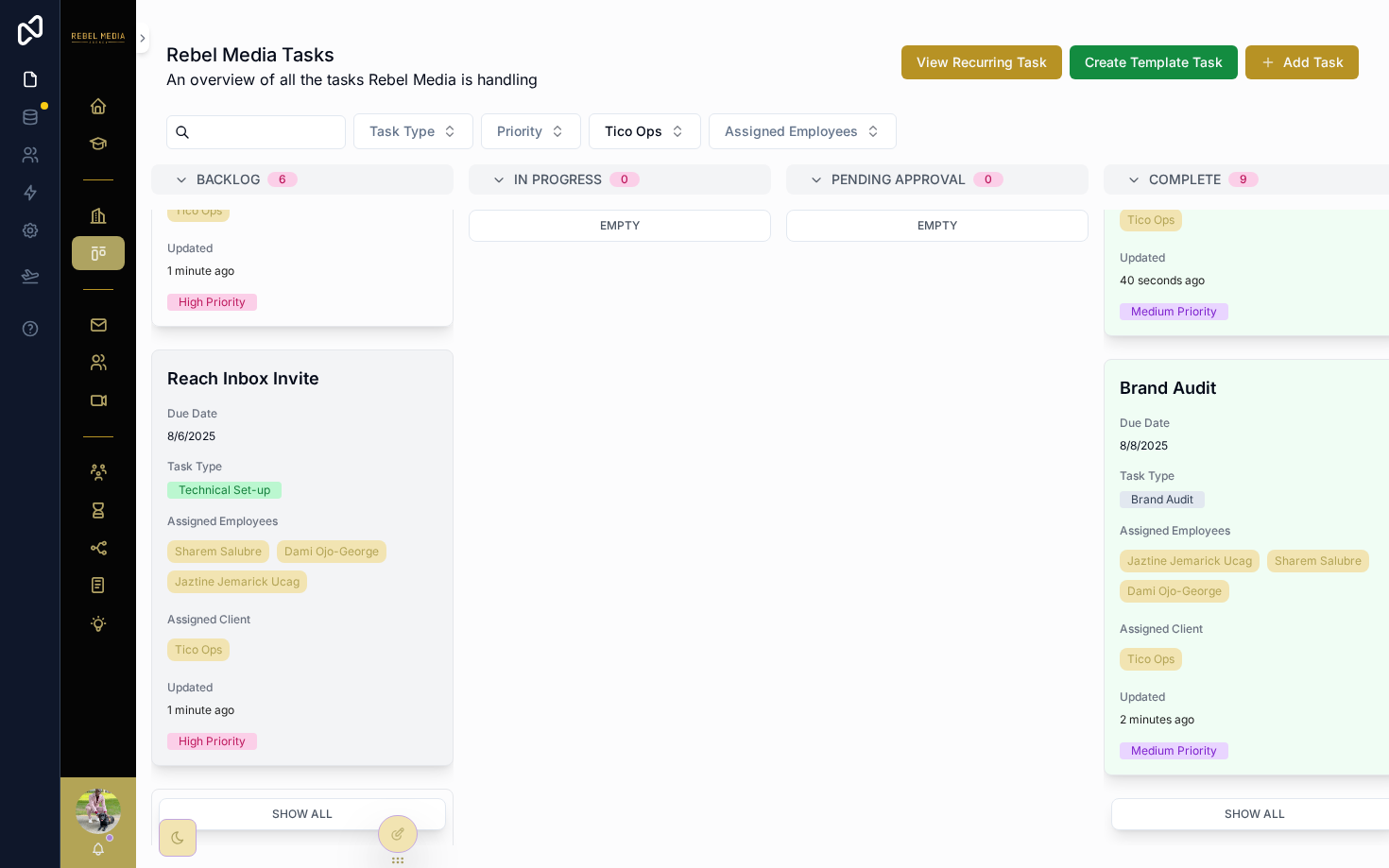 click on "Reach Inbox Invite Due Date 8/6/2025 Task Type Technical Set-up Assigned Employees Sharem Salubre Dami Ojo-George Jaztine Jemarick Ucag Assigned Client Tico Ops Updated 1 minute ago High Priority" at bounding box center (302, 557) 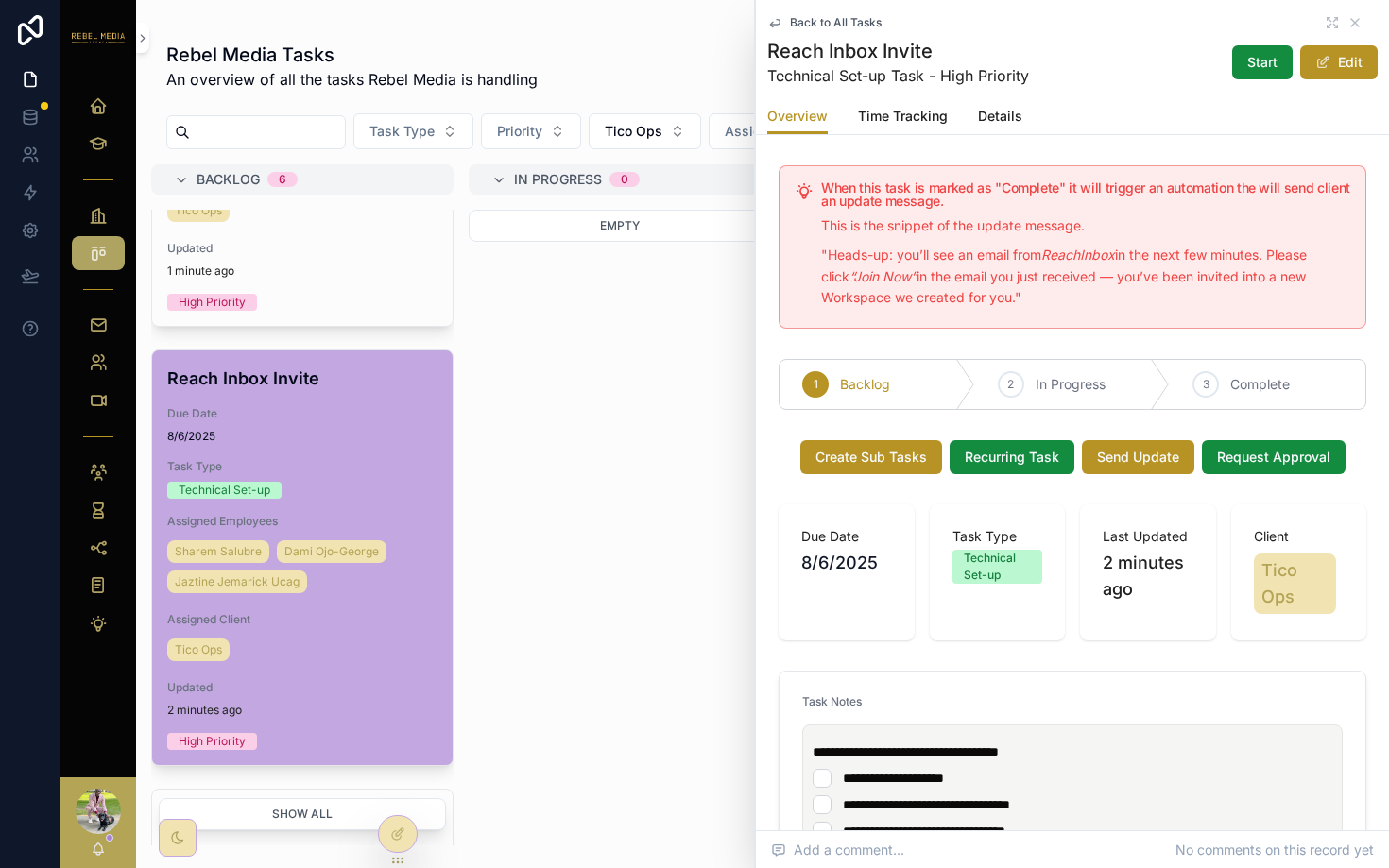 drag, startPoint x: 819, startPoint y: 186, endPoint x: 1095, endPoint y: 312, distance: 303.40073 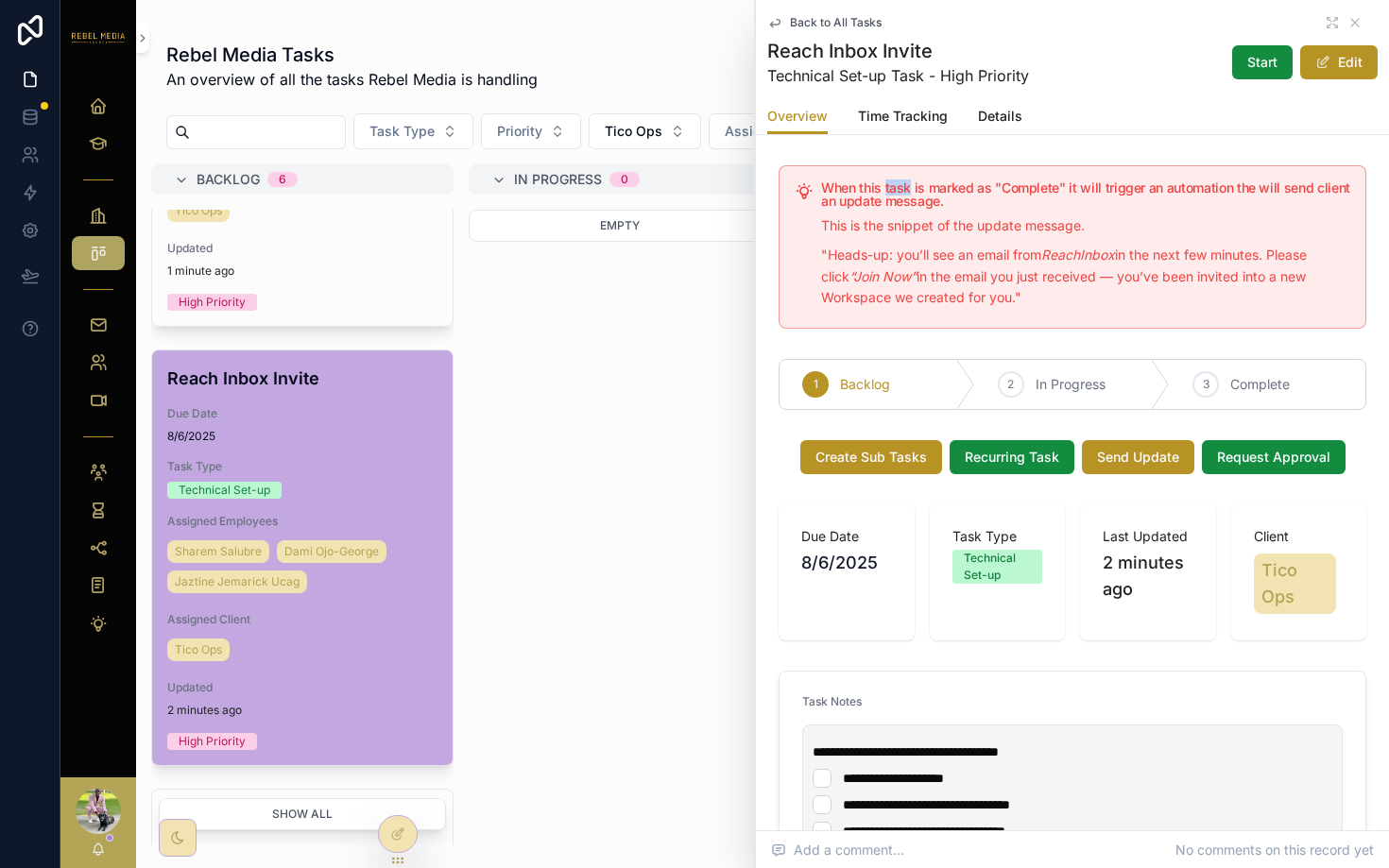 click on "When this task is marked as "Complete" it will trigger an automation the will send client an update message." at bounding box center (1086, 195) 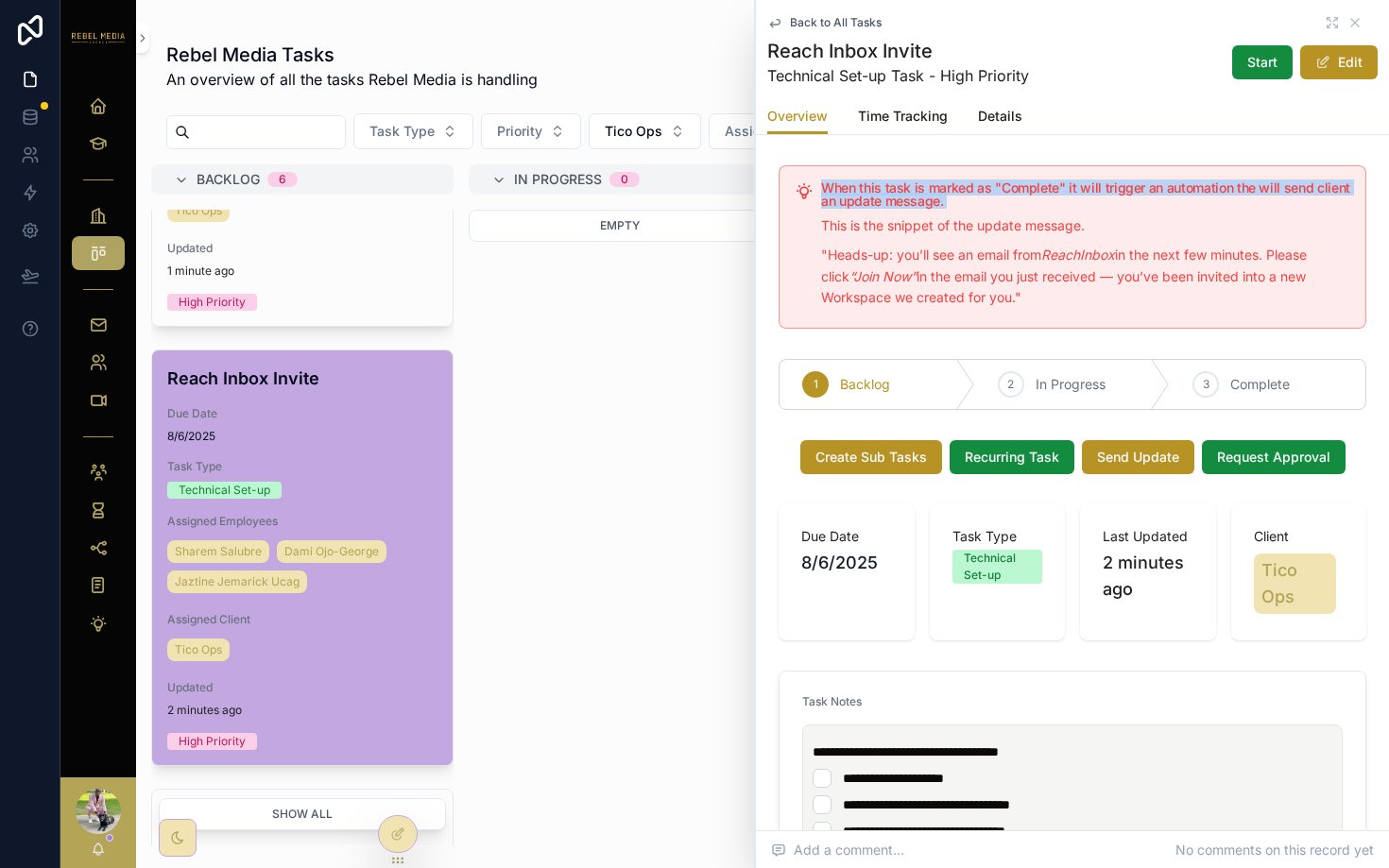 click on "When this task is marked as "Complete" it will trigger an automation the will send client an update message." at bounding box center (1086, 195) 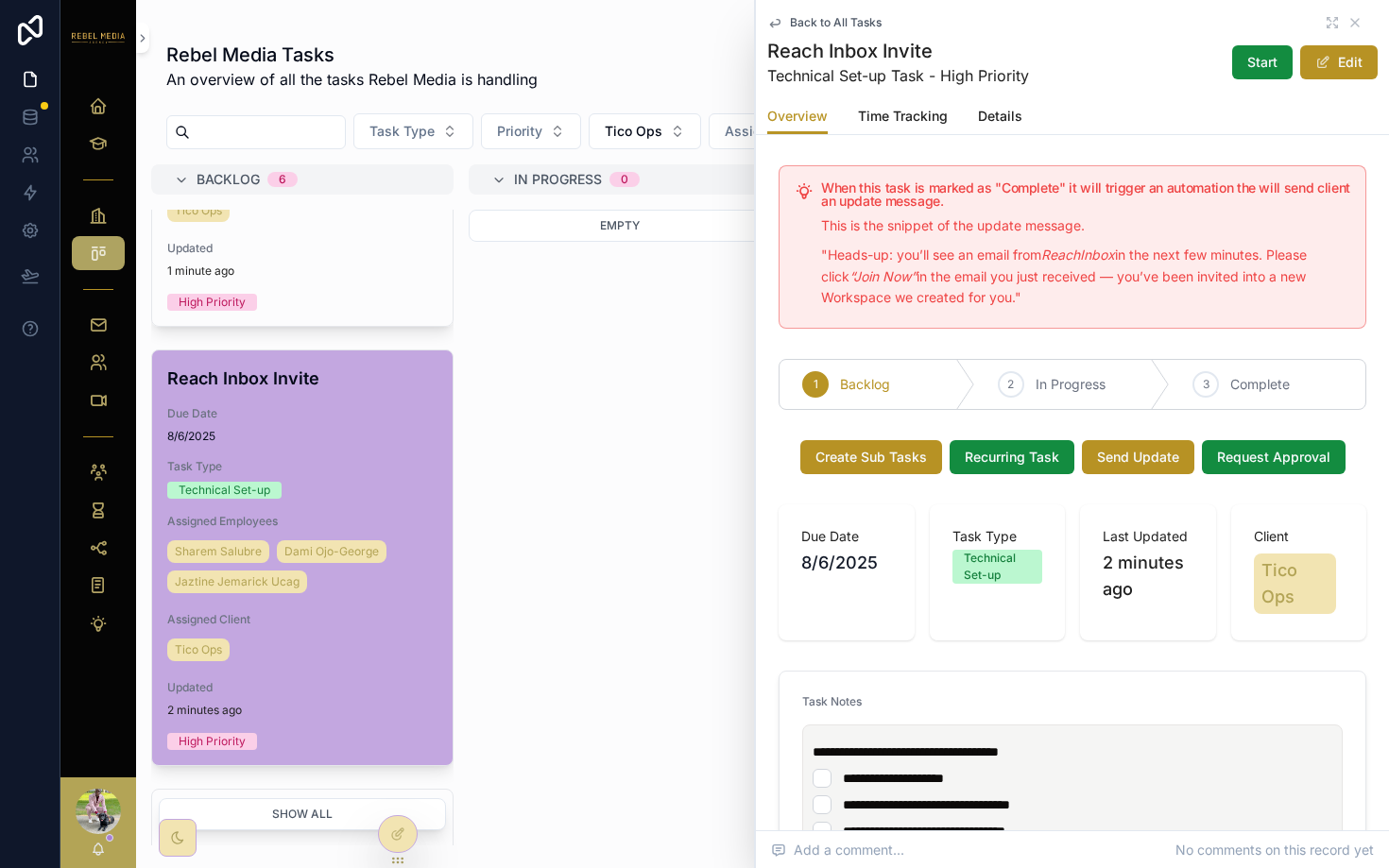 click on "When this task is marked as "Complete" it will trigger an automation the will send client an update message. This is the snippet of the update message. "Heads-up: you’ll see an email from  ReachInbox  in the next few minutes. Please click  “Join Now”  in the email you just received — you’ve been invited into a new Workspace we created for you."" at bounding box center (1072, 247) 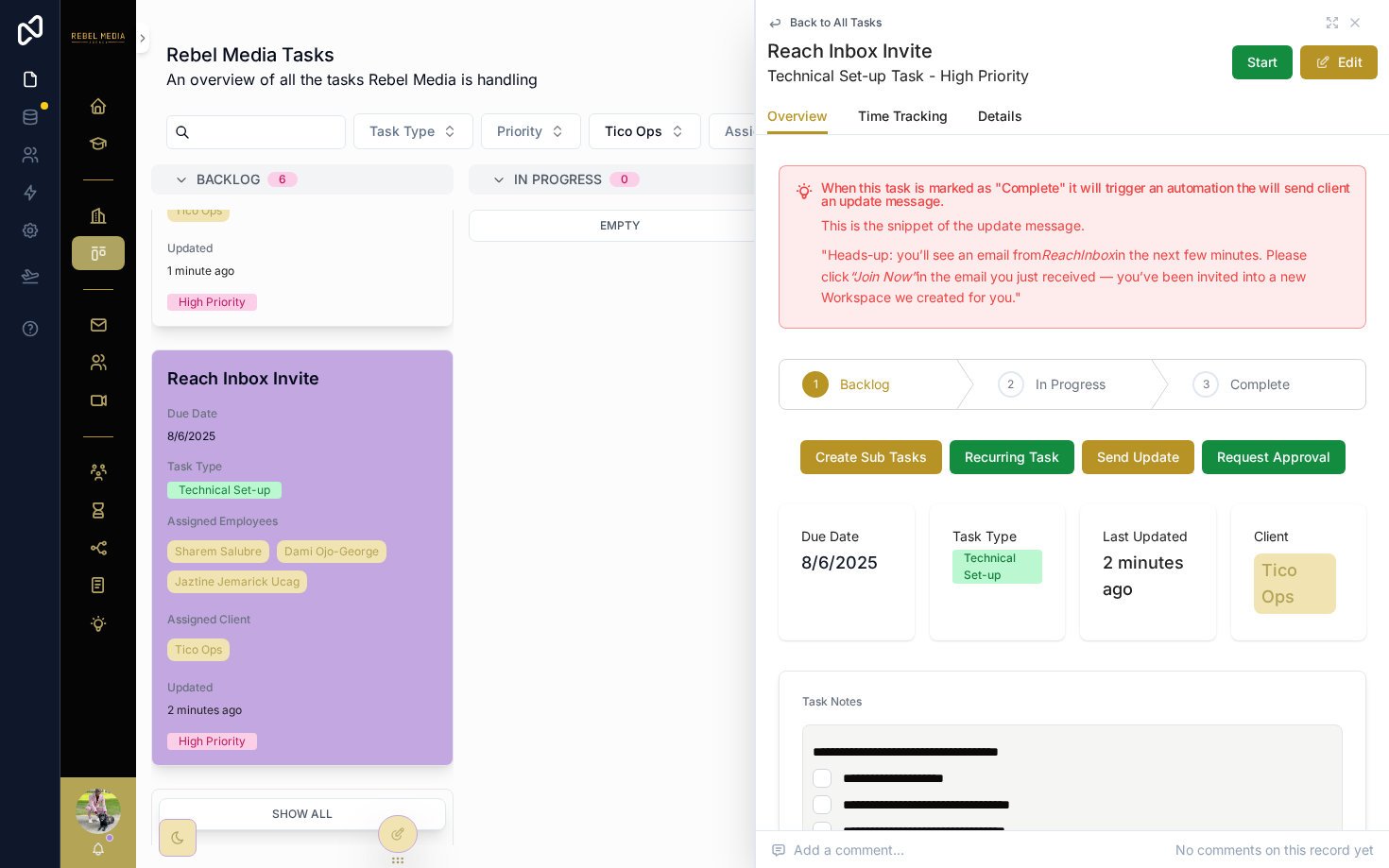 click on ""Heads-up: you’ll see an email from  ReachInbox  in the next few minutes. Please click  “Join Now”  in the email you just received — you’ve been invited into a new Workspace we created for you."" at bounding box center [1086, 277] 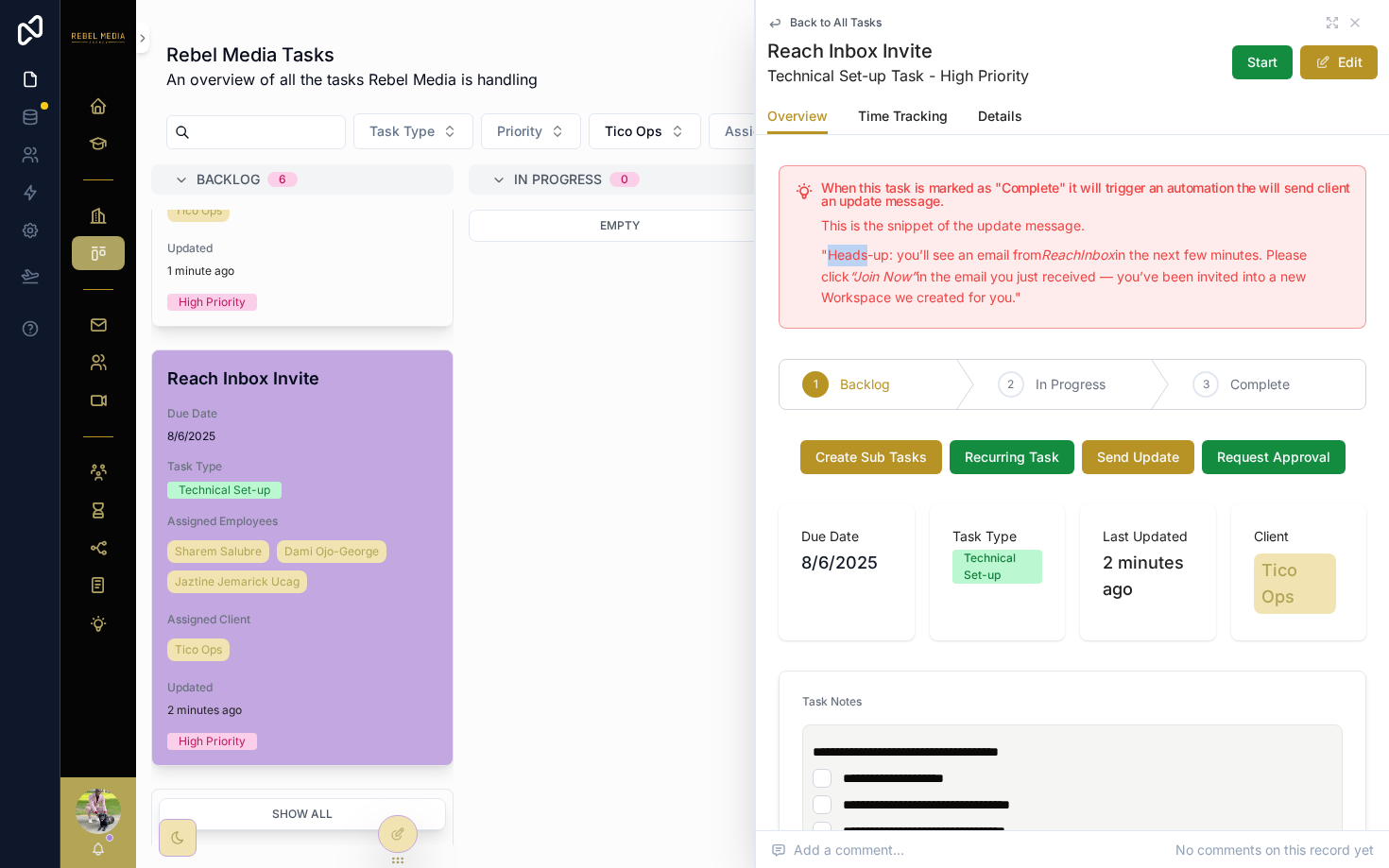 click on ""Heads-up: you’ll see an email from  ReachInbox  in the next few minutes. Please click  “Join Now”  in the email you just received — you’ve been invited into a new Workspace we created for you."" at bounding box center (1086, 277) 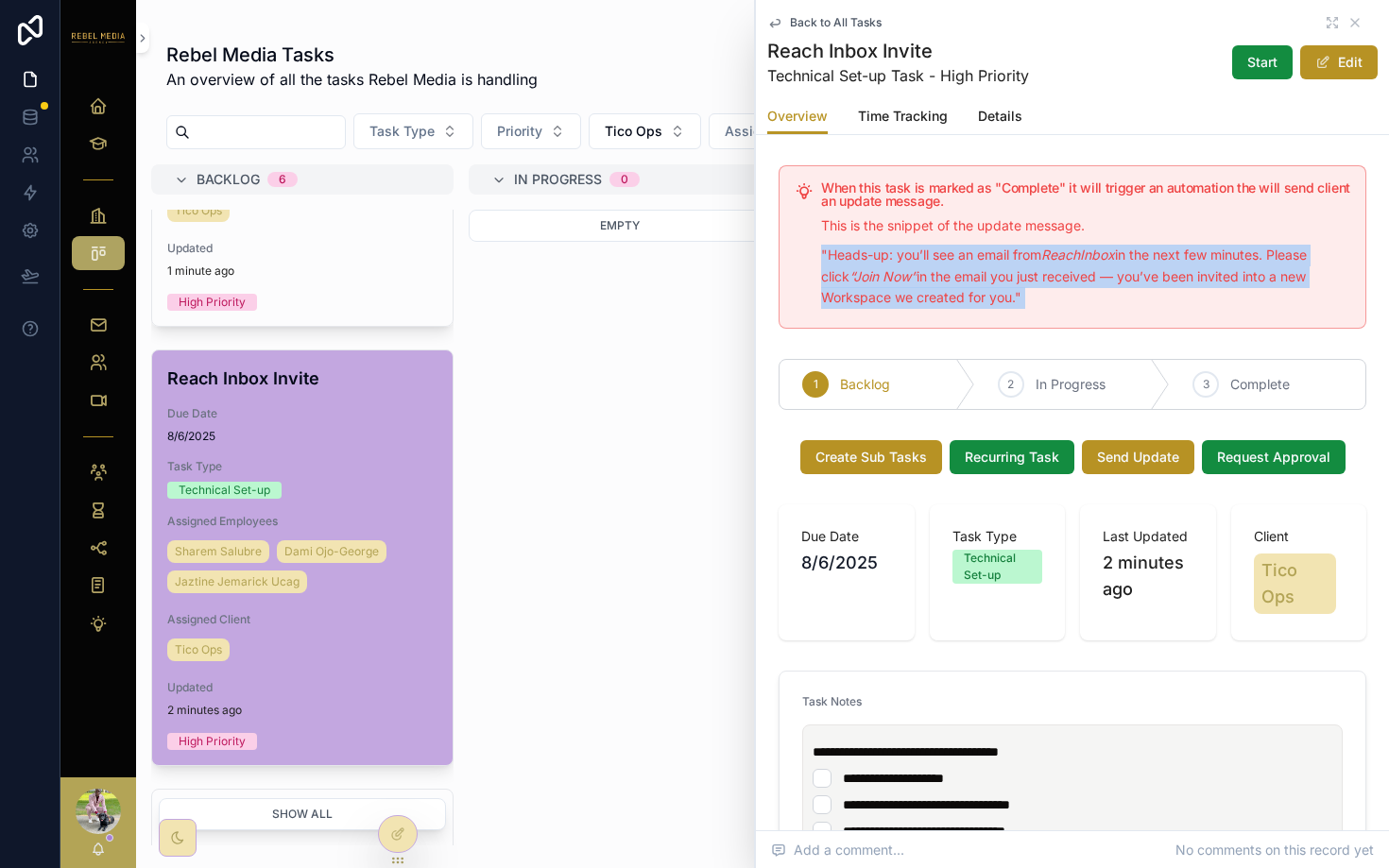 click on ""Heads-up: you’ll see an email from  ReachInbox  in the next few minutes. Please click  “Join Now”  in the email you just received — you’ve been invited into a new Workspace we created for you."" at bounding box center [1086, 277] 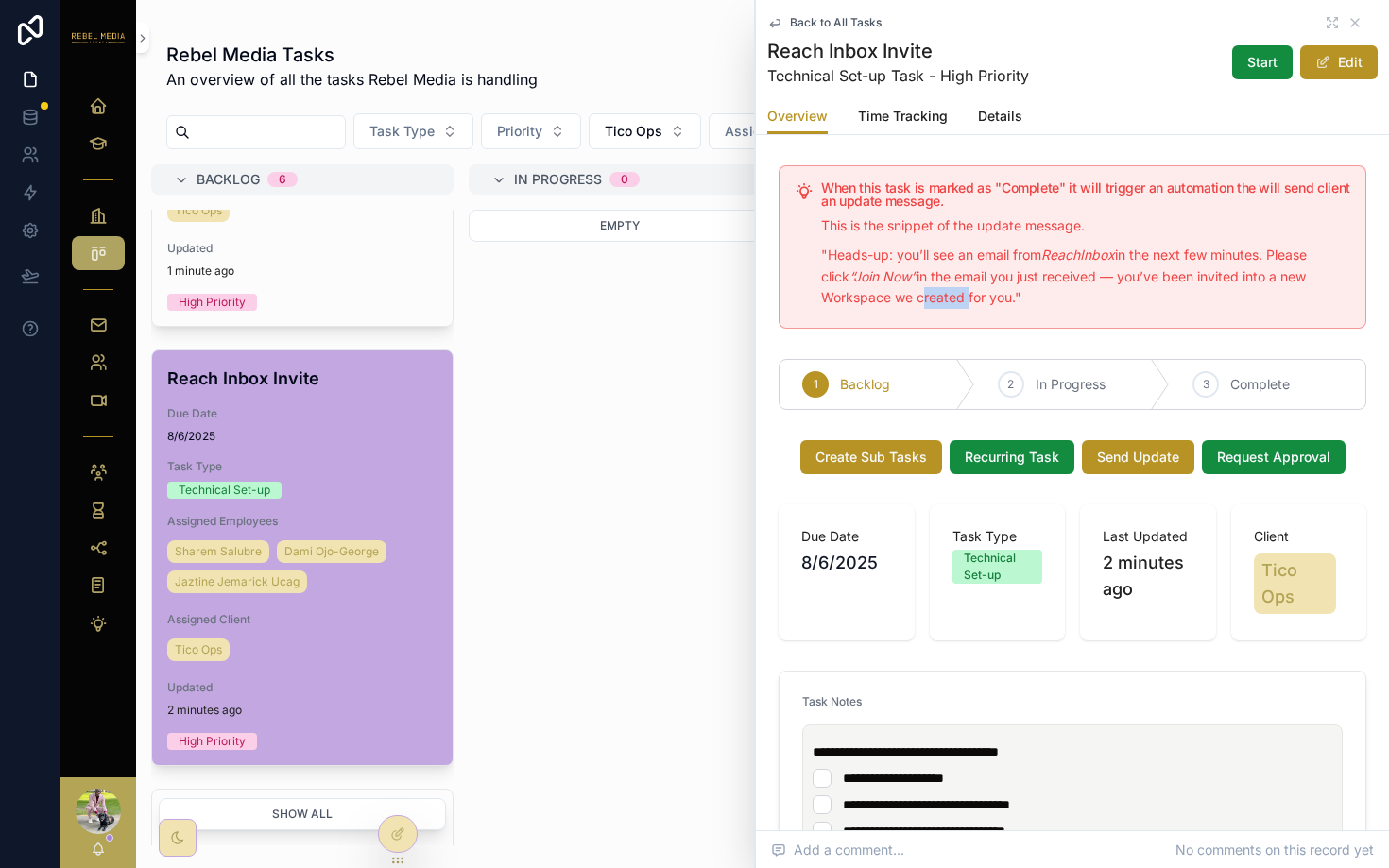 click on ""Heads-up: you’ll see an email from  ReachInbox  in the next few minutes. Please click  “Join Now”  in the email you just received — you’ve been invited into a new Workspace we created for you."" at bounding box center (1086, 277) 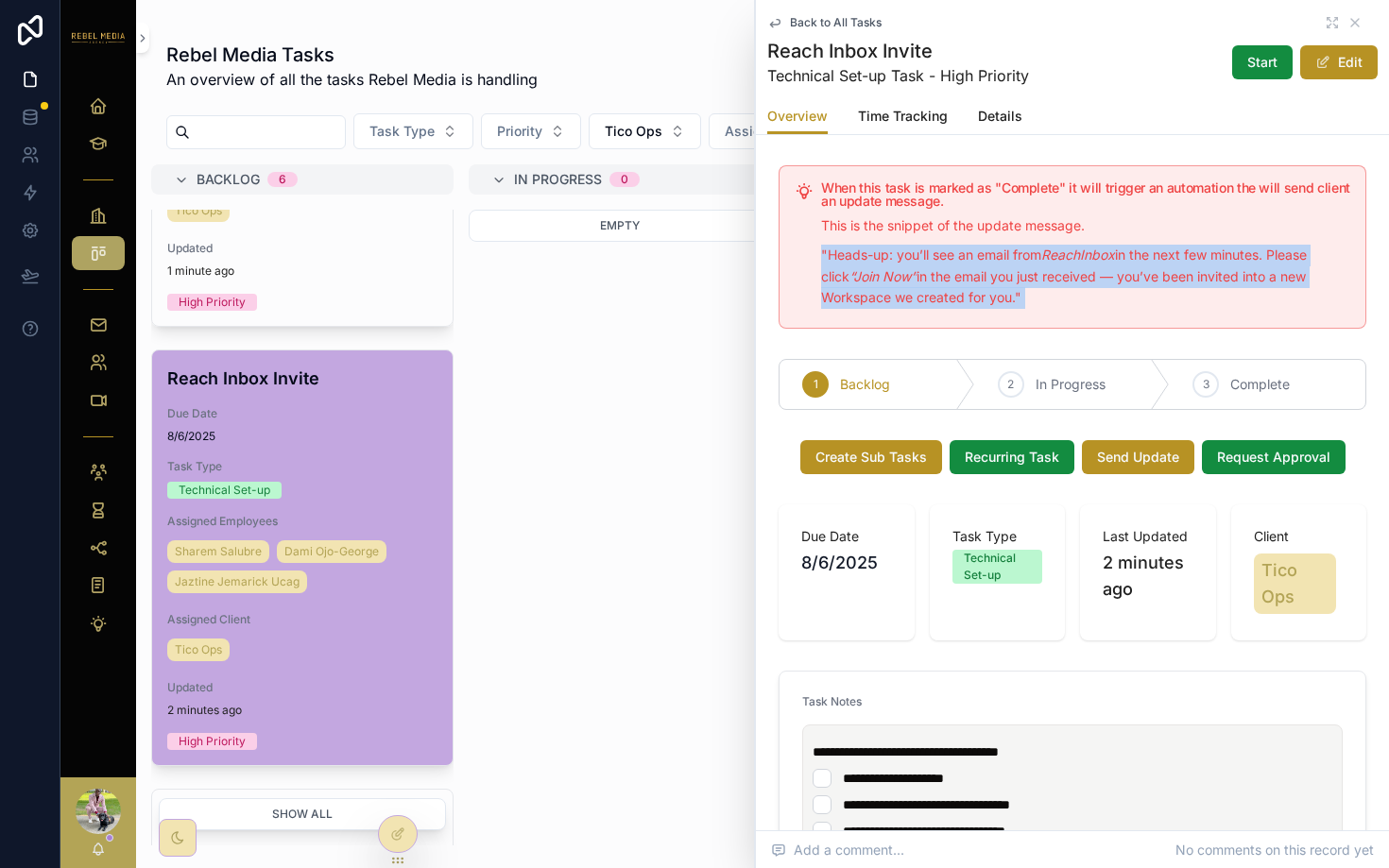 click on ""Heads-up: you’ll see an email from  ReachInbox  in the next few minutes. Please click  “Join Now”  in the email you just received — you’ve been invited into a new Workspace we created for you."" at bounding box center (1086, 277) 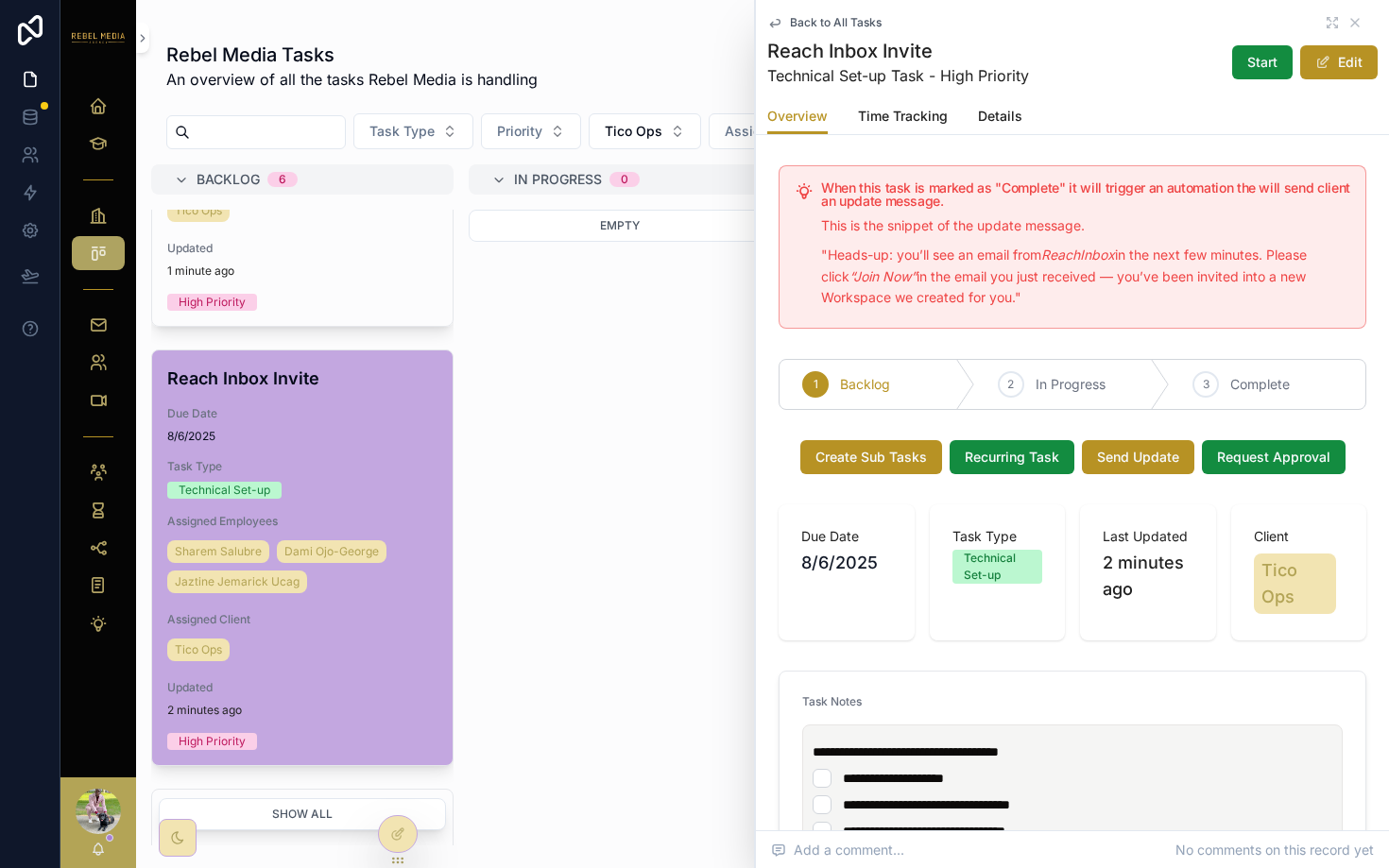 click on "Empty" at bounding box center [620, 527] 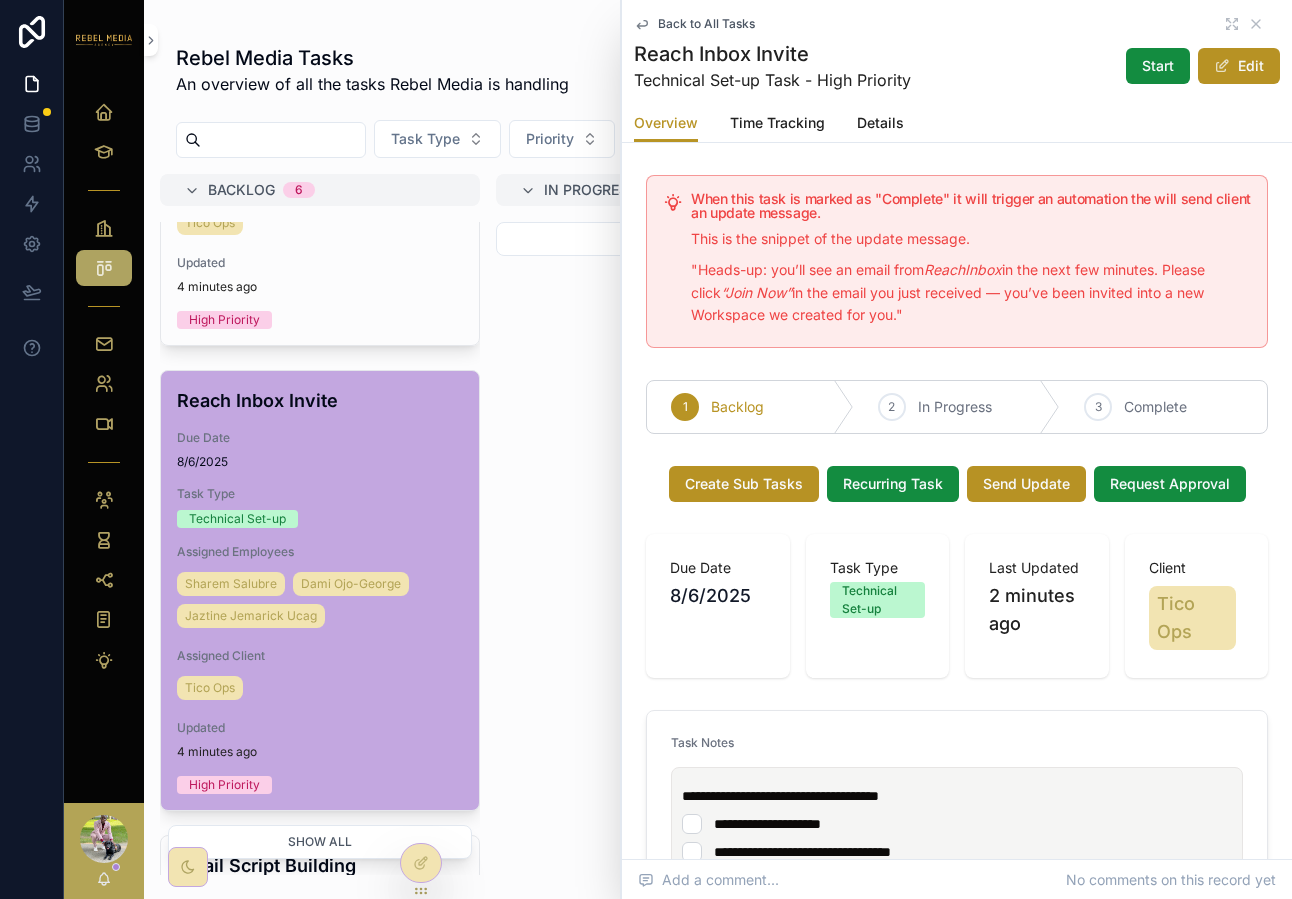 click on "Empty" at bounding box center [656, 548] 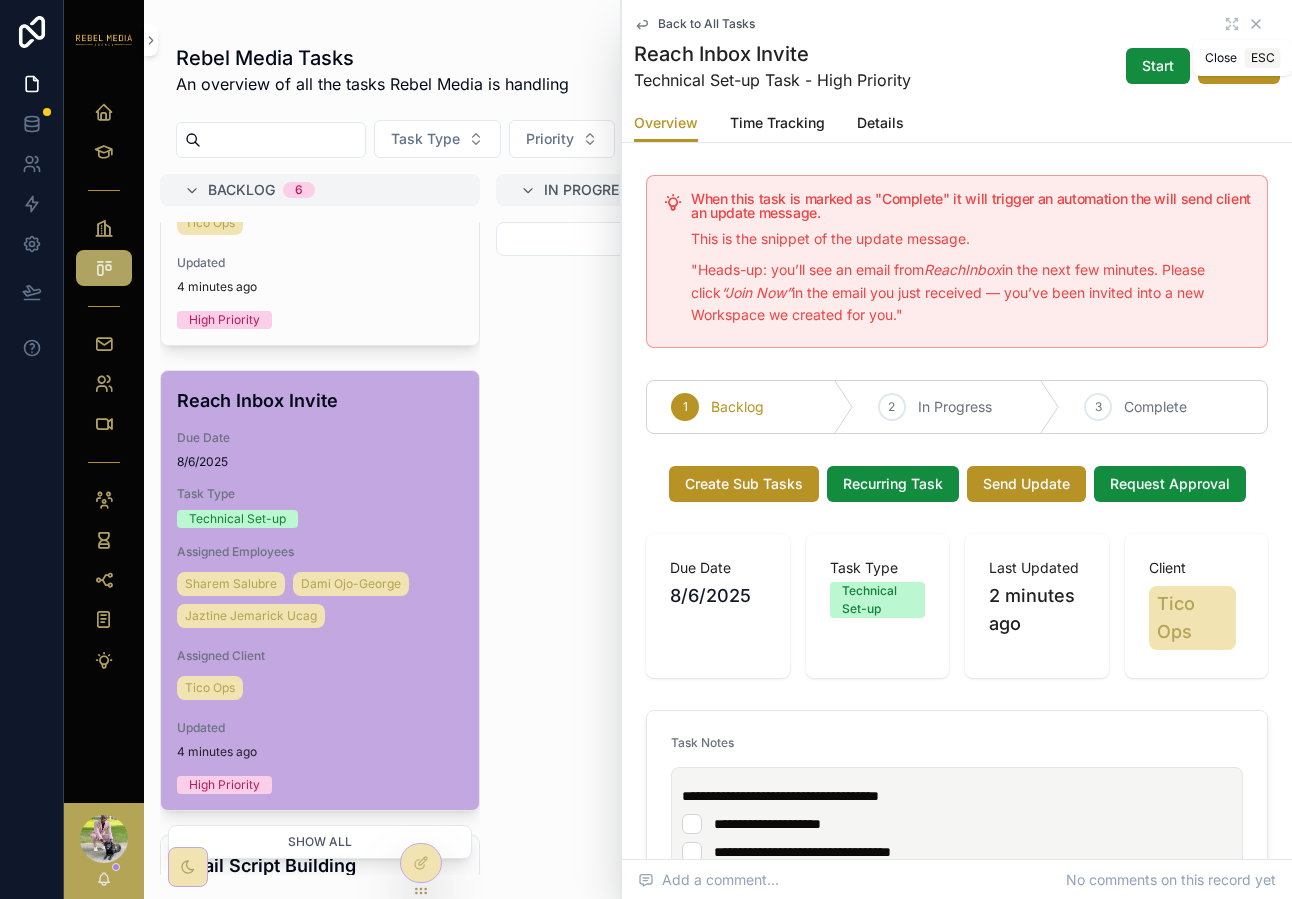 click 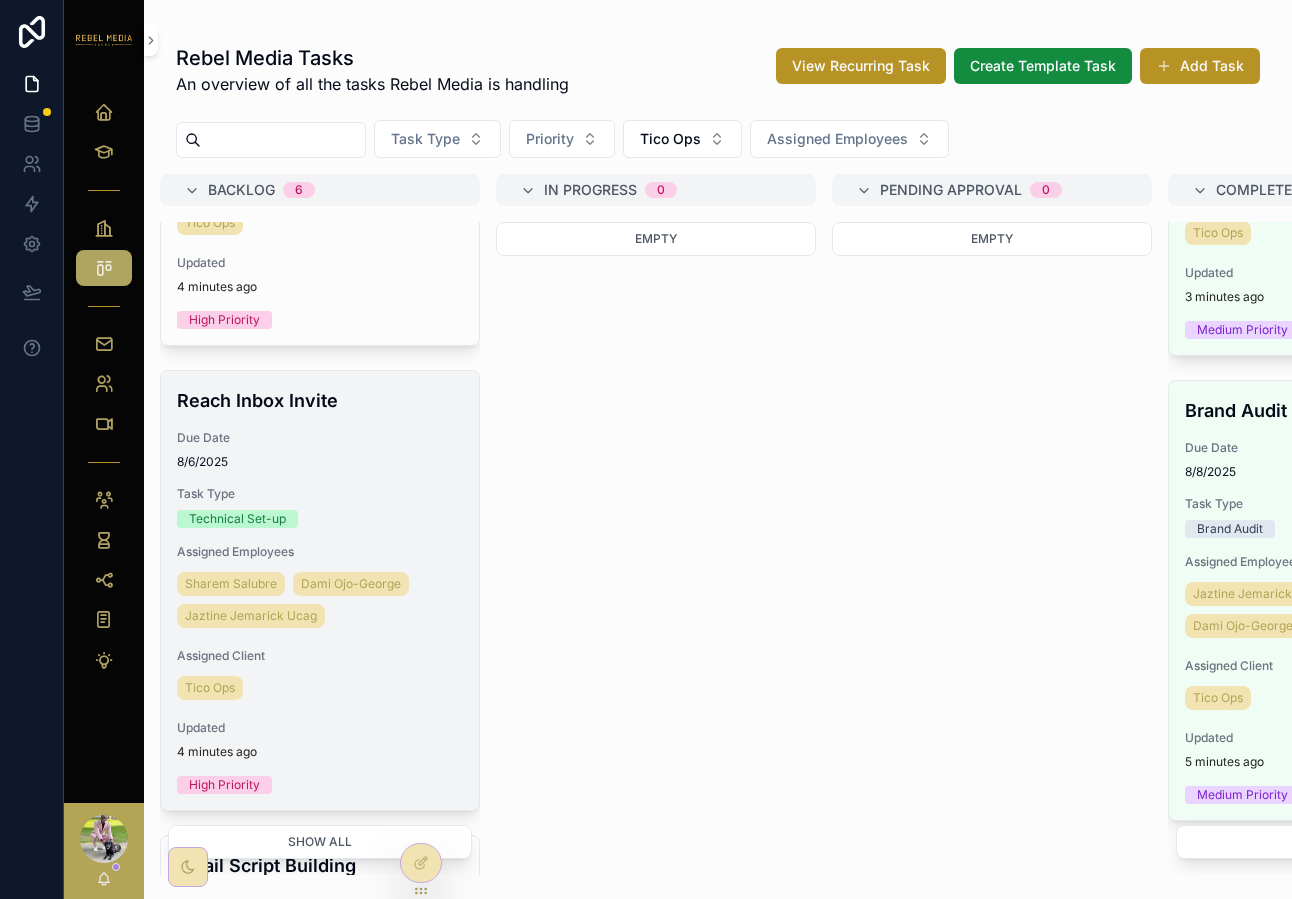 scroll, scrollTop: 0, scrollLeft: 0, axis: both 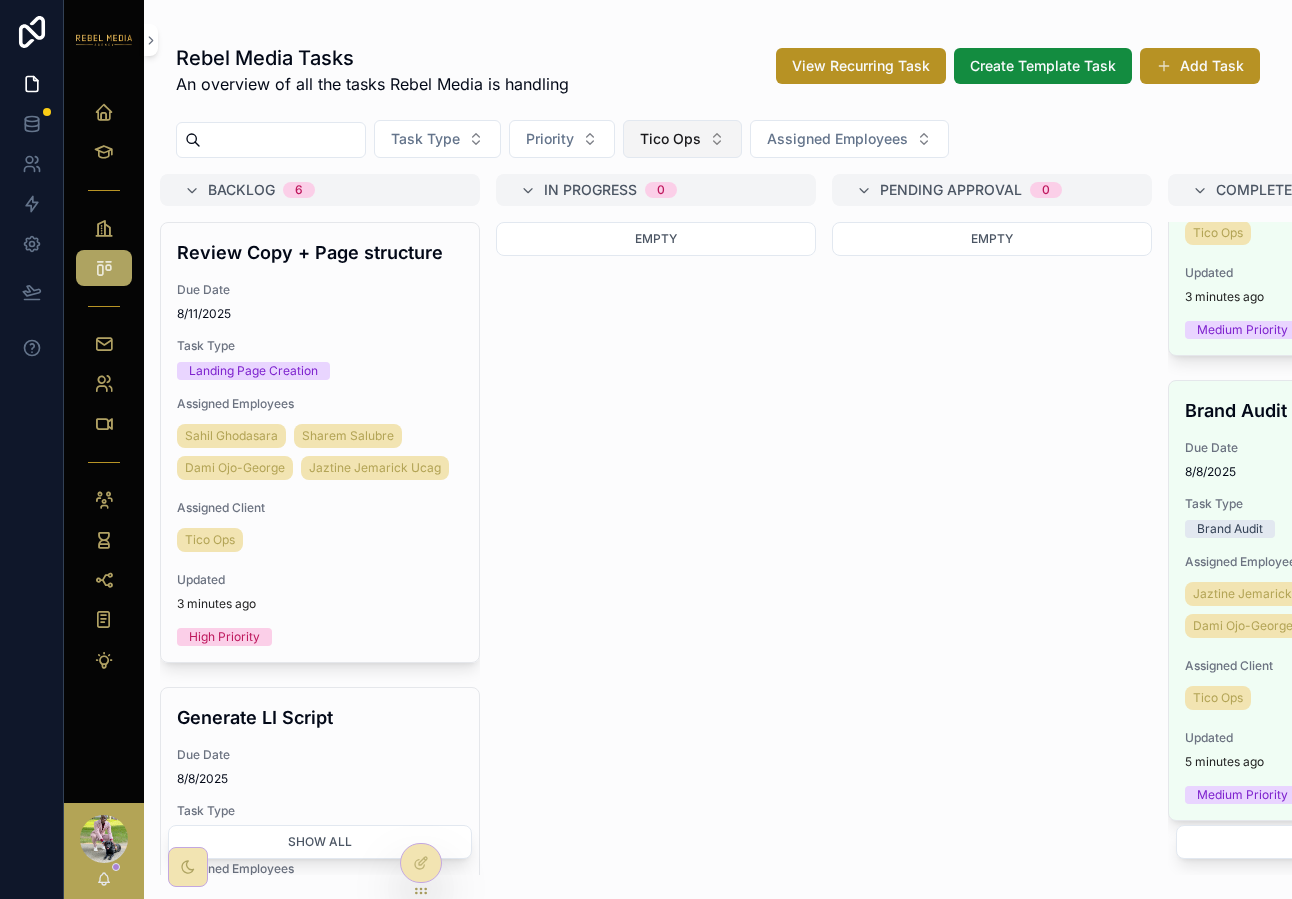 click on "Tico Ops" at bounding box center (682, 139) 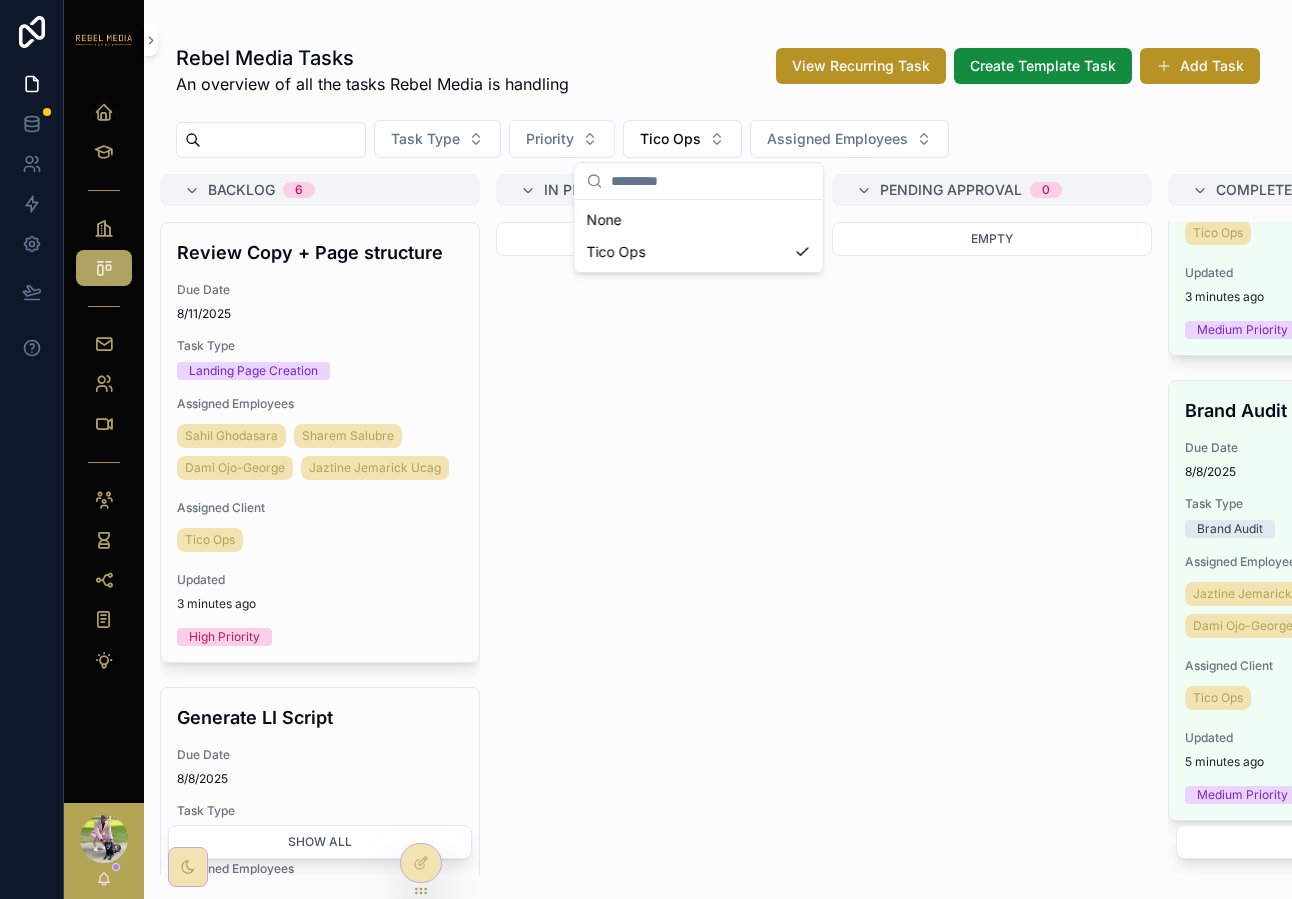click on "Empty" at bounding box center [656, 548] 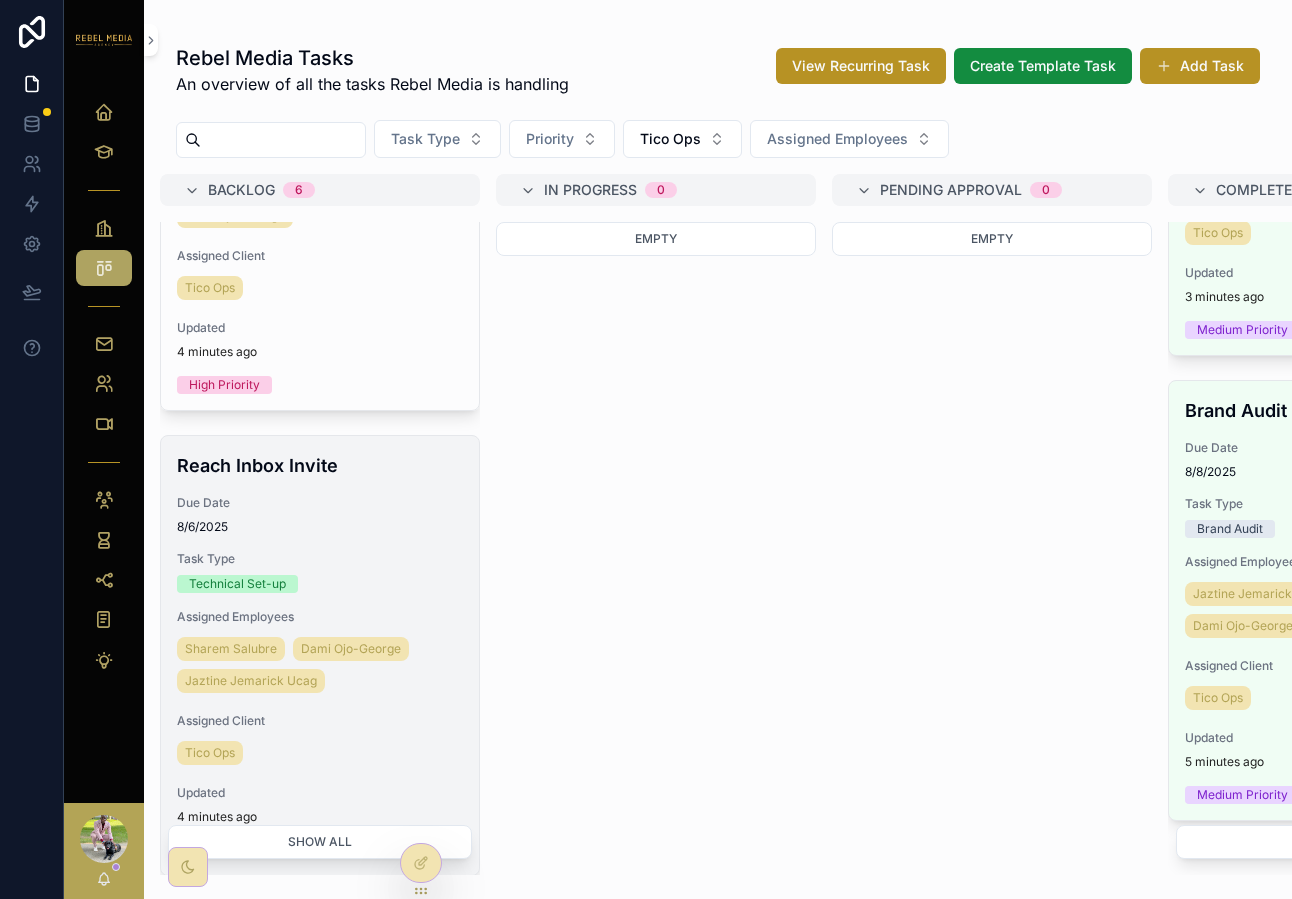scroll, scrollTop: 1180, scrollLeft: 0, axis: vertical 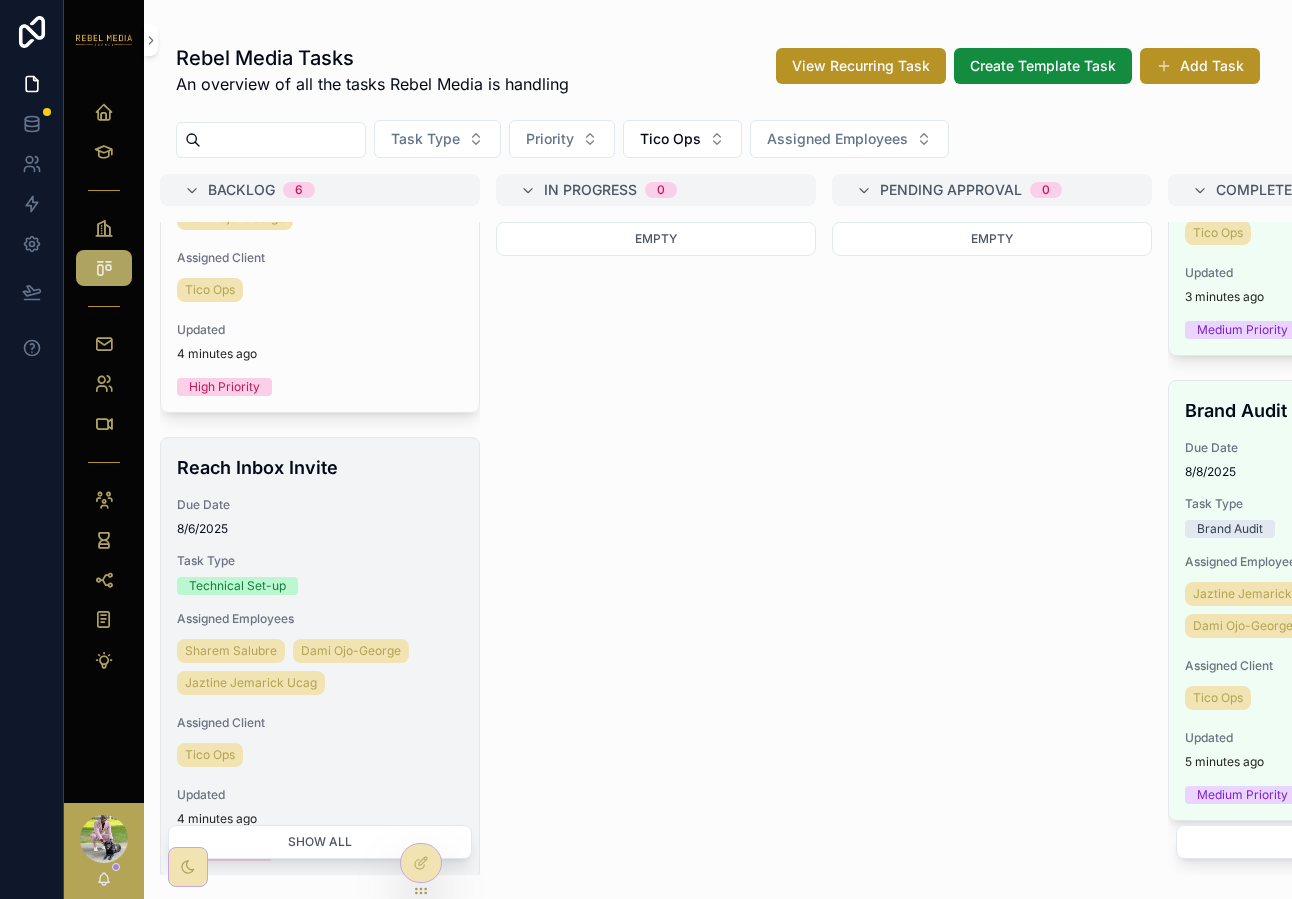 click on "8/6/2025" at bounding box center [320, 529] 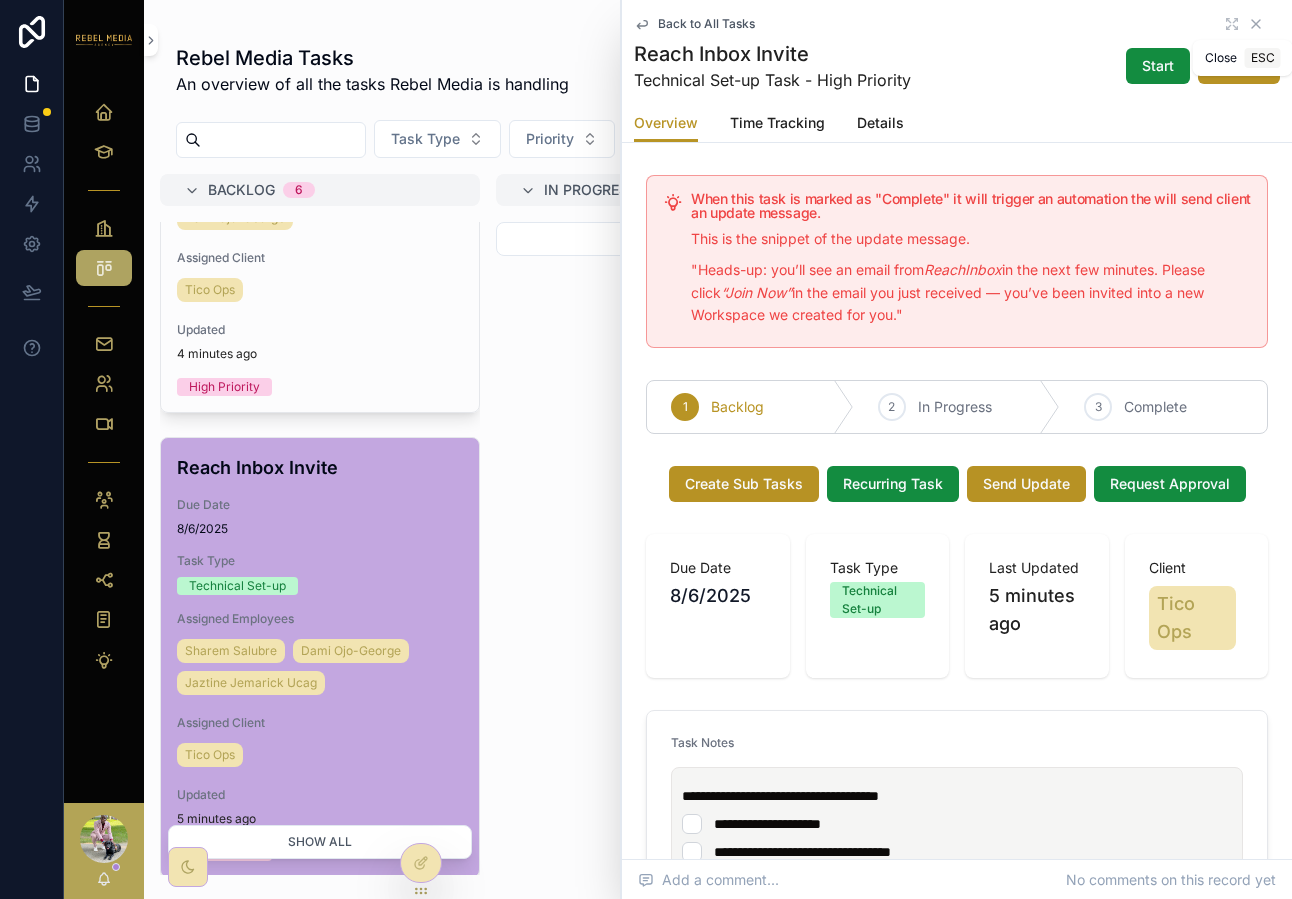 click 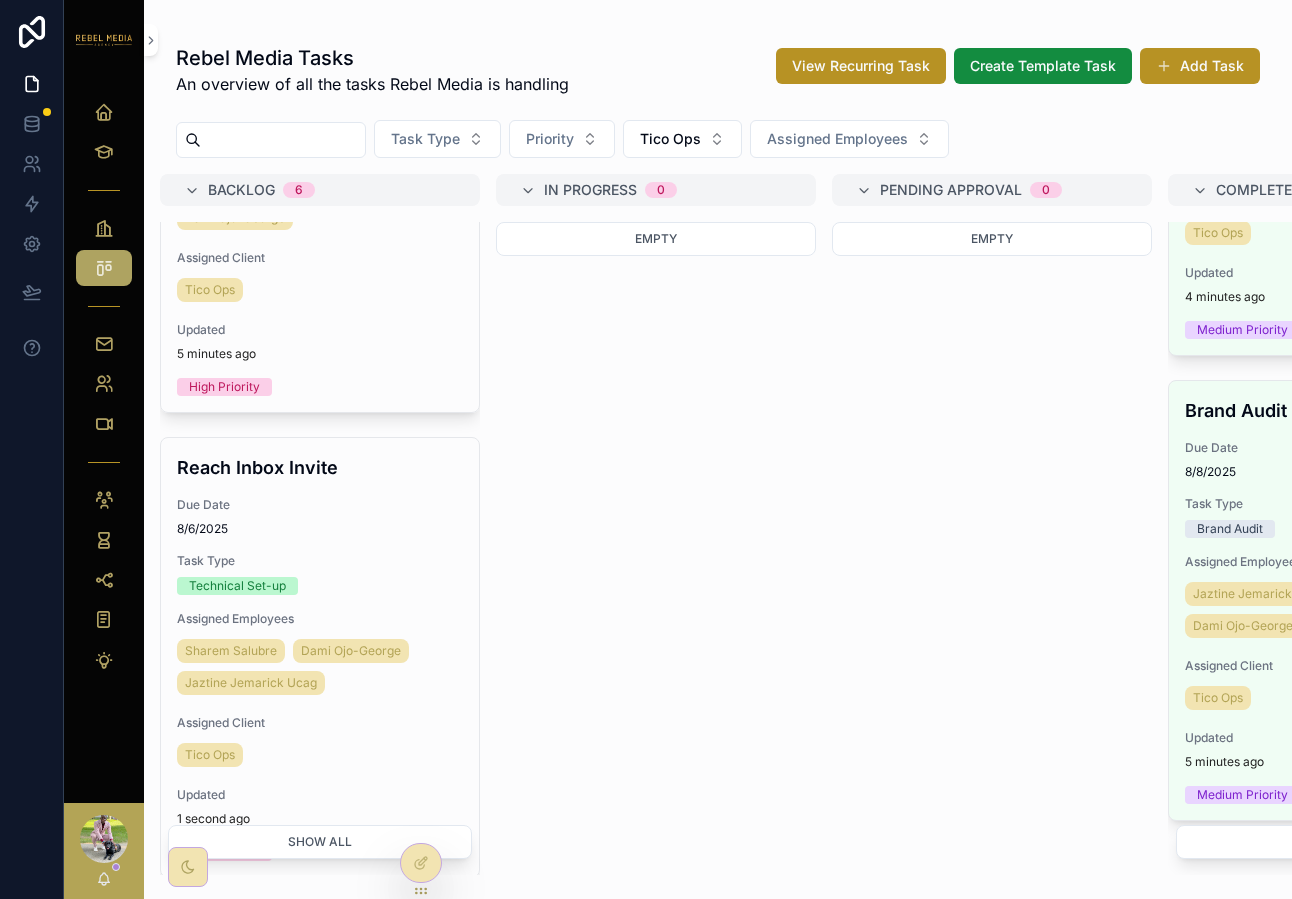 click on "Empty" at bounding box center (656, 548) 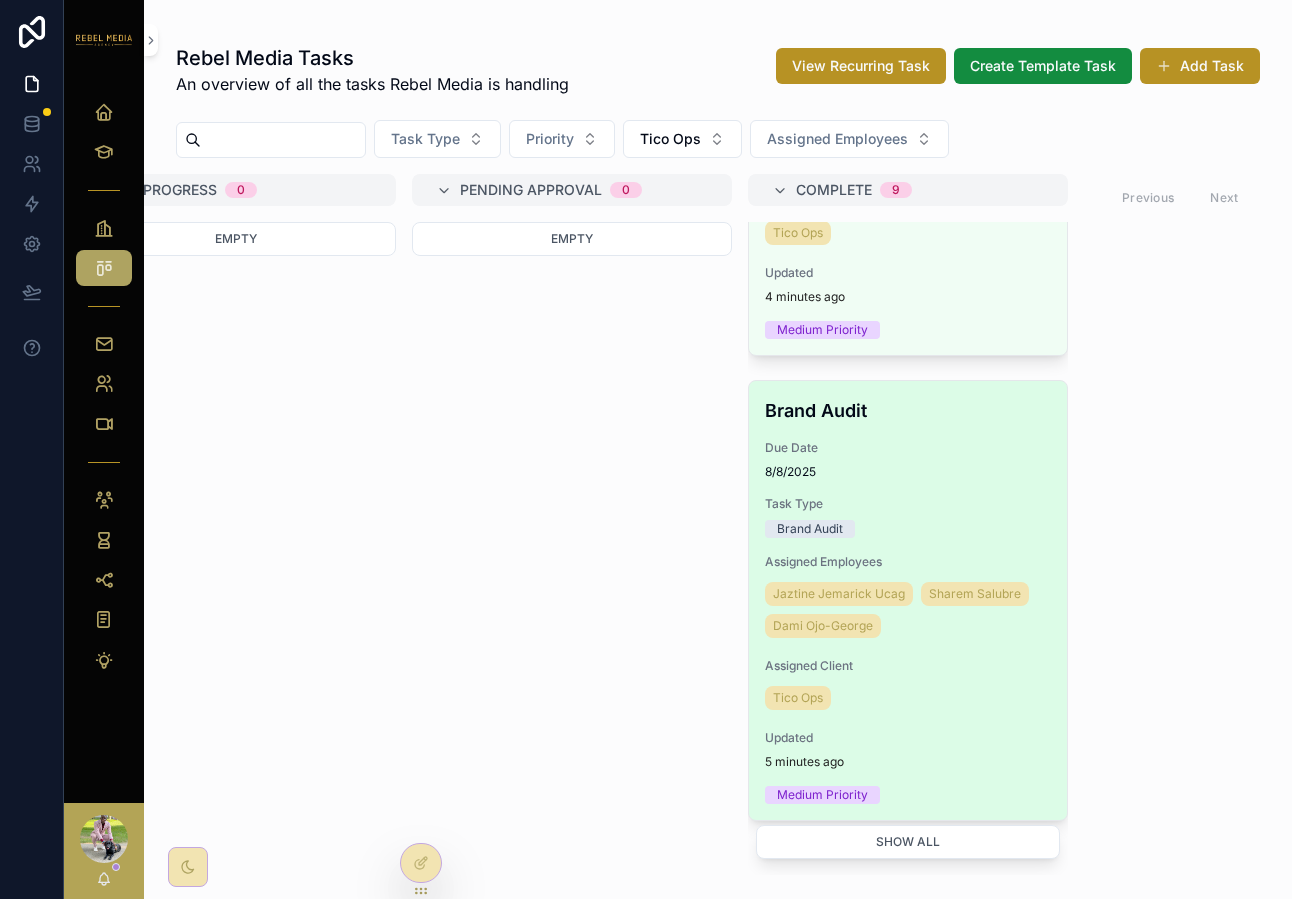 scroll, scrollTop: 0, scrollLeft: 0, axis: both 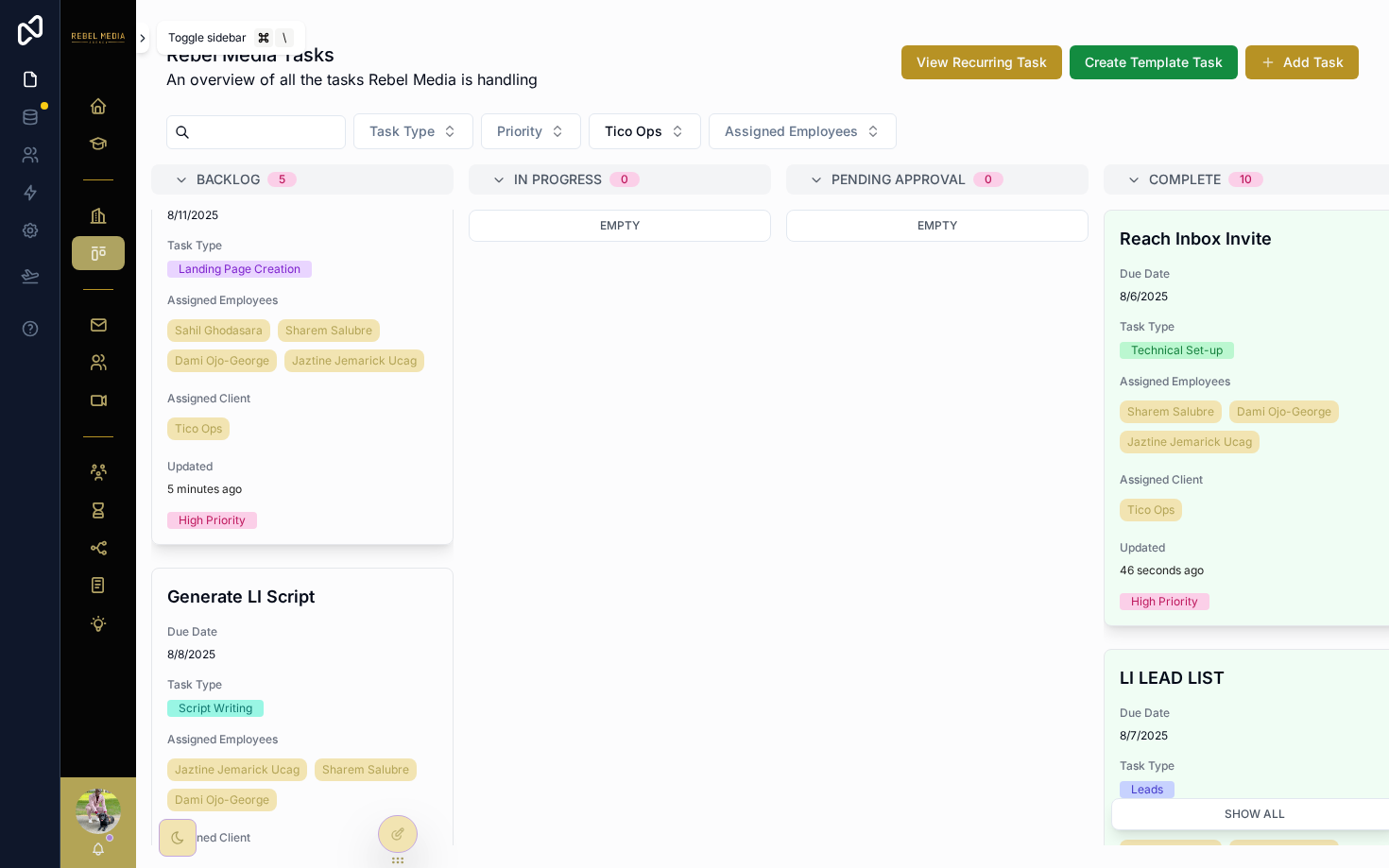 click at bounding box center [143, 38] 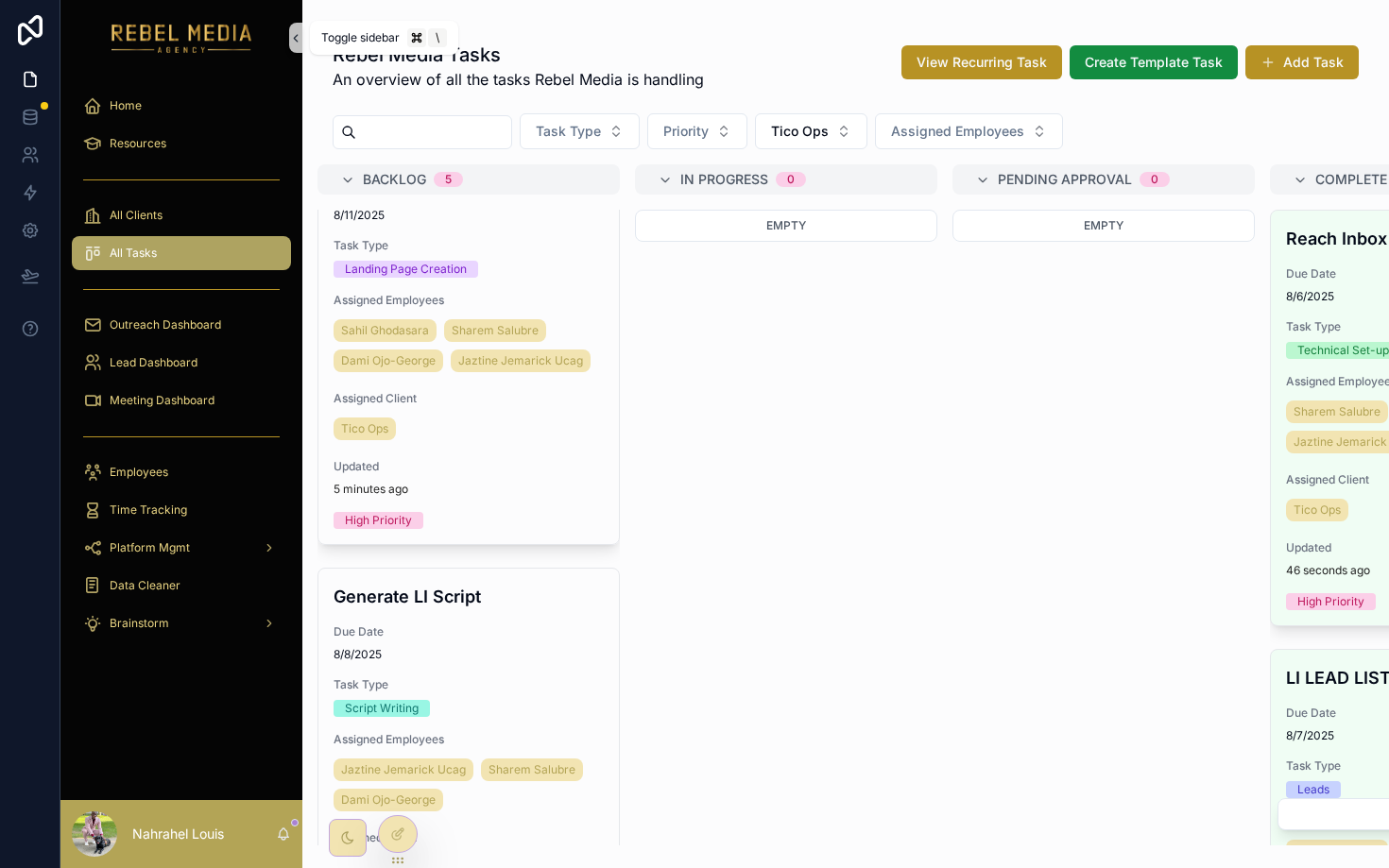click 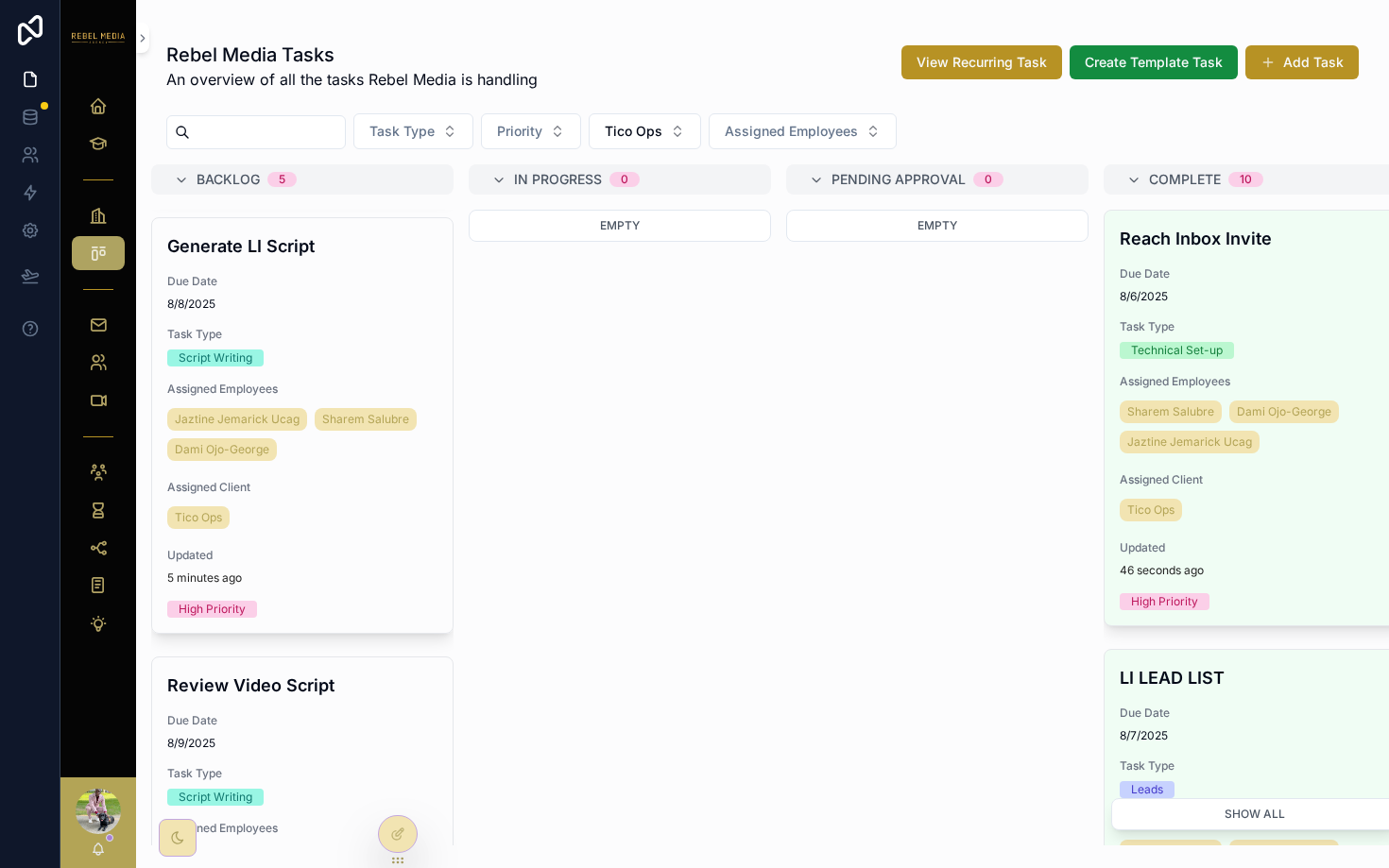 scroll, scrollTop: 0, scrollLeft: 0, axis: both 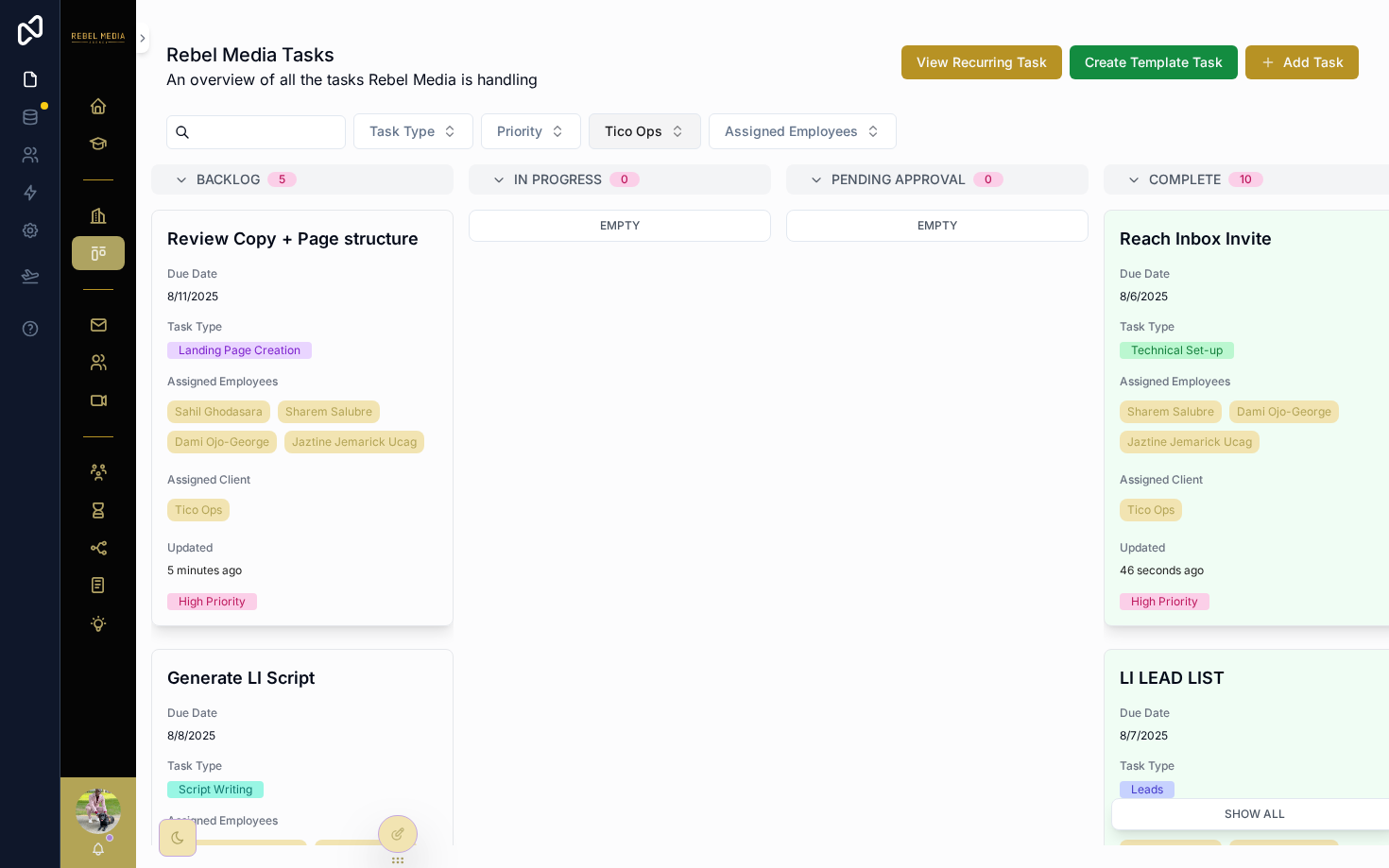 click on "Tico Ops" at bounding box center (644, 131) 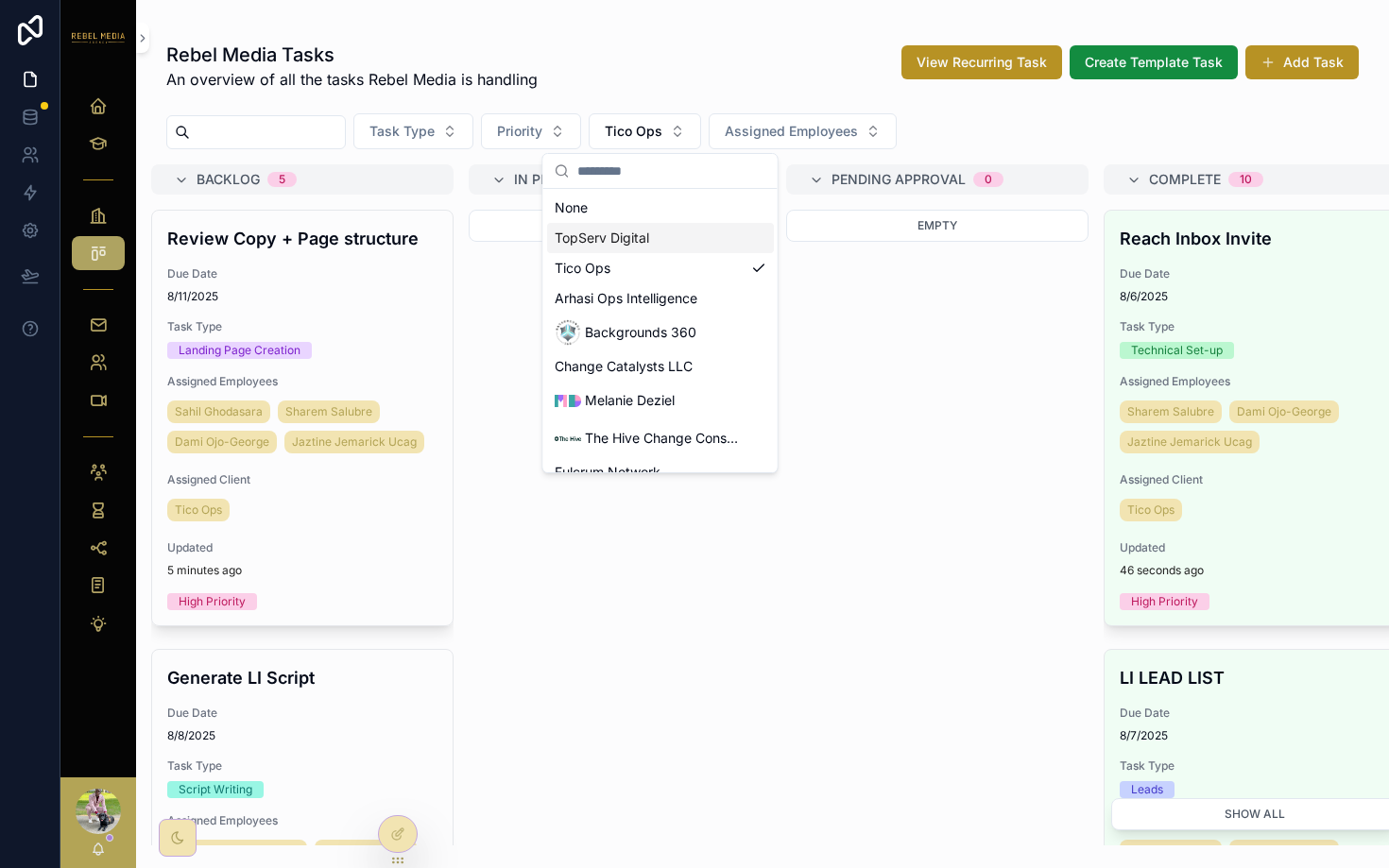 click on "TopServ Digital" at bounding box center (660, 238) 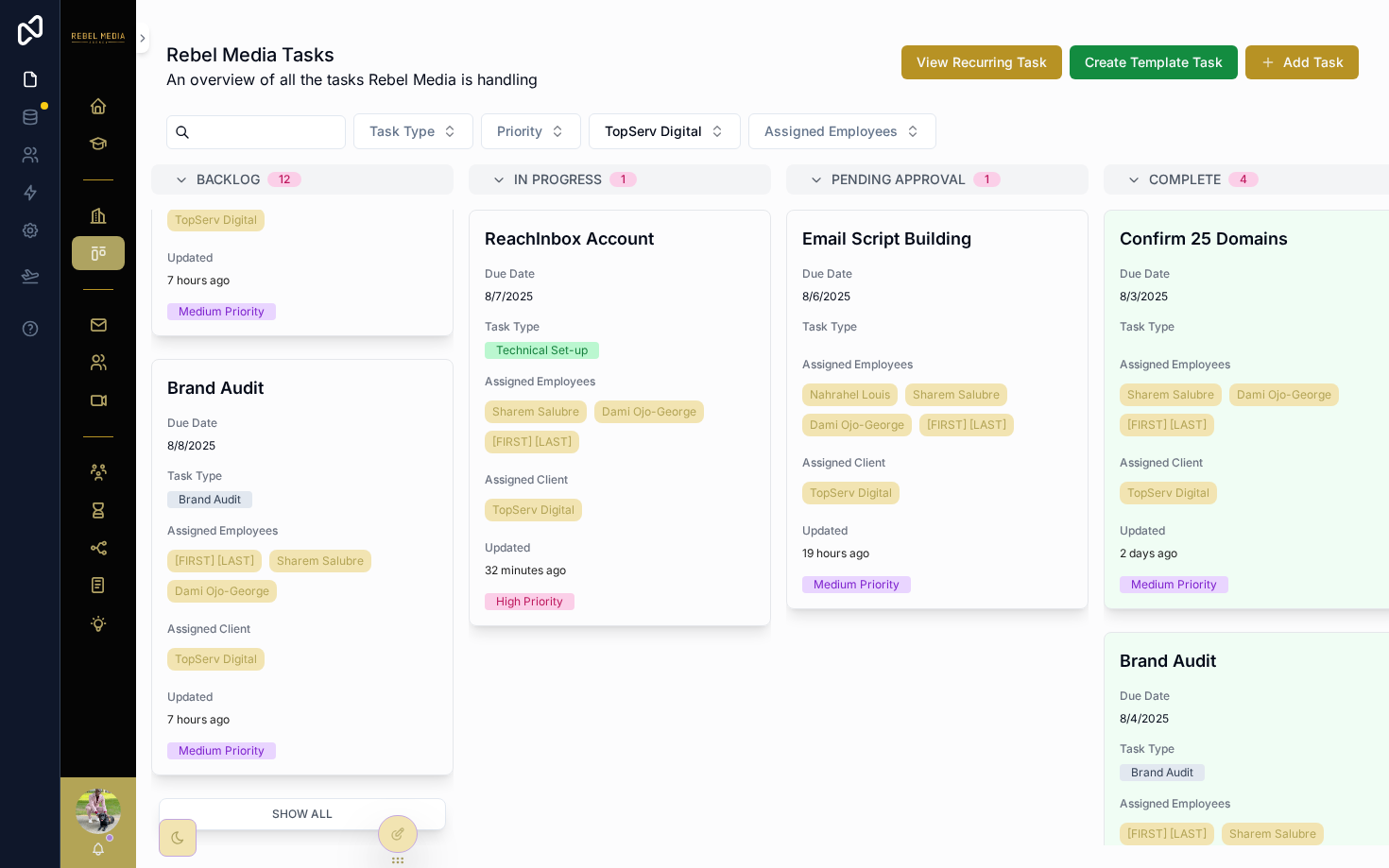 scroll, scrollTop: 0, scrollLeft: 0, axis: both 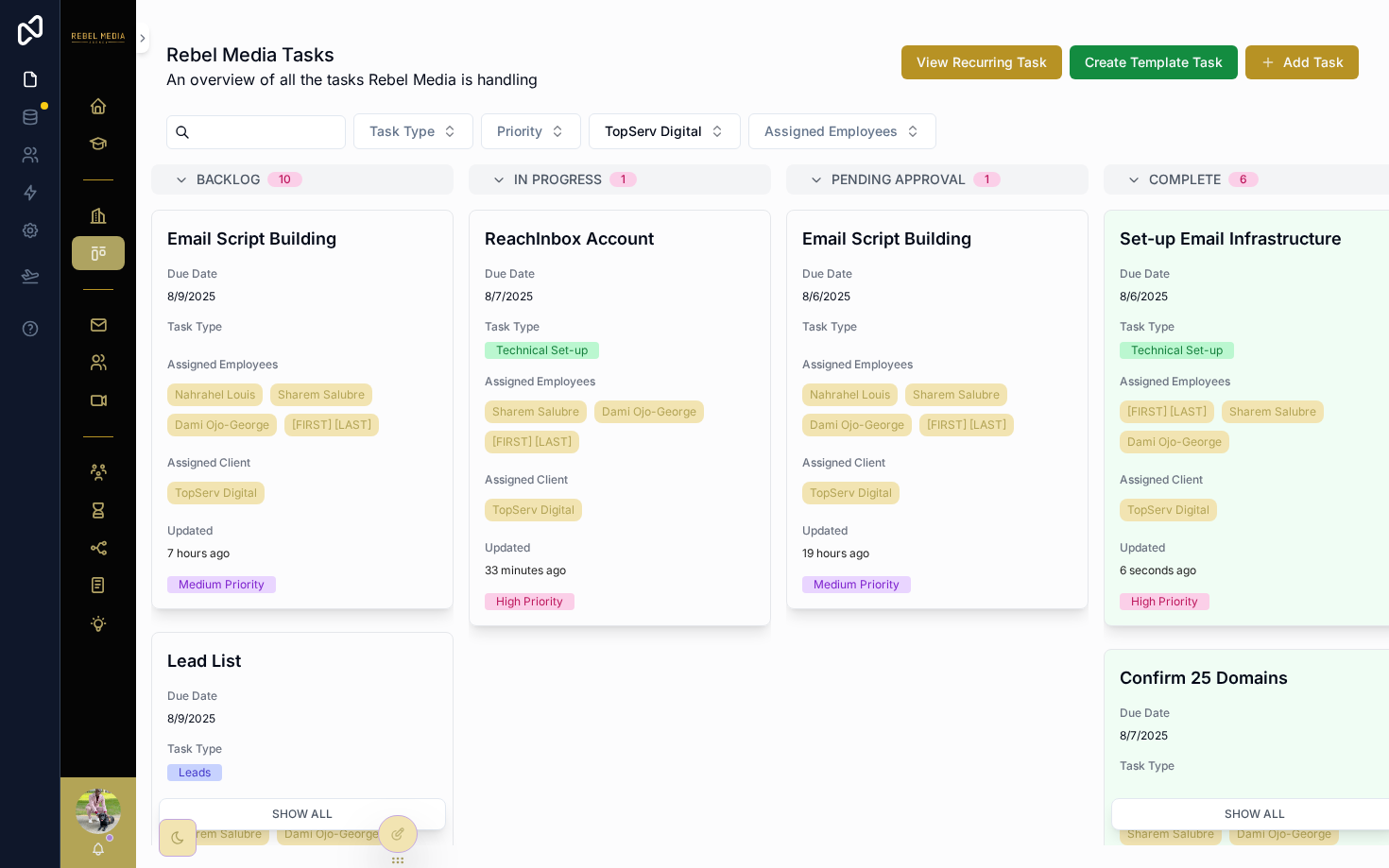 click on "Task Type Priority TopServ Digital Assigned Employees" at bounding box center [763, 135] 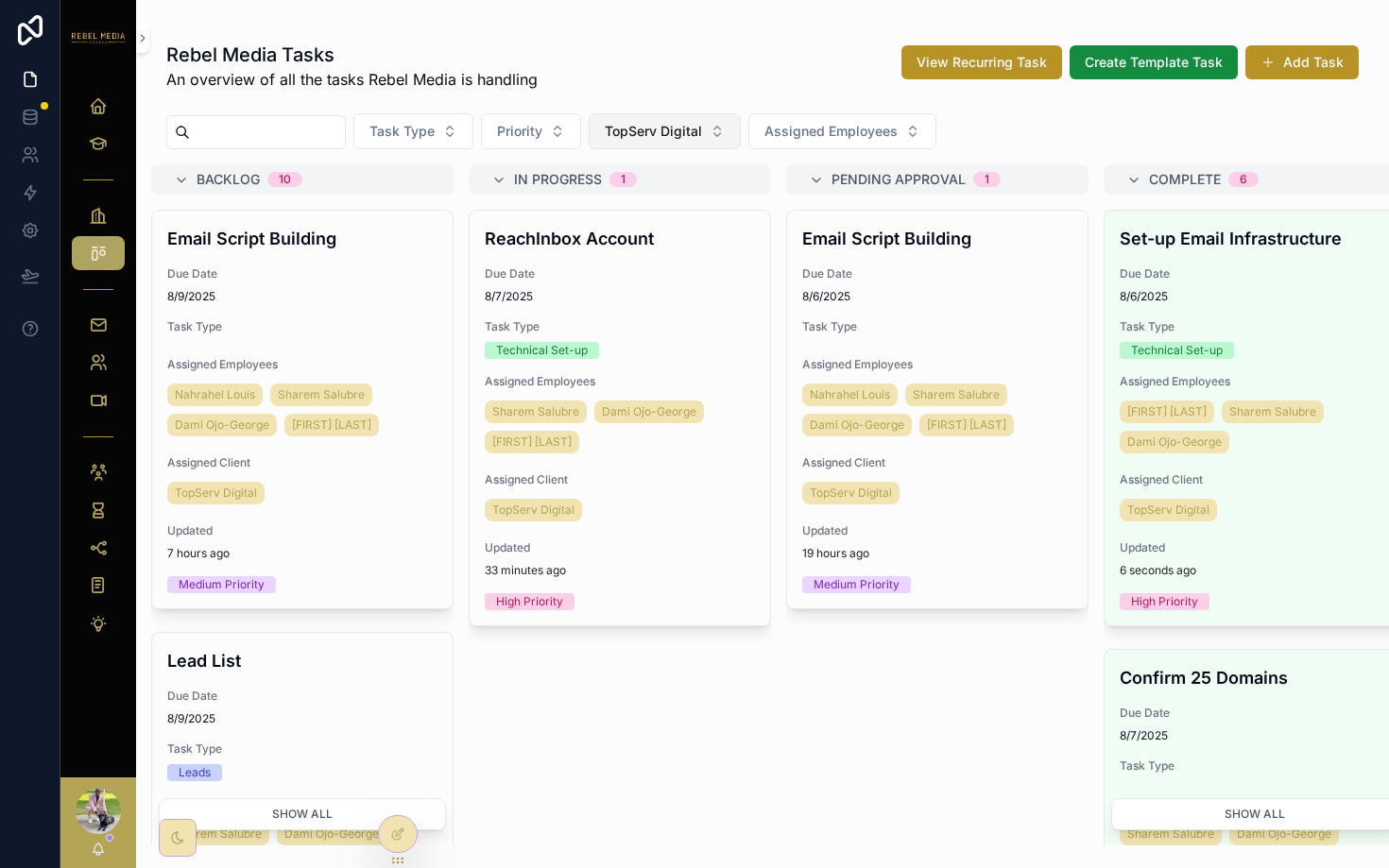 click on "TopServ Digital" at bounding box center (664, 131) 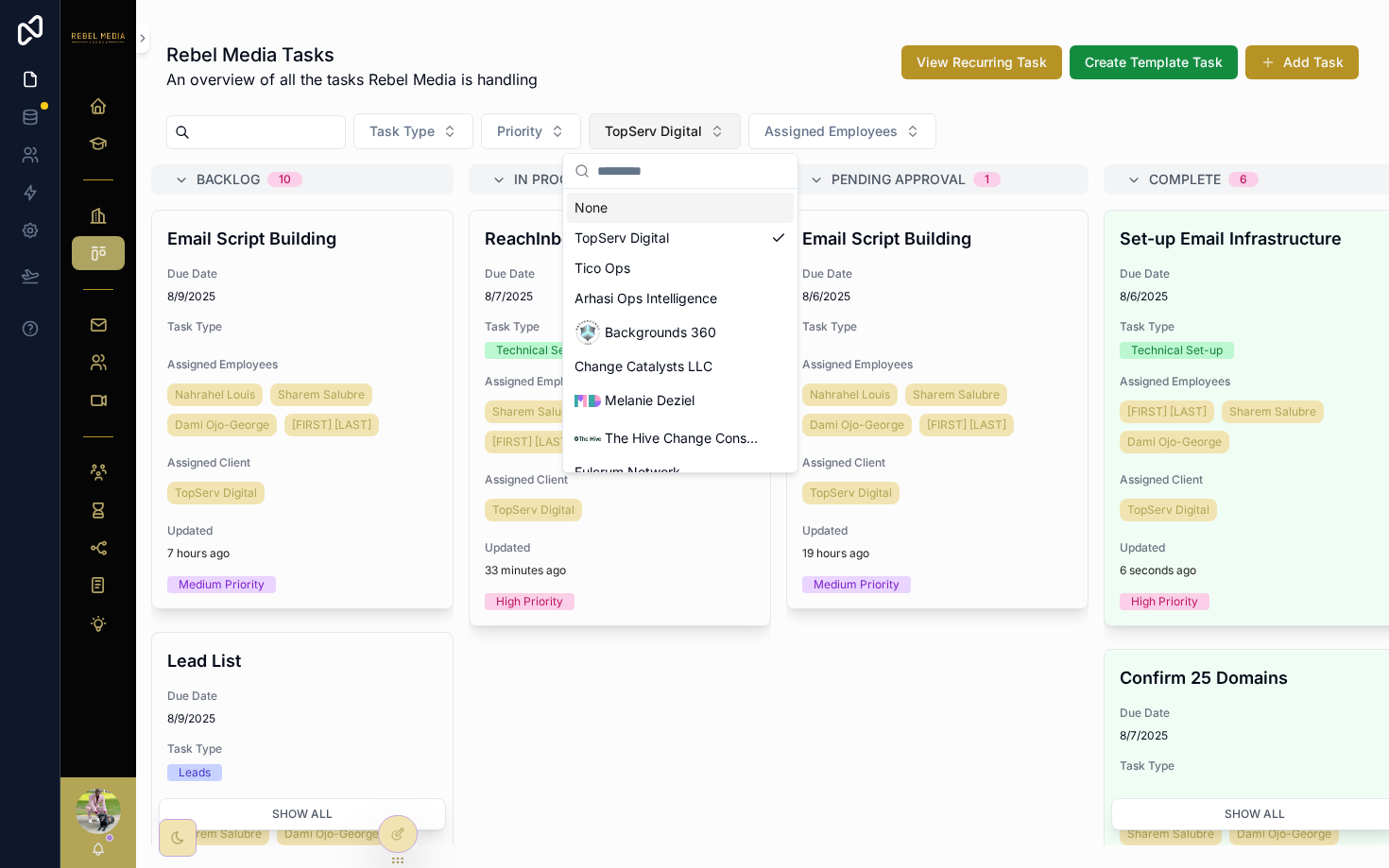 click on "TopServ Digital" at bounding box center (664, 131) 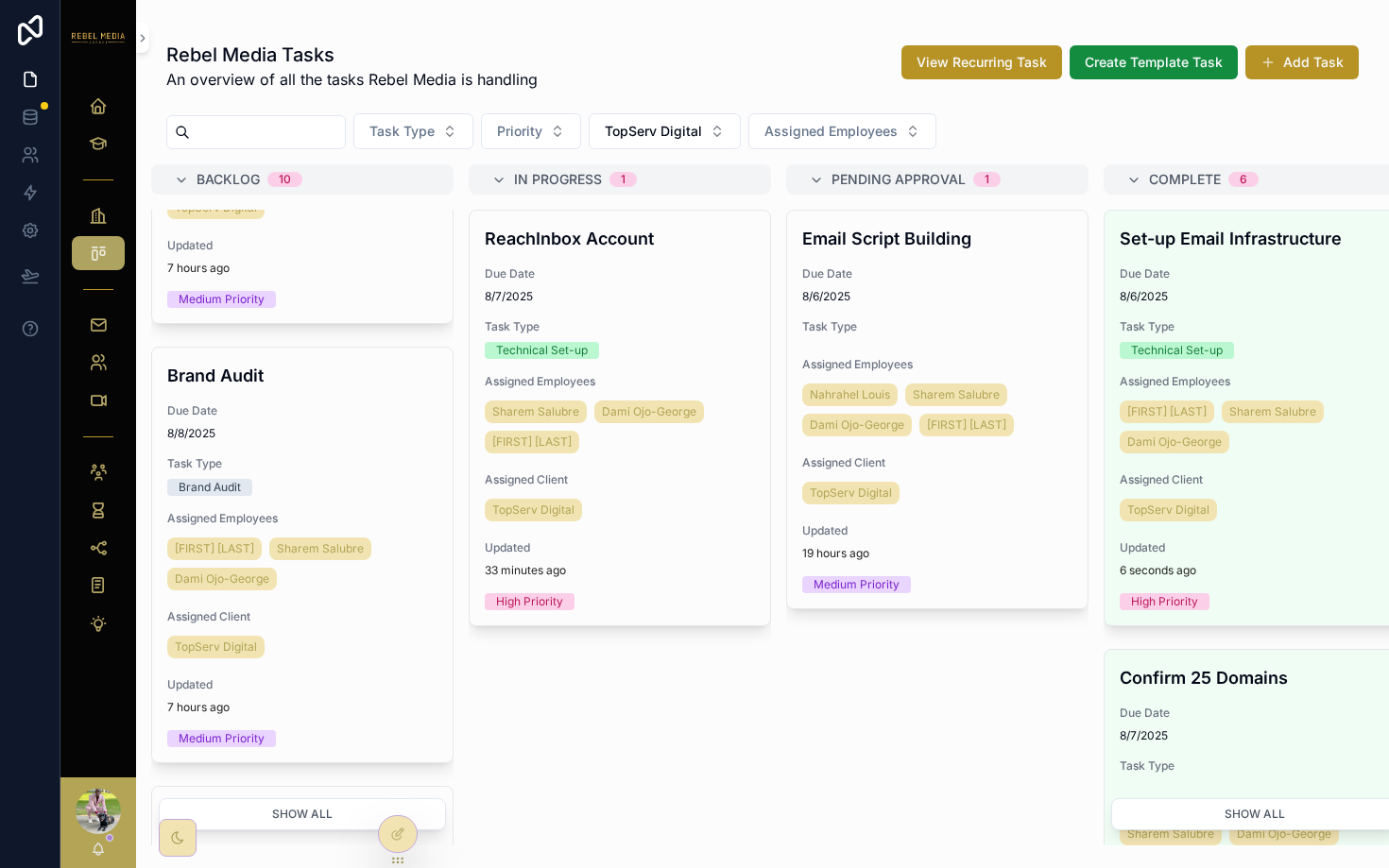 scroll, scrollTop: 0, scrollLeft: 0, axis: both 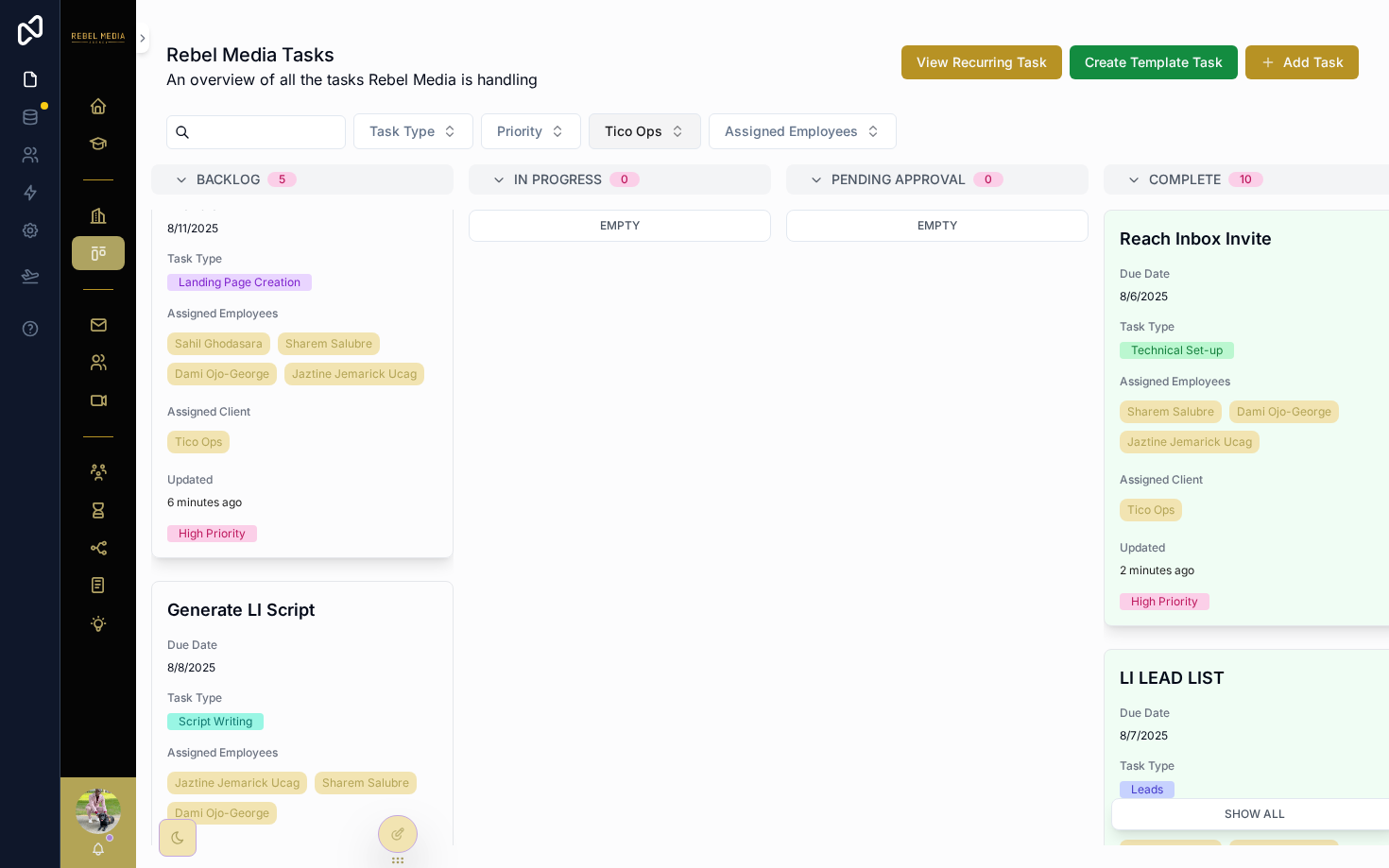 click on "Tico Ops" at bounding box center [633, 131] 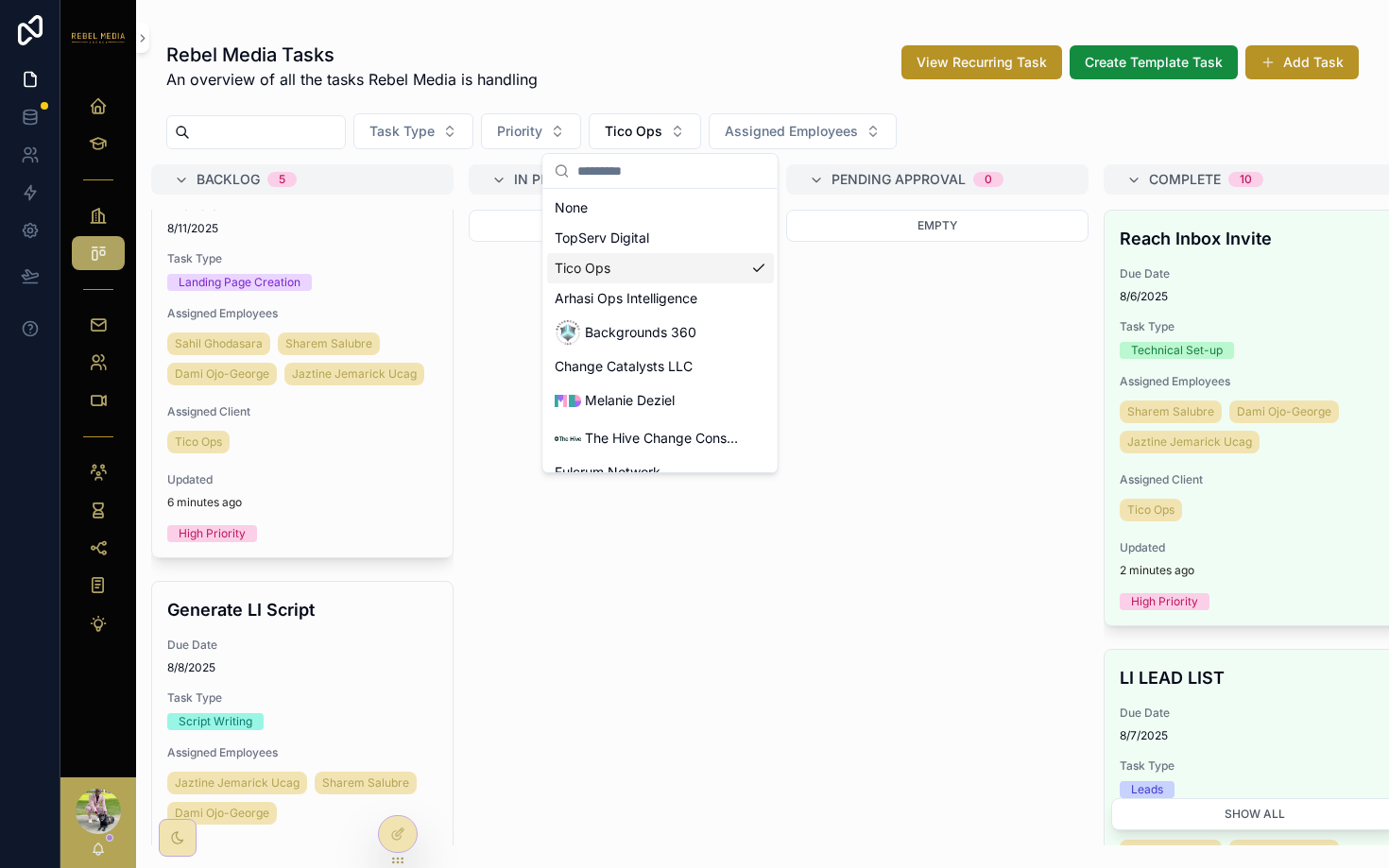 click on "Tico Ops" at bounding box center (660, 268) 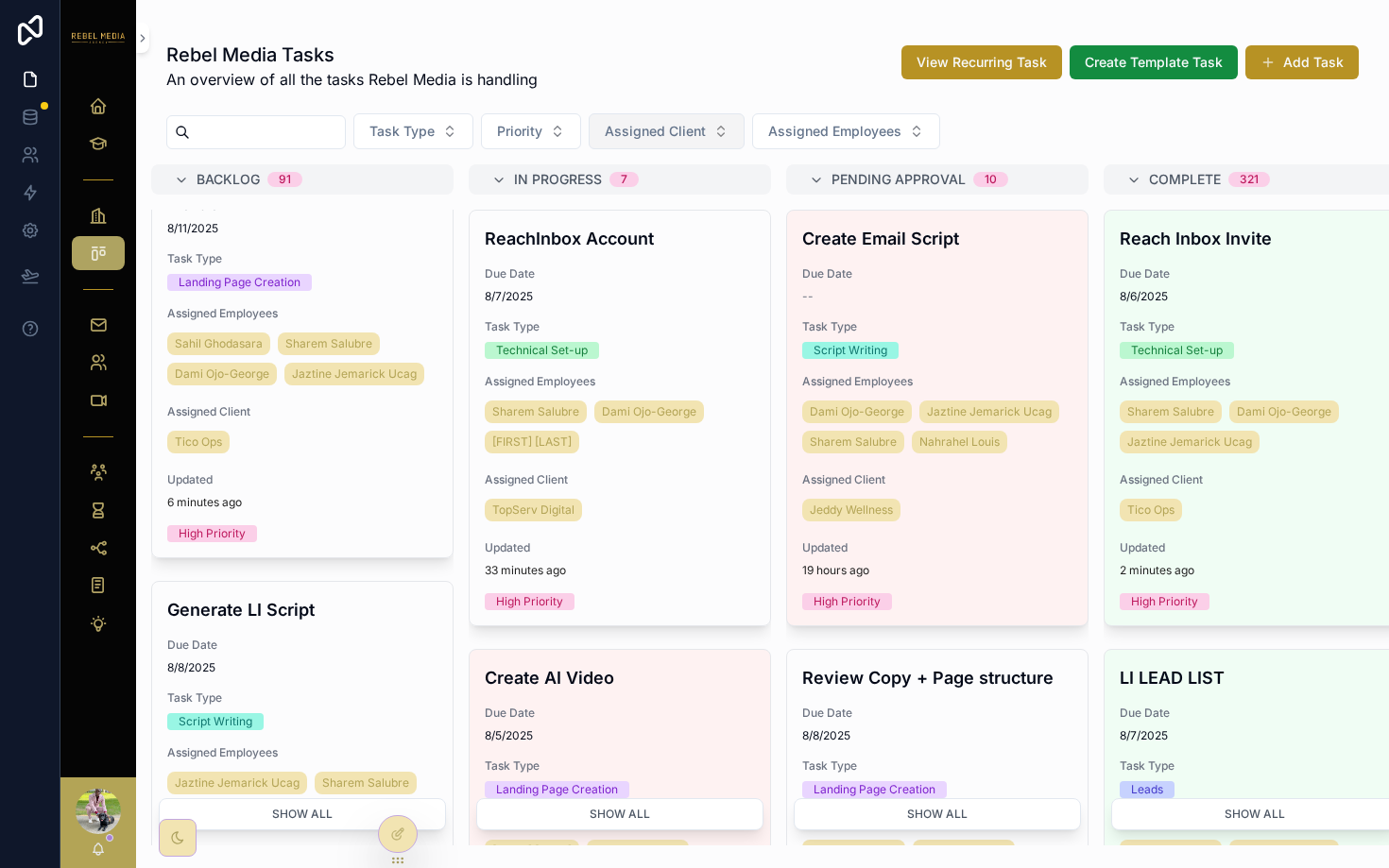 click on "Assigned Client" at bounding box center (666, 131) 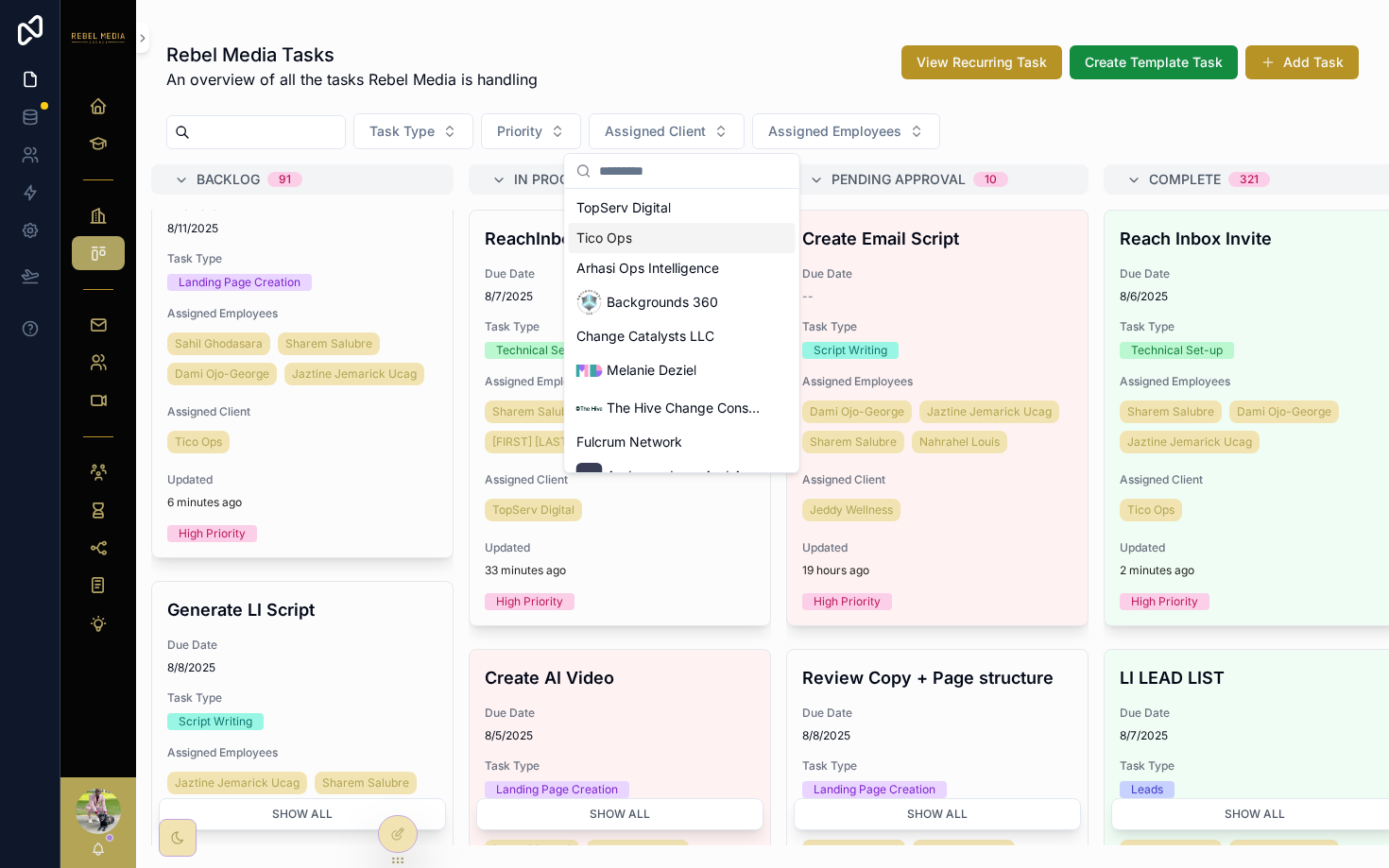 click on "Tico Ops" at bounding box center (682, 238) 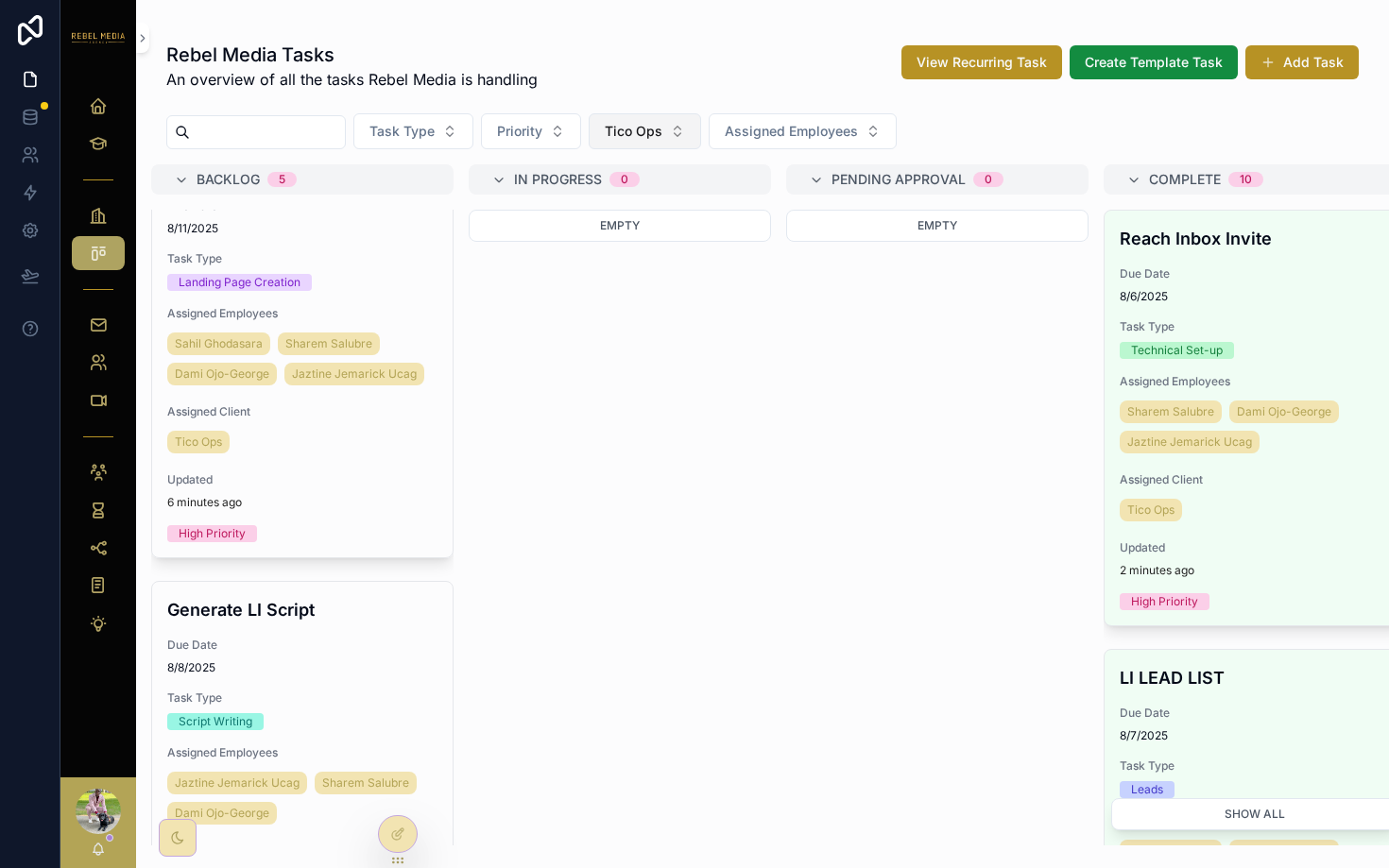 click on "Tico Ops" at bounding box center (633, 131) 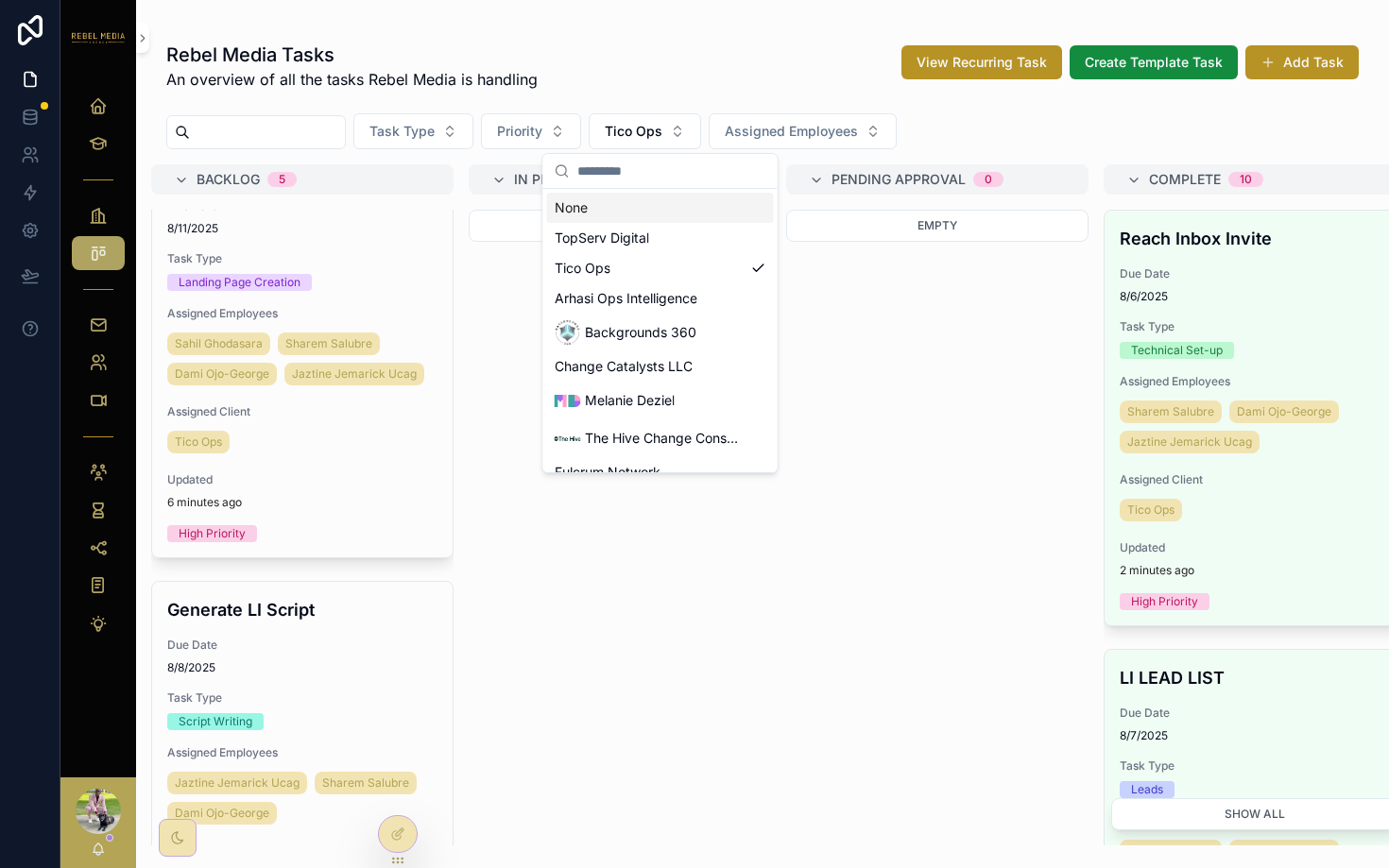 click on "Empty" at bounding box center (937, 527) 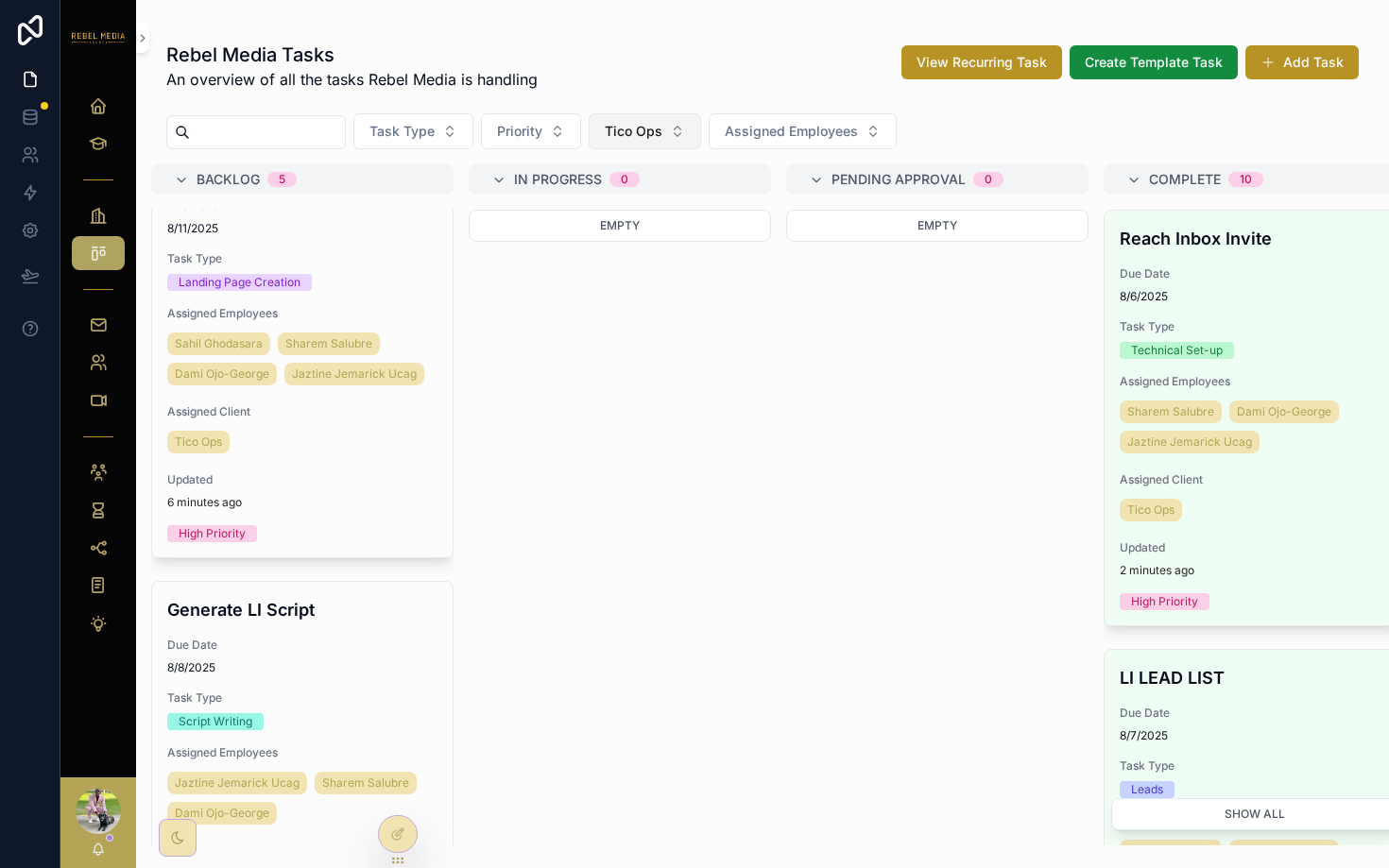 click on "Tico Ops" at bounding box center (633, 131) 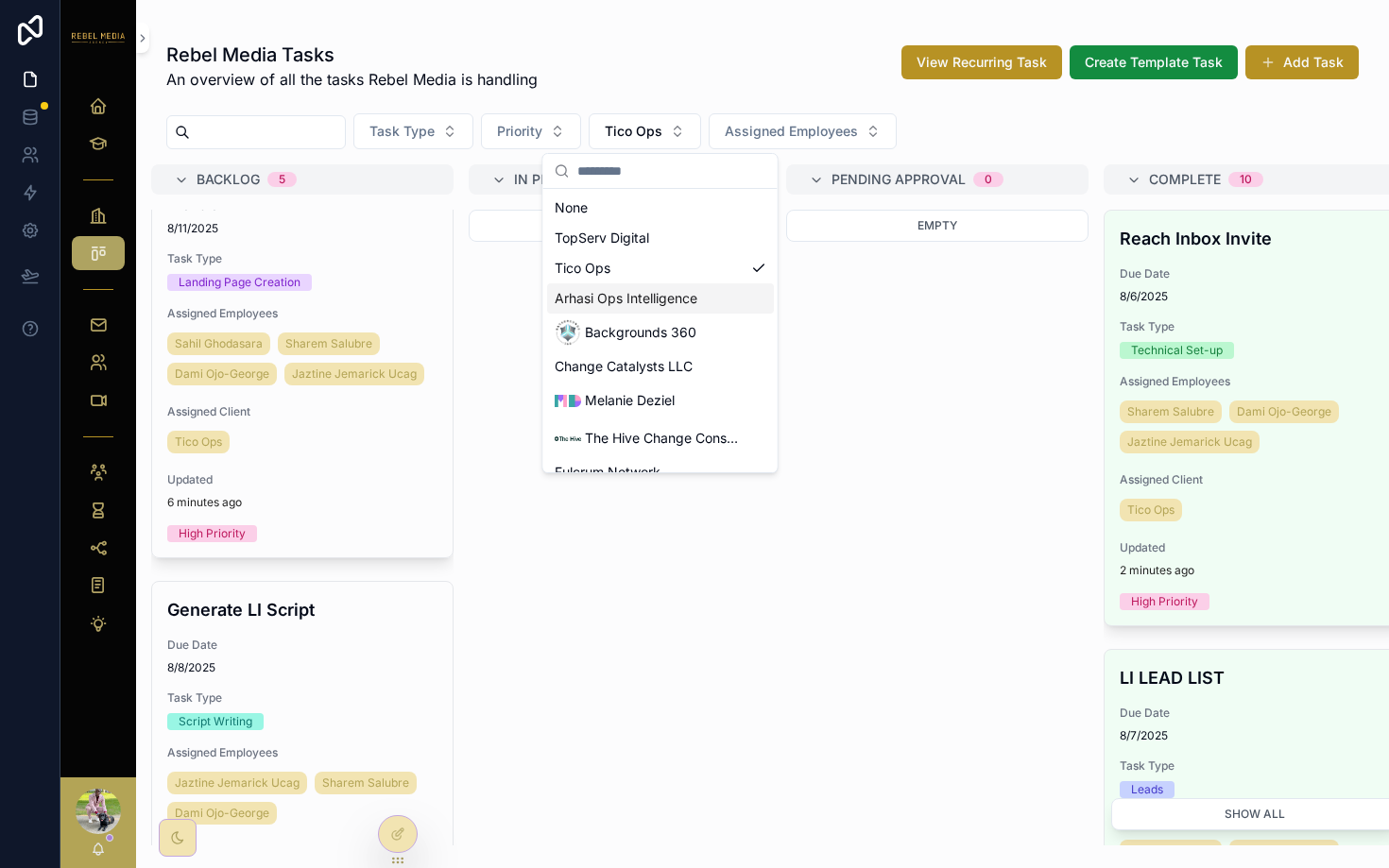 click on "Arhasi Ops Intelligence" at bounding box center (626, 298) 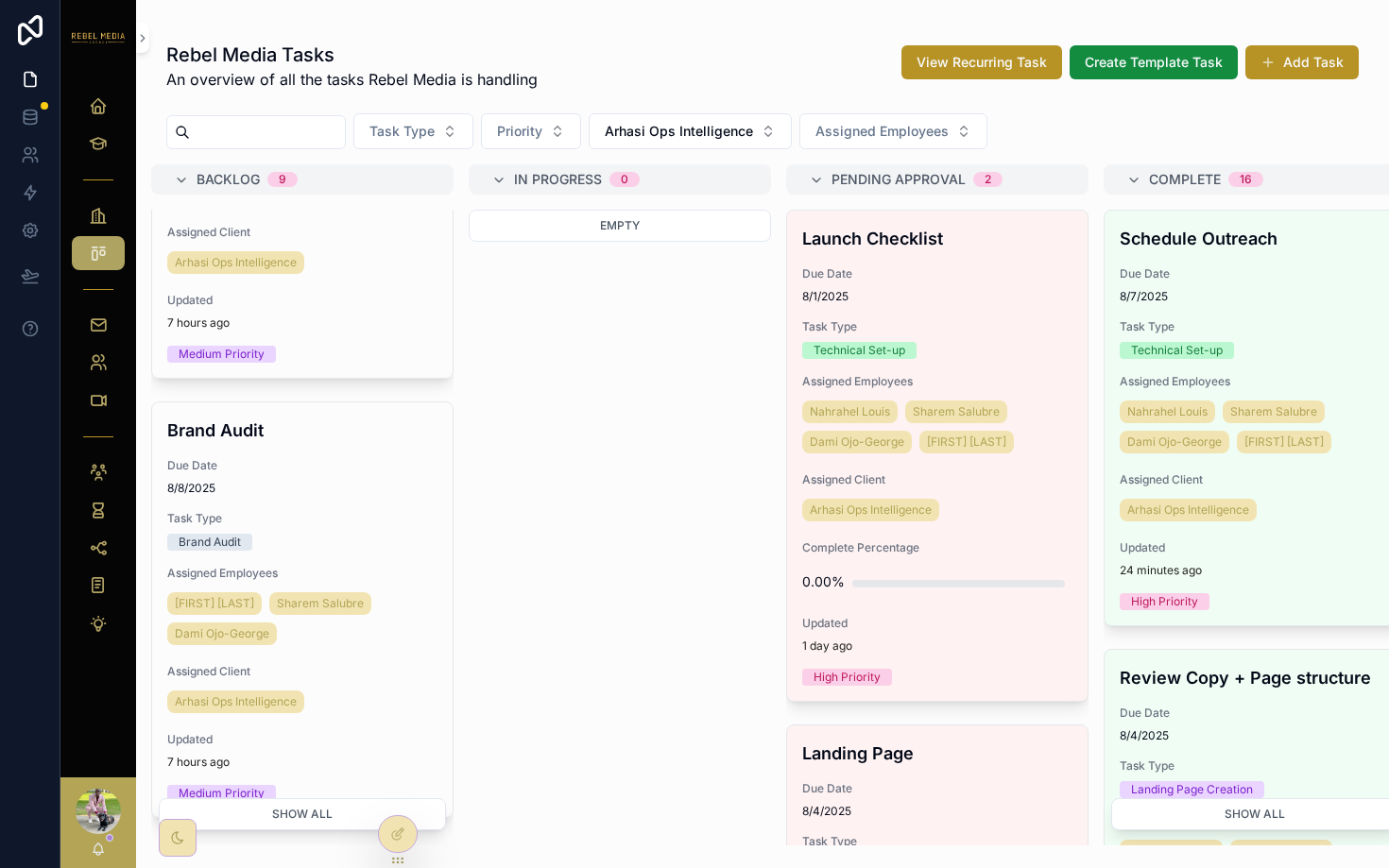 scroll, scrollTop: 1649, scrollLeft: 0, axis: vertical 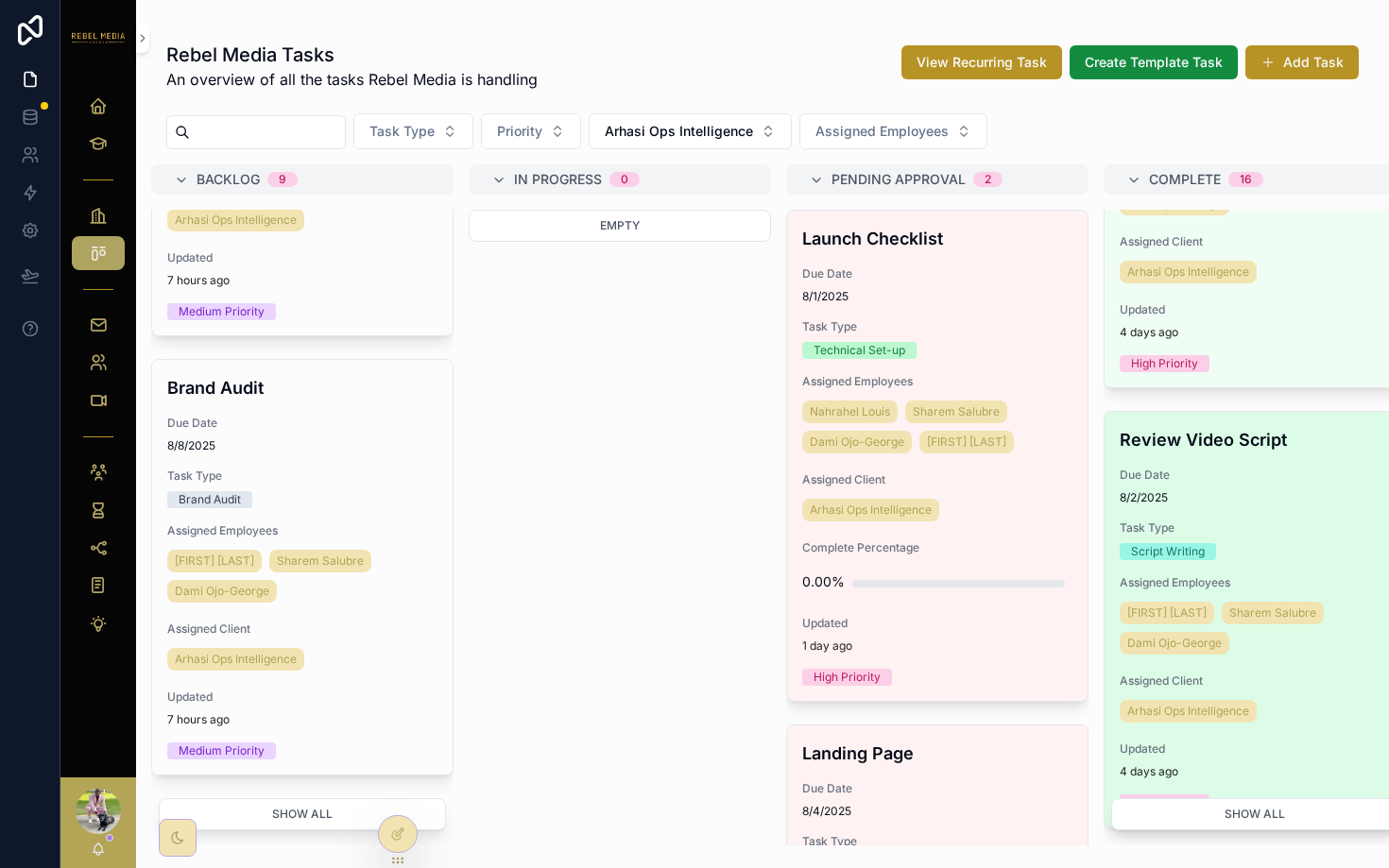 click on "Review Video Script Due Date 8/2/2025 Task Type Script Writing Assigned Employees [FIRST] [LAST] [FIRST] [LAST] [FIRST] [LAST] Assigned Client Arhasi Ops Intelligence Updated 4 days ago High Priority" at bounding box center (1255, 619) 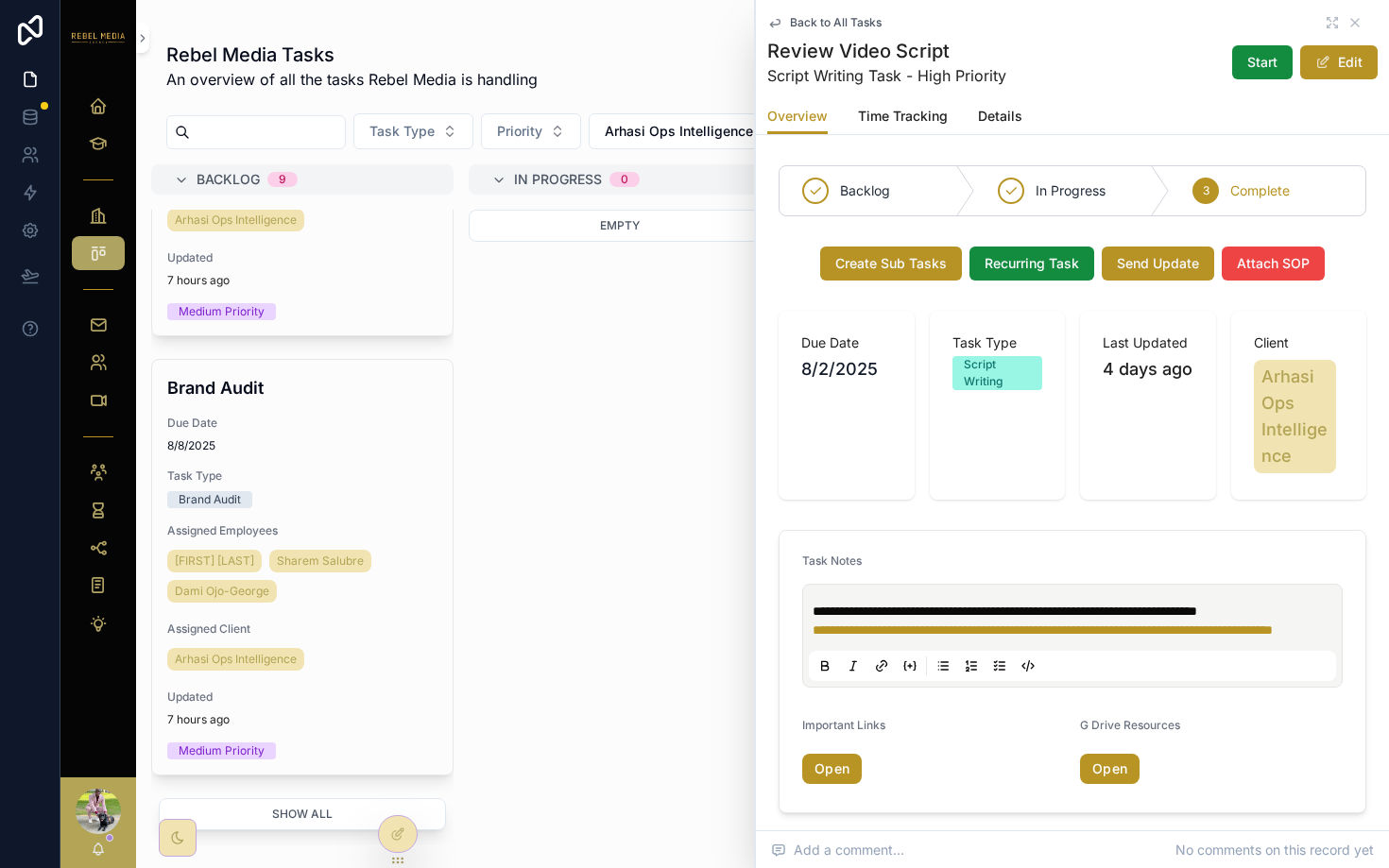 click on "Empty" at bounding box center [620, 527] 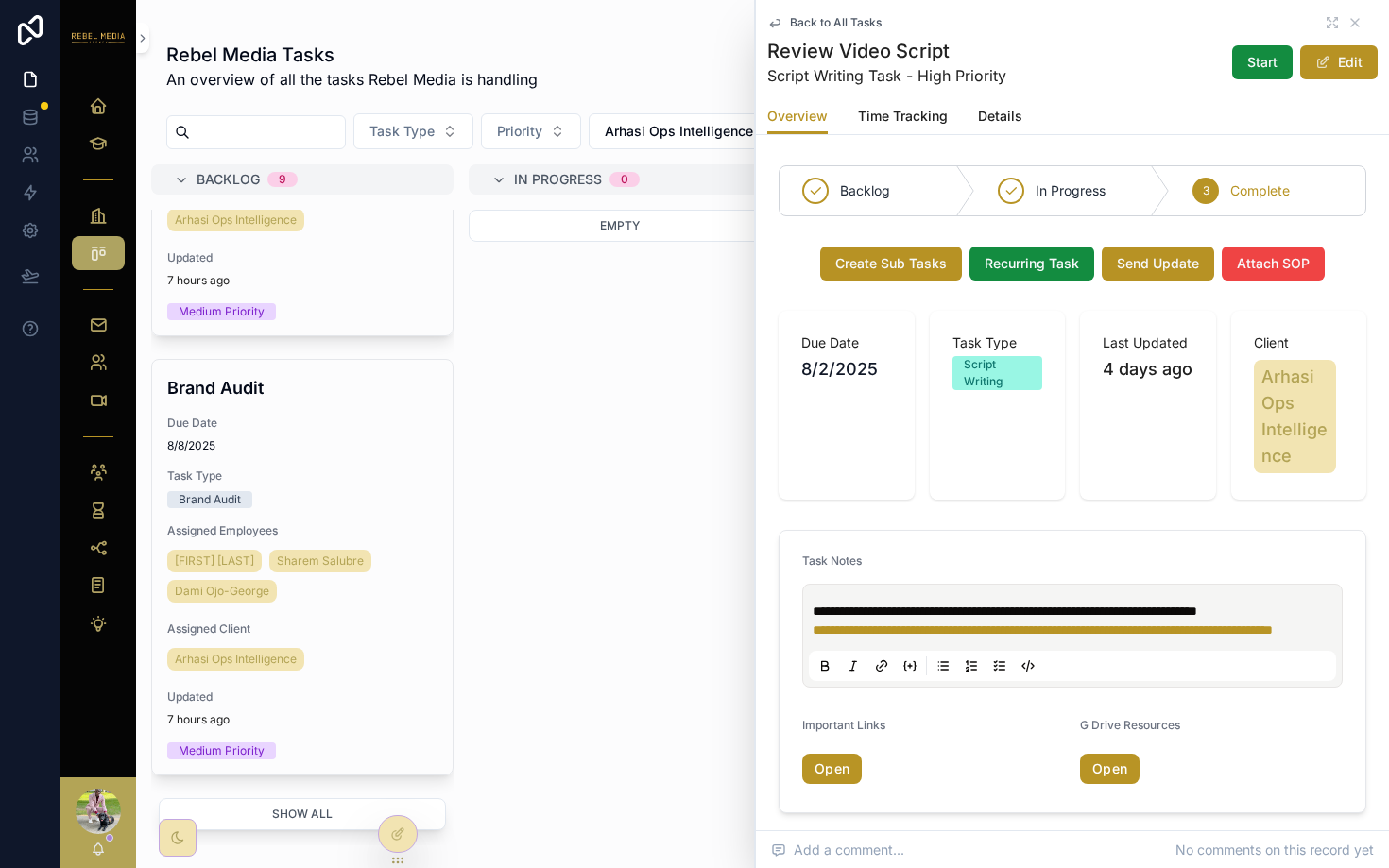 click on "Back to All Tasks Review Video Script Script Writing Task - High Priority Start Edit" at bounding box center [1072, 49] 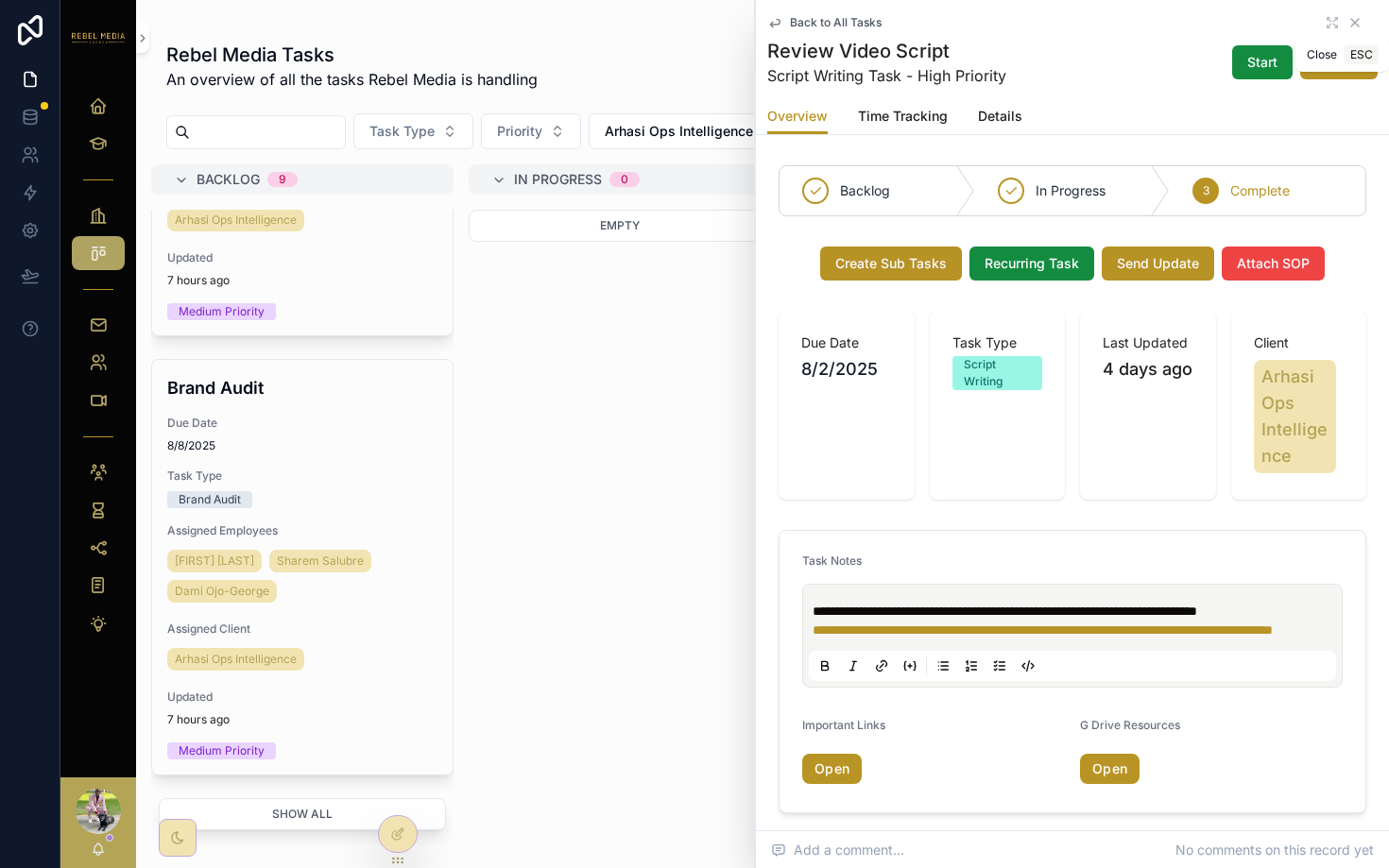 click 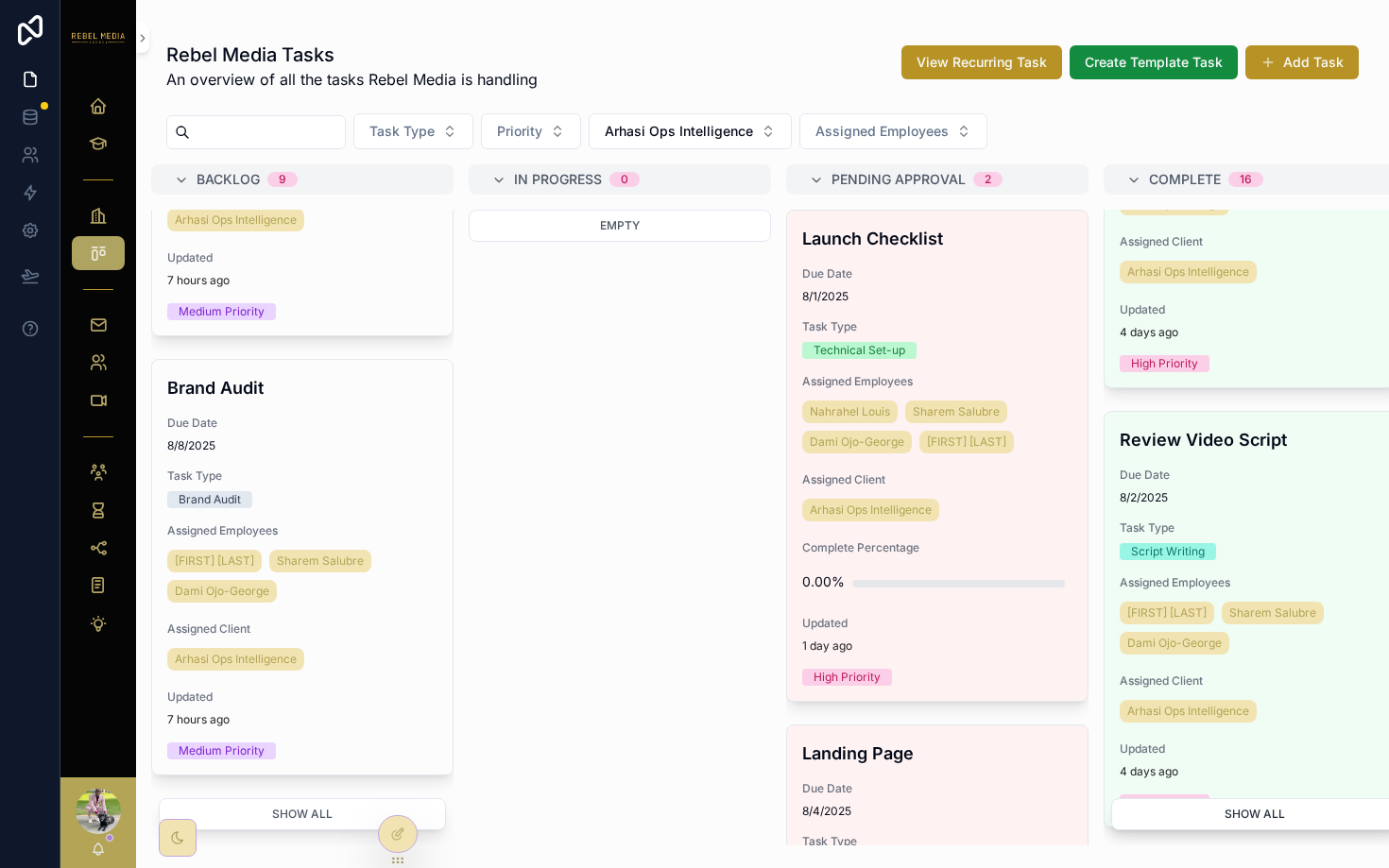 click on "Show all" at bounding box center [1255, 814] 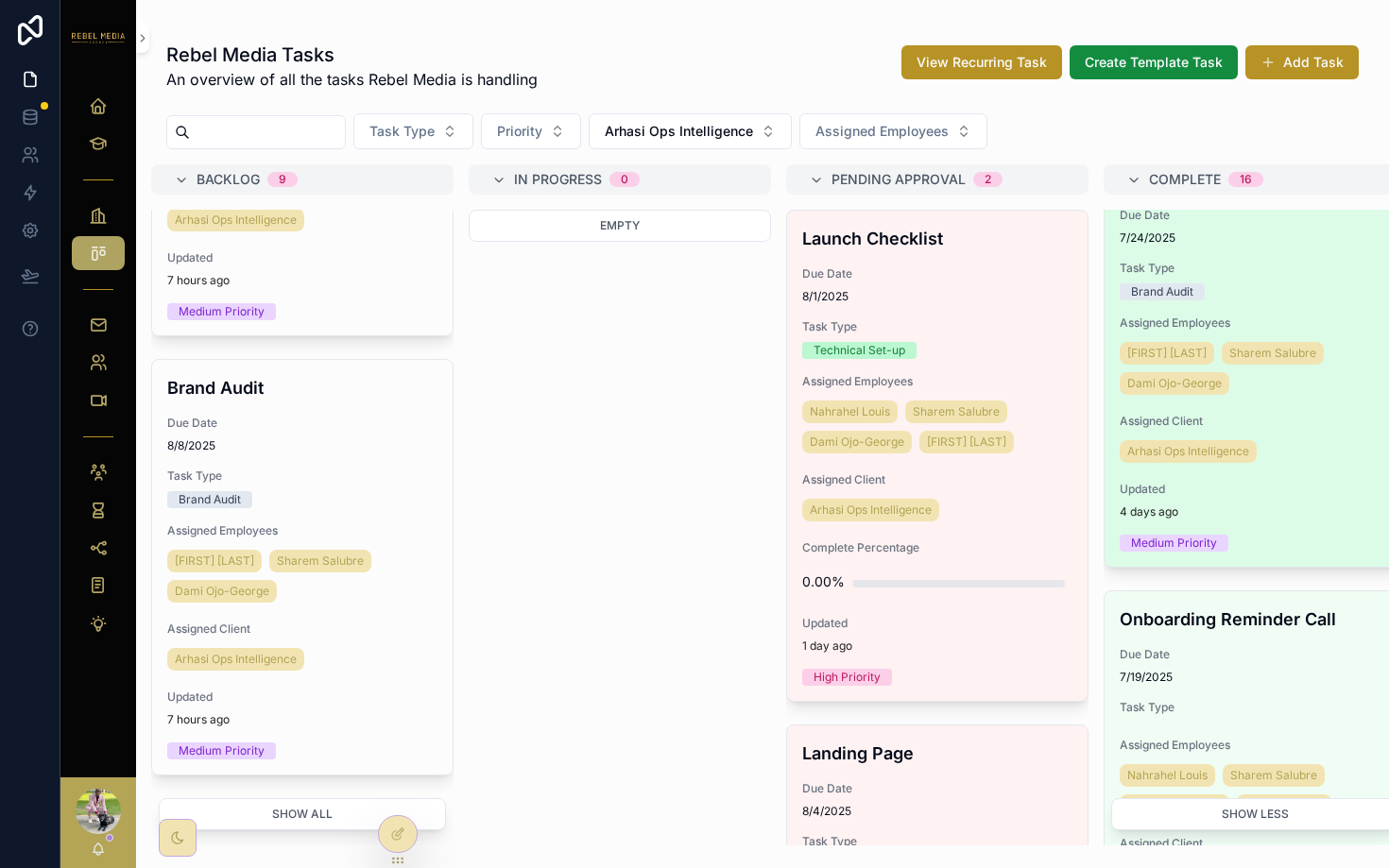 scroll, scrollTop: 5719, scrollLeft: 0, axis: vertical 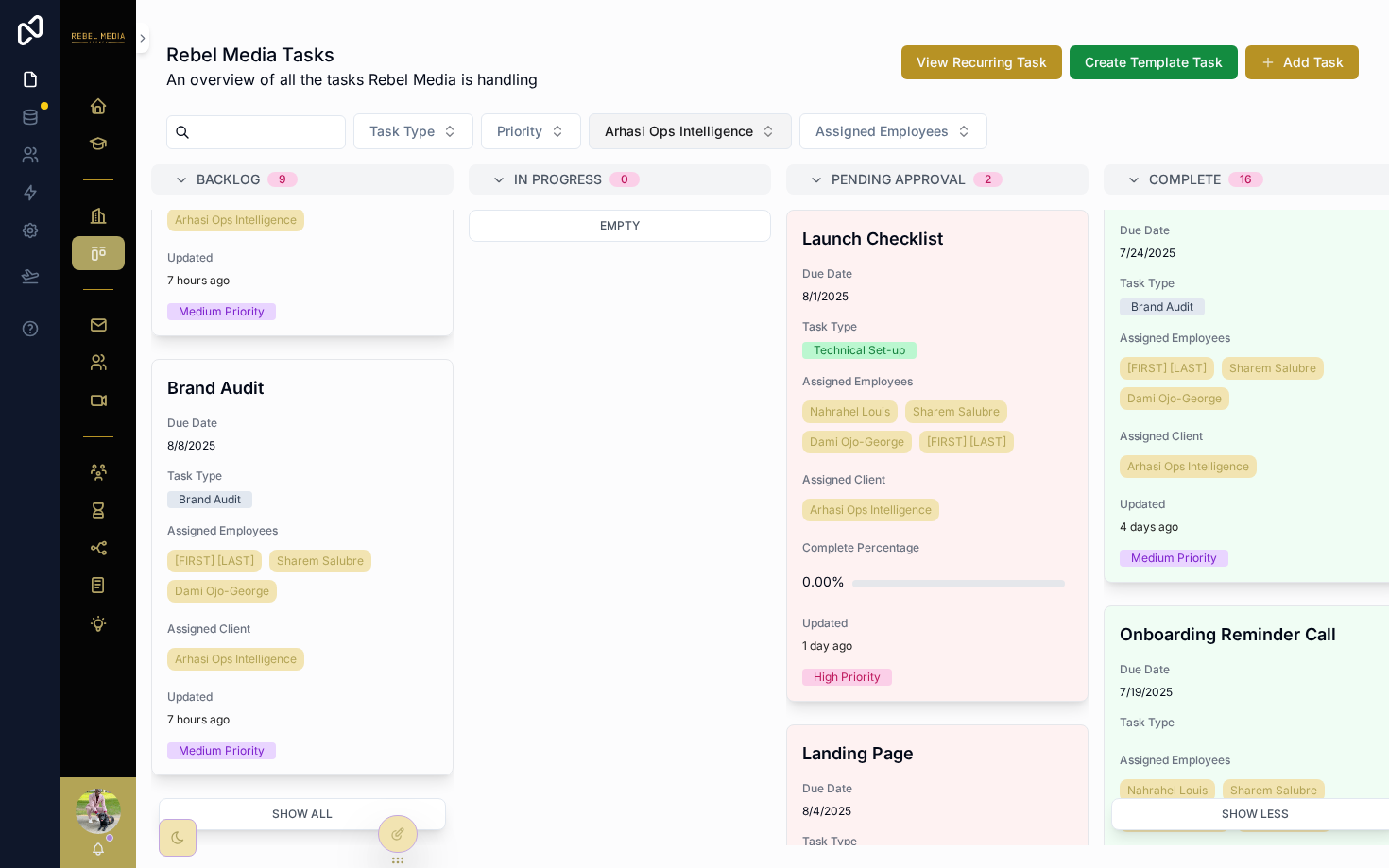 click on "Arhasi Ops Intelligence" at bounding box center (678, 131) 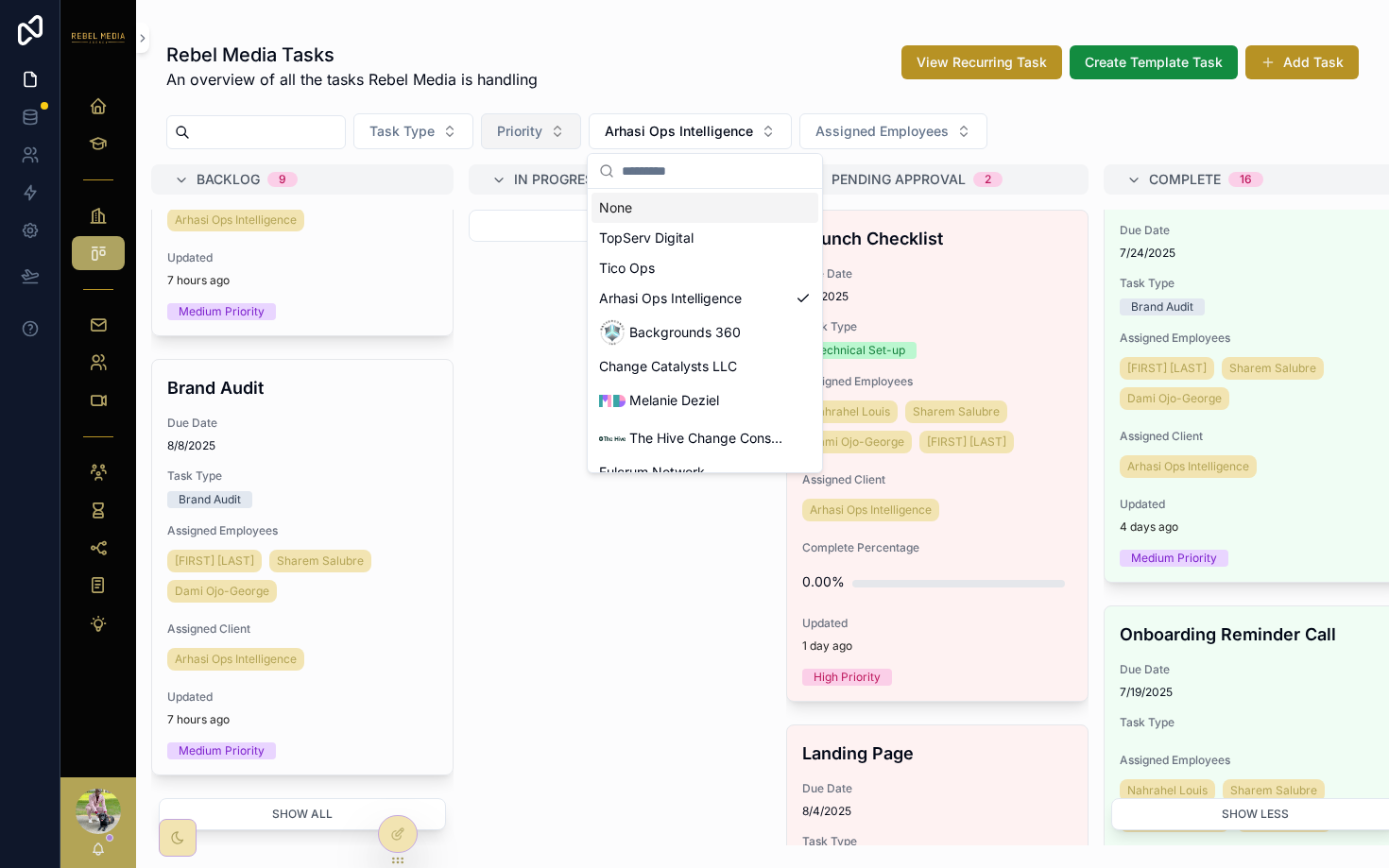 click on "Priority" at bounding box center (520, 131) 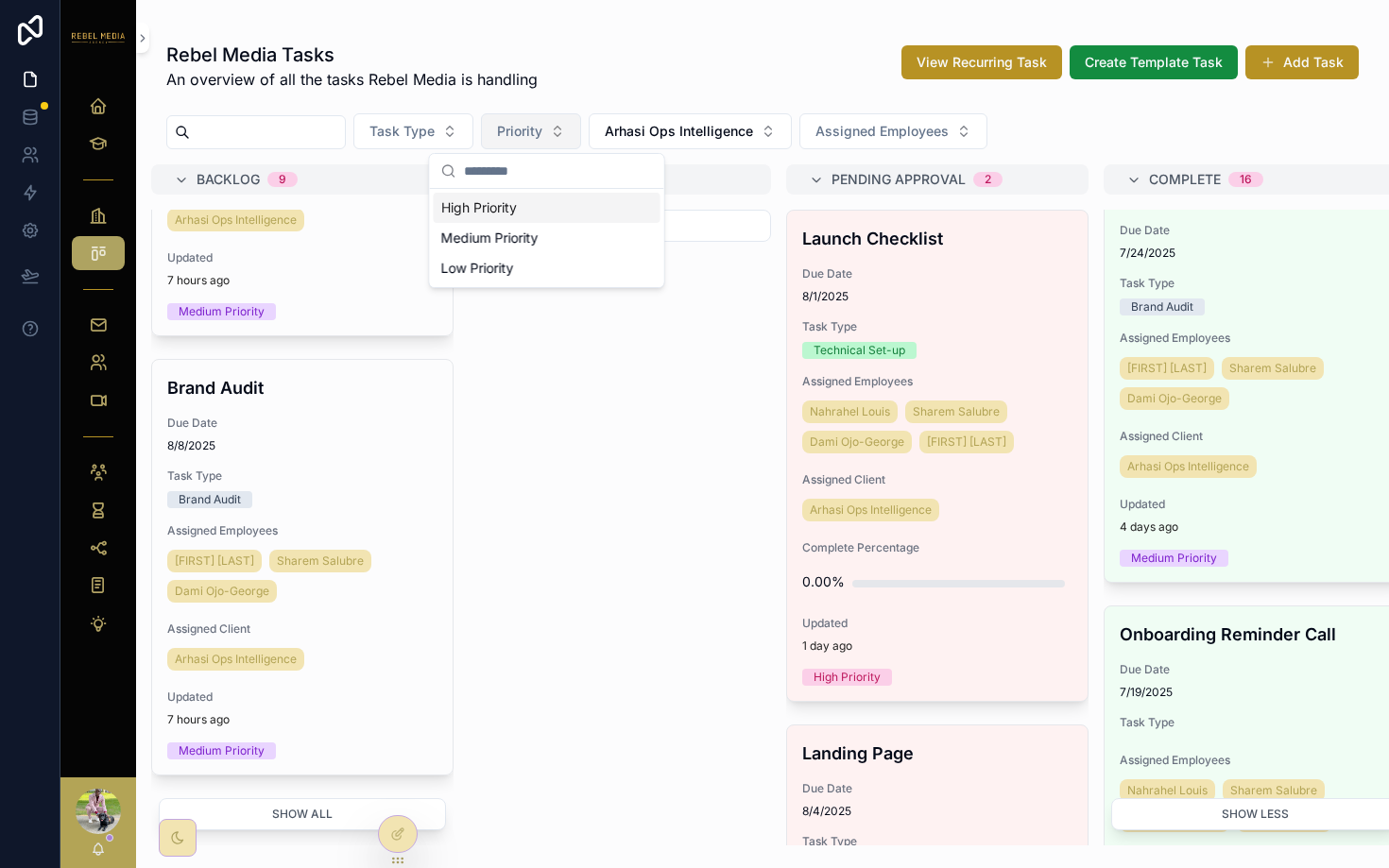 click on "Priority" at bounding box center (520, 131) 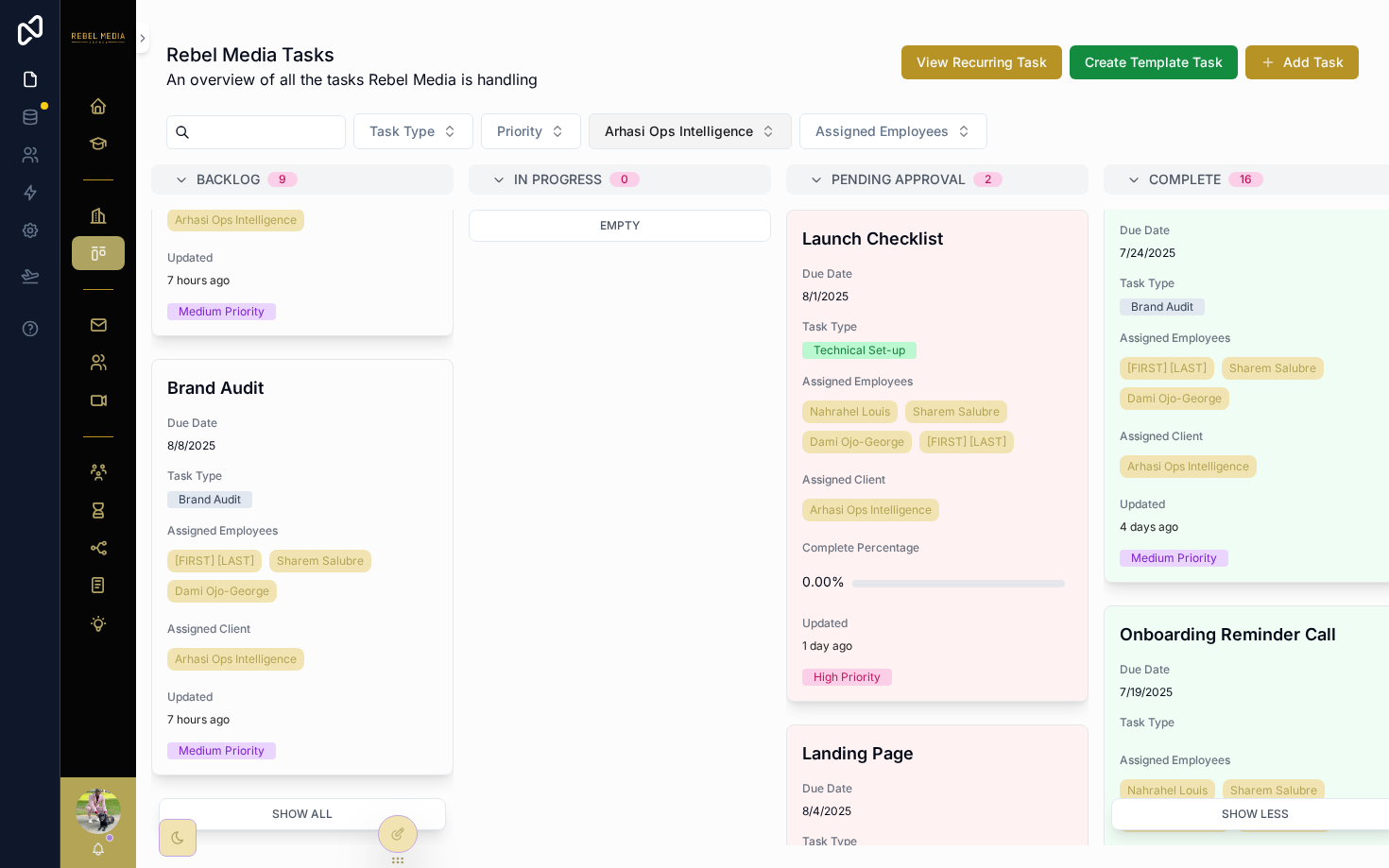 click on "Arhasi Ops Intelligence" at bounding box center [690, 131] 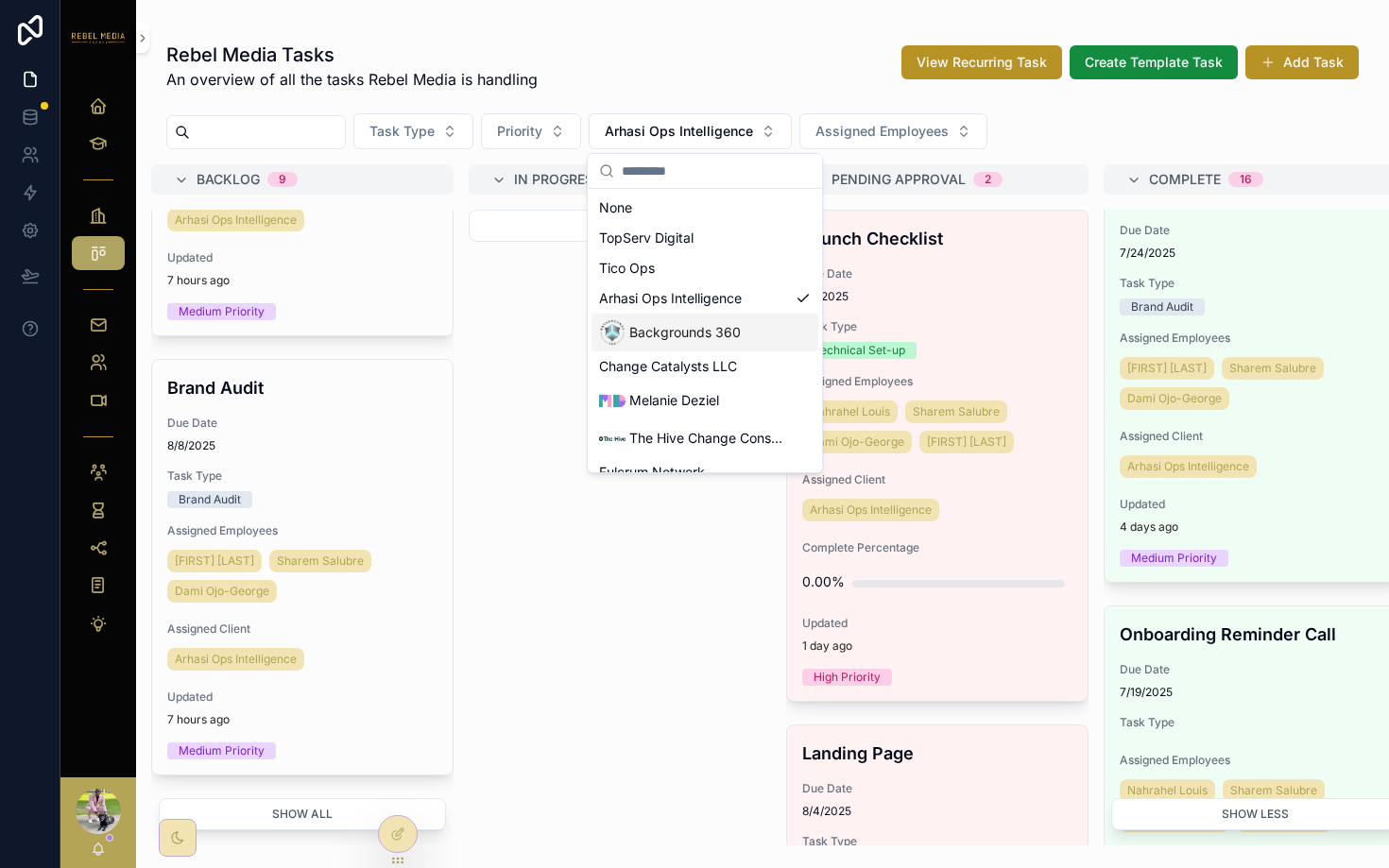 click on "Backgrounds 360" at bounding box center (685, 332) 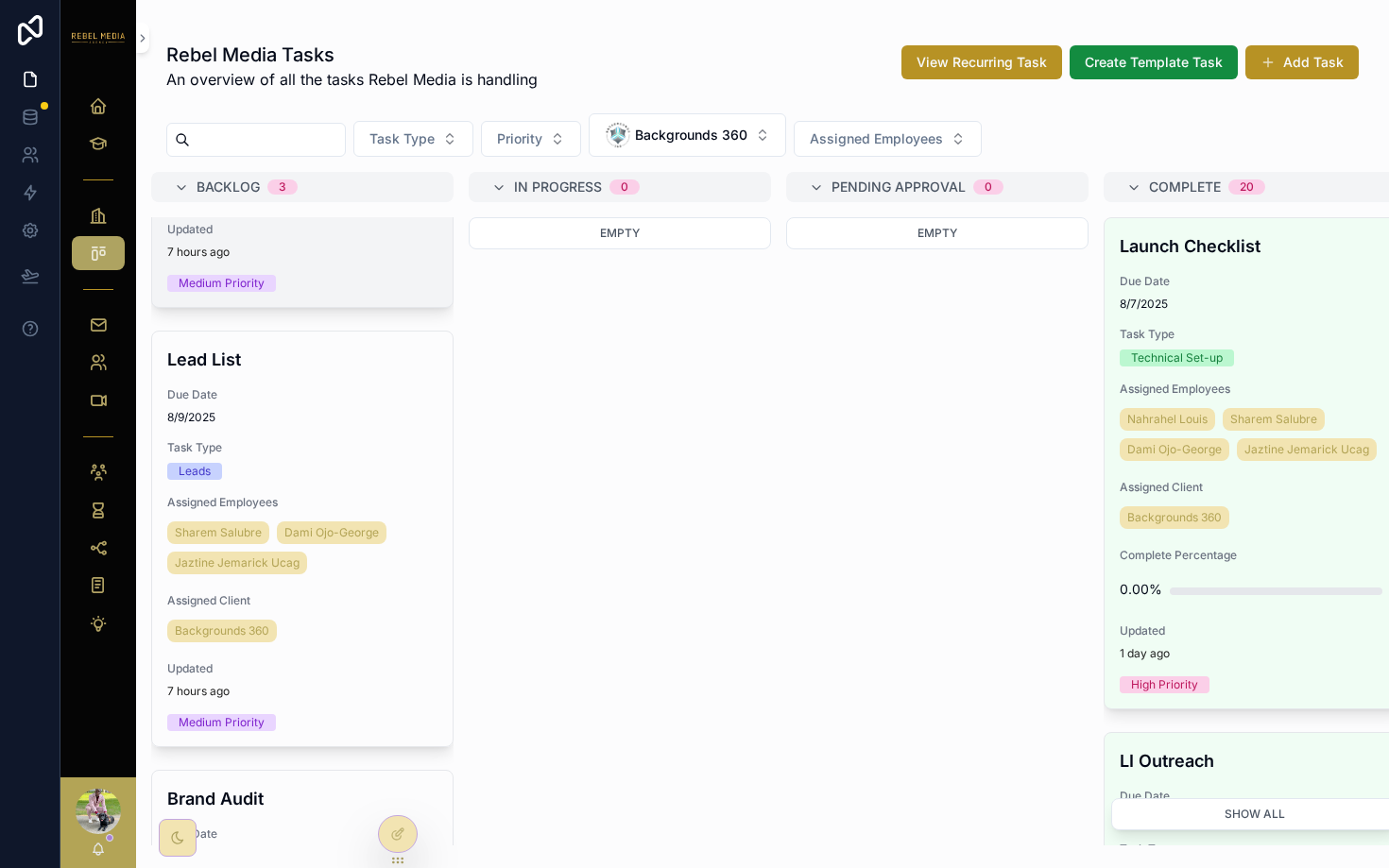 scroll, scrollTop: 0, scrollLeft: 0, axis: both 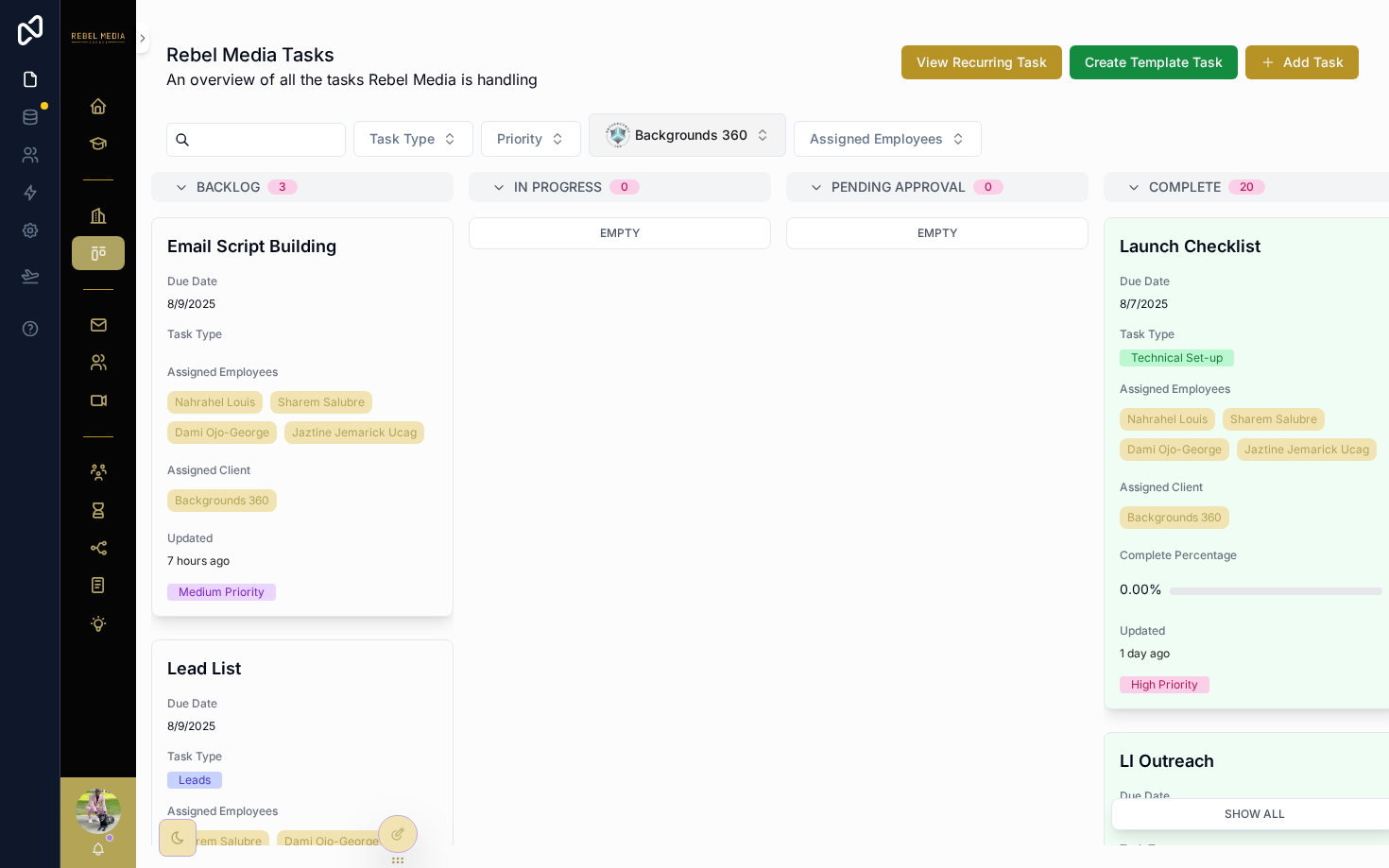 click on "Backgrounds 360" at bounding box center [691, 135] 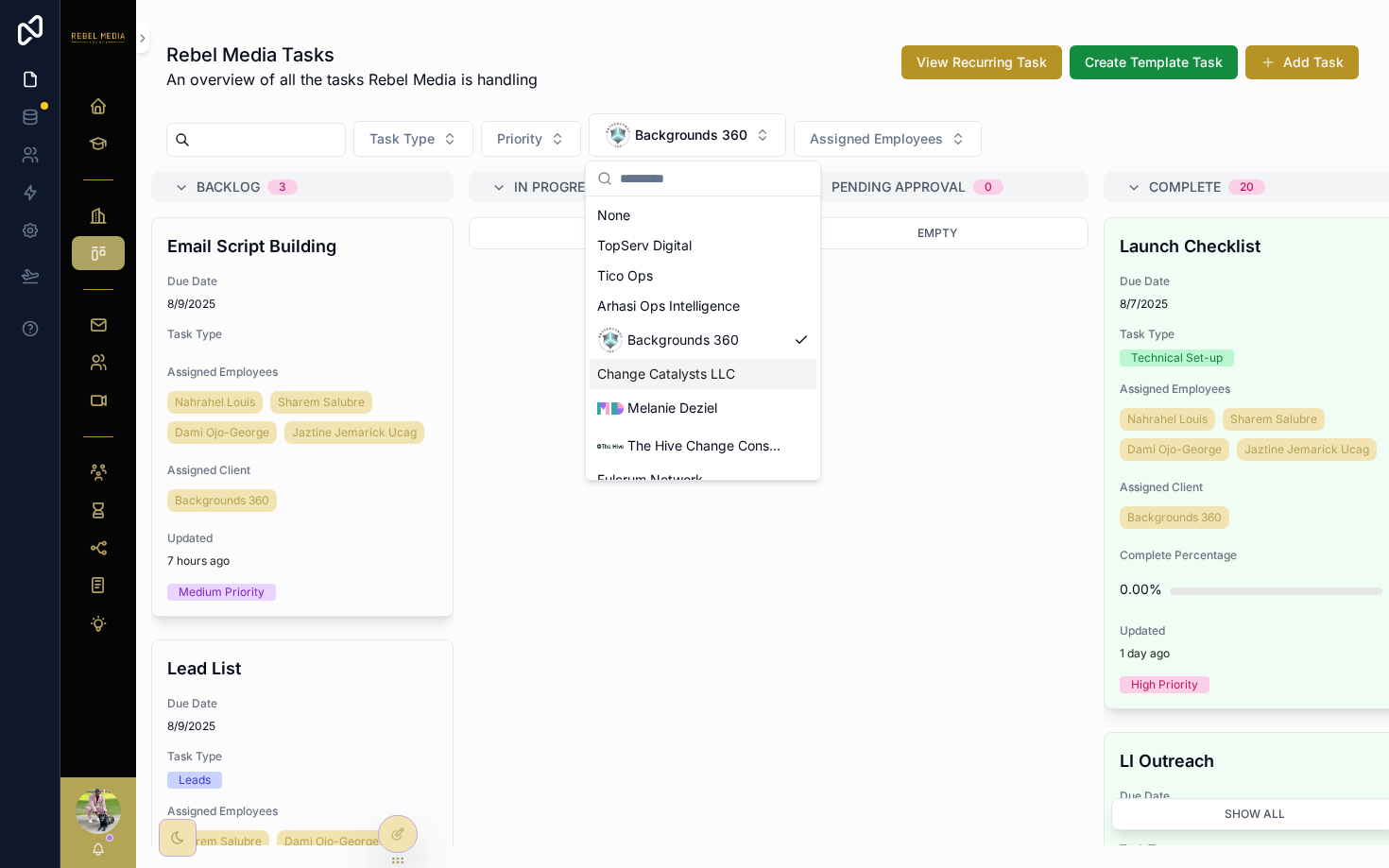scroll, scrollTop: 199, scrollLeft: 0, axis: vertical 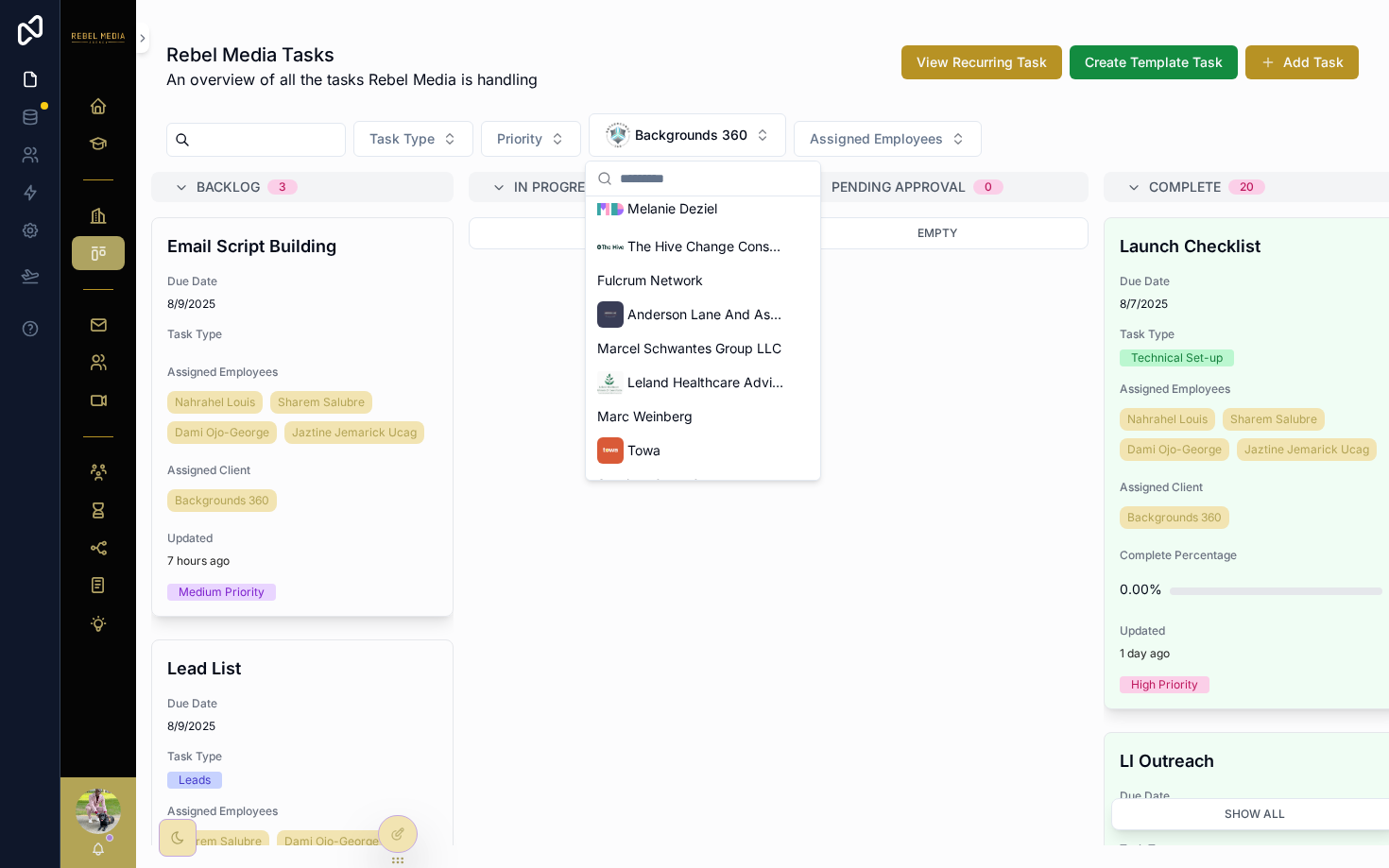 click on "Leland Healthcare Advisors" at bounding box center [707, 383] 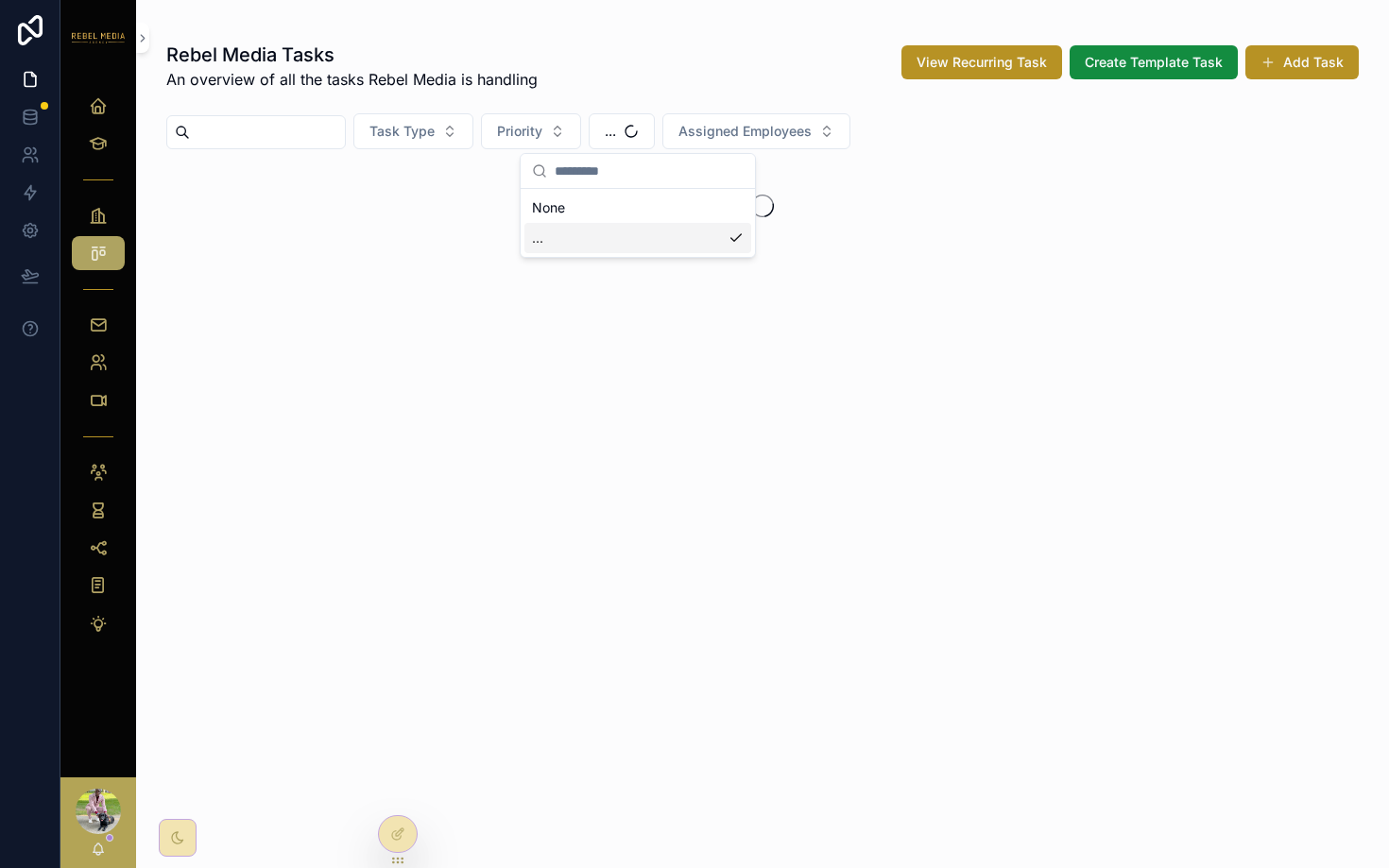 scroll, scrollTop: 0, scrollLeft: 0, axis: both 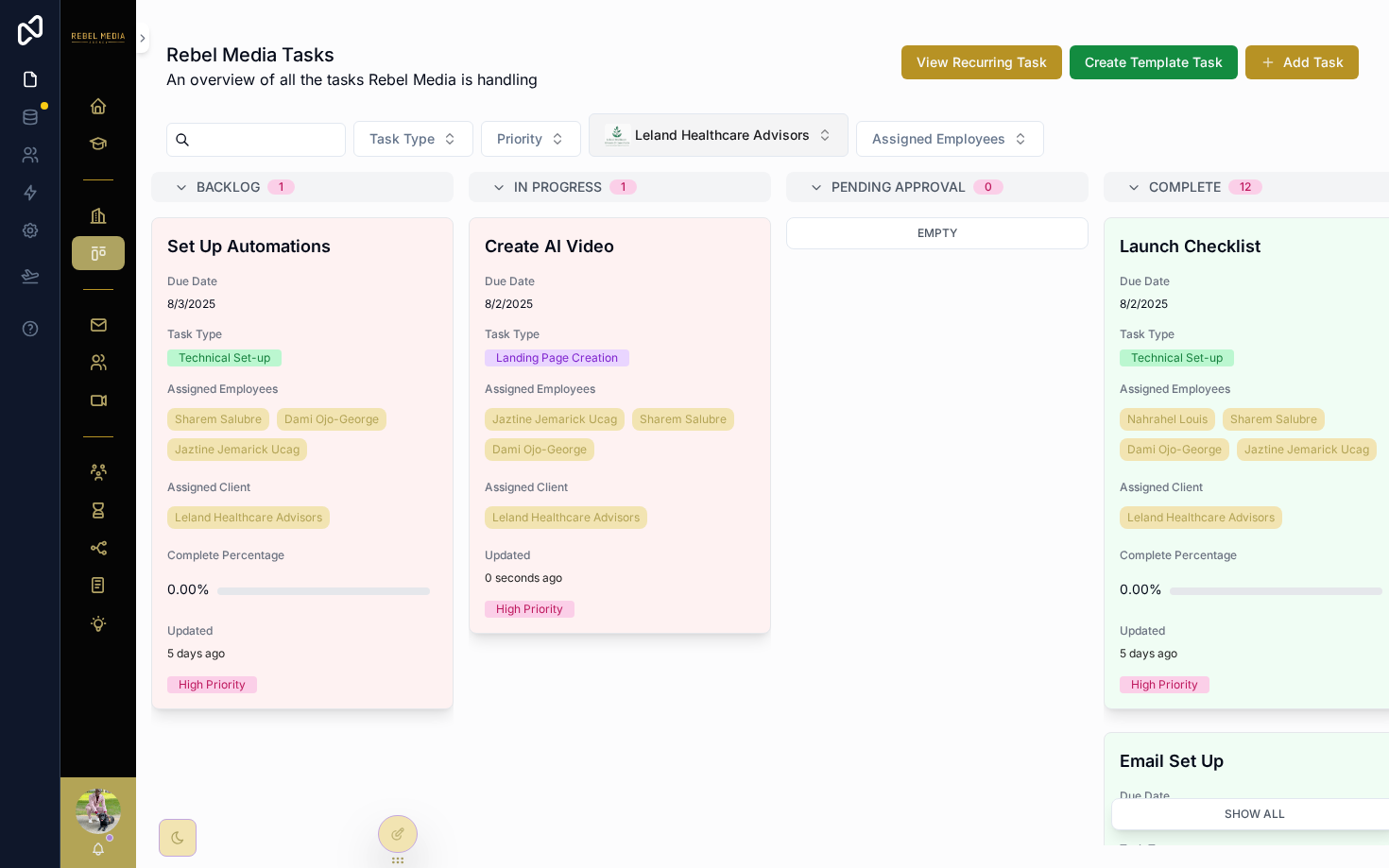 click on "Leland Healthcare Advisors" at bounding box center (718, 135) 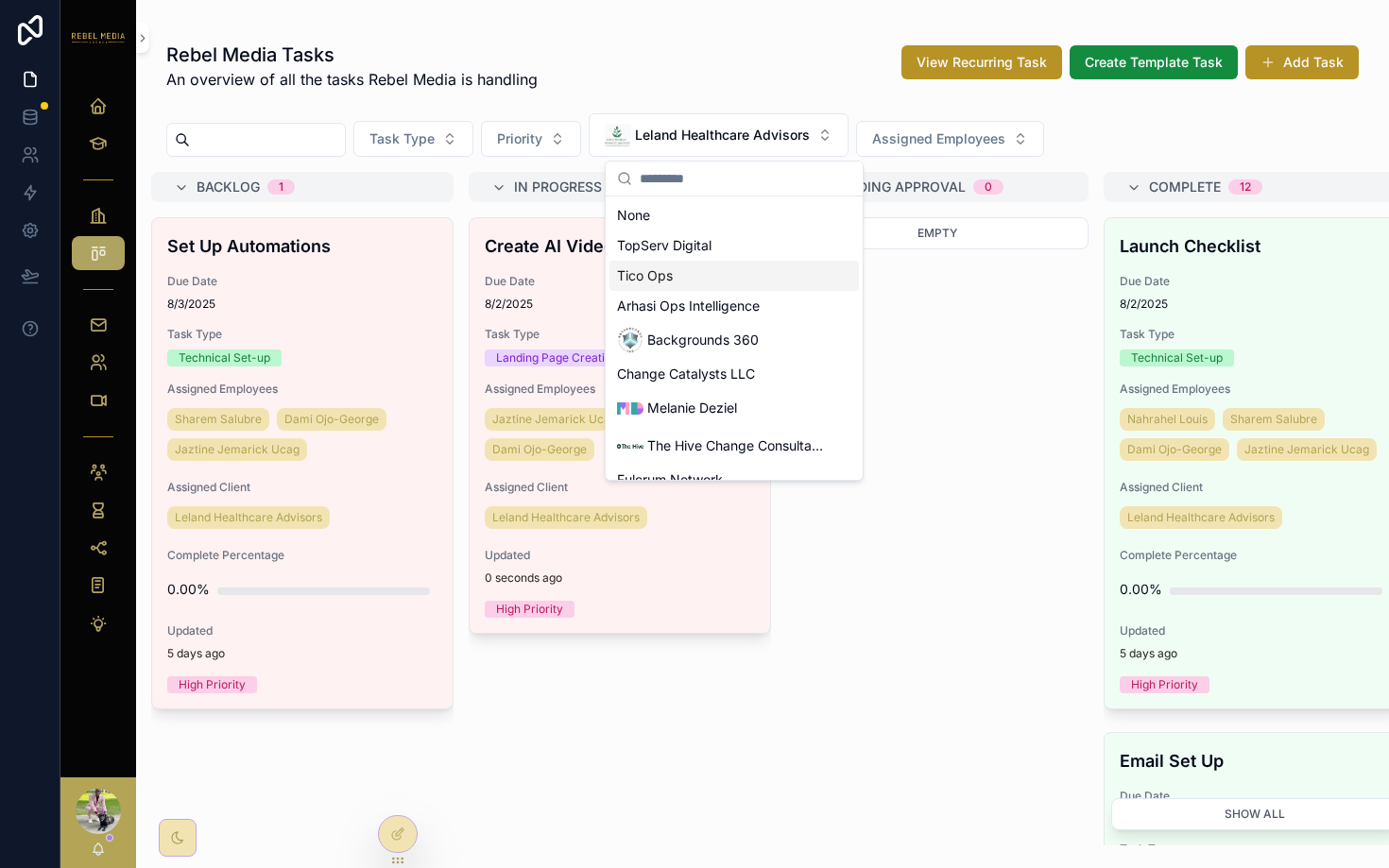 click on "Tico Ops" at bounding box center (734, 276) 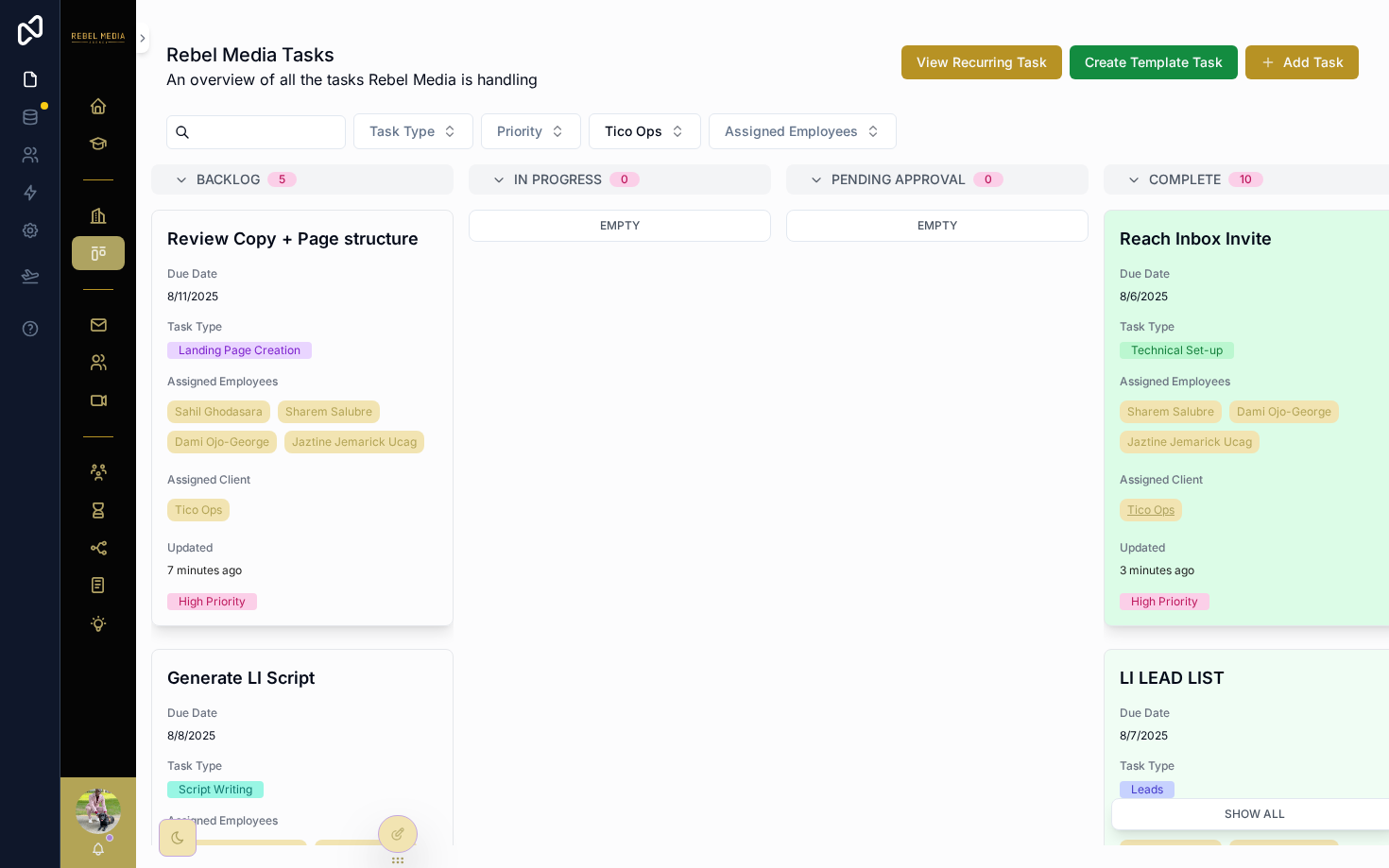 scroll, scrollTop: 1591, scrollLeft: 0, axis: vertical 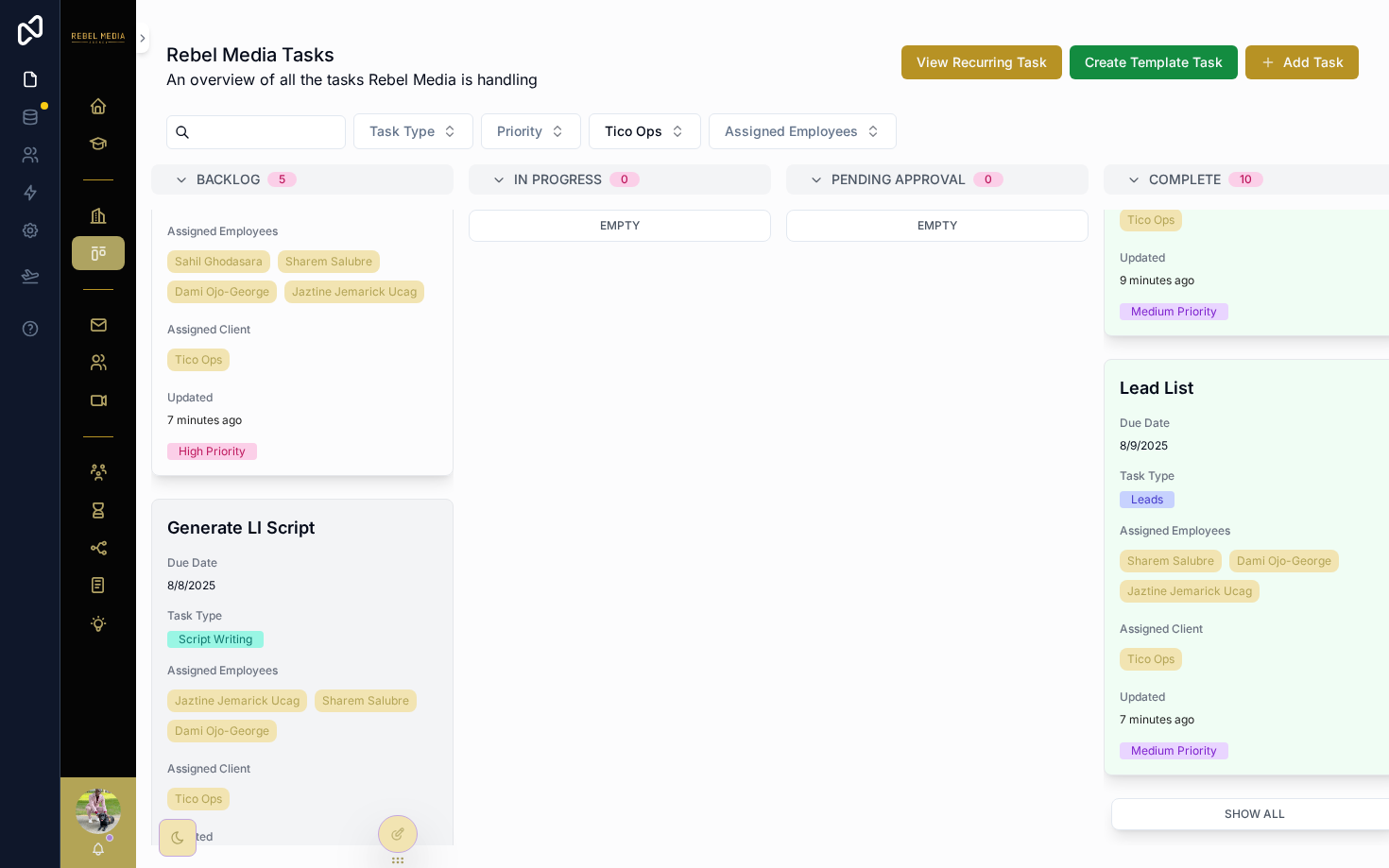 click on "Due Date" at bounding box center (302, 563) 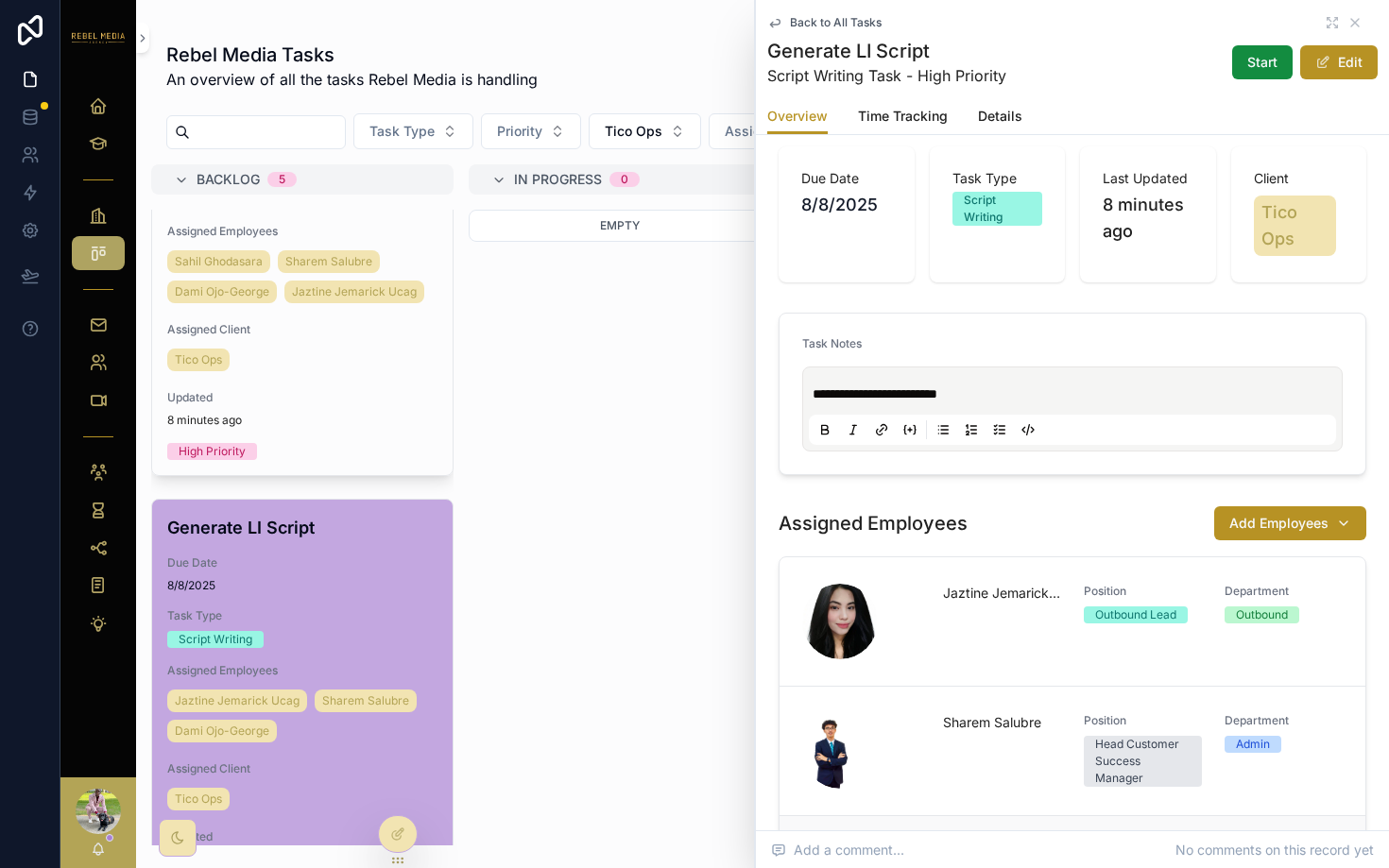 scroll, scrollTop: 0, scrollLeft: 0, axis: both 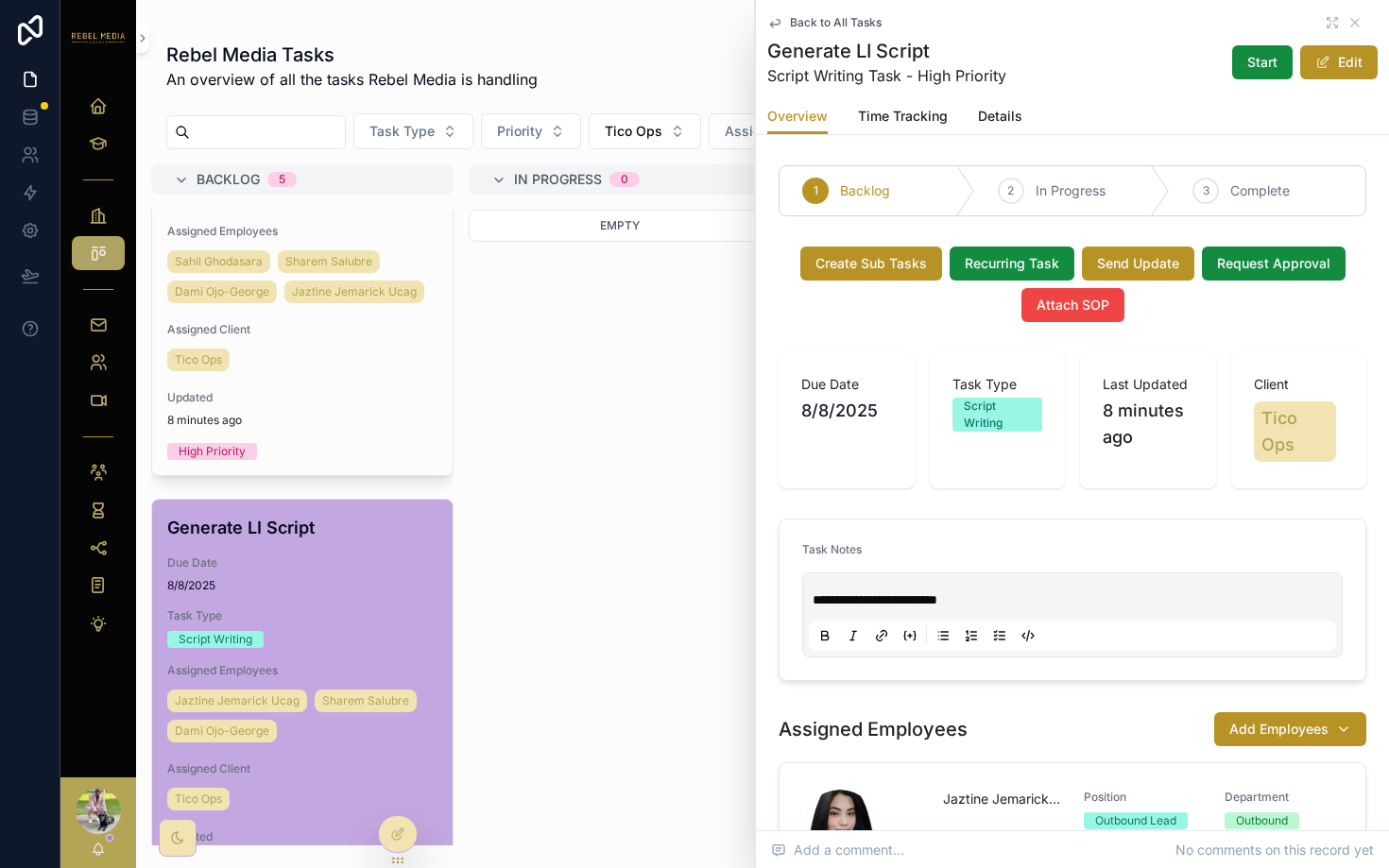click on "Empty" at bounding box center (620, 527) 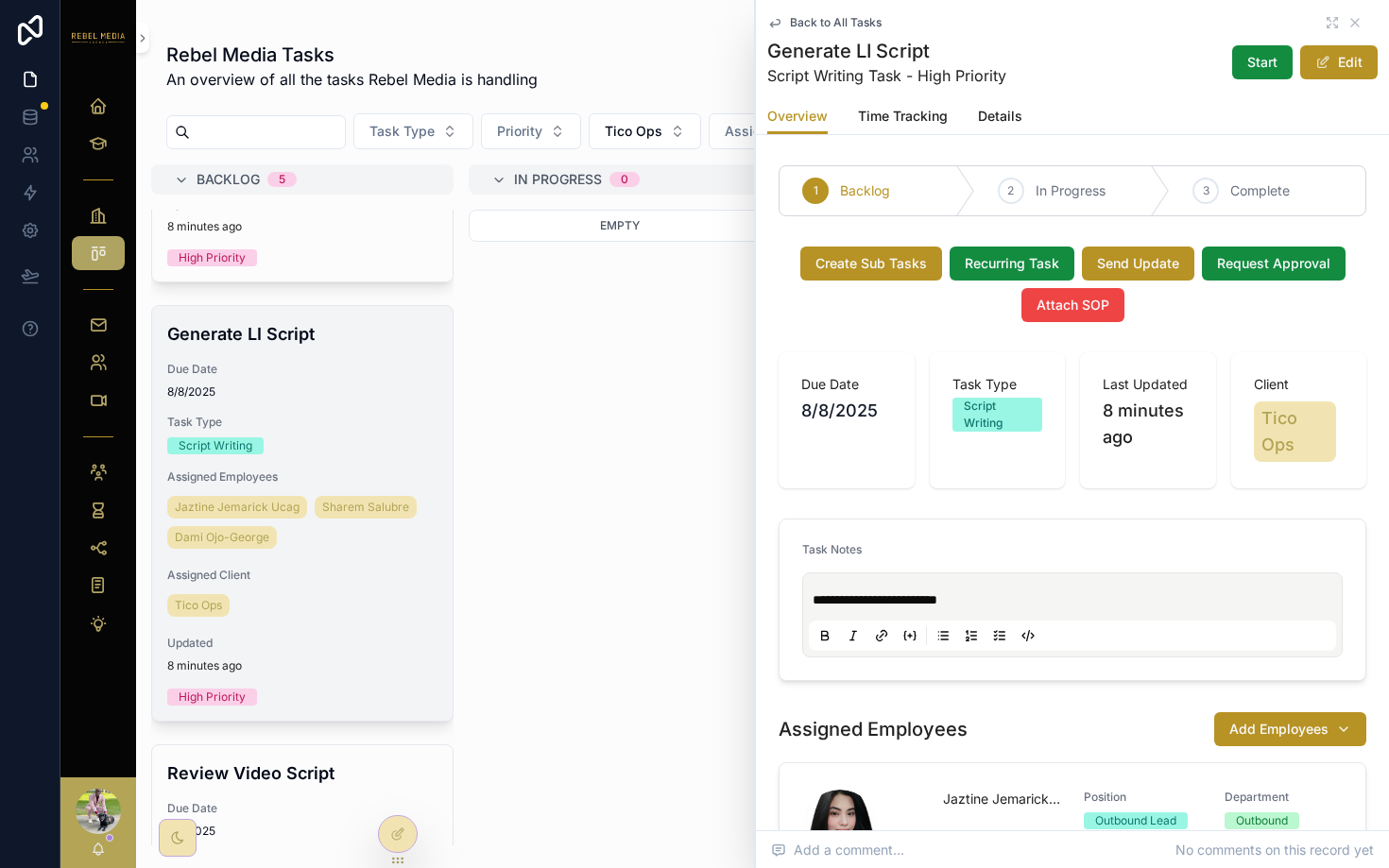 scroll, scrollTop: 334, scrollLeft: 0, axis: vertical 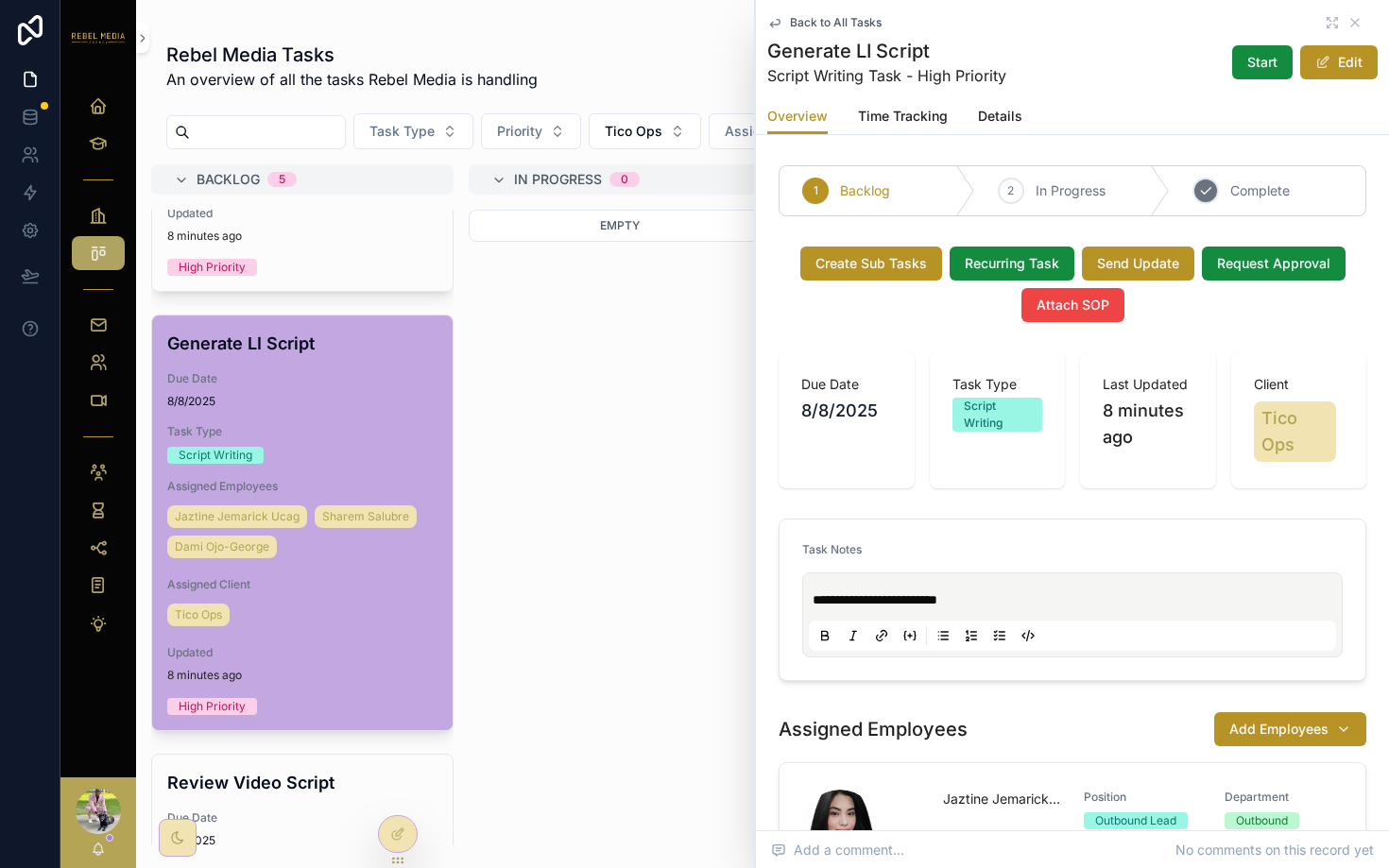 click on "Complete" at bounding box center [1260, 191] 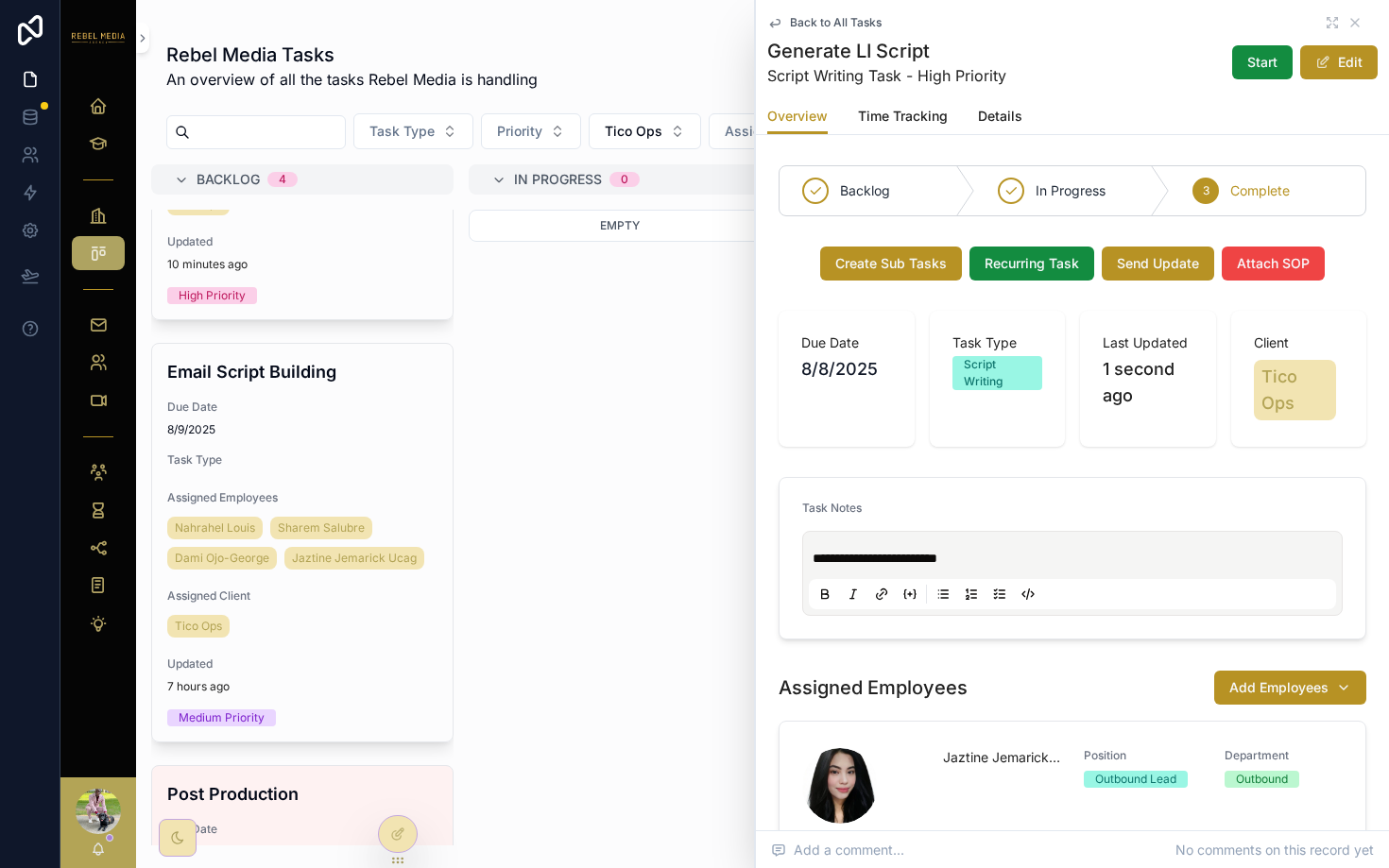scroll, scrollTop: 1184, scrollLeft: 0, axis: vertical 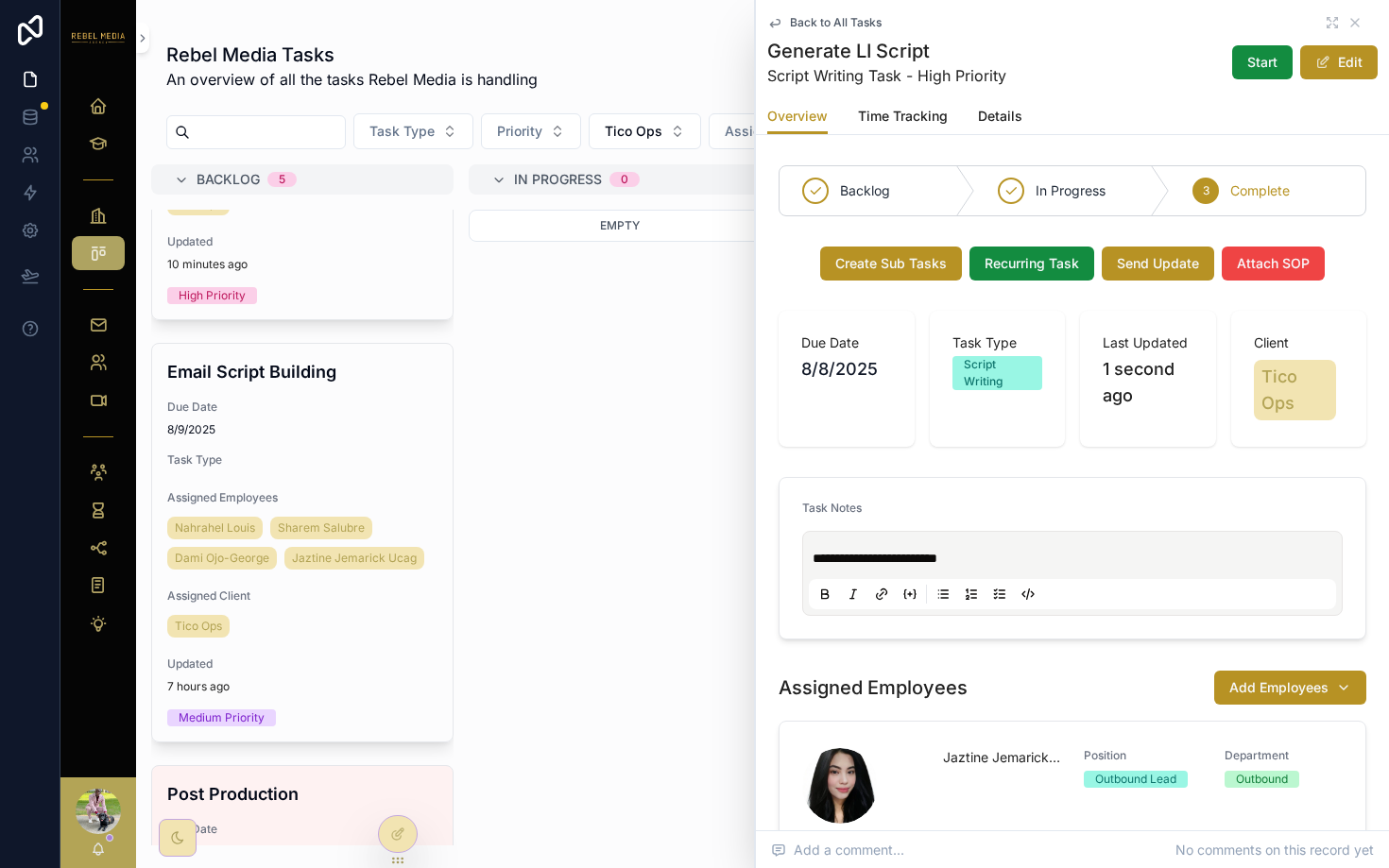 click on "Empty" at bounding box center (620, 527) 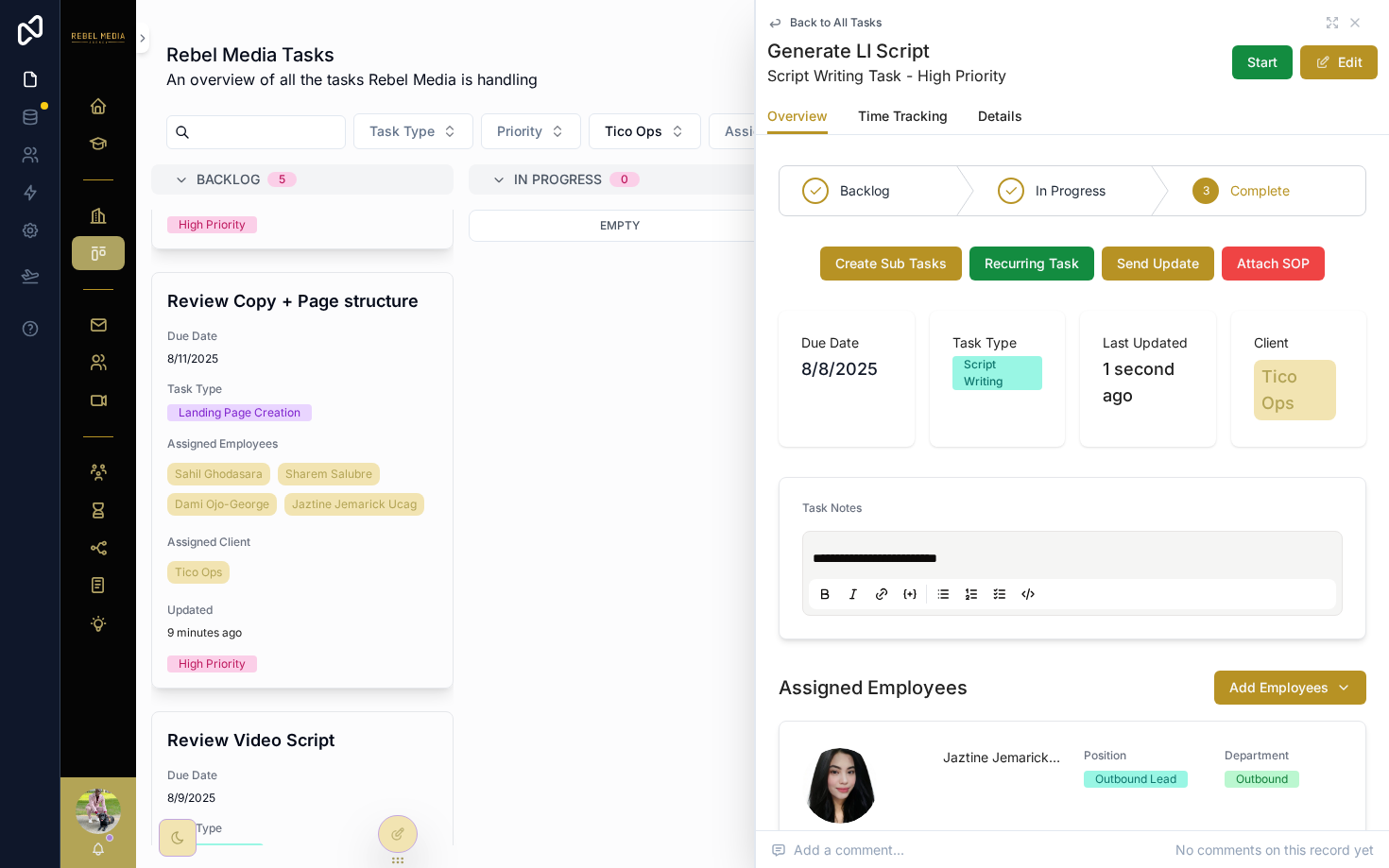 scroll, scrollTop: 0, scrollLeft: 0, axis: both 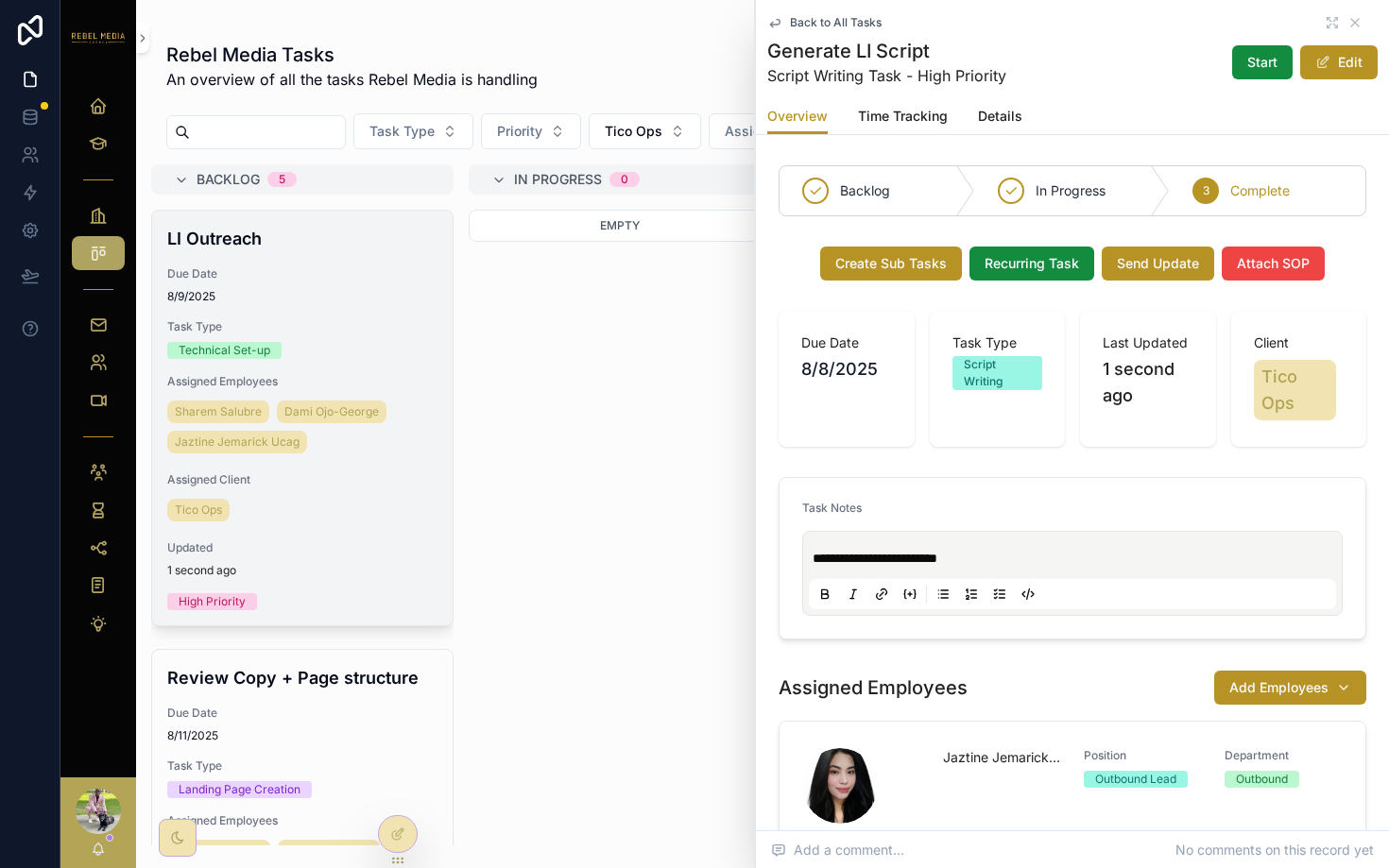 click on "Due Date" at bounding box center (302, 274) 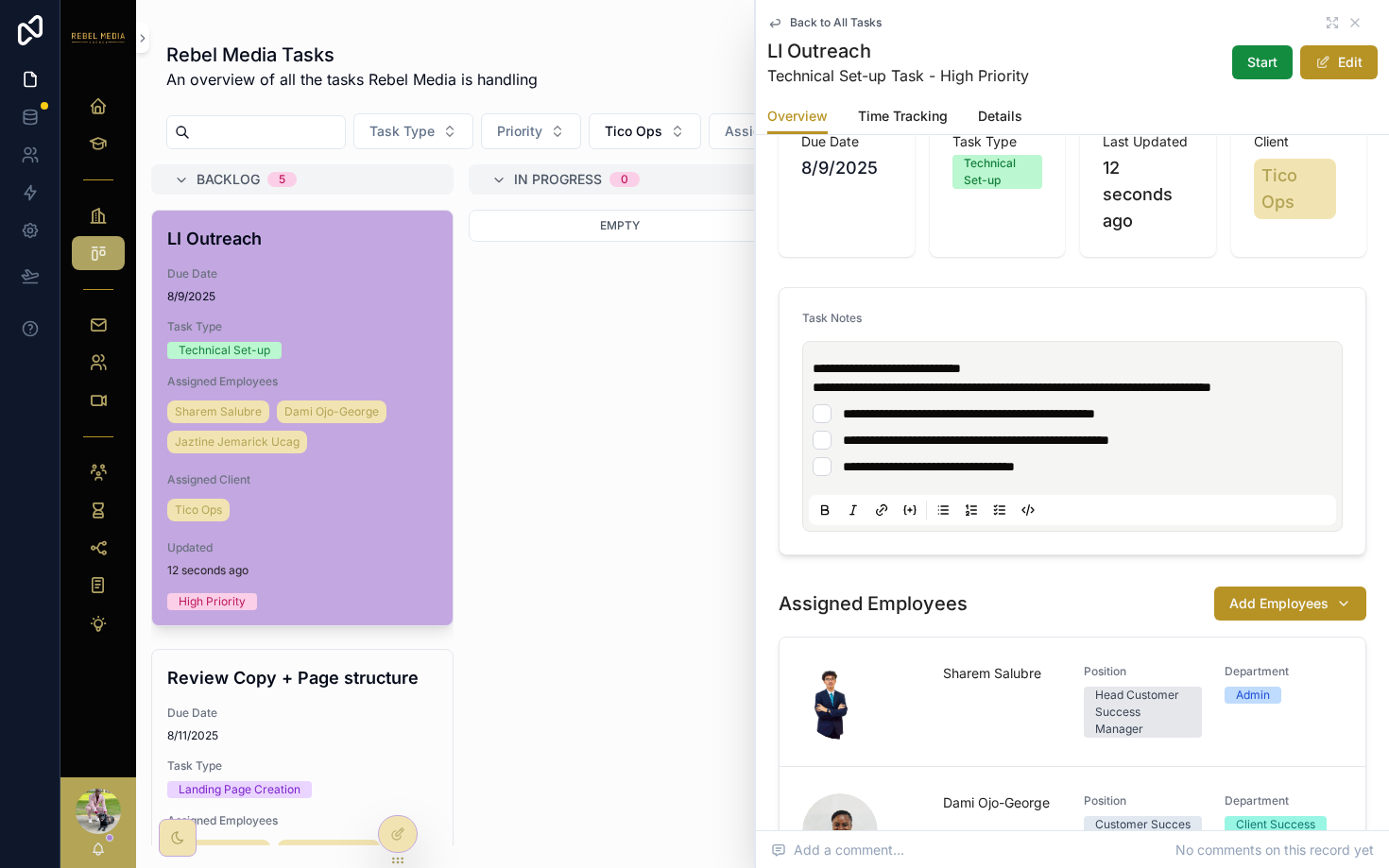 scroll, scrollTop: 246, scrollLeft: 0, axis: vertical 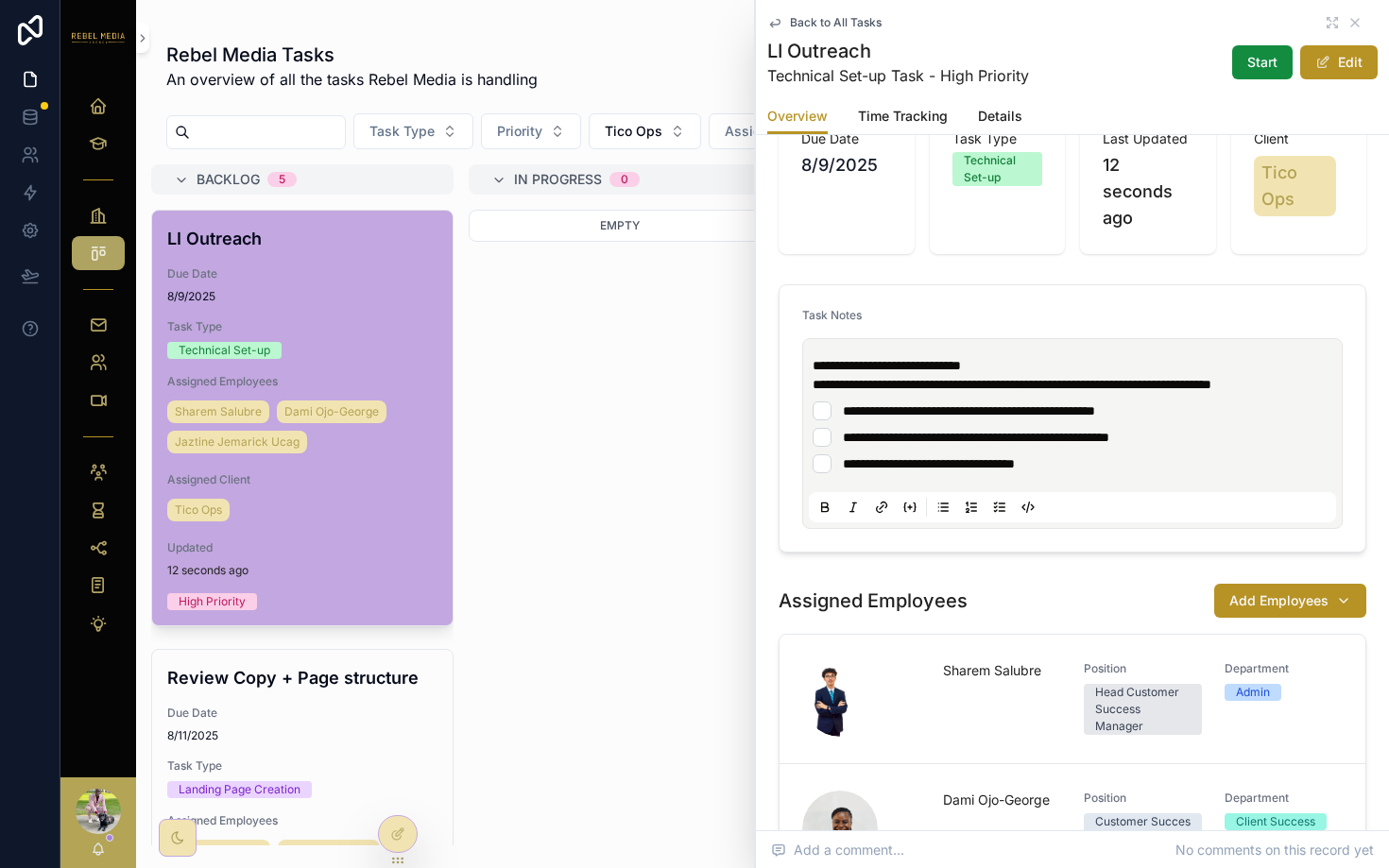 click on "**********" at bounding box center (1072, 411) 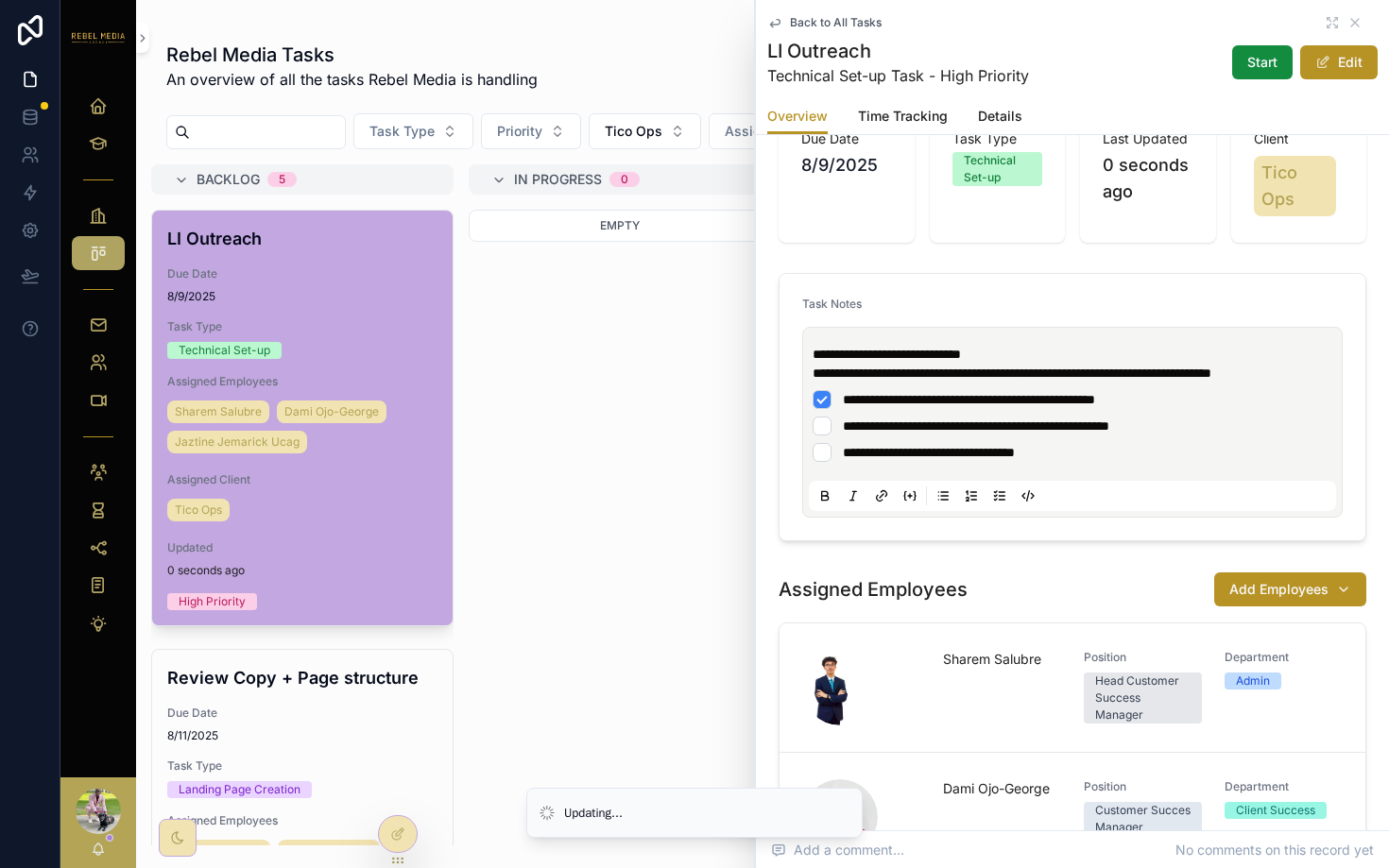 scroll, scrollTop: 234, scrollLeft: 0, axis: vertical 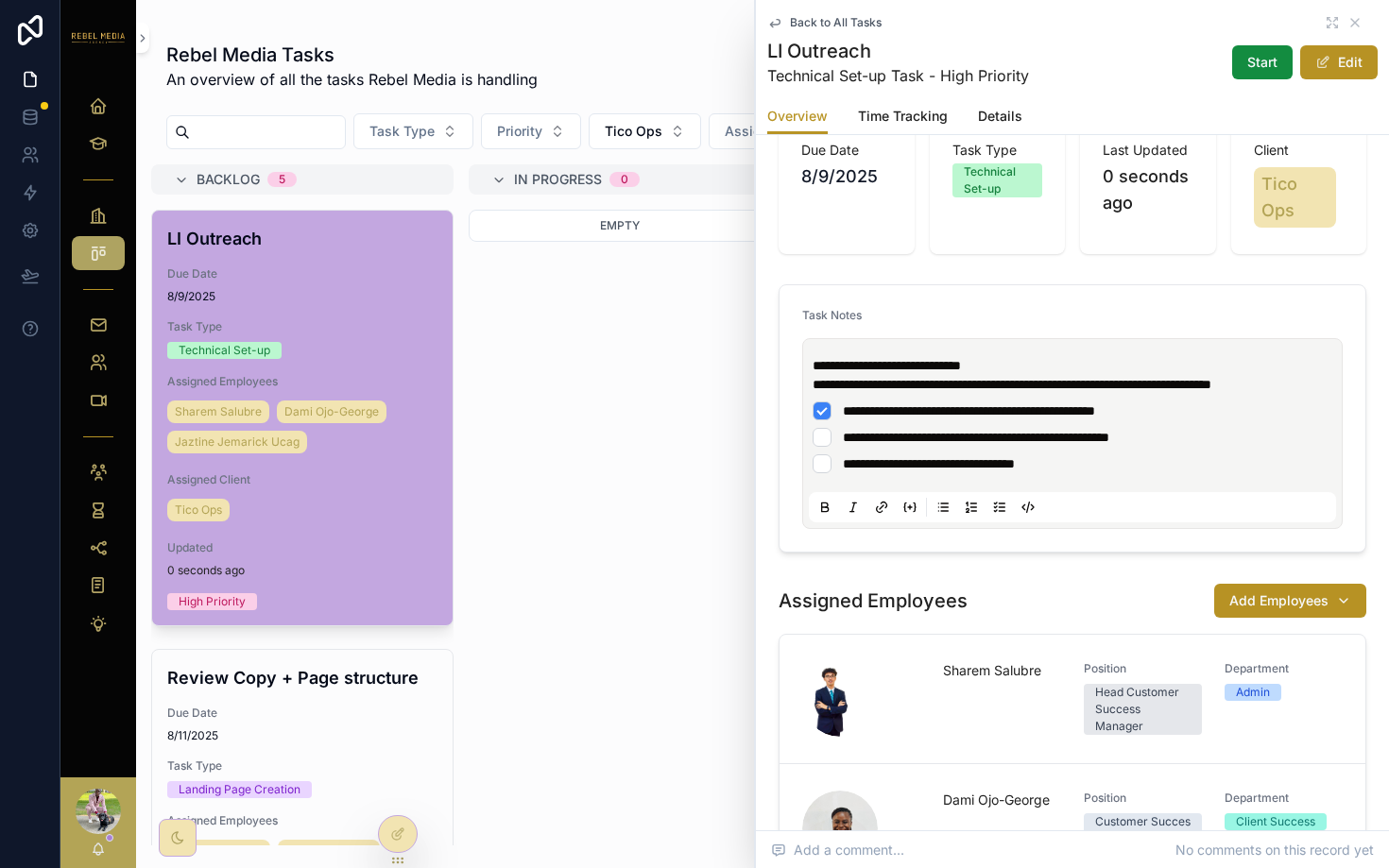 click on "**********" at bounding box center (1072, 437) 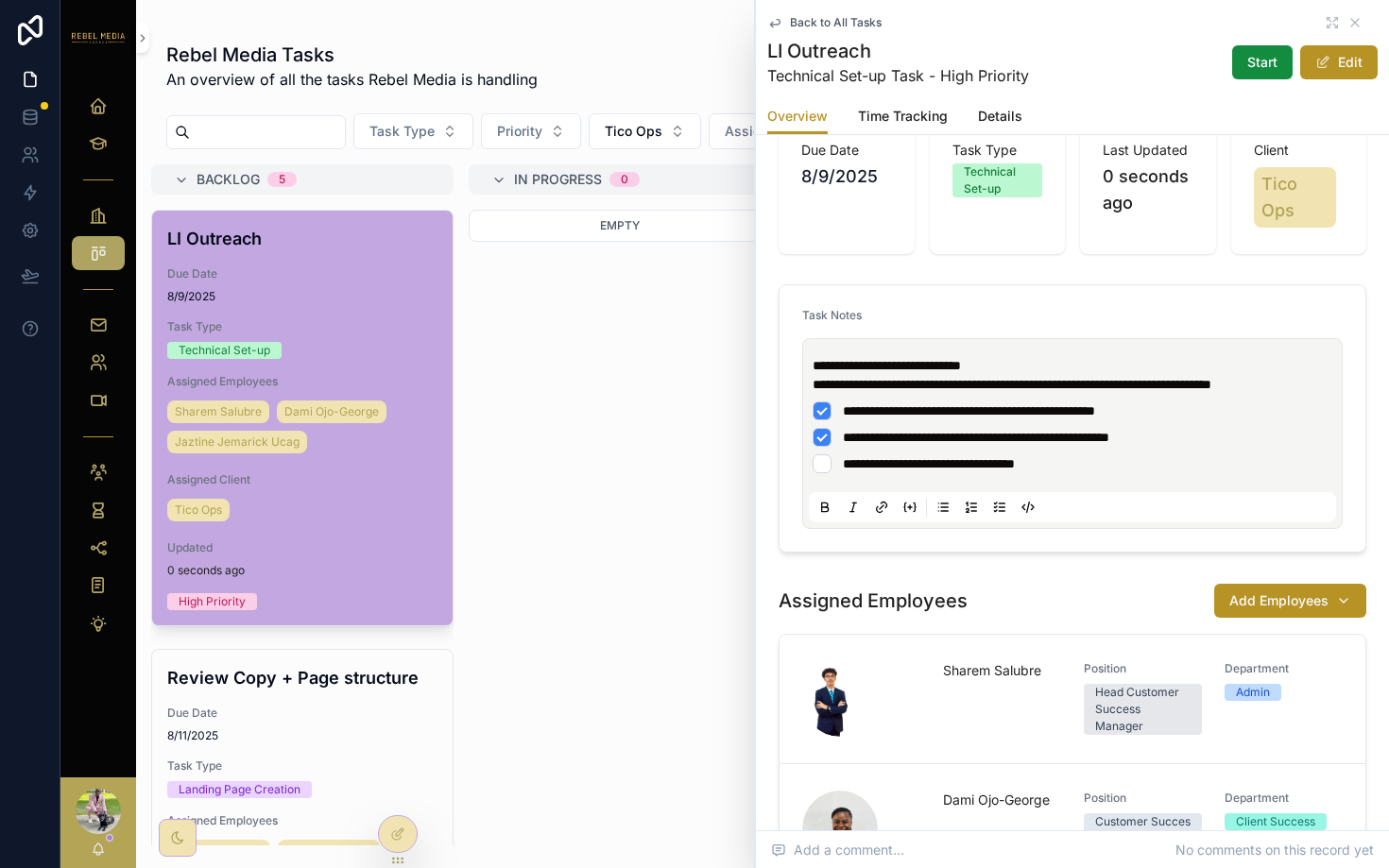 click on "**********" at bounding box center [1076, 418] 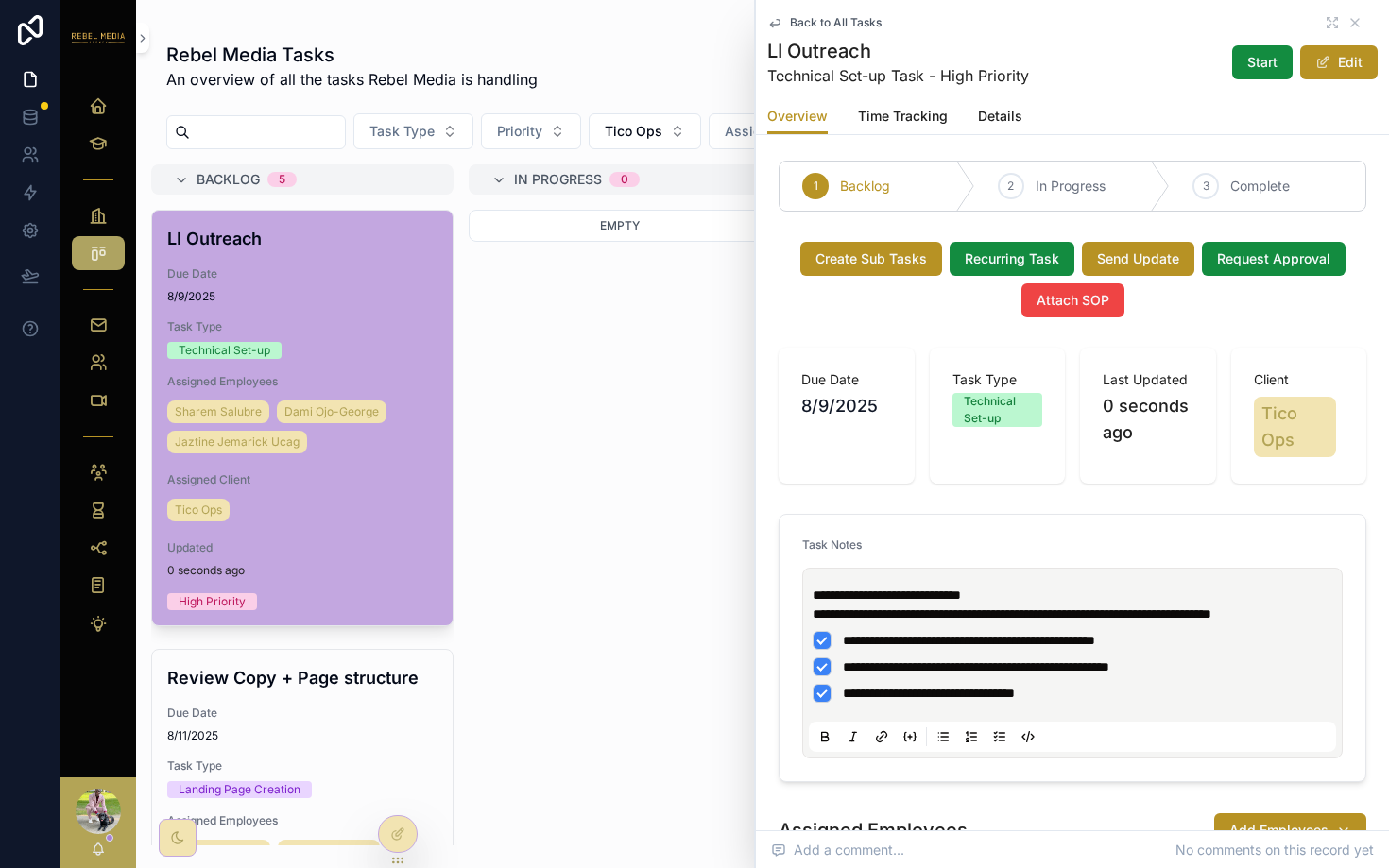 scroll, scrollTop: 0, scrollLeft: 0, axis: both 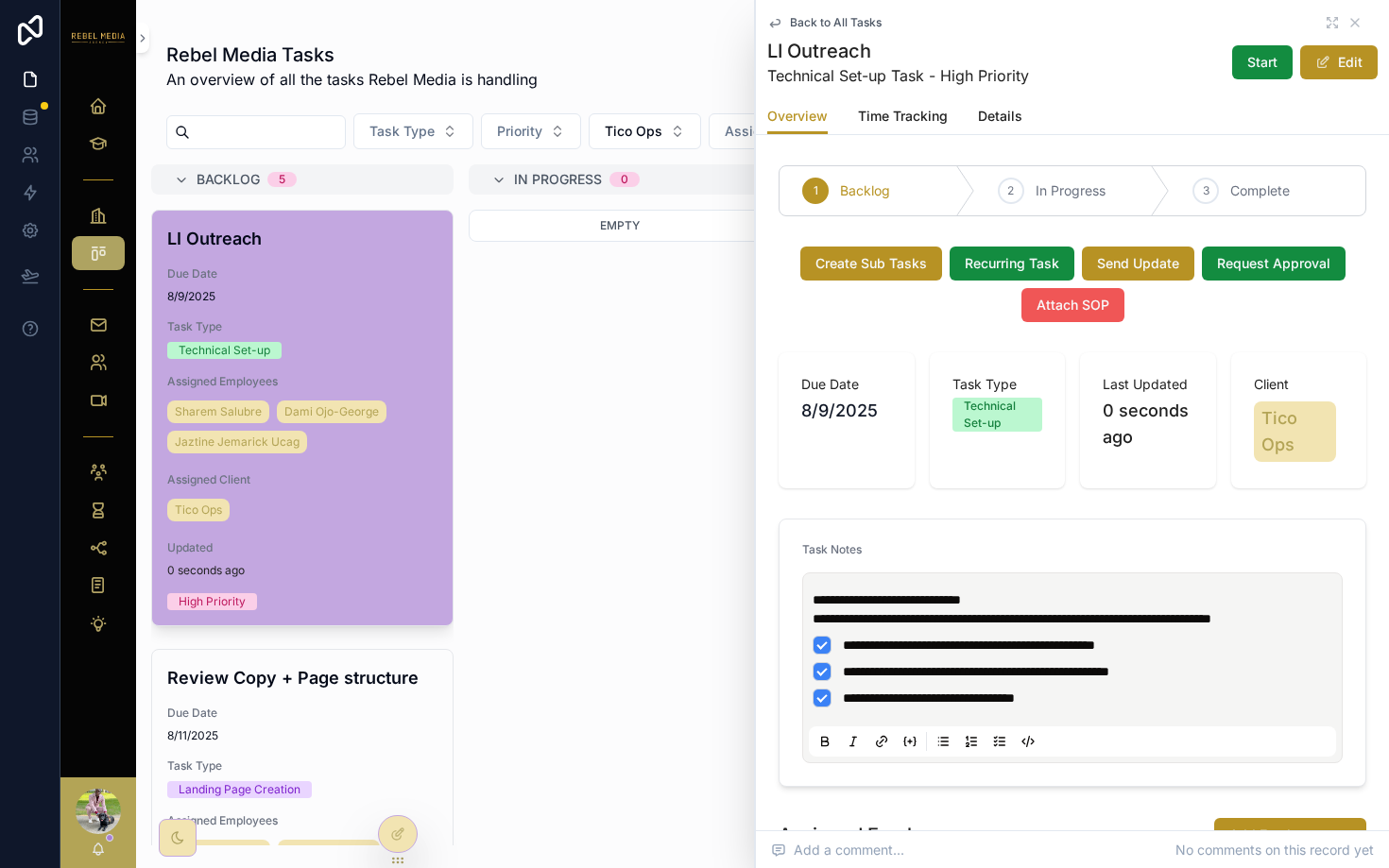 click on "Attach SOP" at bounding box center (1072, 305) 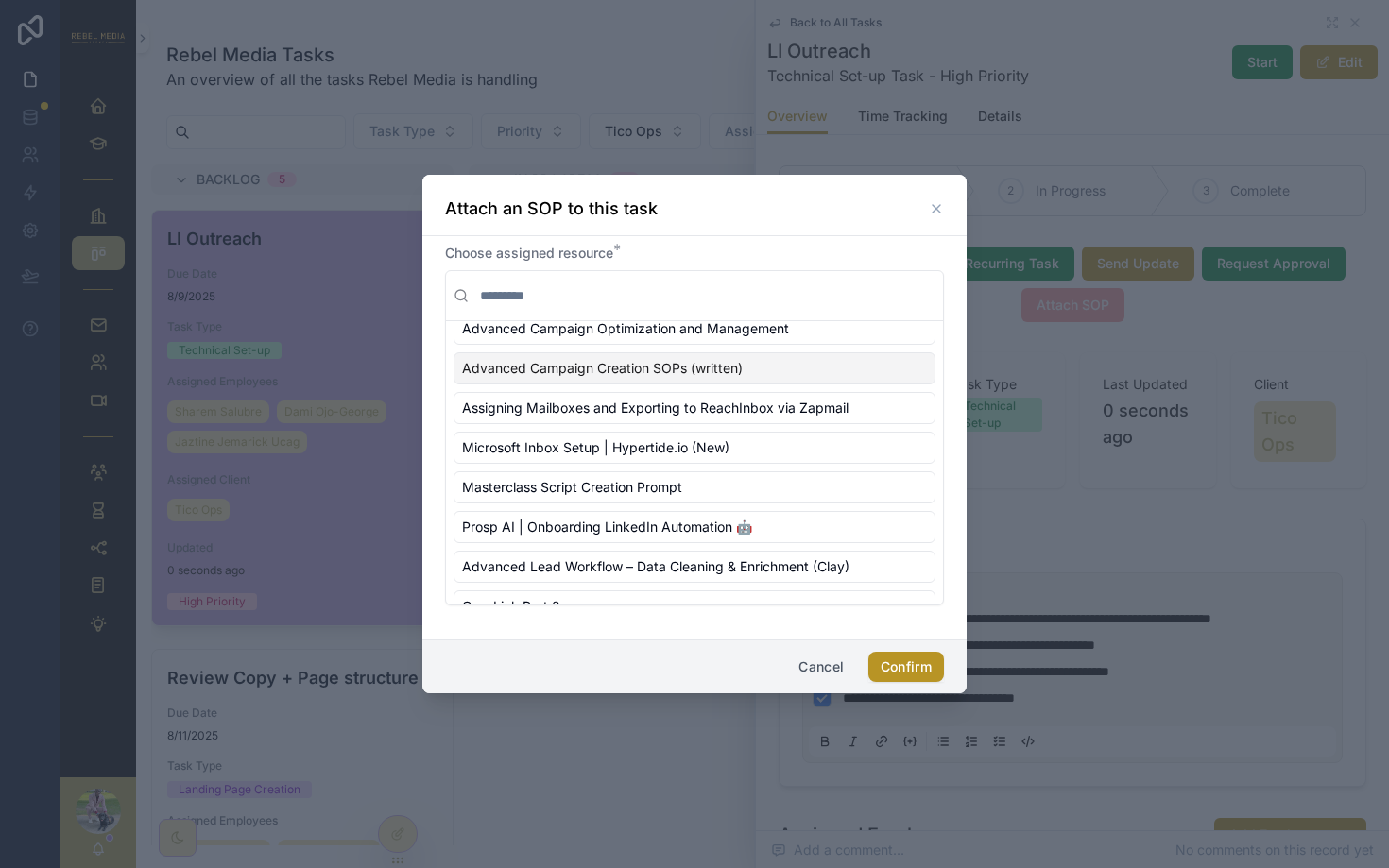 scroll, scrollTop: 109, scrollLeft: 0, axis: vertical 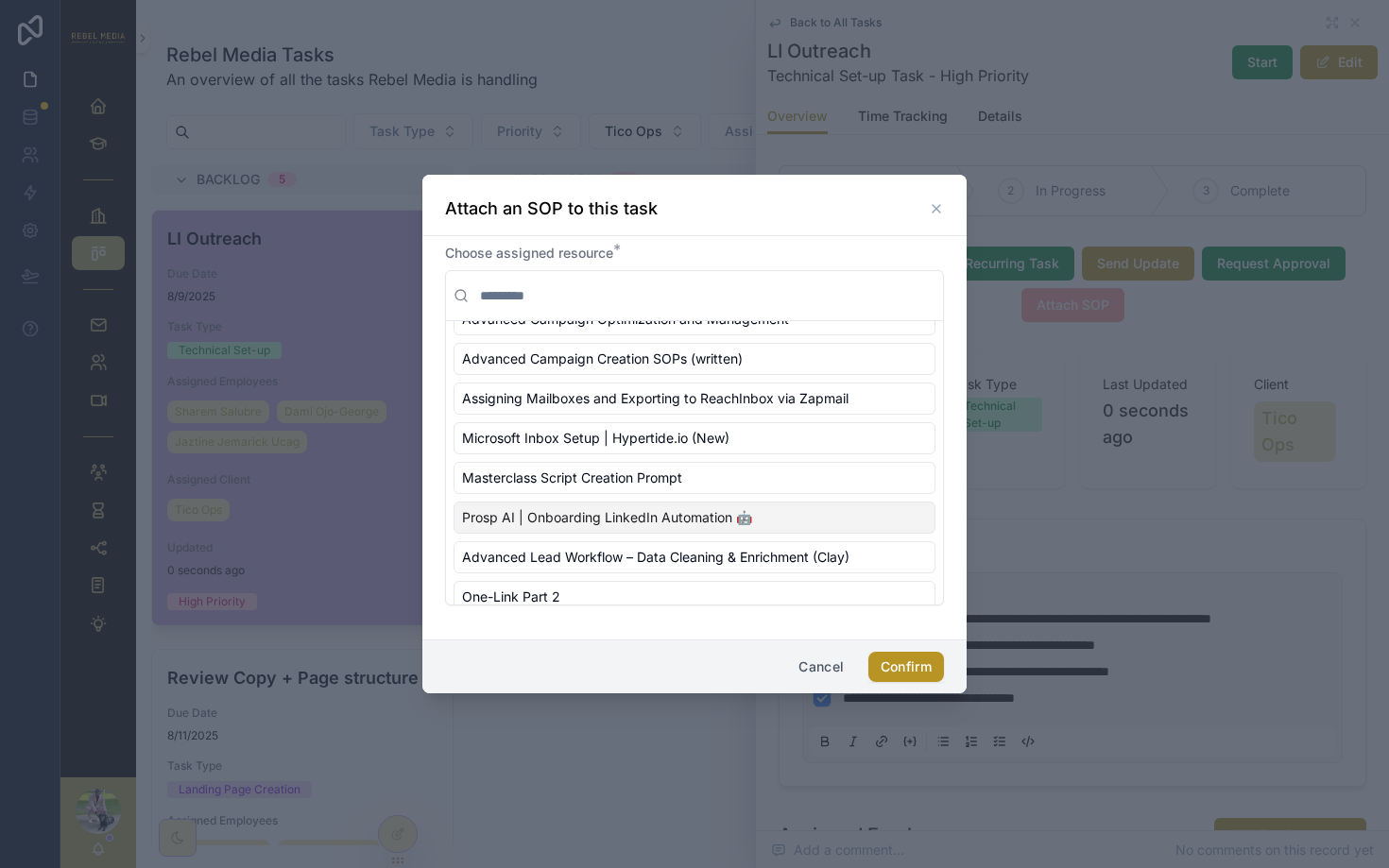 click on "Prosp AI | Onboarding LinkedIn Automation 🤖" at bounding box center [607, 518] 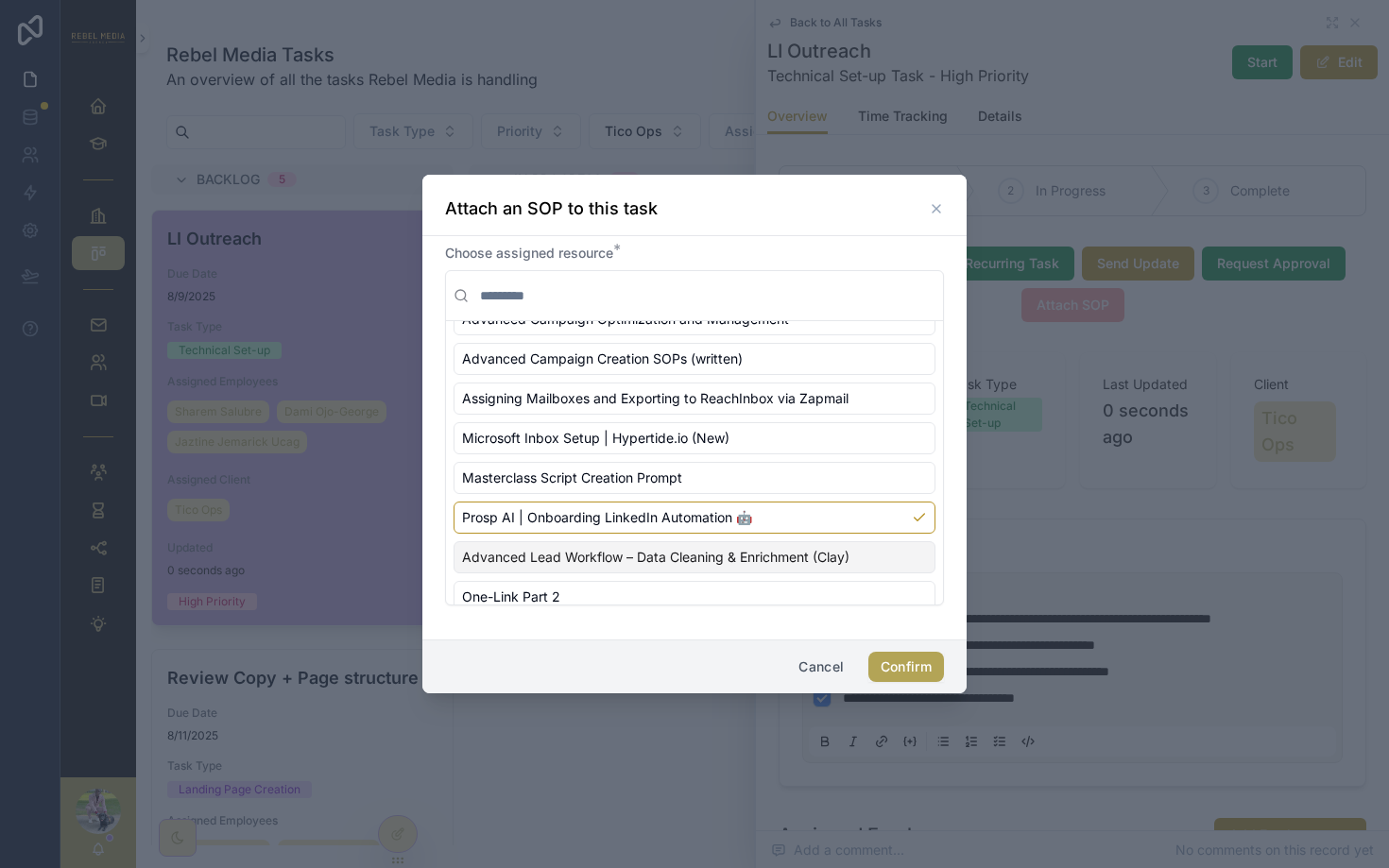 click on "Confirm" at bounding box center (906, 667) 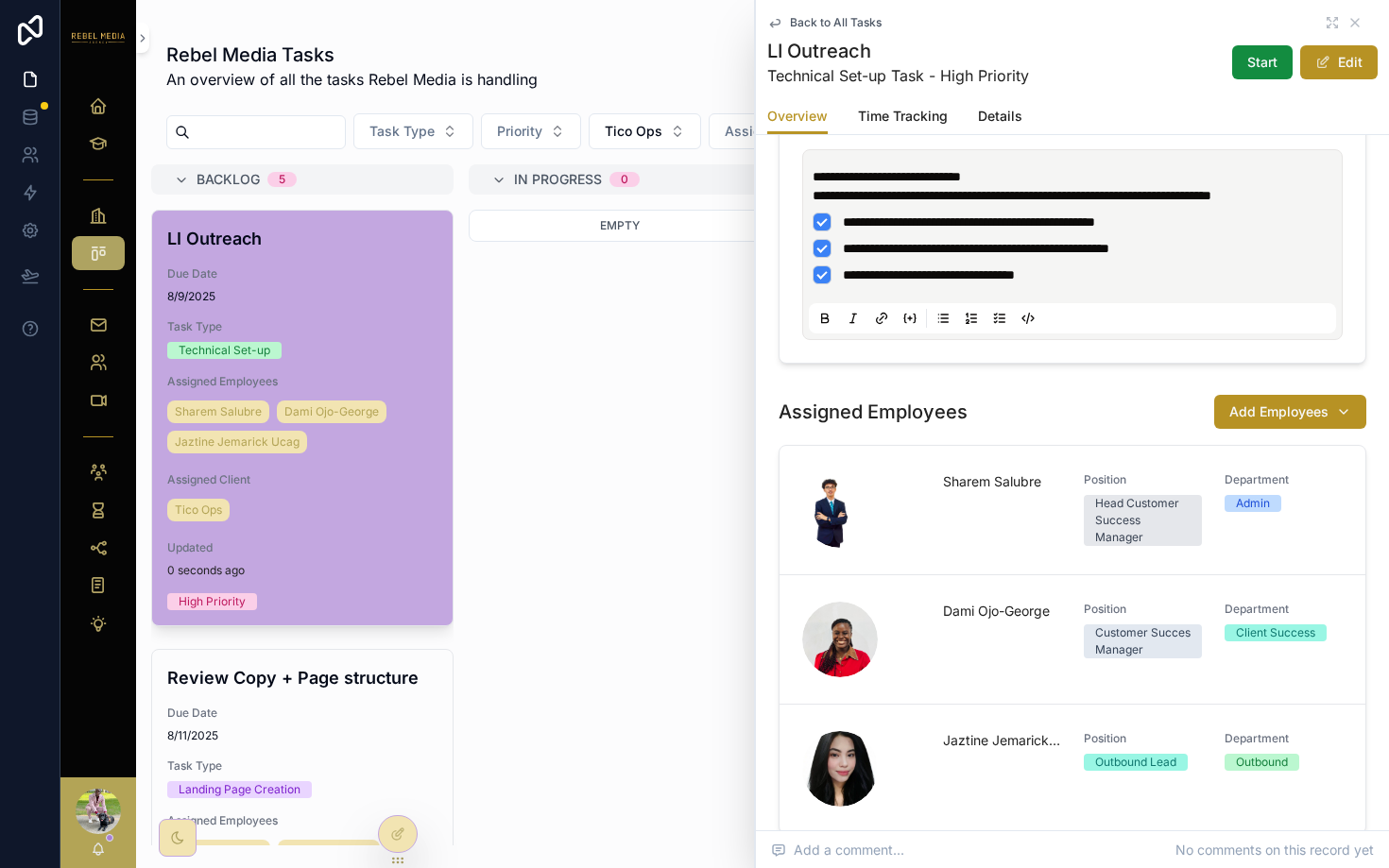 scroll, scrollTop: 1033, scrollLeft: 0, axis: vertical 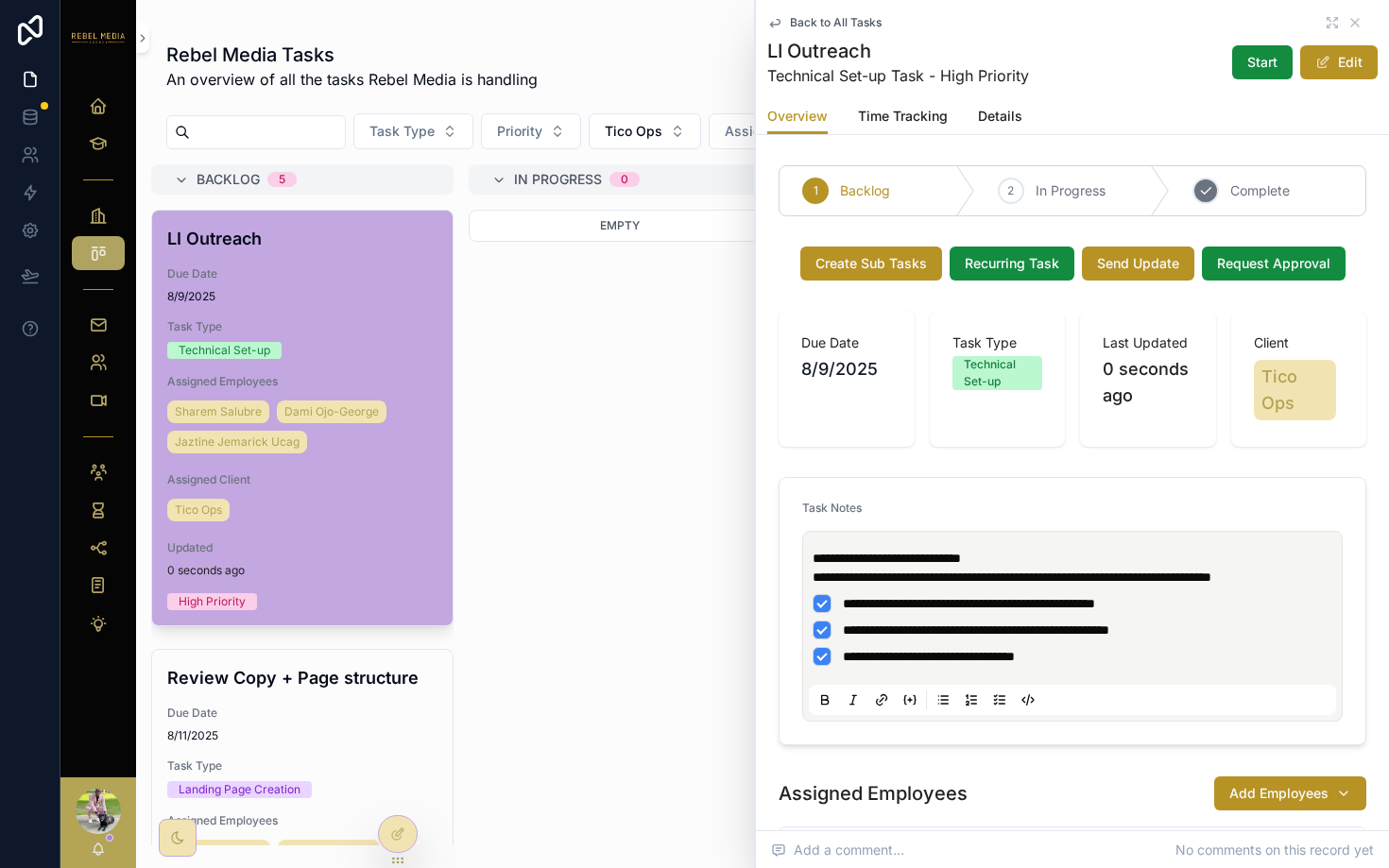 click on "3 Complete" at bounding box center [1267, 191] 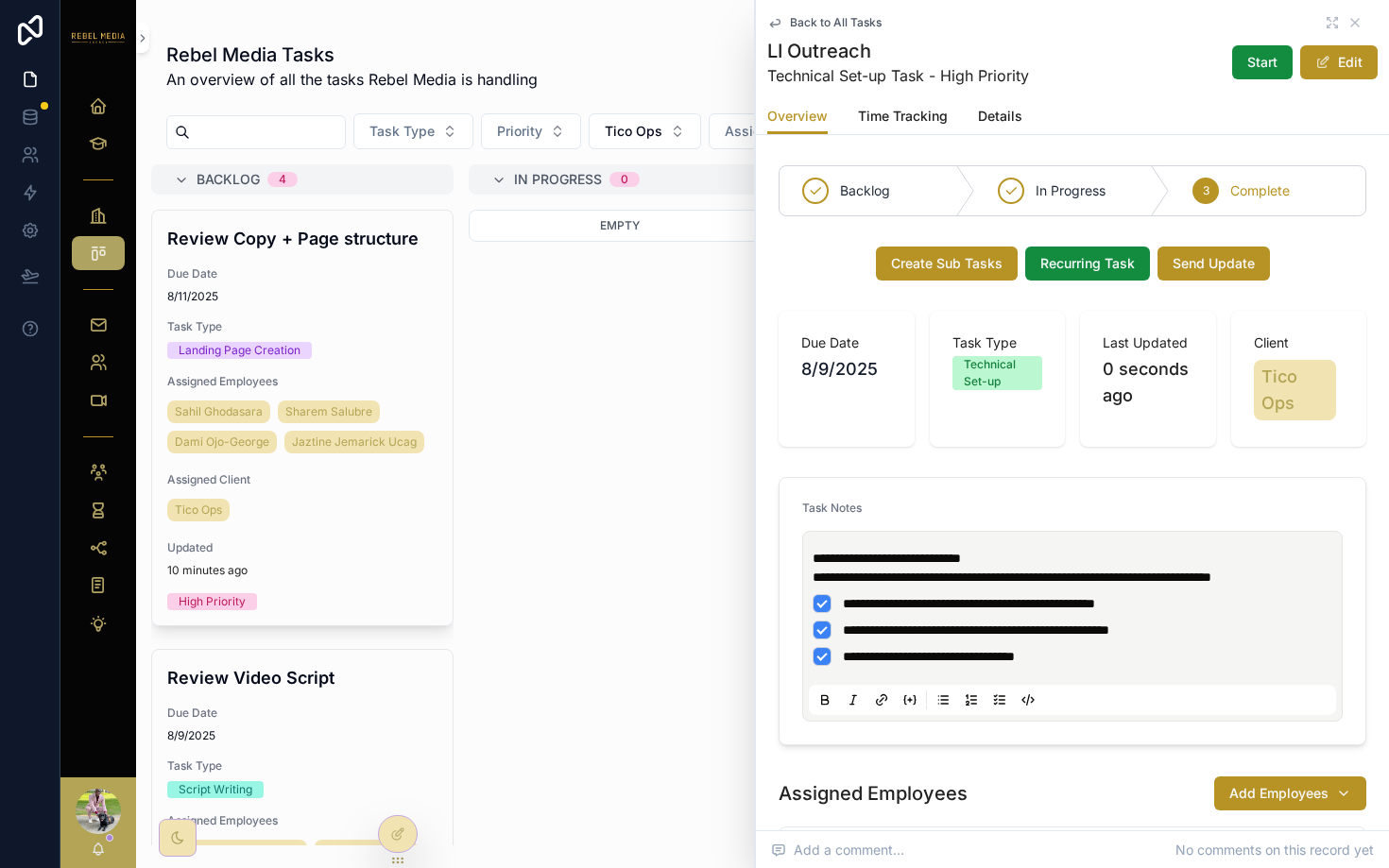 scroll, scrollTop: 1608, scrollLeft: 0, axis: vertical 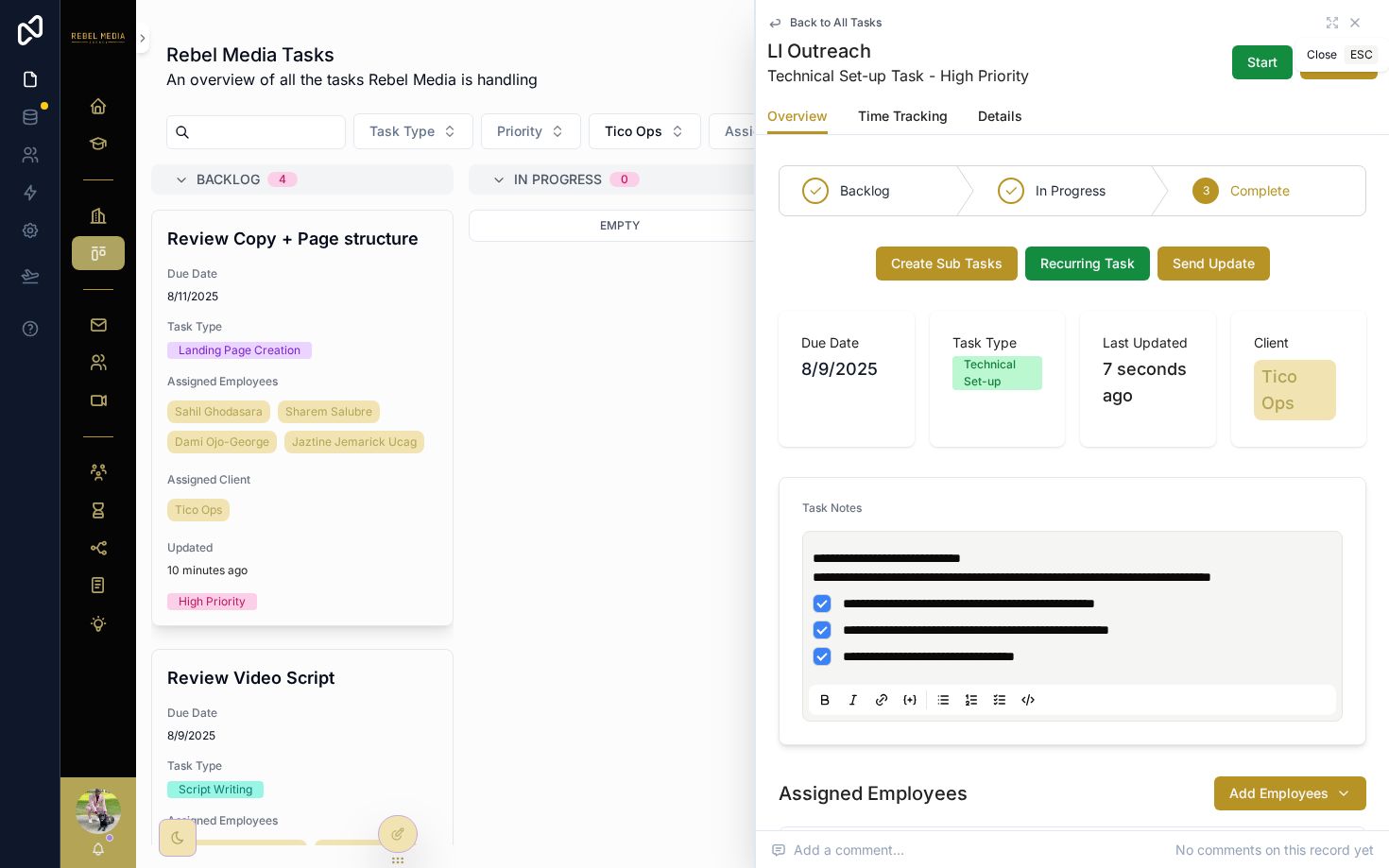 click 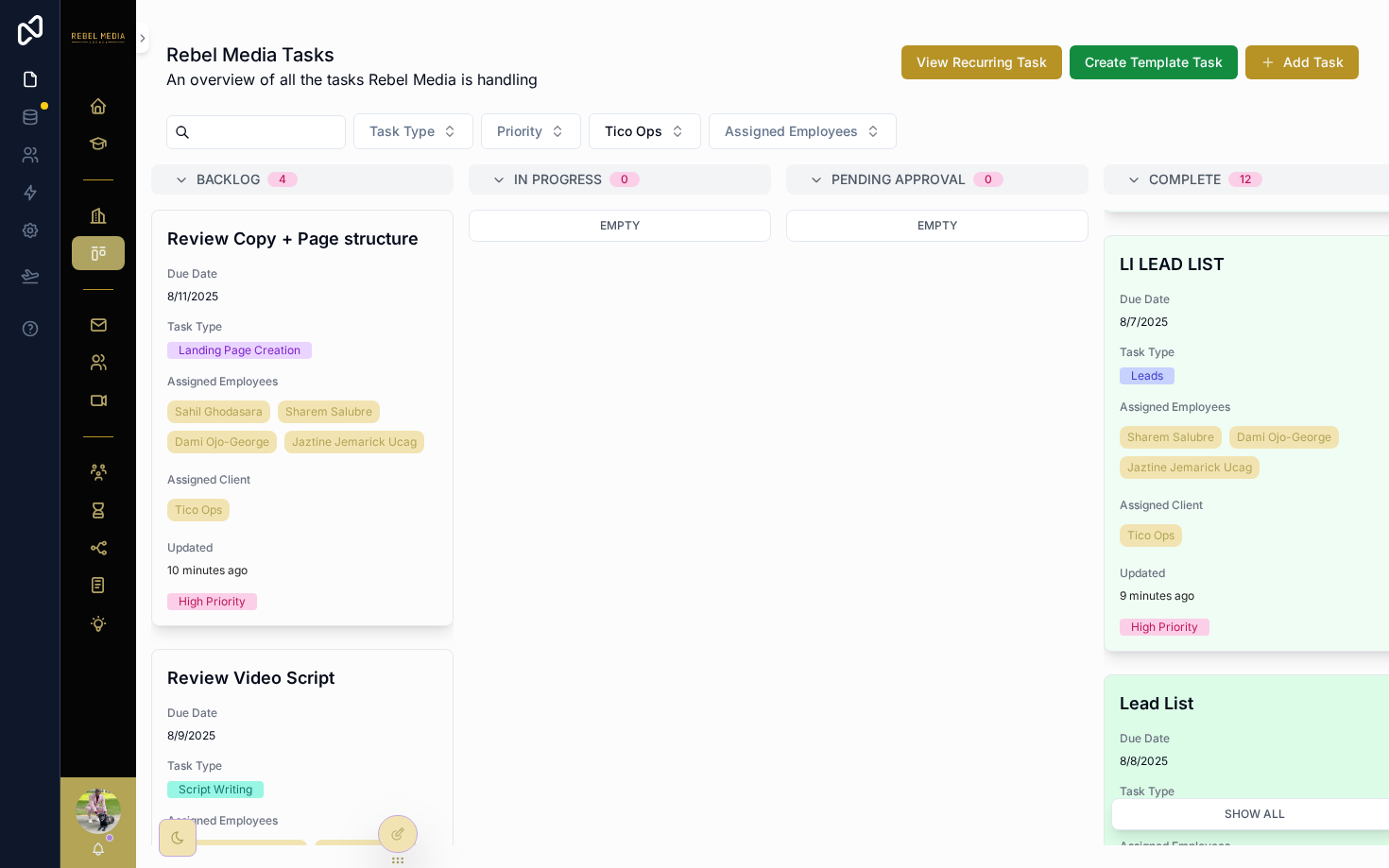scroll, scrollTop: 1608, scrollLeft: 0, axis: vertical 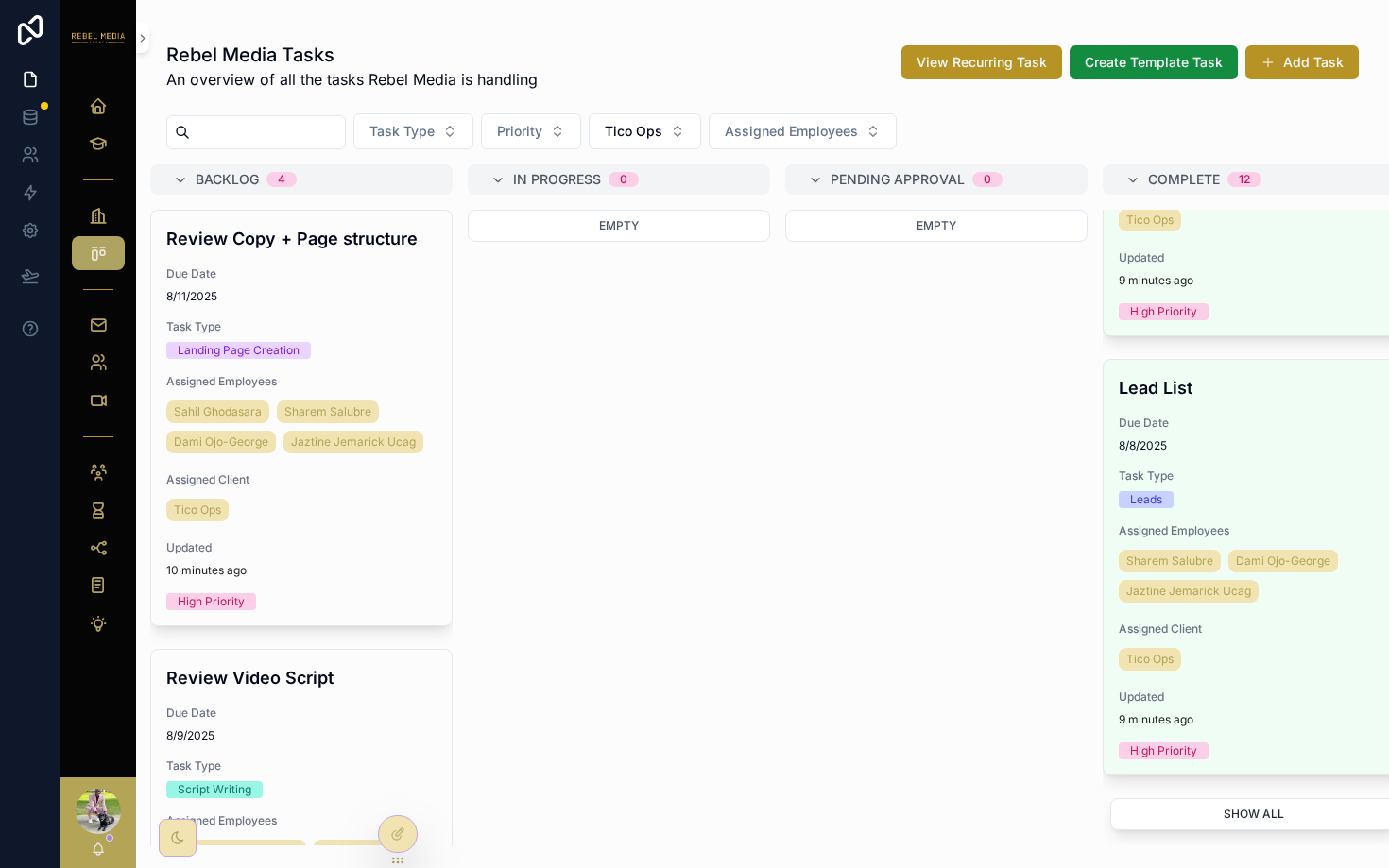 click on "Show all" at bounding box center (1254, 814) 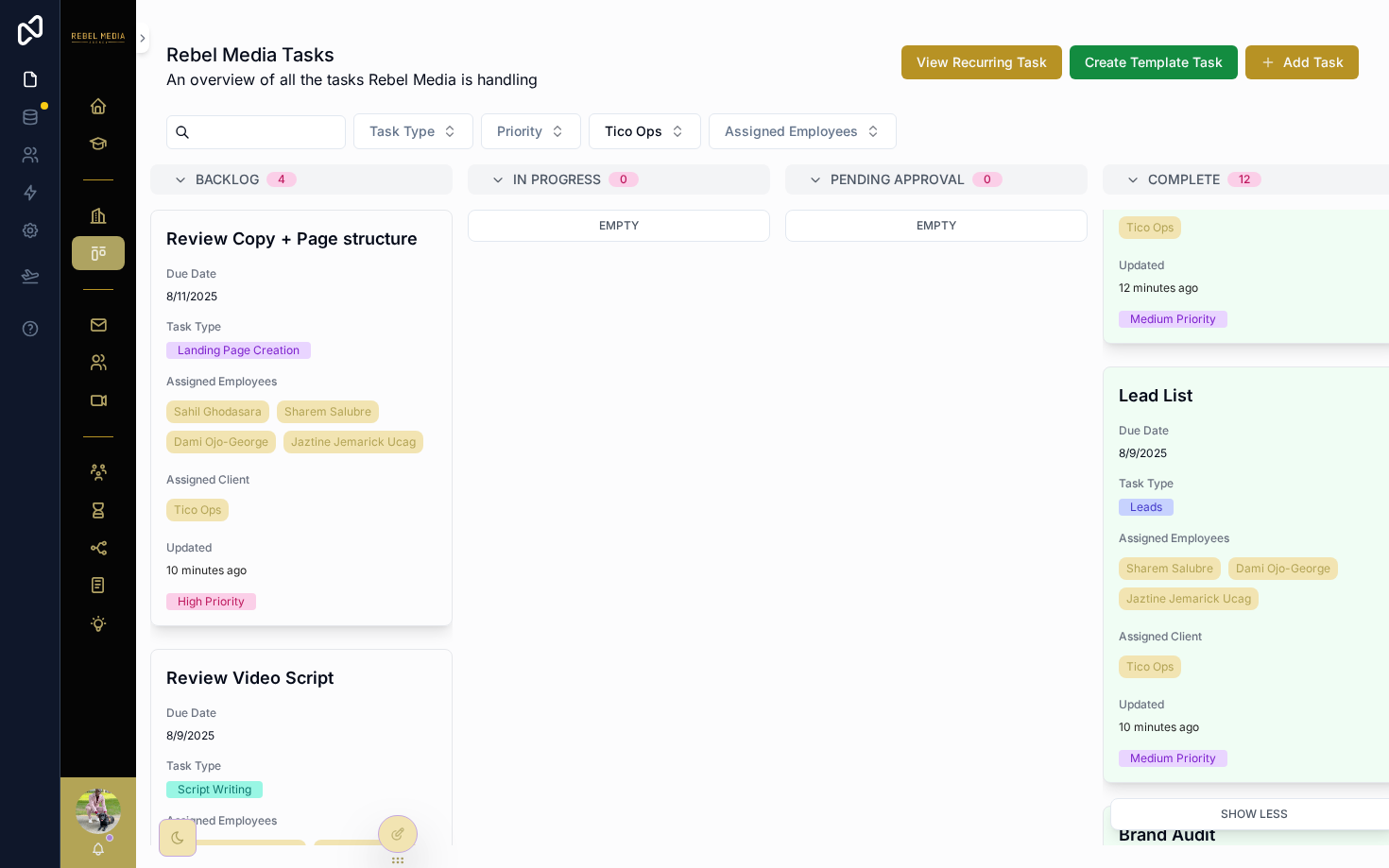 scroll, scrollTop: 2576, scrollLeft: 0, axis: vertical 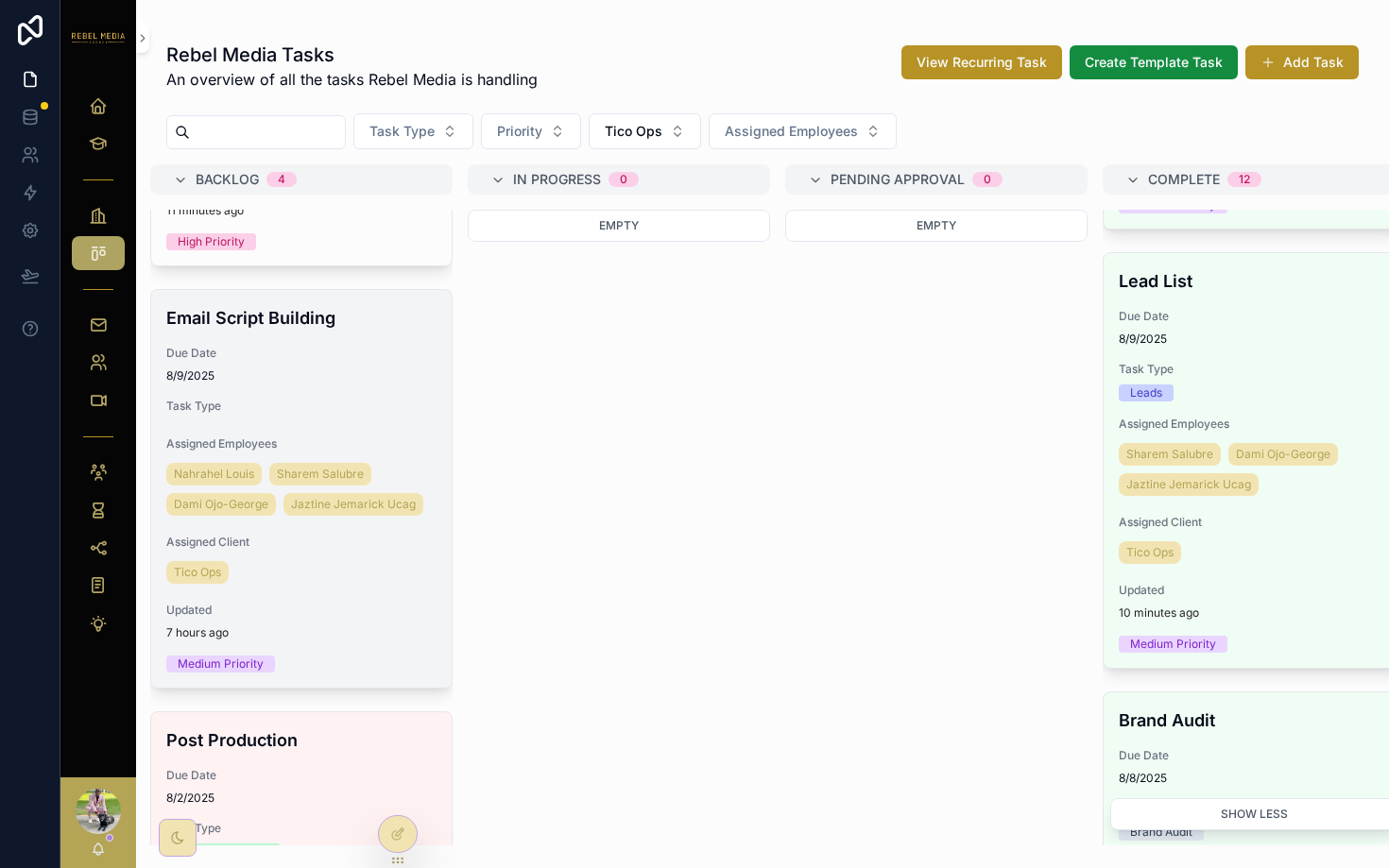 click on "Email Script Building Due Date 8/9/2025 Task Type Assigned Employees [FIRST] [LAST] [FIRST] [LAST] [FIRST] [LAST] [FIRST] [LAST] Assigned Client Tico Ops Updated 7 hours ago Medium Priority" at bounding box center (301, 488) 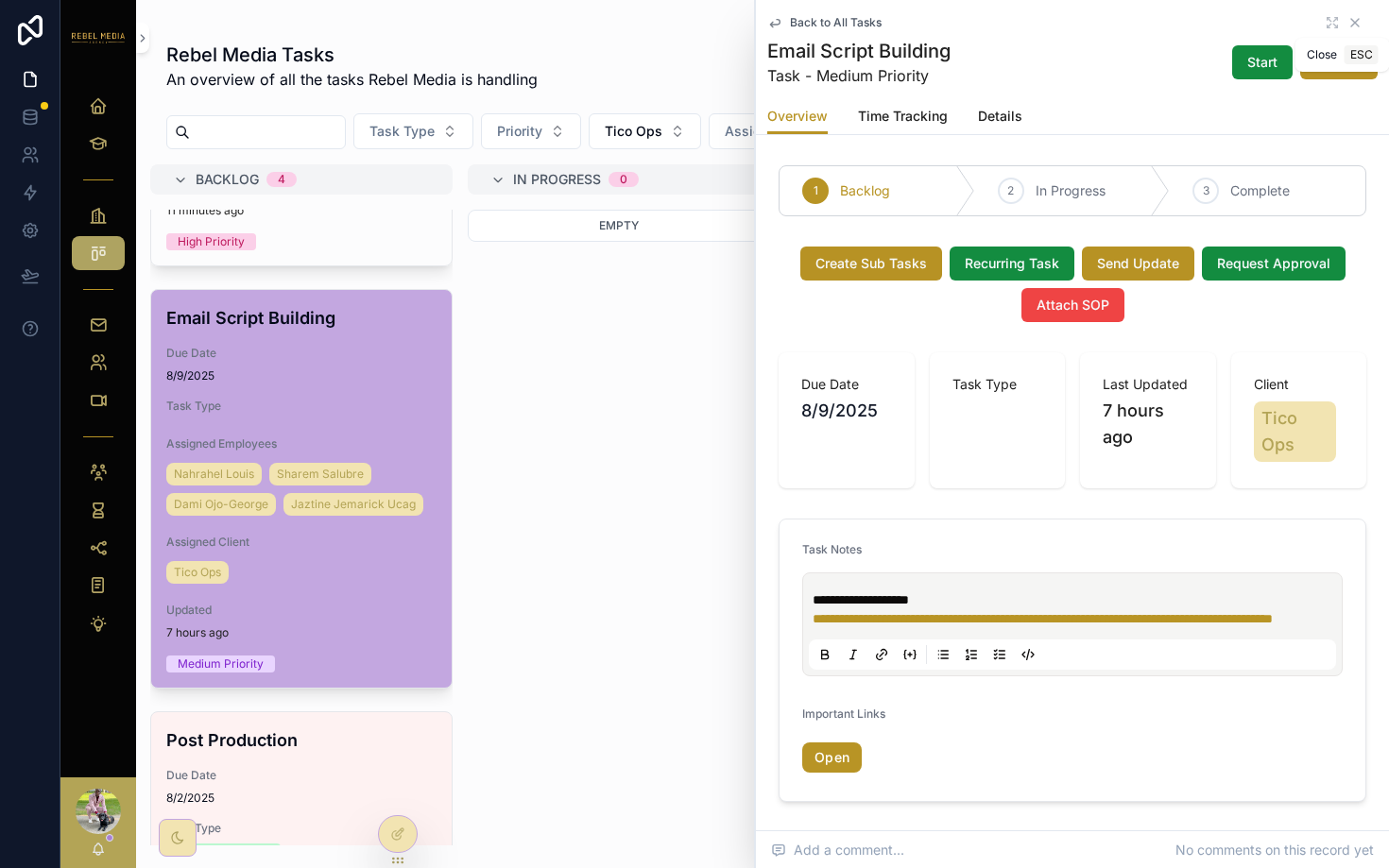 click 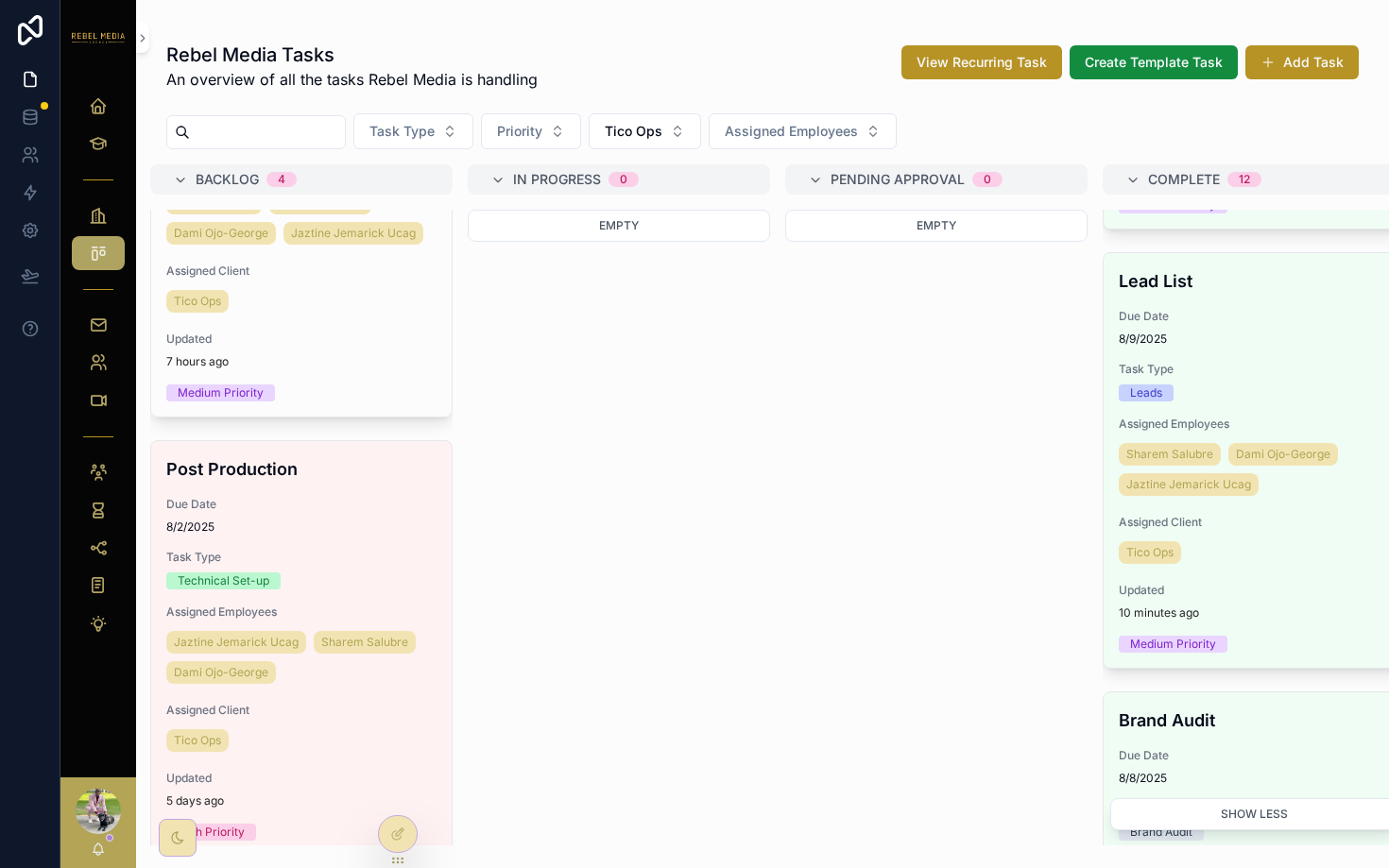 scroll, scrollTop: 1097, scrollLeft: 0, axis: vertical 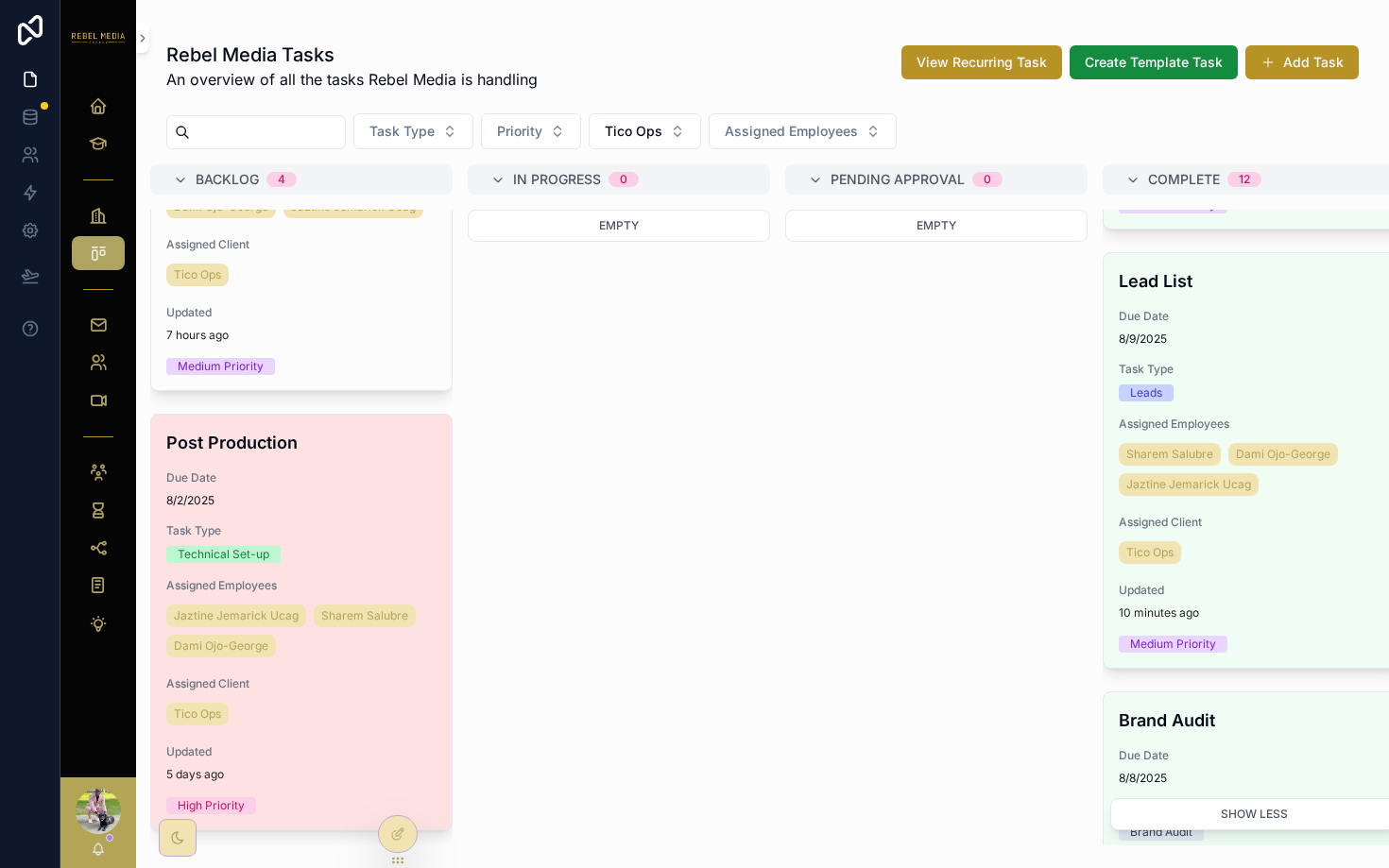 click on "8/2/2025" at bounding box center [301, 501] 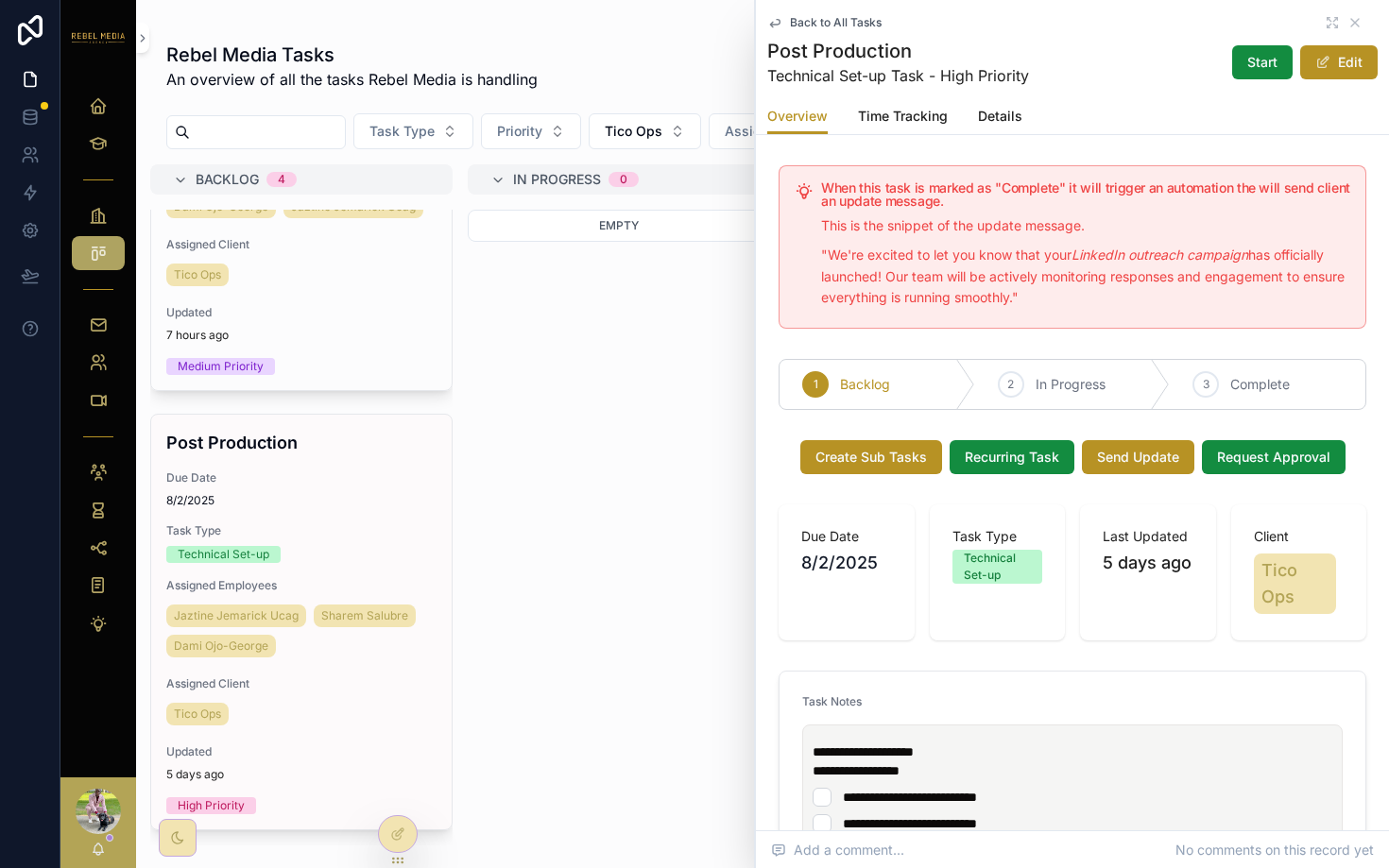 click on ""We're excited to let you know that your  LinkedIn outreach campaign  has officially launched! Our team will be actively monitoring responses and engagement to ensure everything is running smoothly."" at bounding box center [1086, 277] 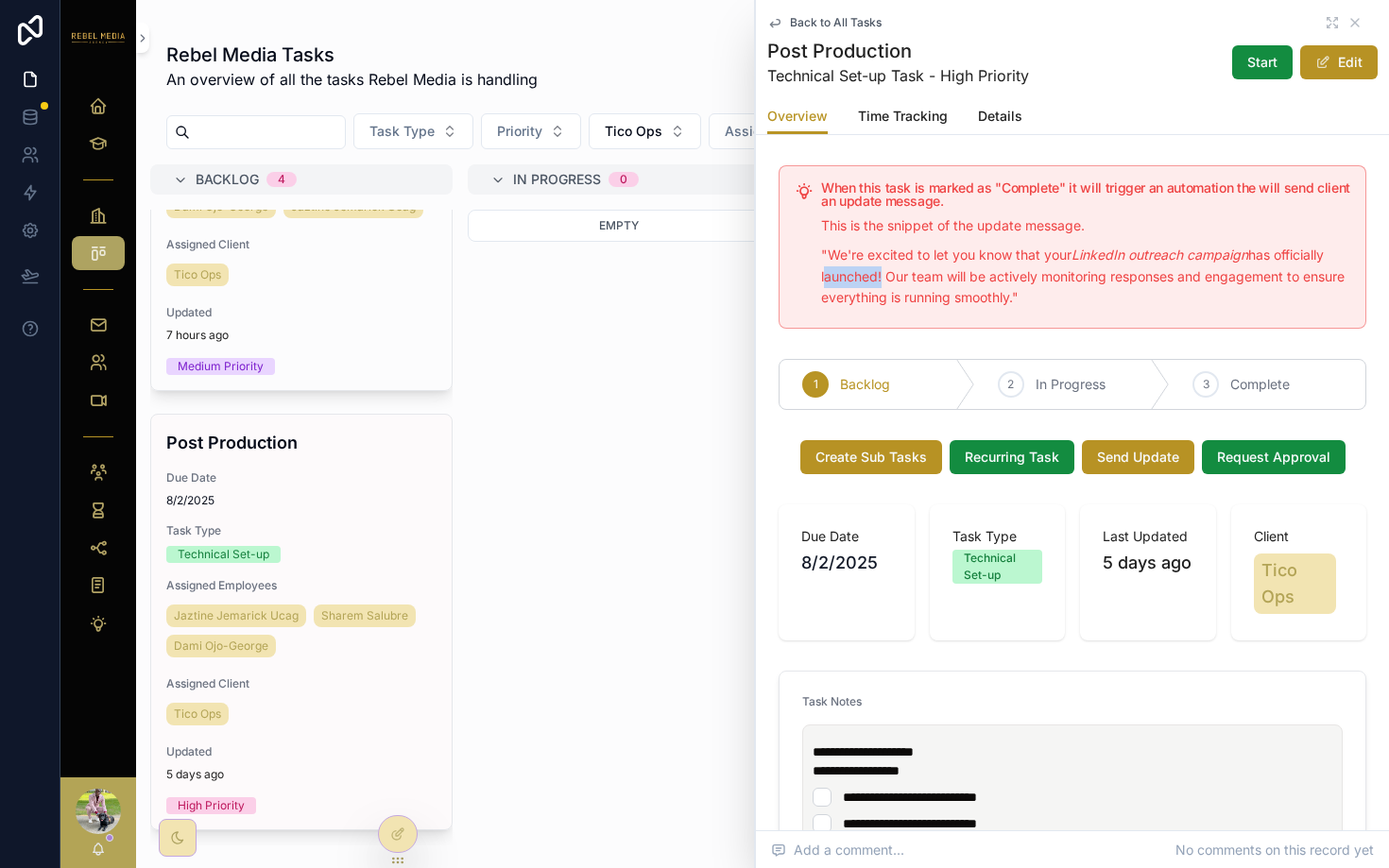 click on ""We're excited to let you know that your  LinkedIn outreach campaign  has officially launched! Our team will be actively monitoring responses and engagement to ensure everything is running smoothly."" at bounding box center [1086, 277] 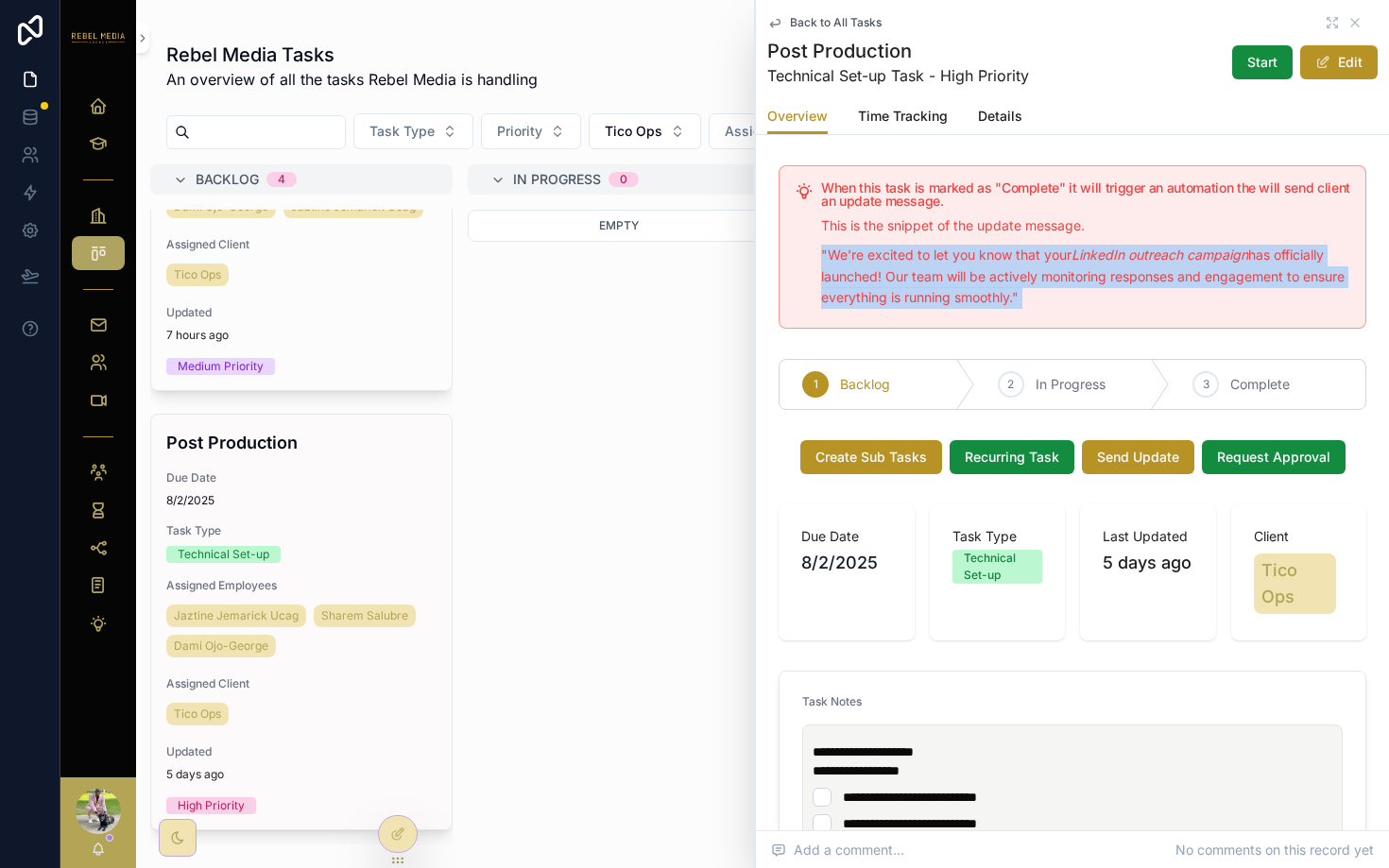 click on ""We're excited to let you know that your  LinkedIn outreach campaign  has officially launched! Our team will be actively monitoring responses and engagement to ensure everything is running smoothly."" at bounding box center [1086, 277] 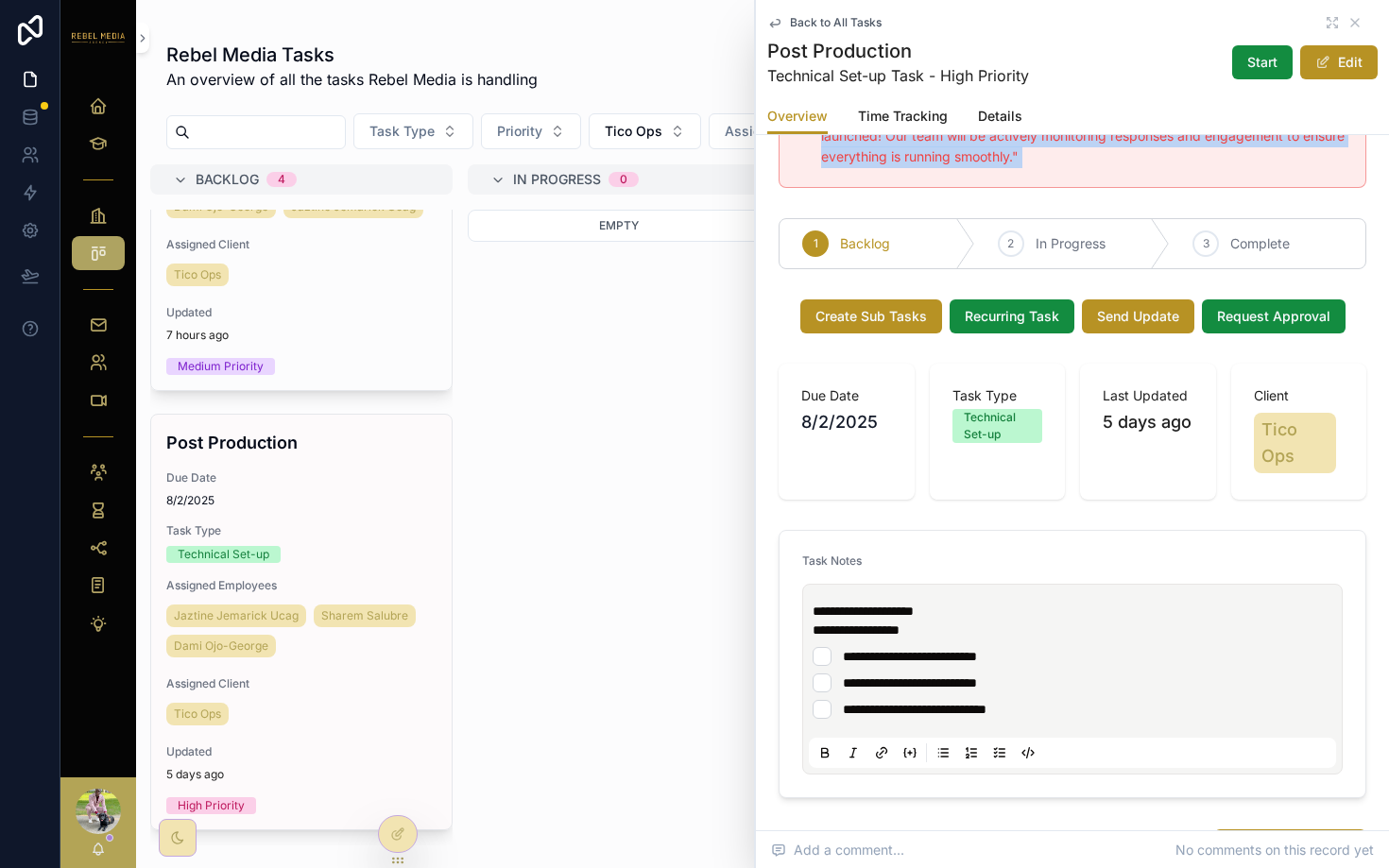 scroll, scrollTop: 153, scrollLeft: 0, axis: vertical 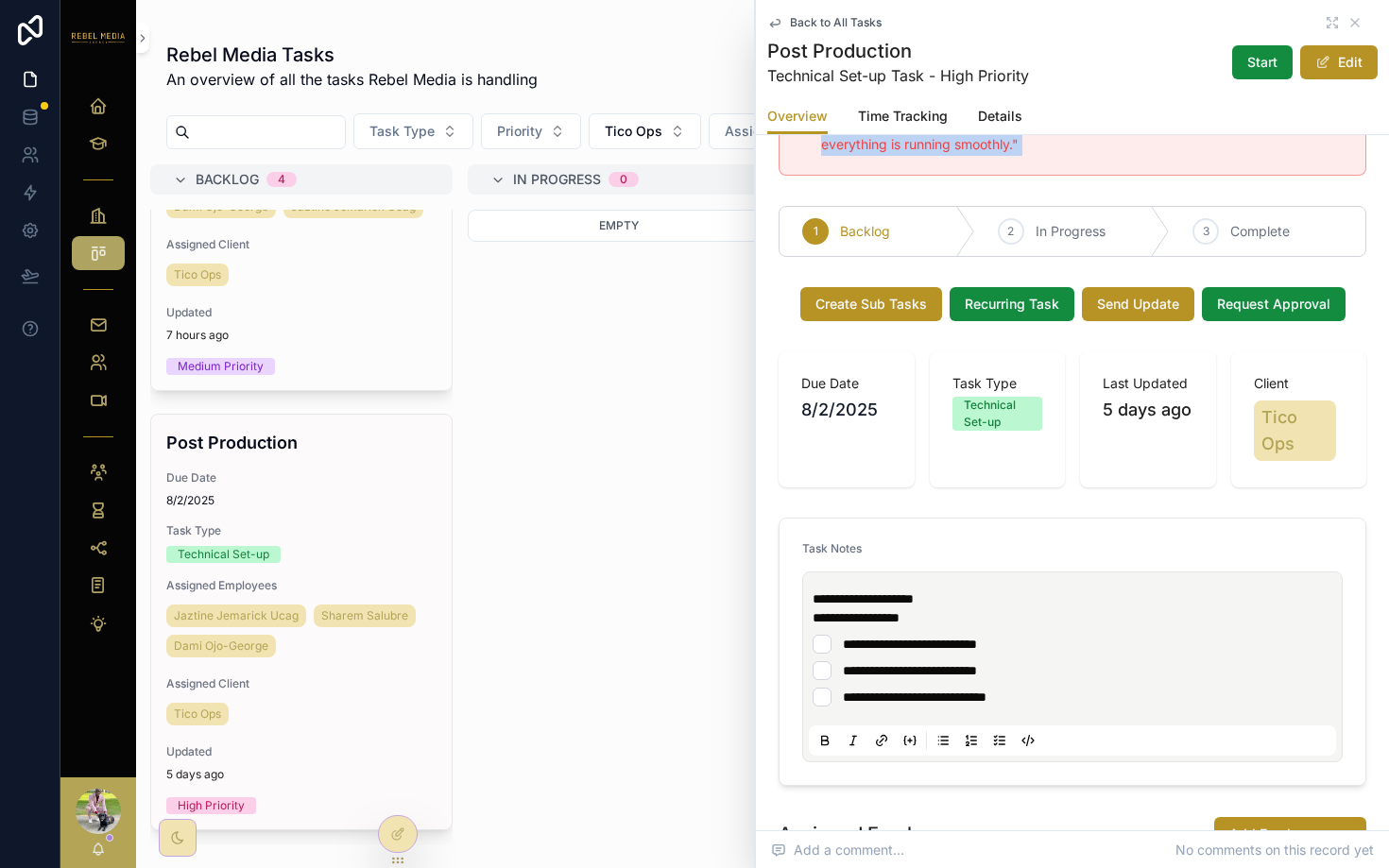 click on "**********" at bounding box center (1072, 644) 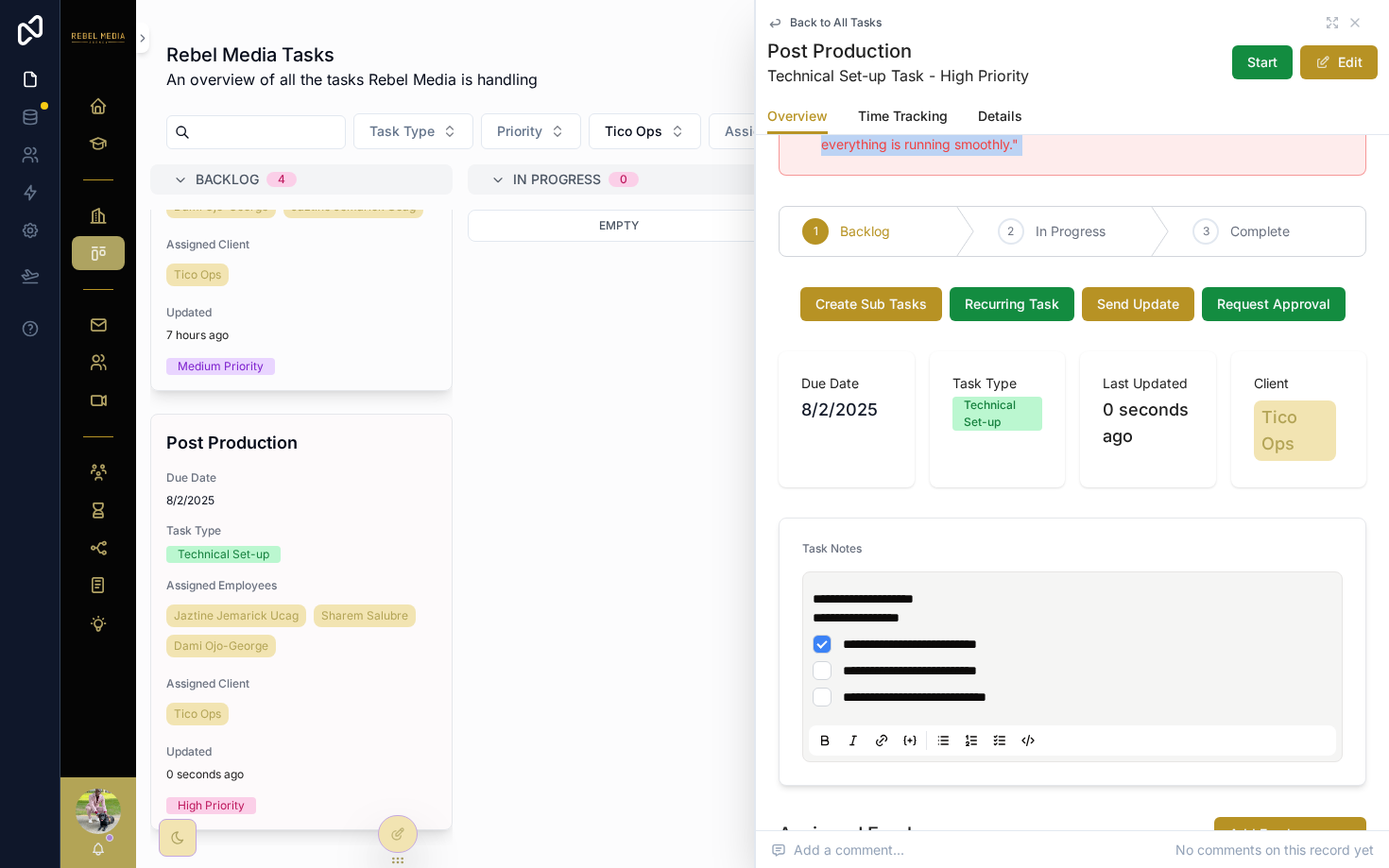 click on "**********" at bounding box center (1072, 671) 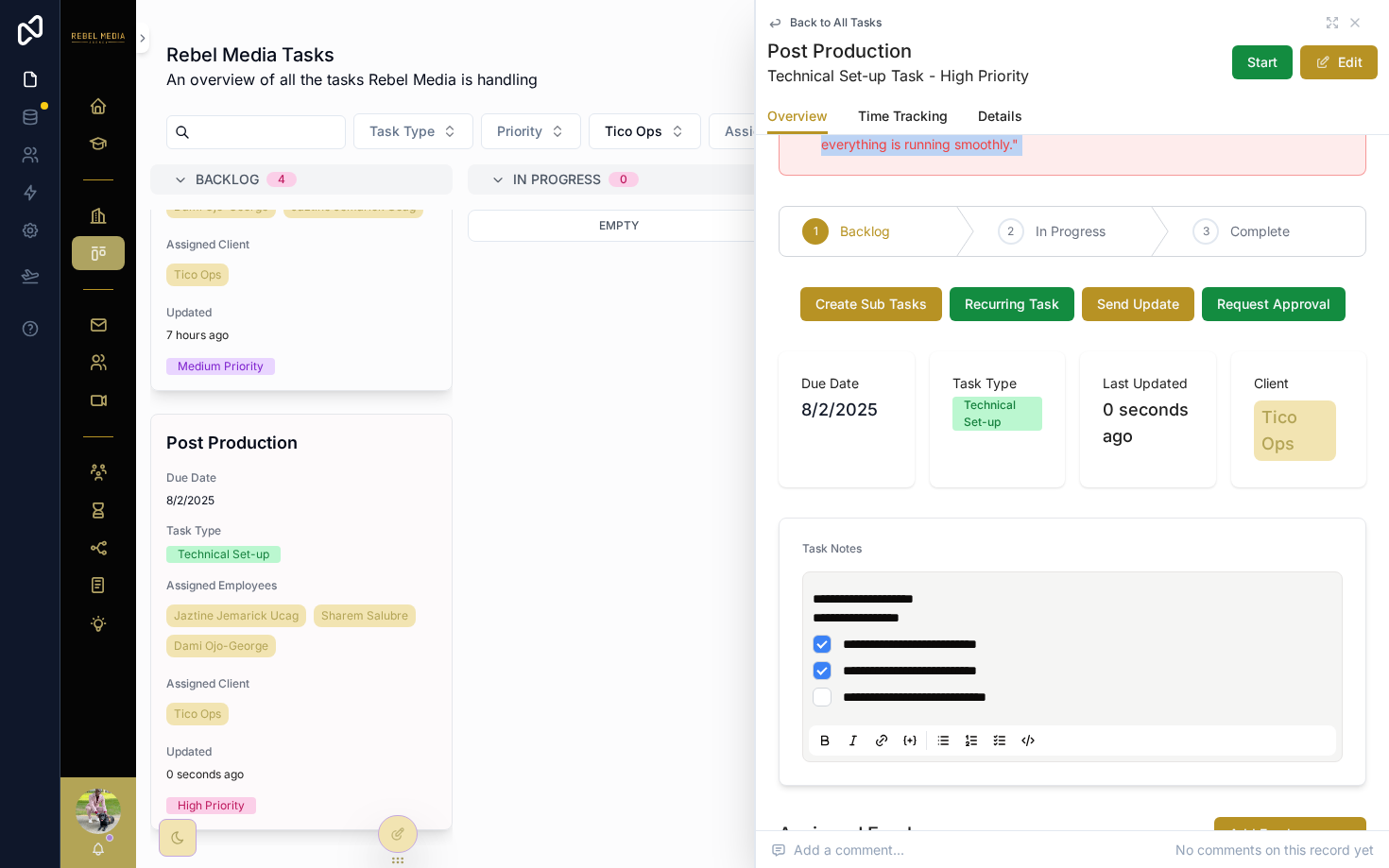 click on "**********" at bounding box center (1072, 697) 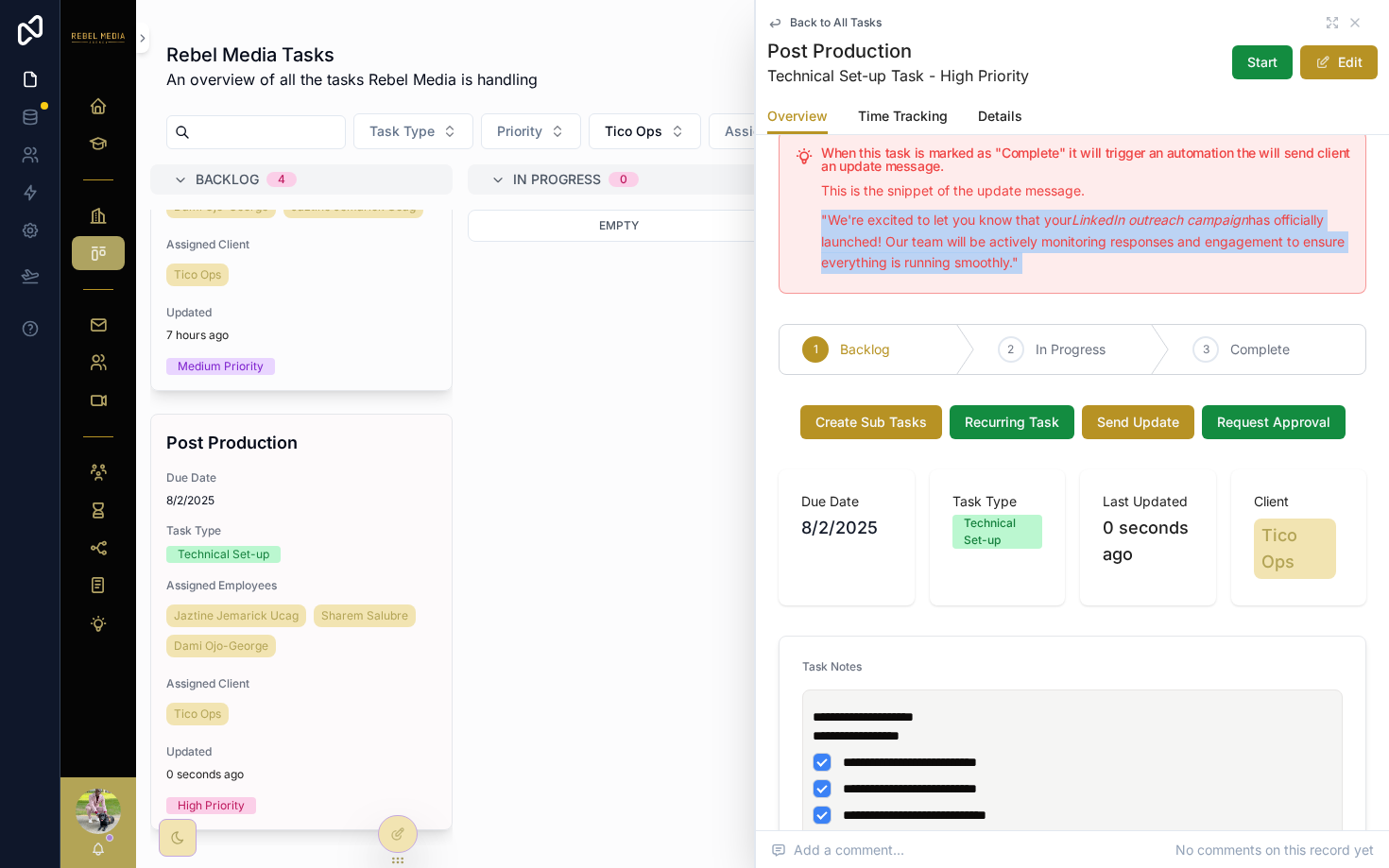 scroll, scrollTop: 38, scrollLeft: 0, axis: vertical 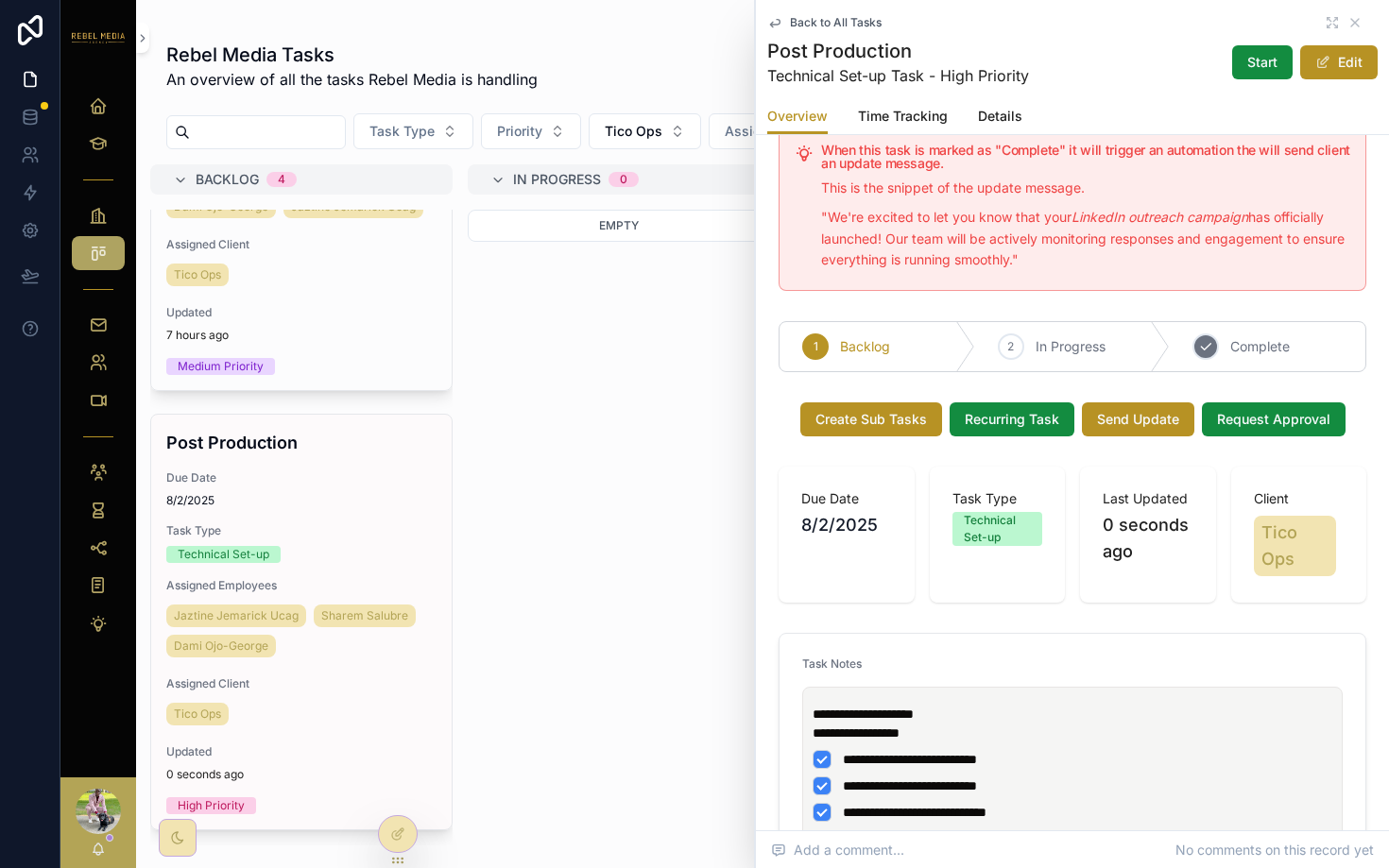 click on "Complete" at bounding box center (1260, 347) 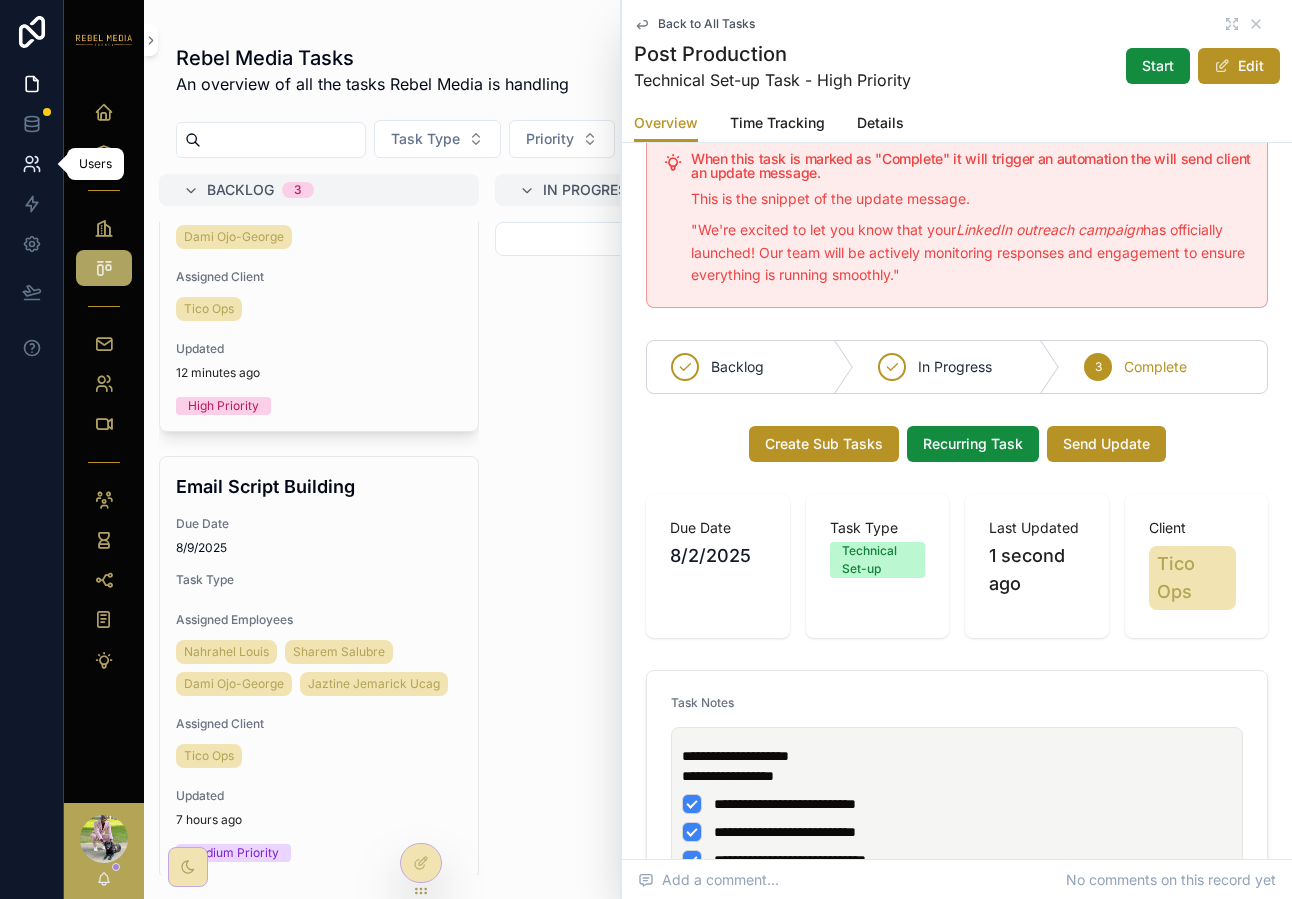 scroll, scrollTop: 716, scrollLeft: 0, axis: vertical 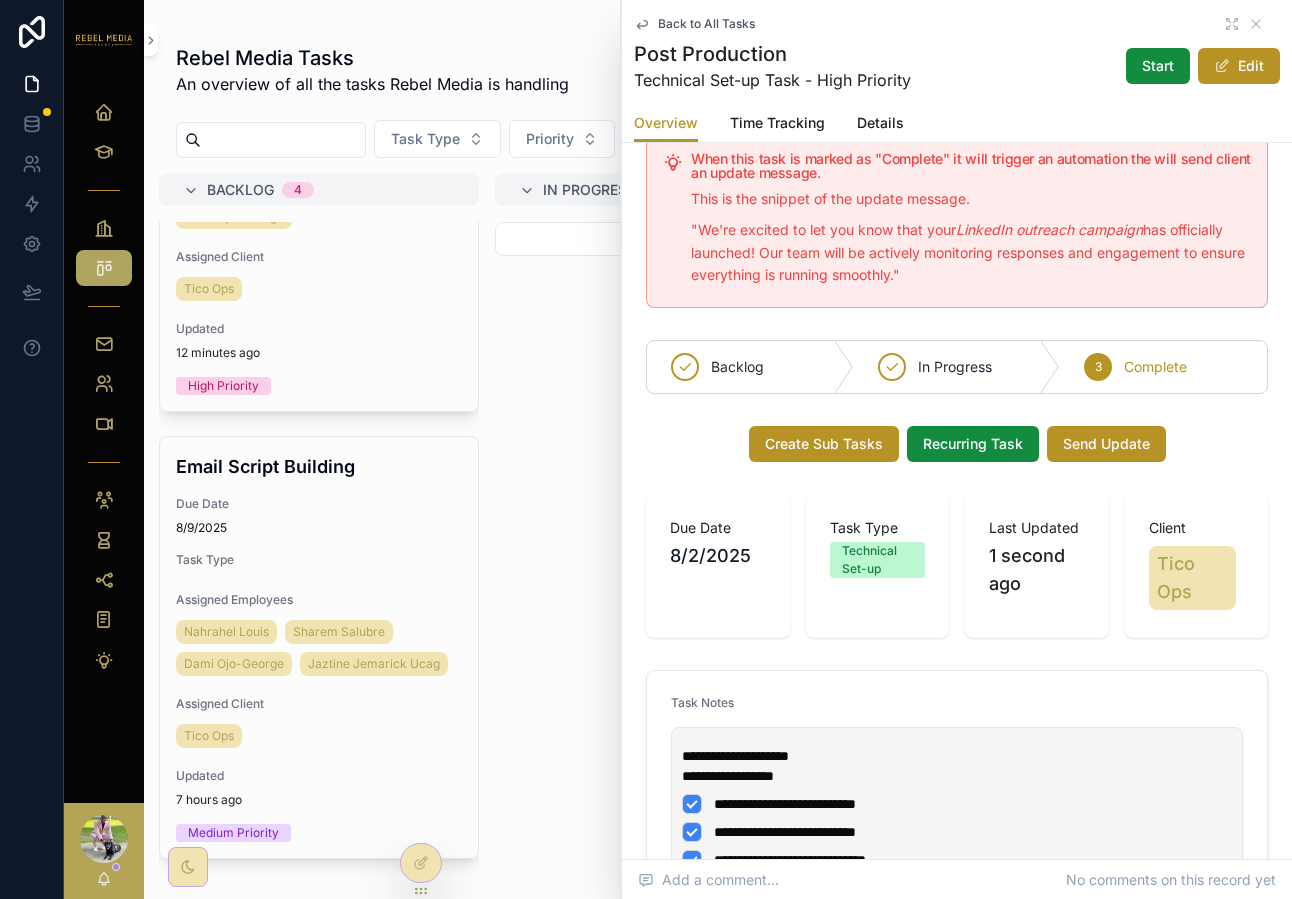 click on "Back to All Tasks" at bounding box center [957, 24] 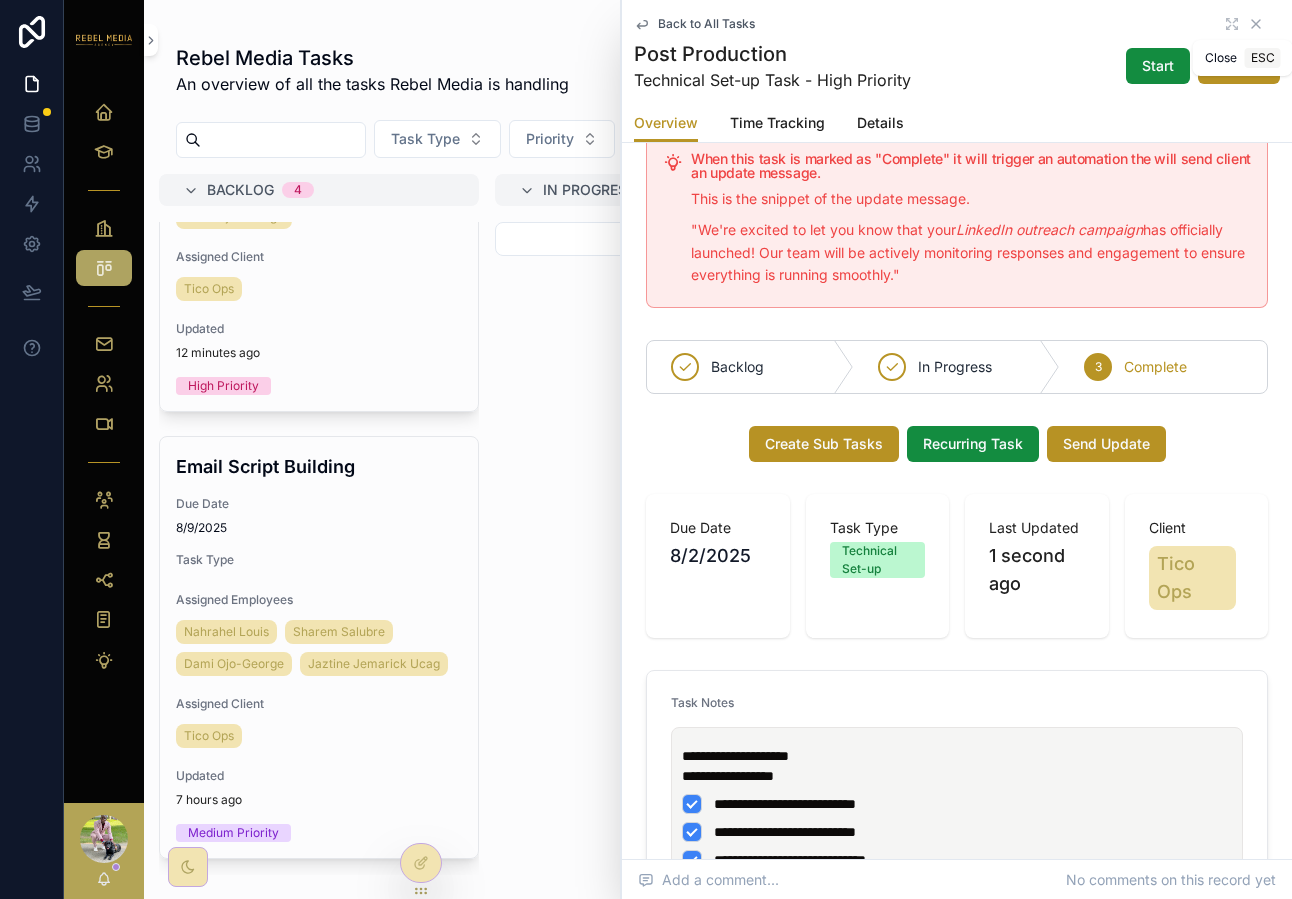click 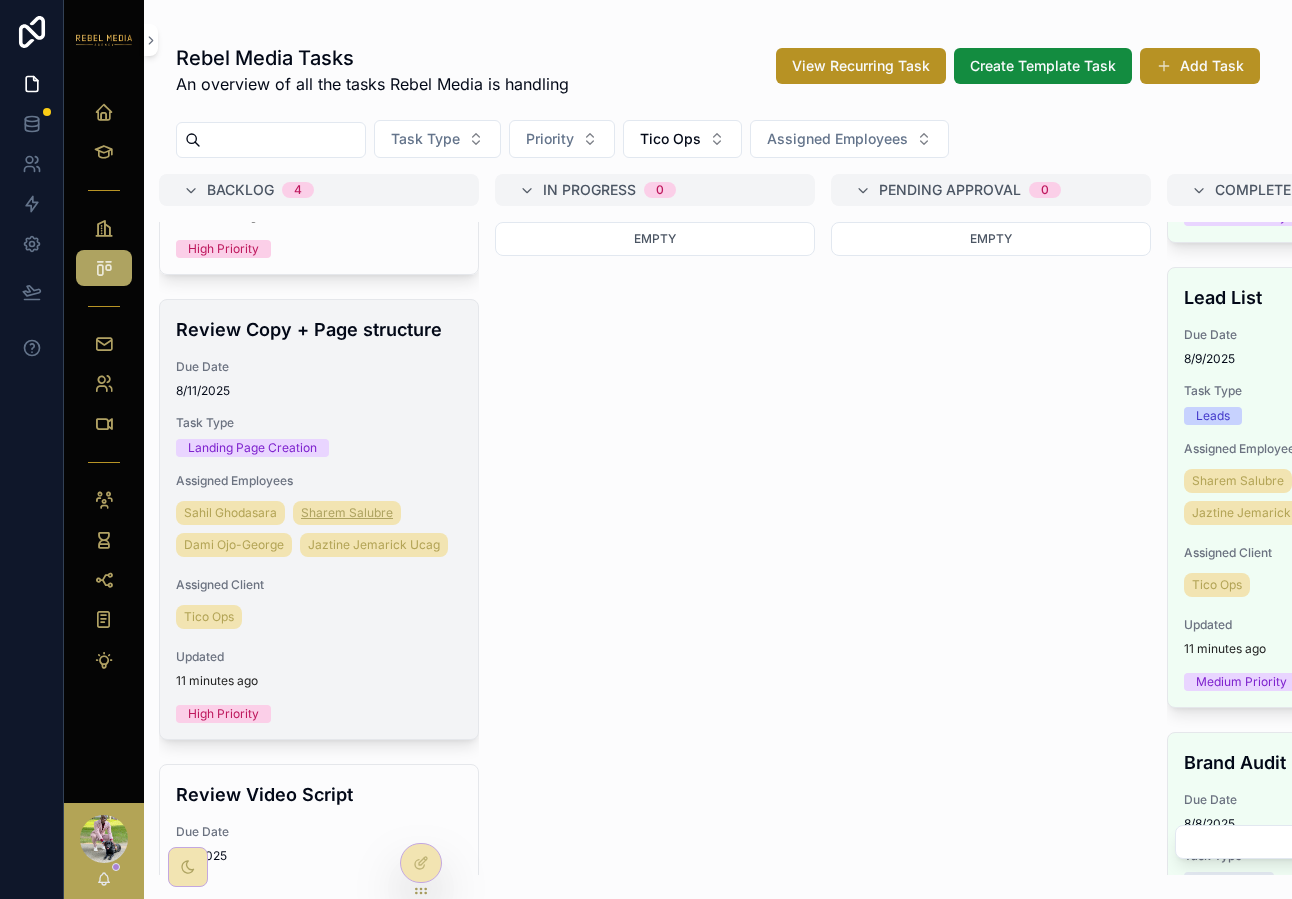scroll, scrollTop: 0, scrollLeft: 0, axis: both 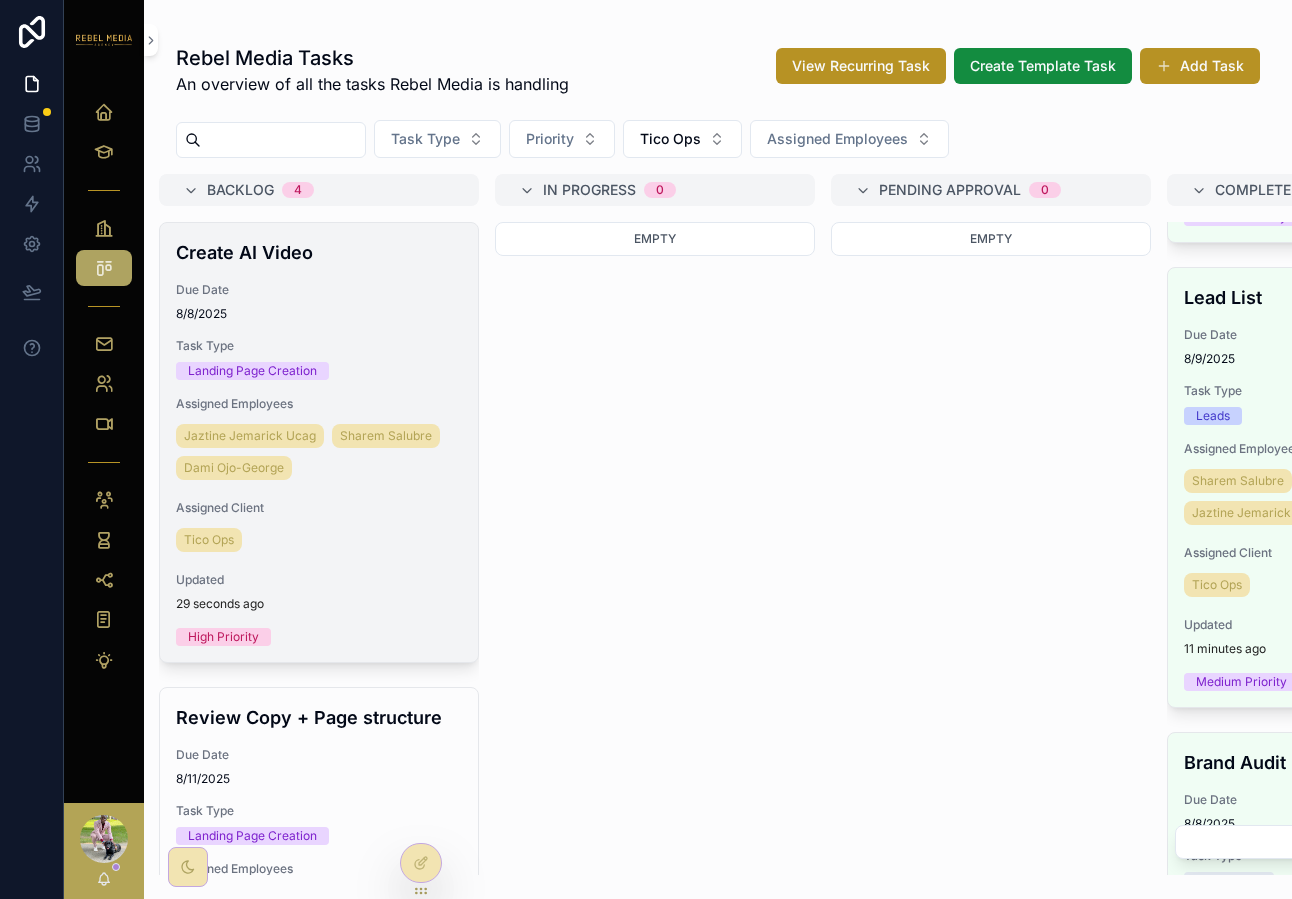 click on "Create AI Video Due Date 8/8/2025 Task Type Landing Page Creation Assigned Employees Jaztine Jemarick Ucag Sharem Salubre Dami Ojo-George Assigned Client Tico Ops Updated 29 seconds ago High Priority" at bounding box center [319, 442] 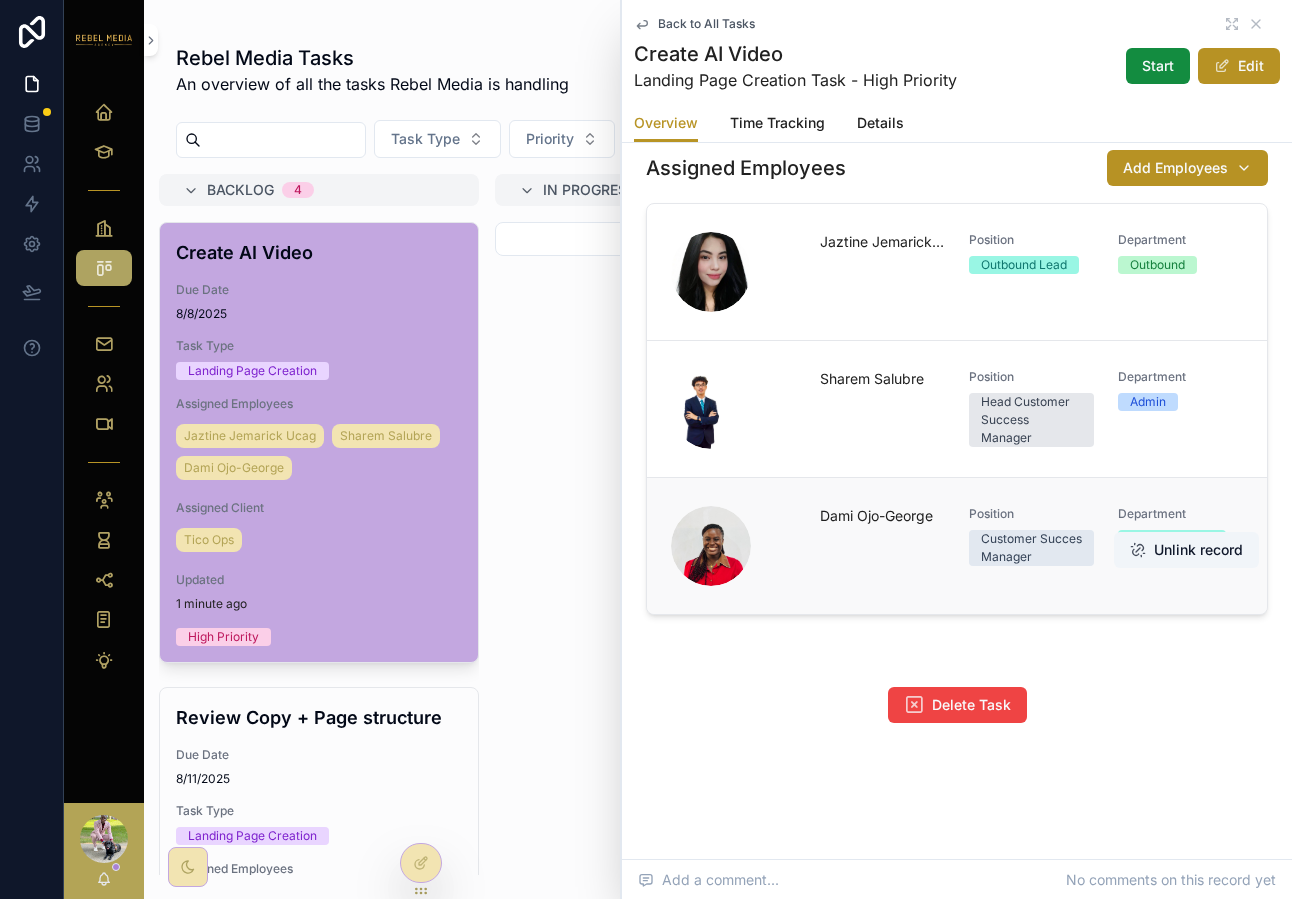 scroll, scrollTop: 0, scrollLeft: 0, axis: both 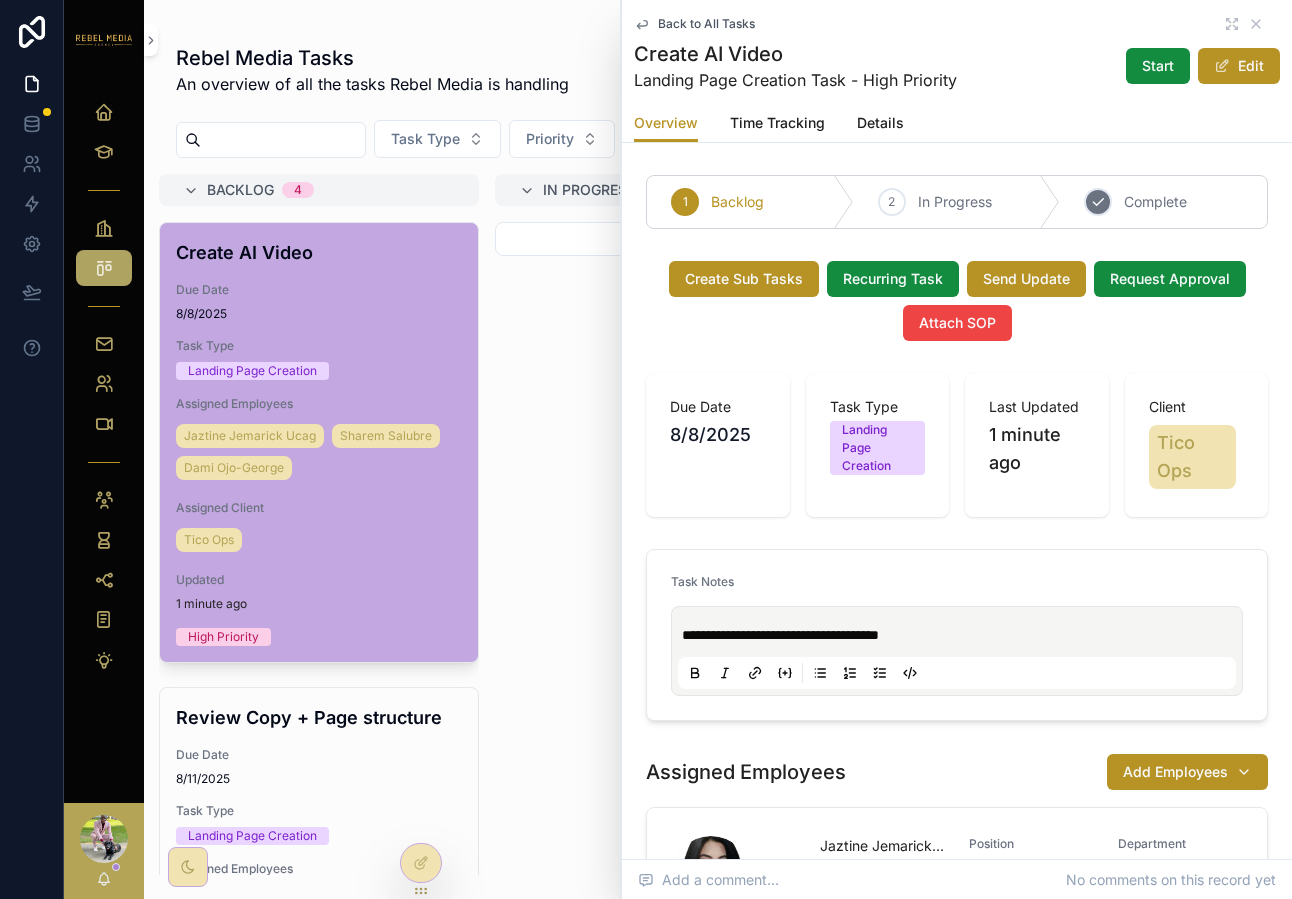 click on "3 Complete" at bounding box center [1163, 202] 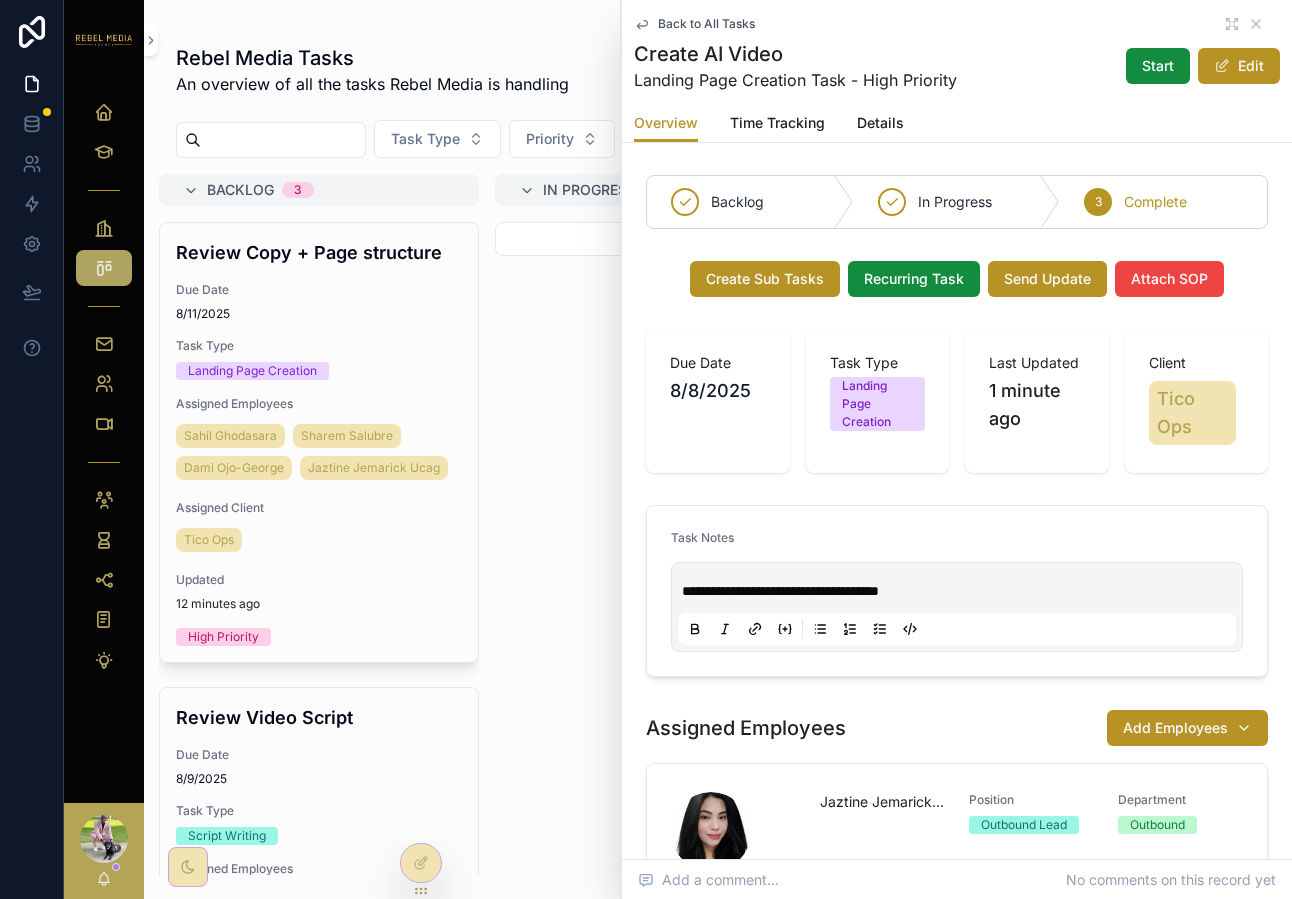 scroll, scrollTop: 3192, scrollLeft: 0, axis: vertical 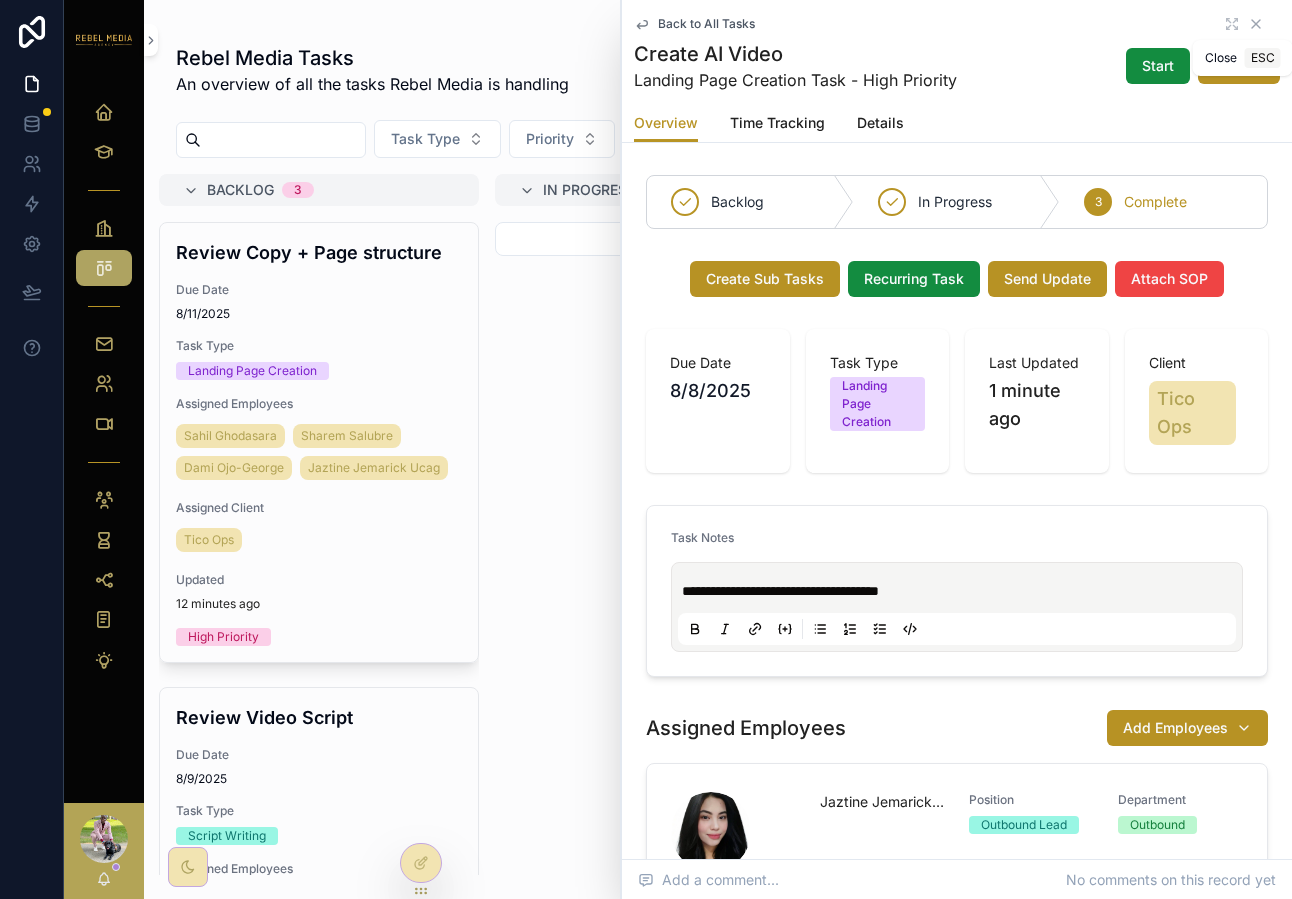 click 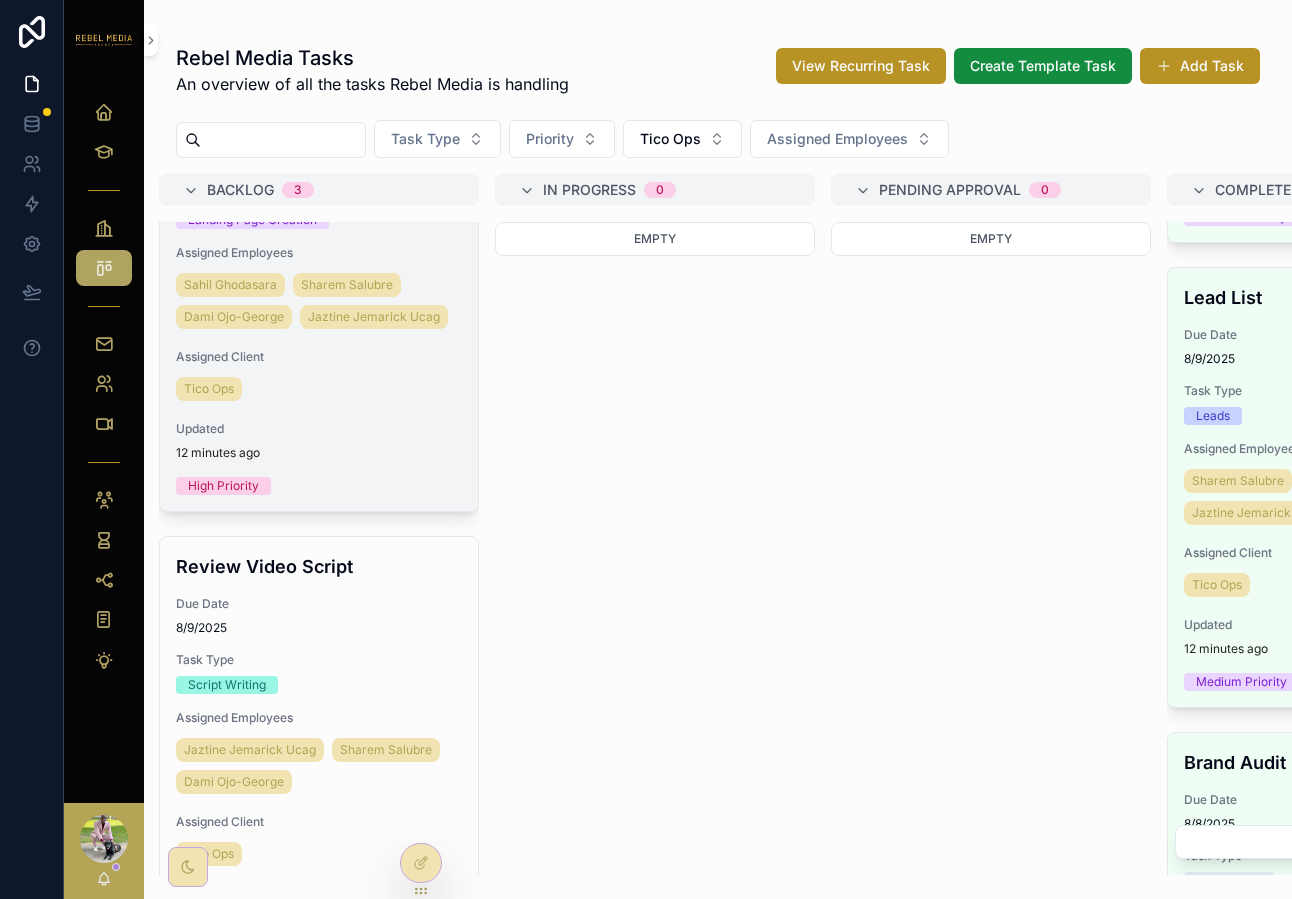scroll, scrollTop: 0, scrollLeft: 0, axis: both 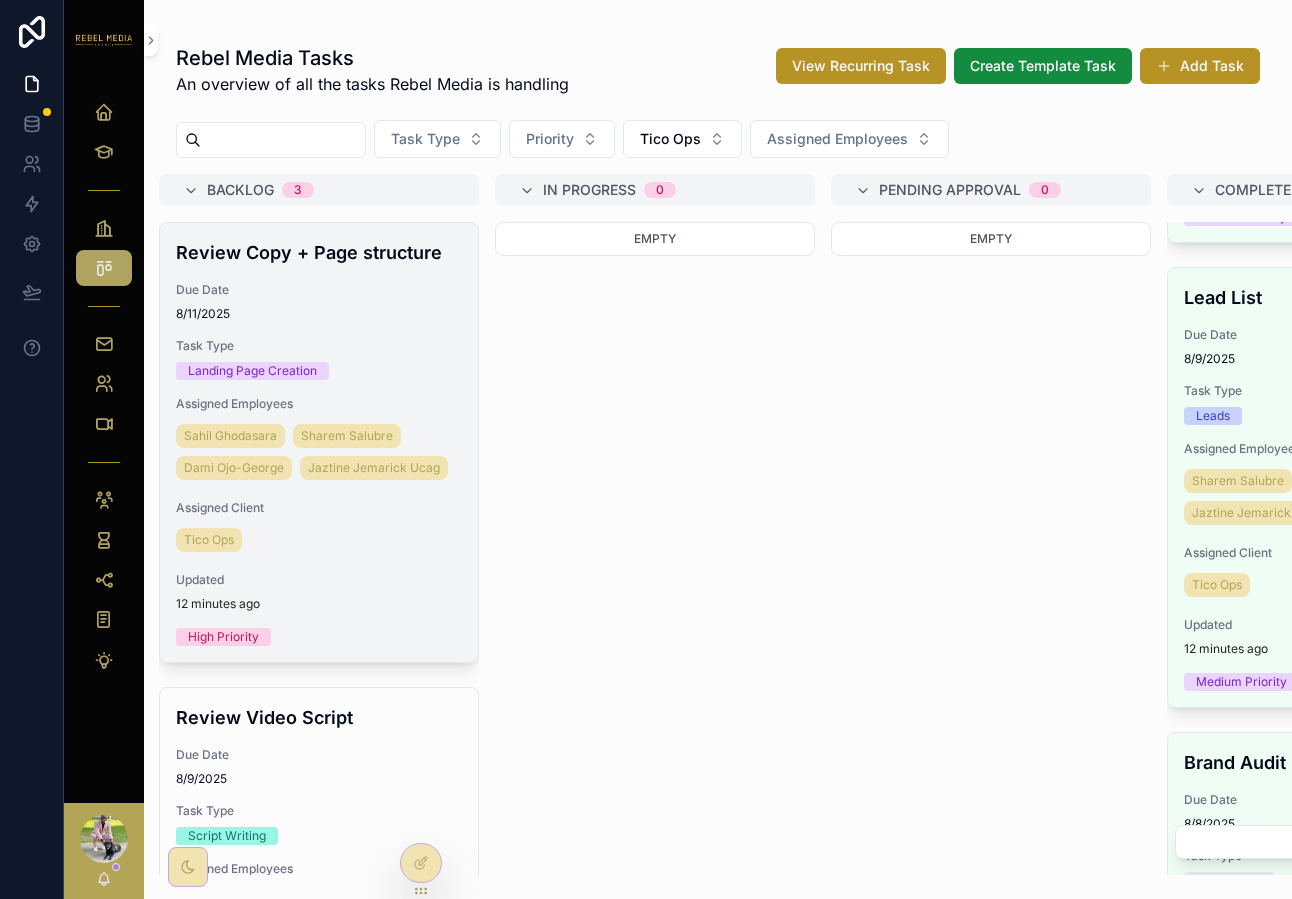 click on "8/11/2025" at bounding box center (319, 314) 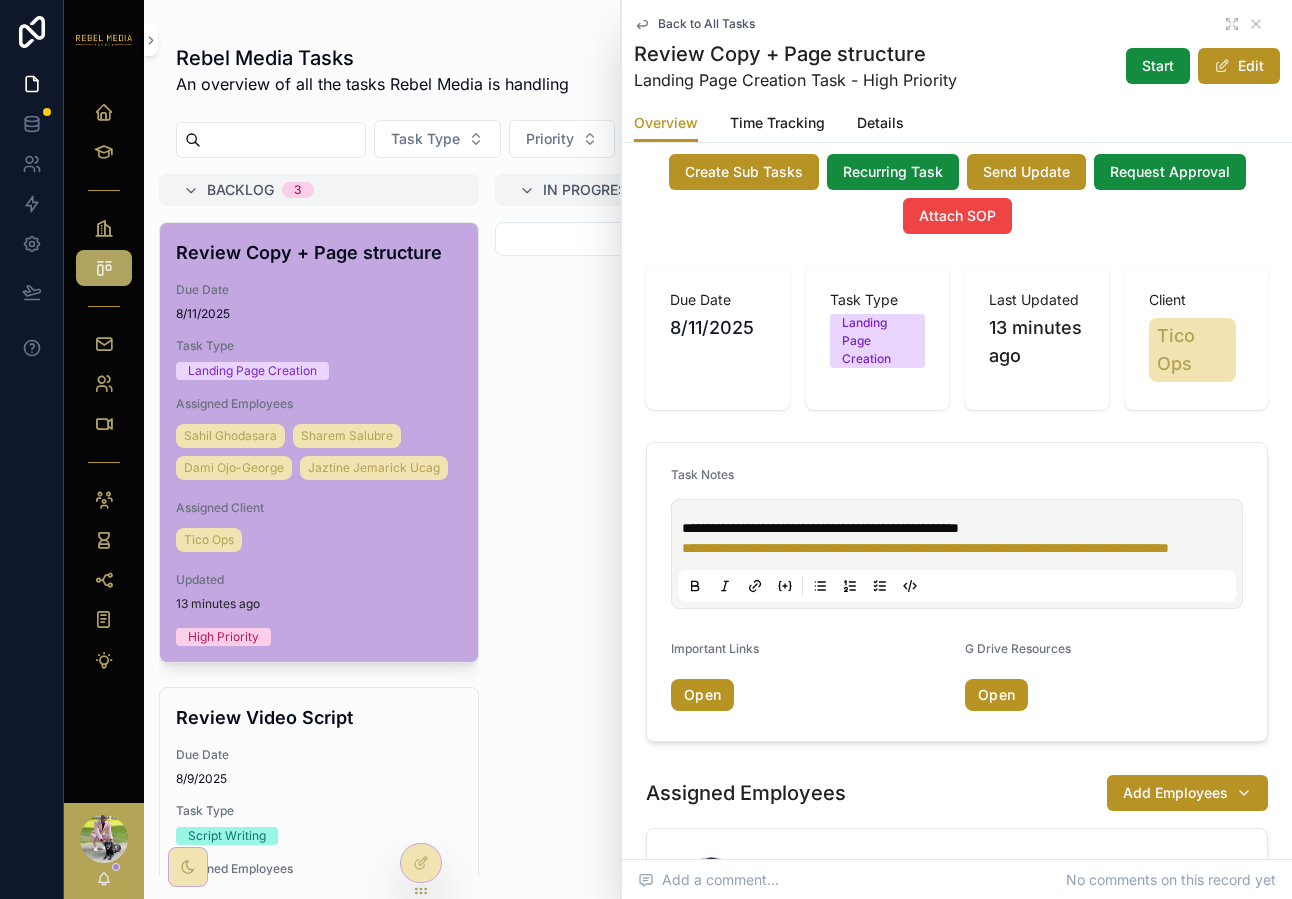 scroll, scrollTop: 0, scrollLeft: 0, axis: both 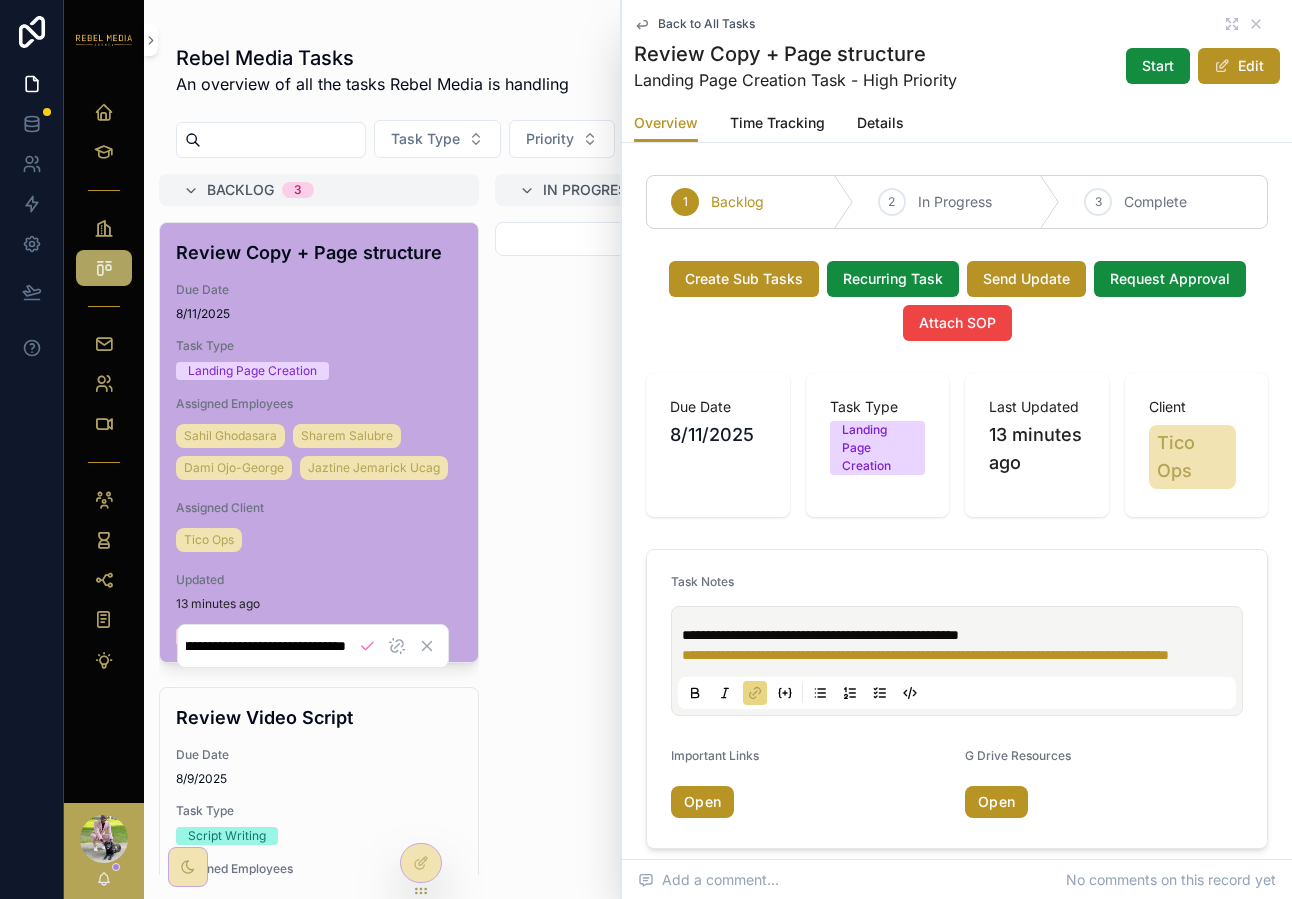 drag, startPoint x: 942, startPoint y: 681, endPoint x: 733, endPoint y: 643, distance: 212.42645 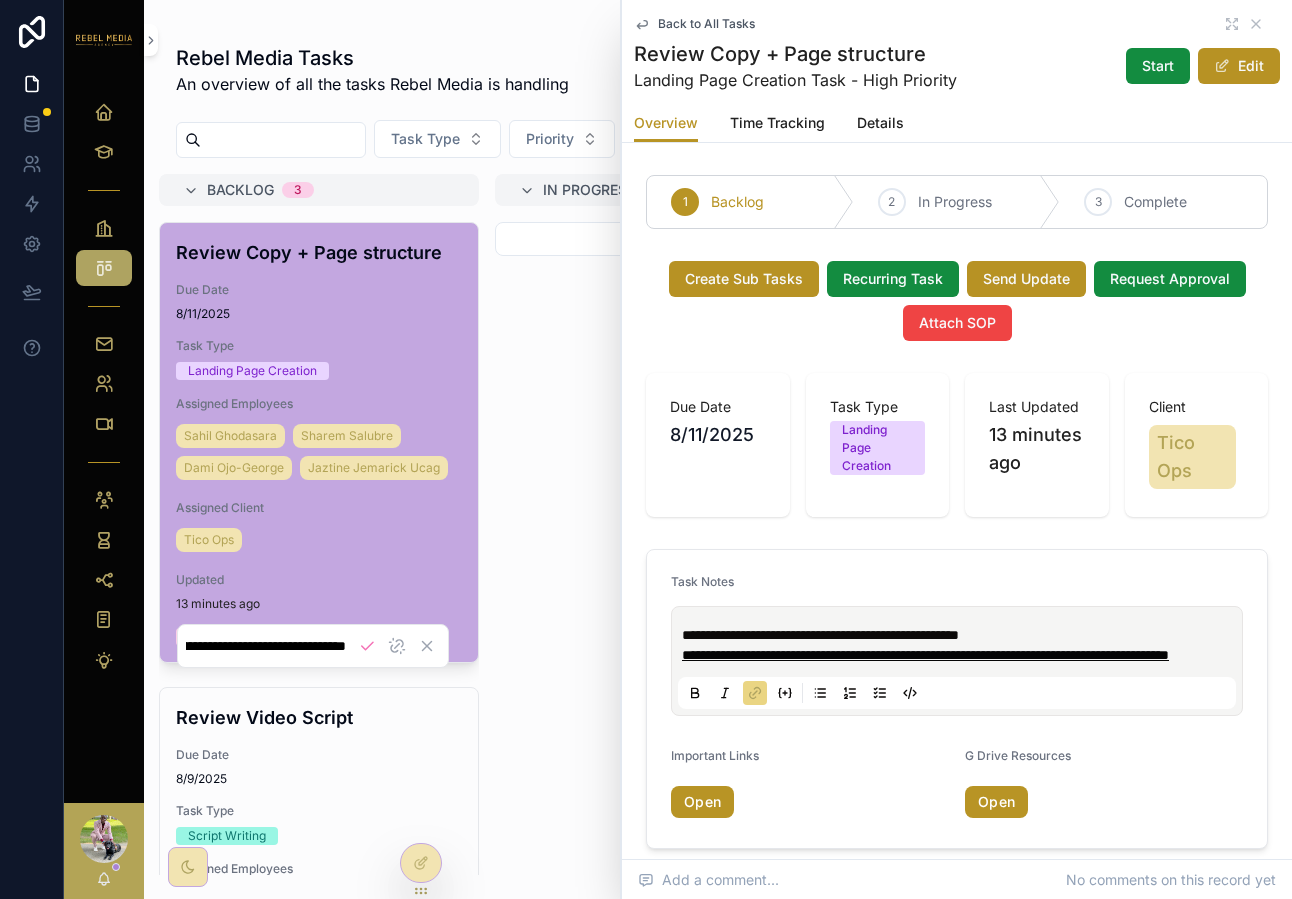 click on "**********" at bounding box center [925, 655] 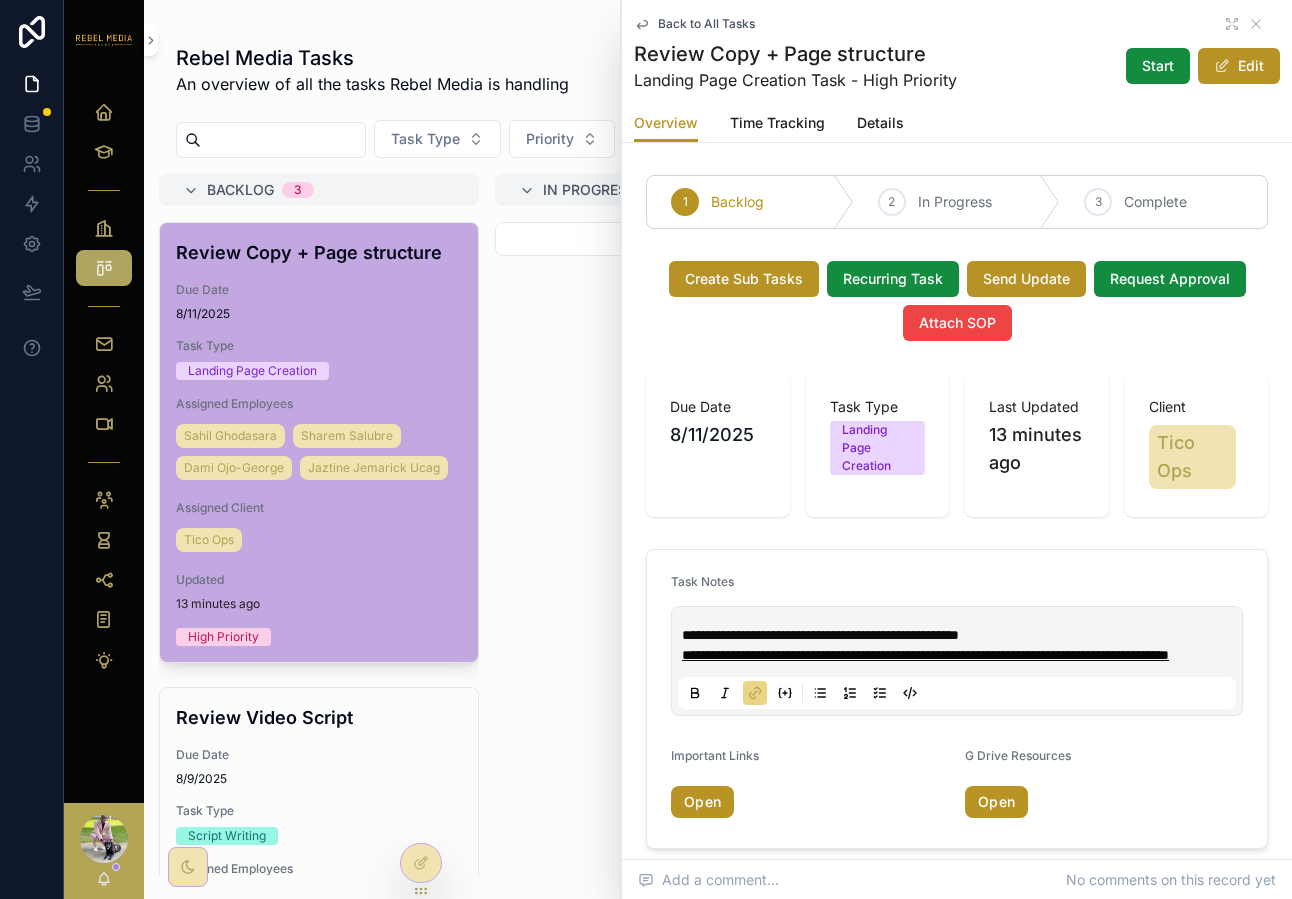 click on "**********" at bounding box center [925, 655] 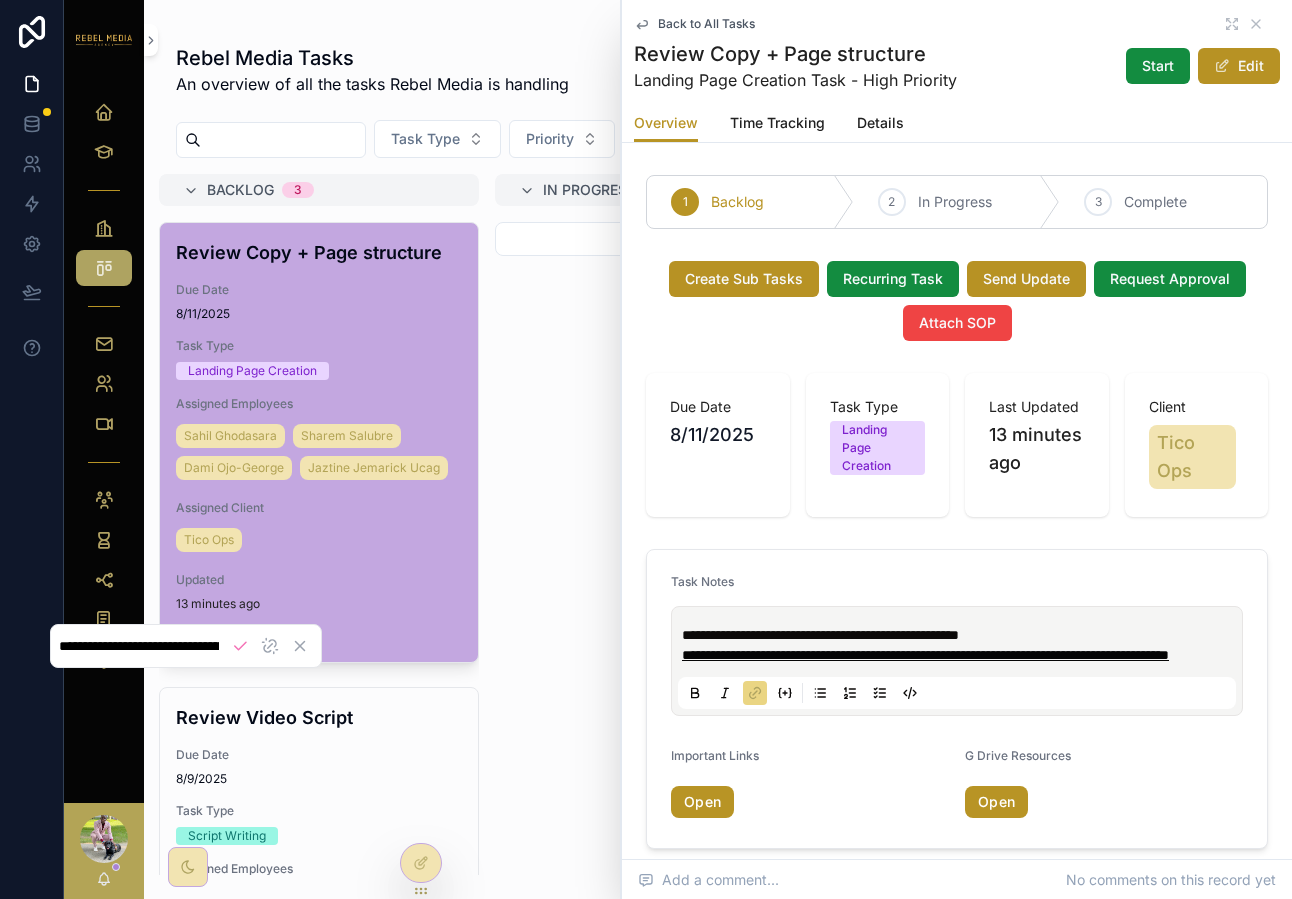scroll, scrollTop: 0, scrollLeft: 604, axis: horizontal 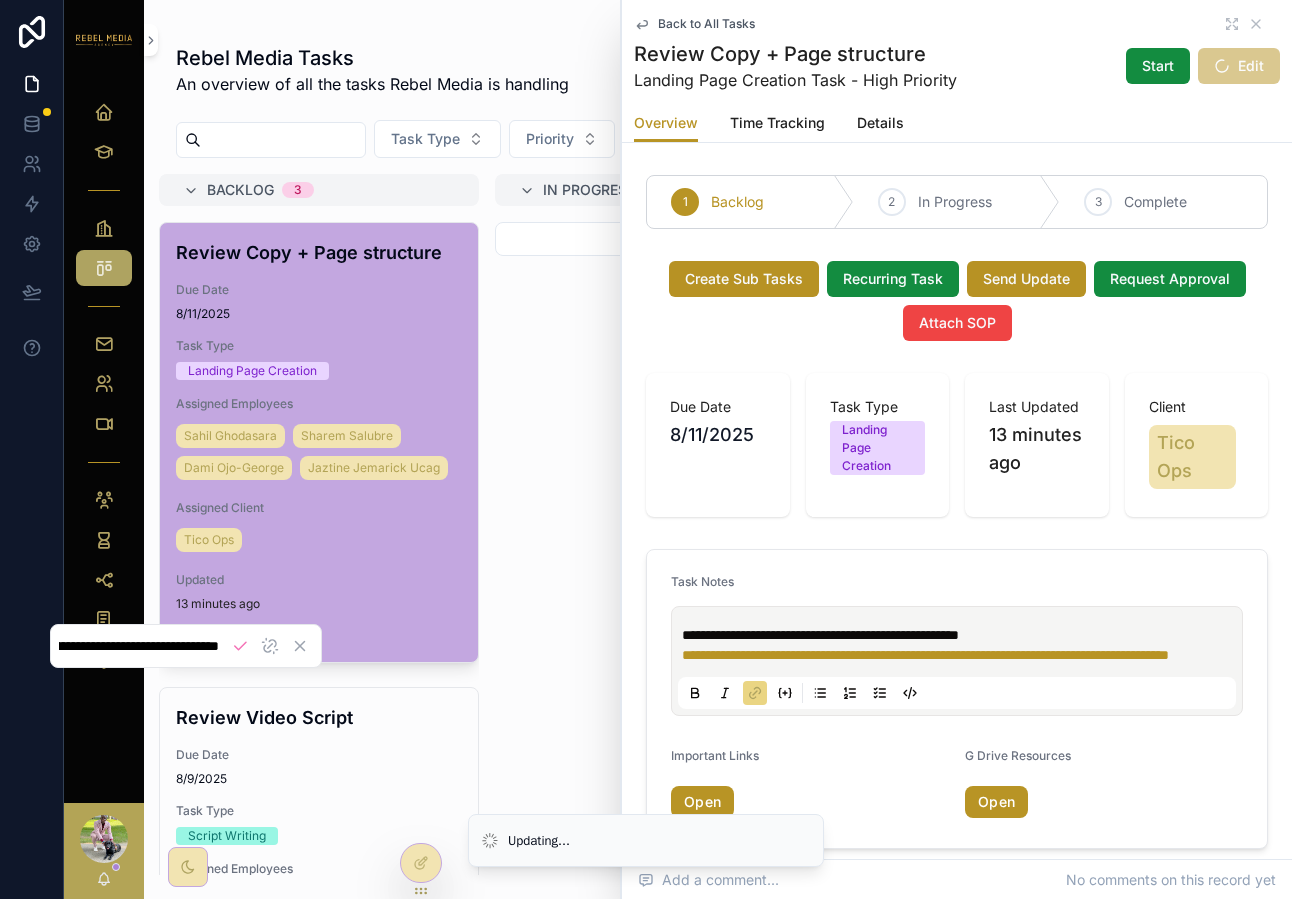 click on "**********" at bounding box center (186, 646) 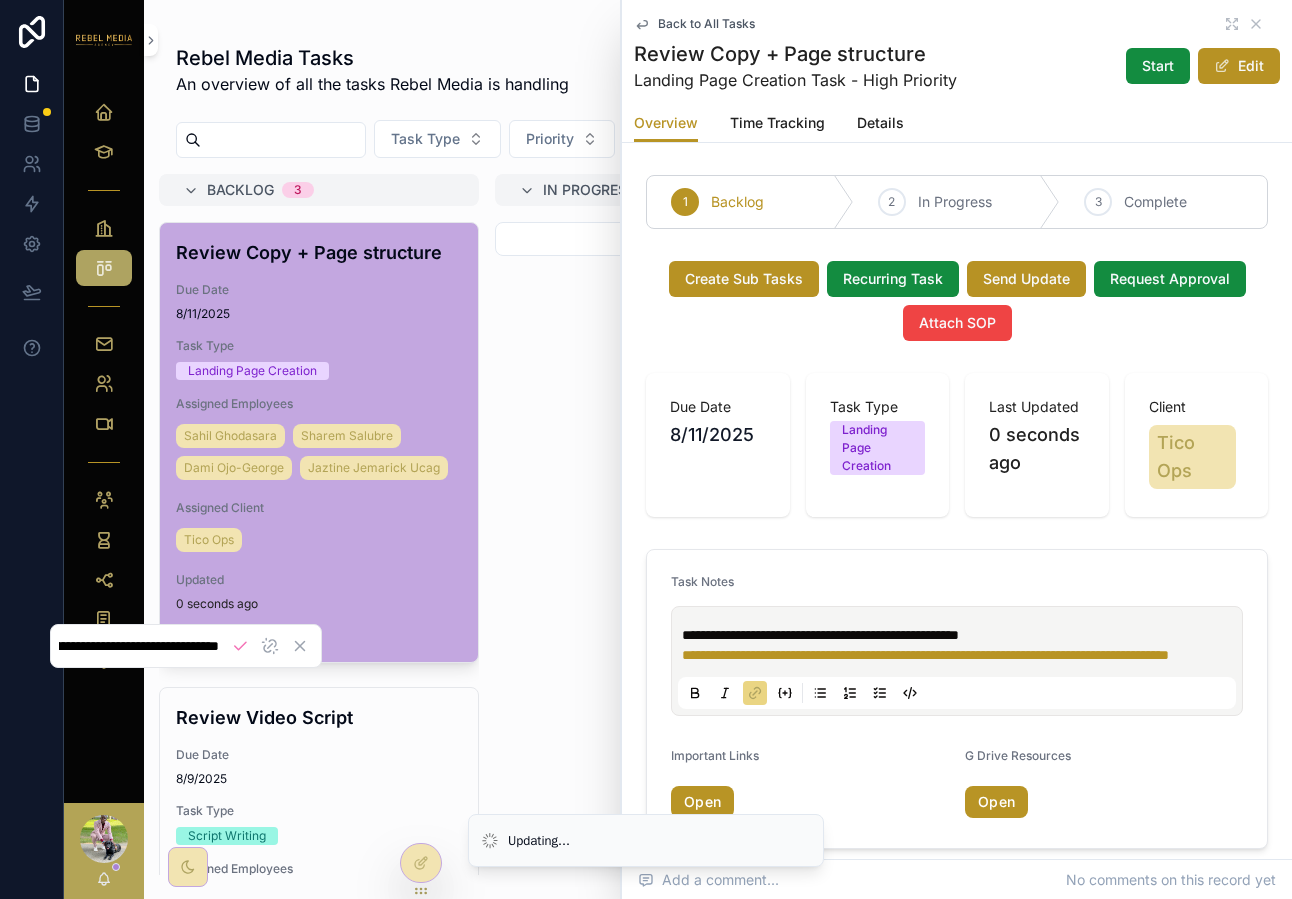 scroll, scrollTop: 0, scrollLeft: 0, axis: both 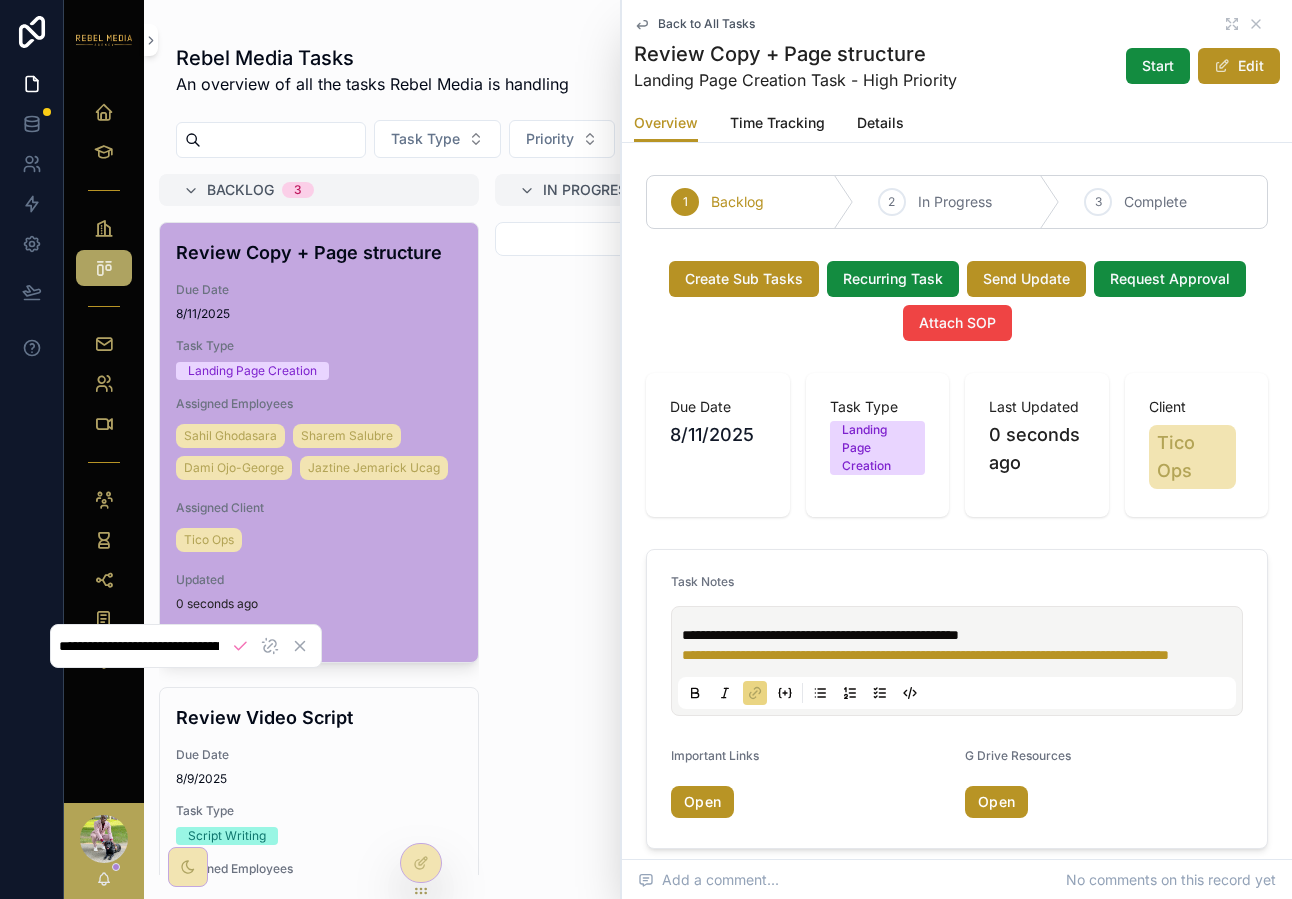 click on "**********" at bounding box center (139, 646) 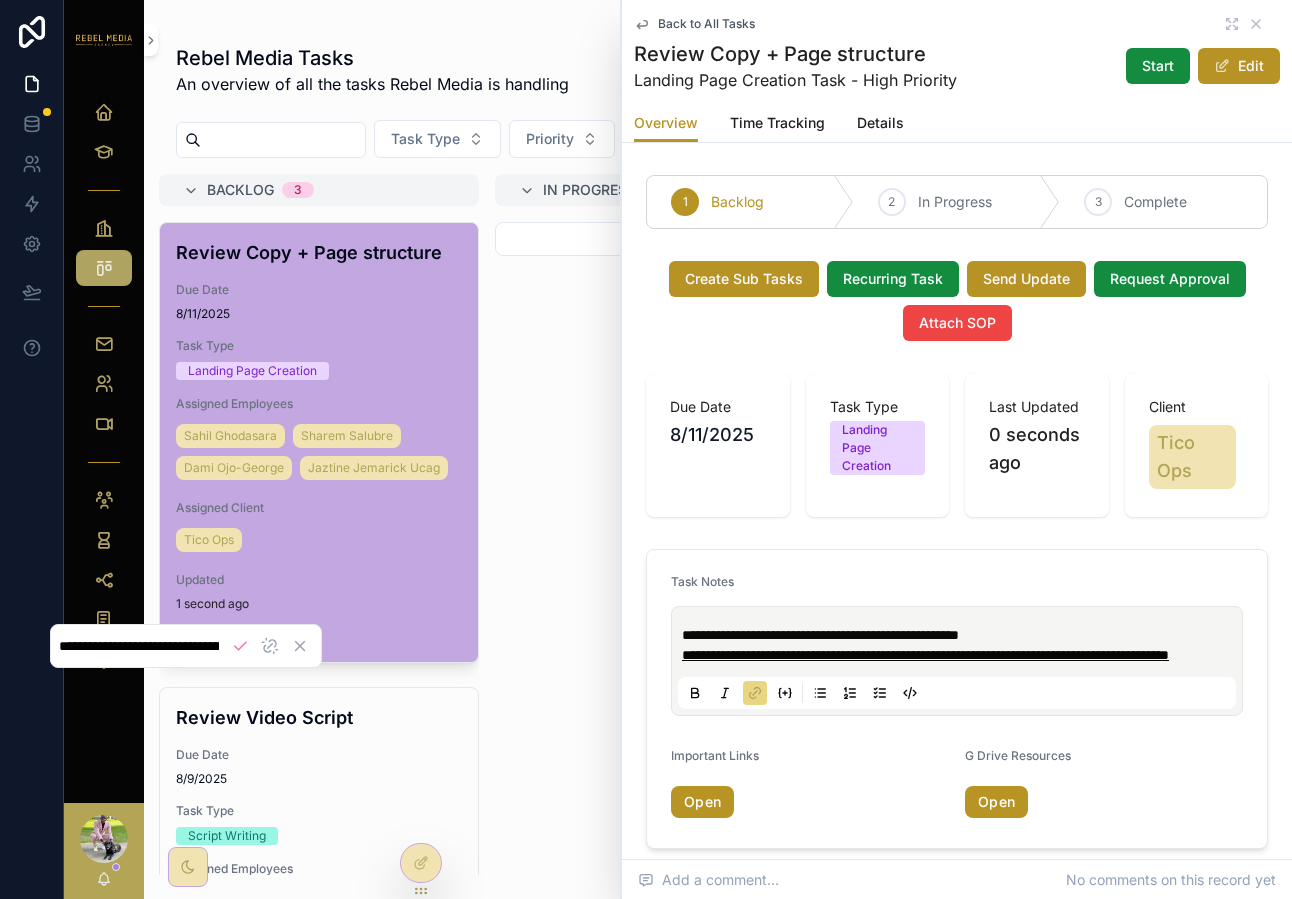 click on "**********" at bounding box center [925, 655] 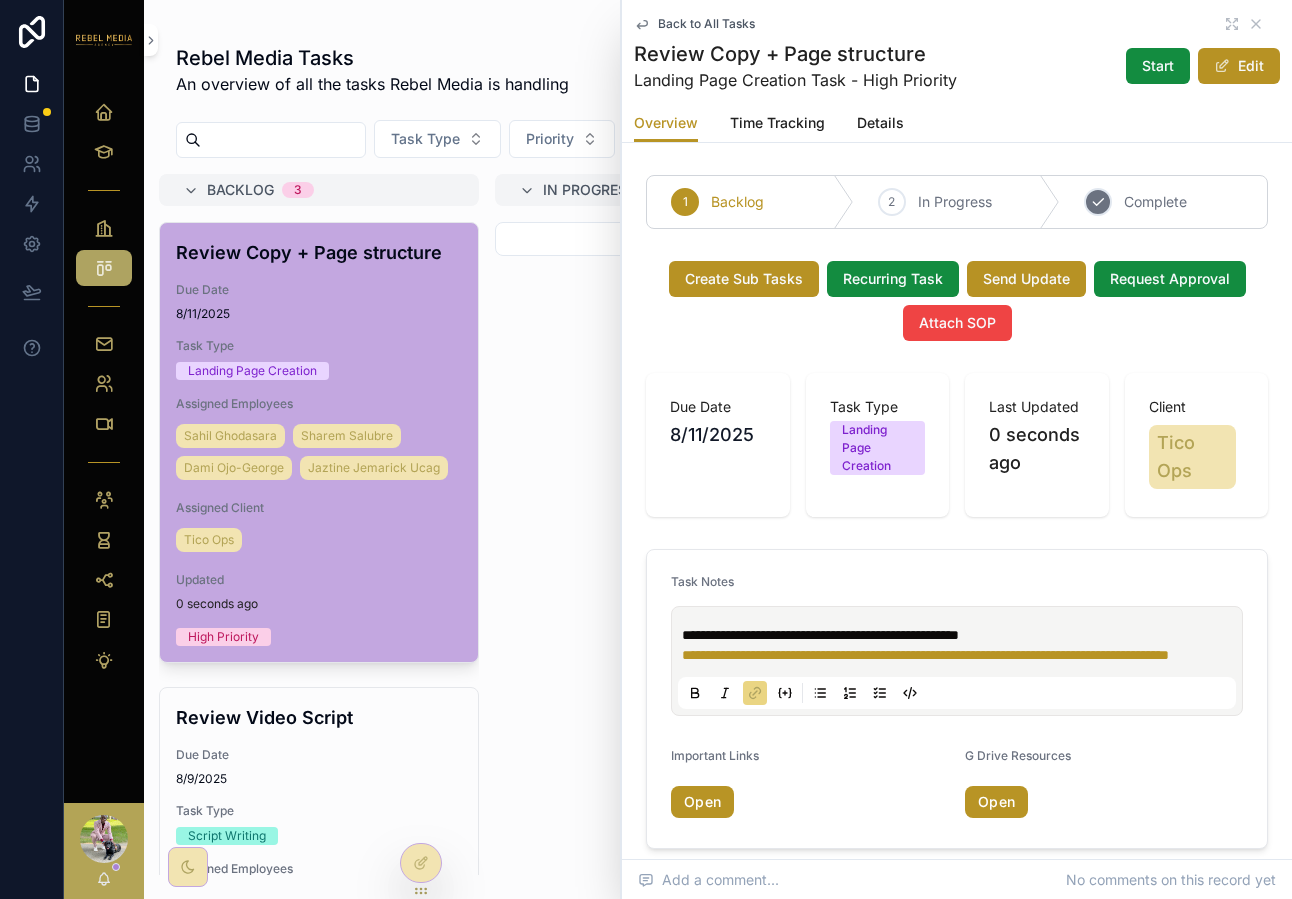 click on "Complete" at bounding box center (1155, 202) 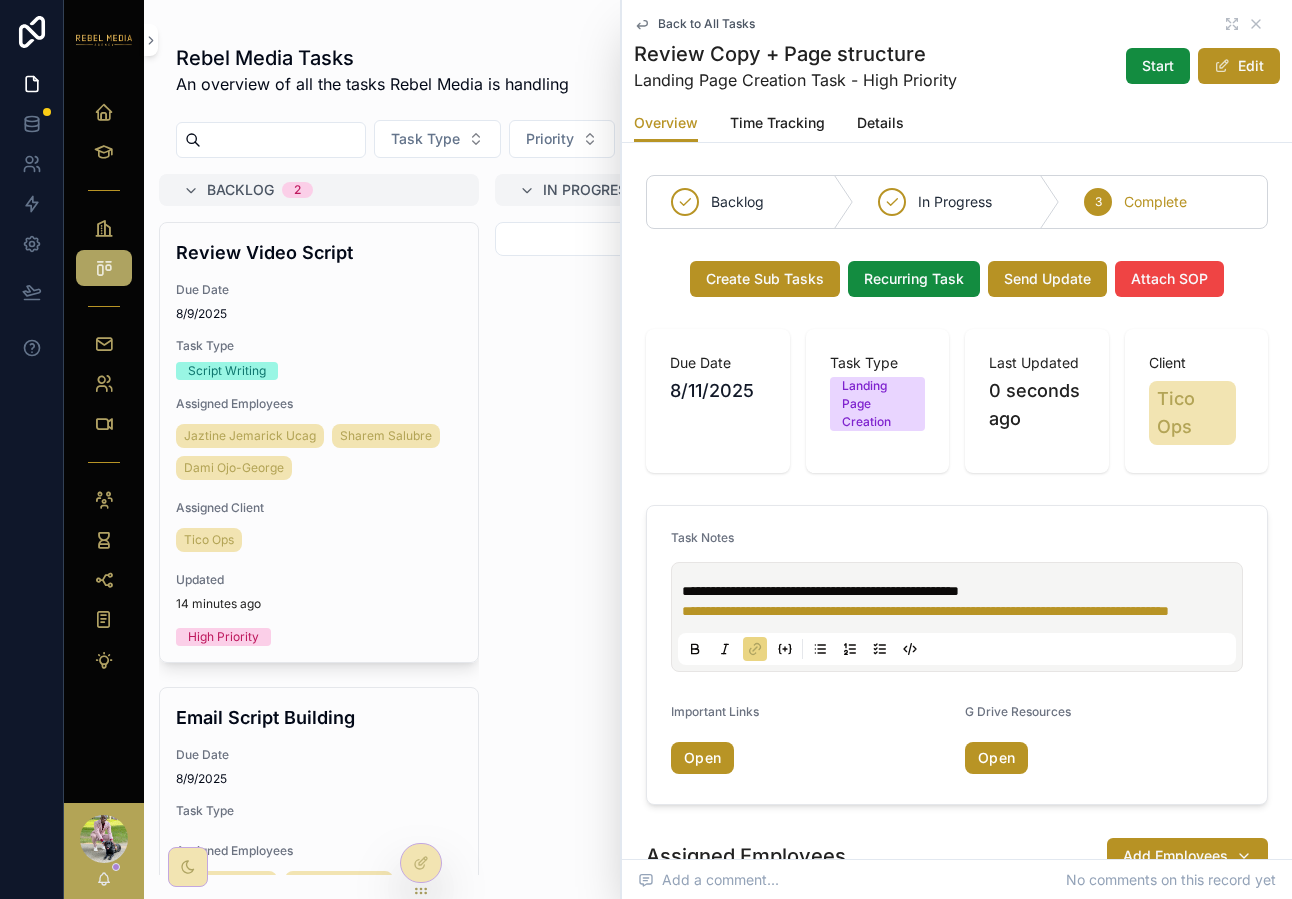 scroll, scrollTop: 3657, scrollLeft: 0, axis: vertical 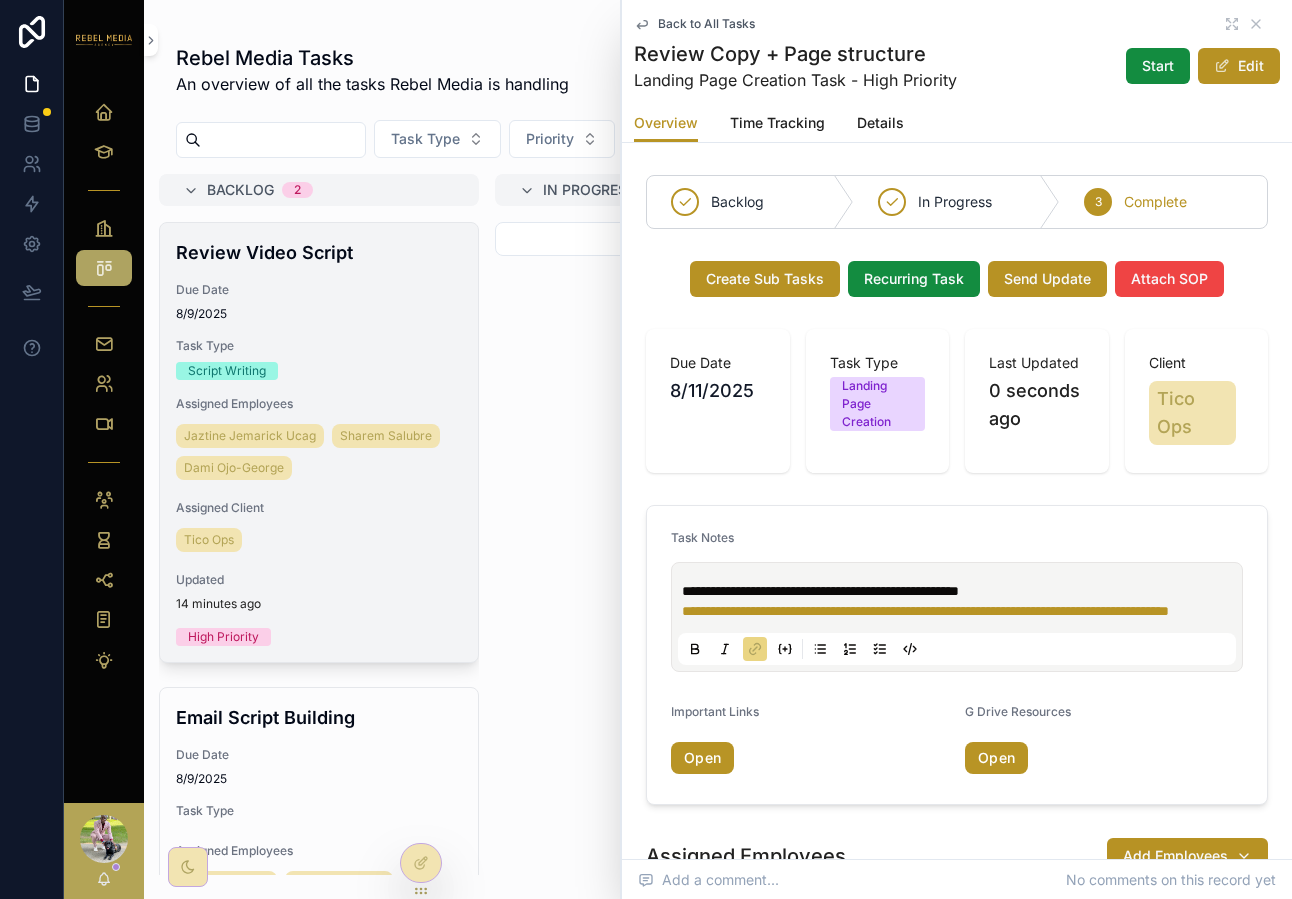 click on "8/9/2025" at bounding box center [319, 314] 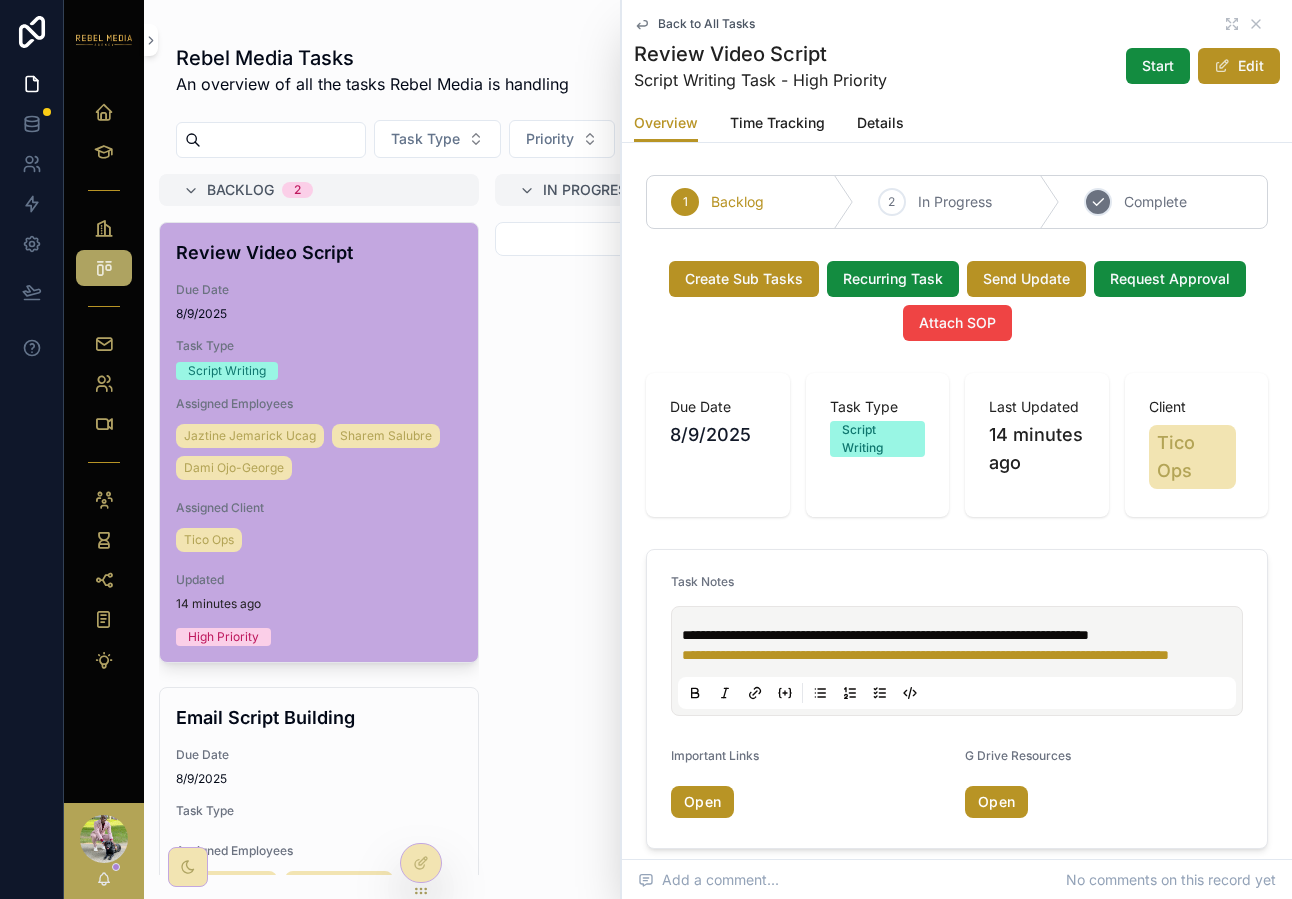 click on "3 Complete" at bounding box center [1163, 202] 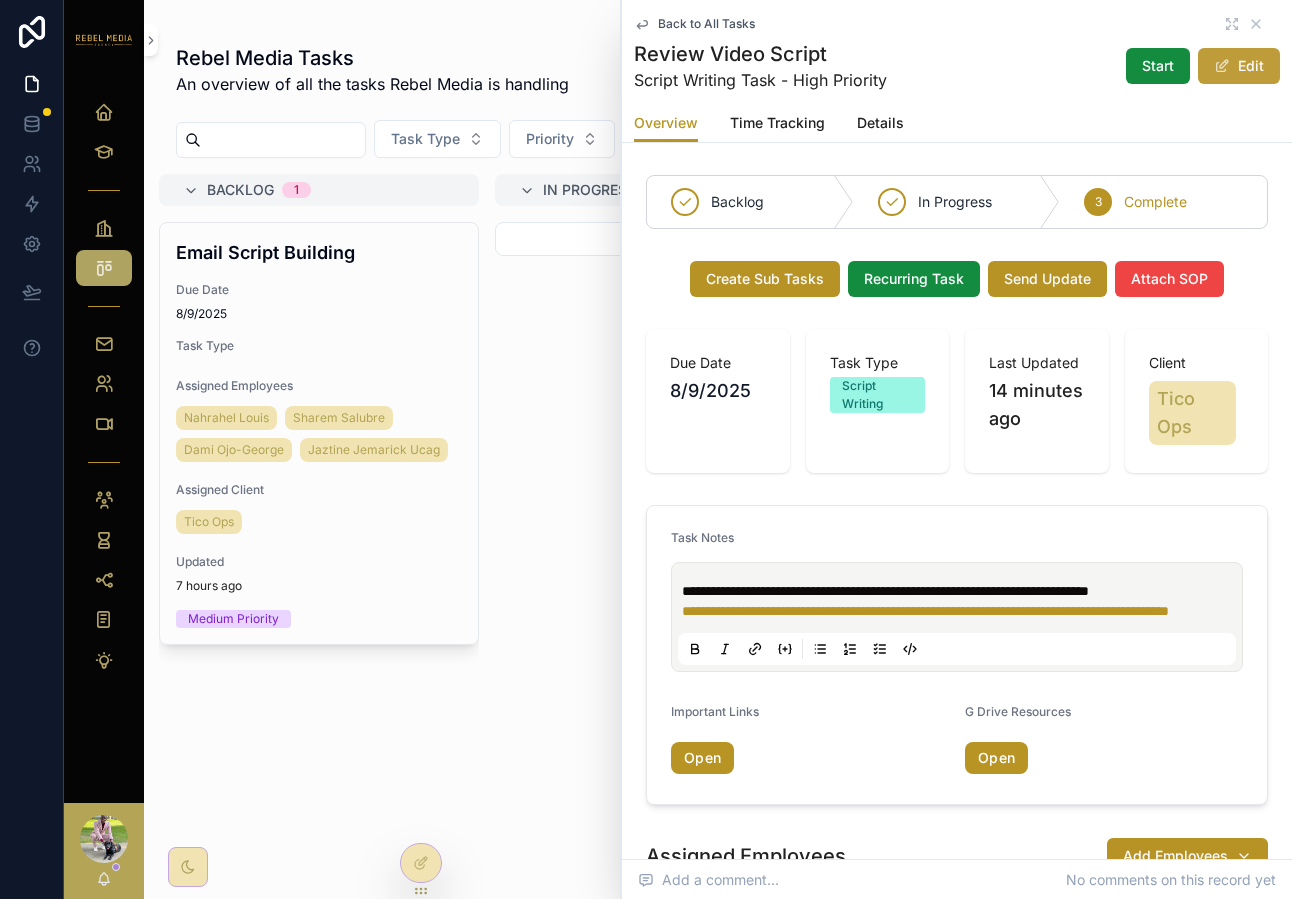scroll, scrollTop: 4122, scrollLeft: 0, axis: vertical 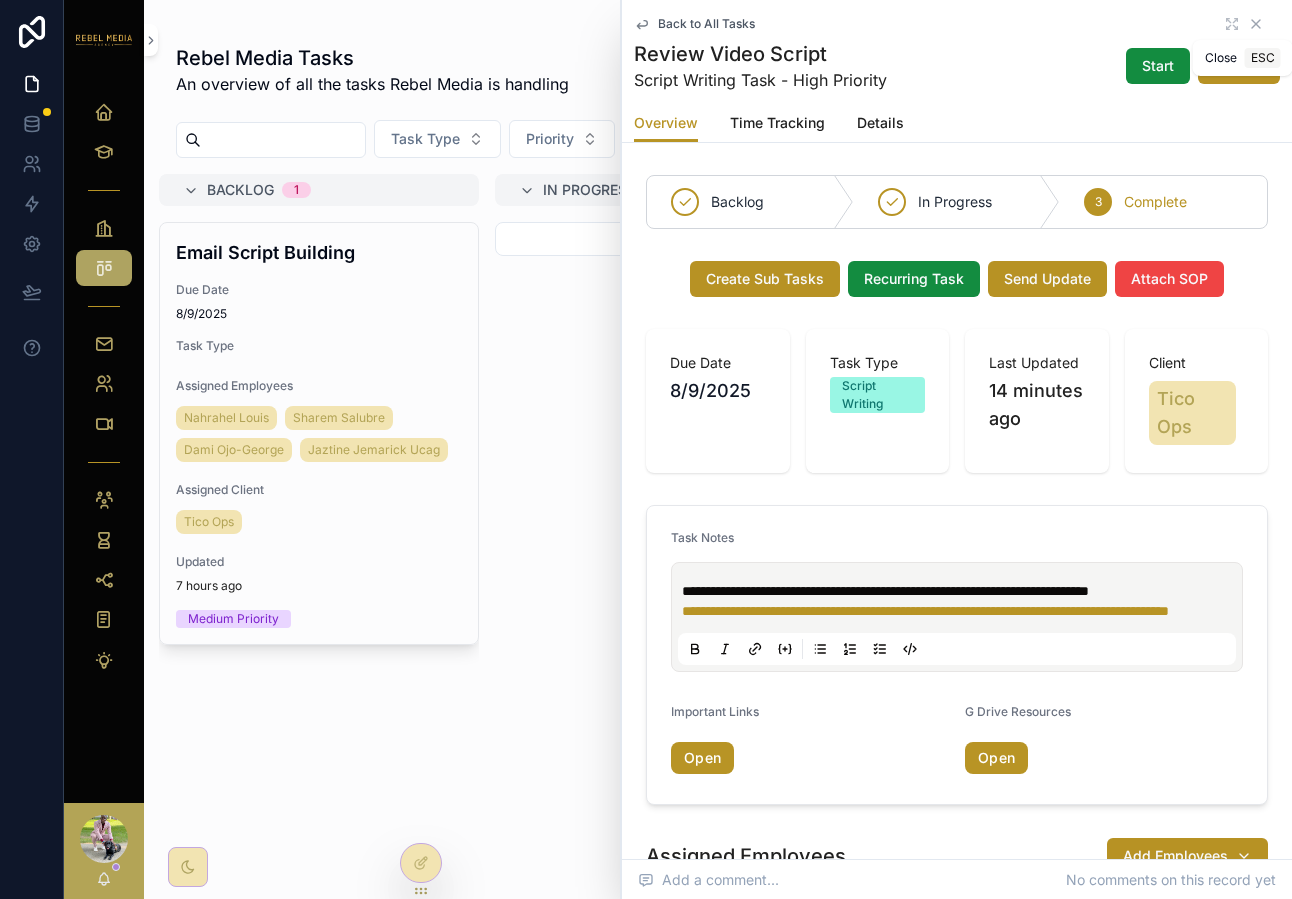 click 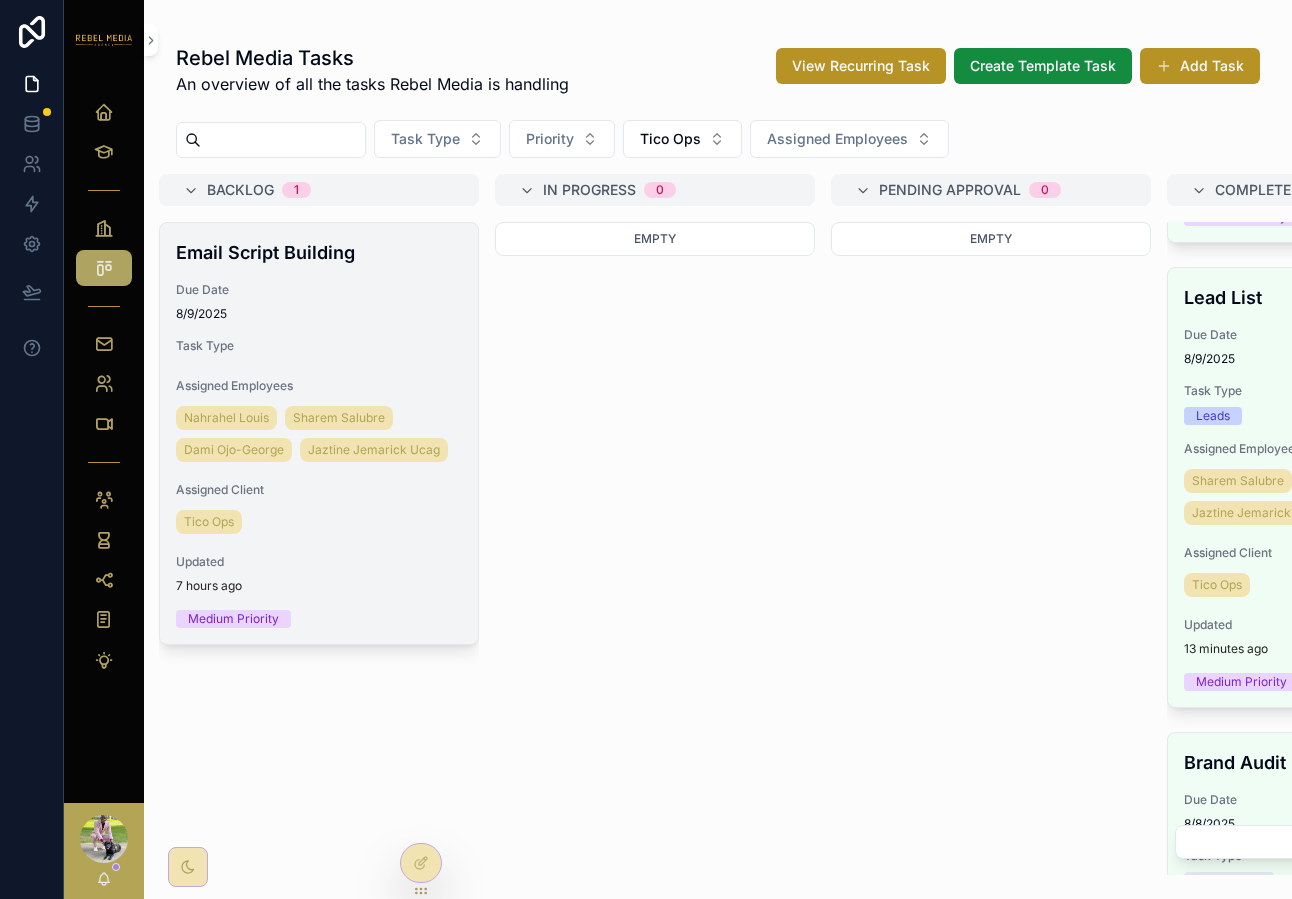 click on "Due Date 8/9/2025" at bounding box center (319, 302) 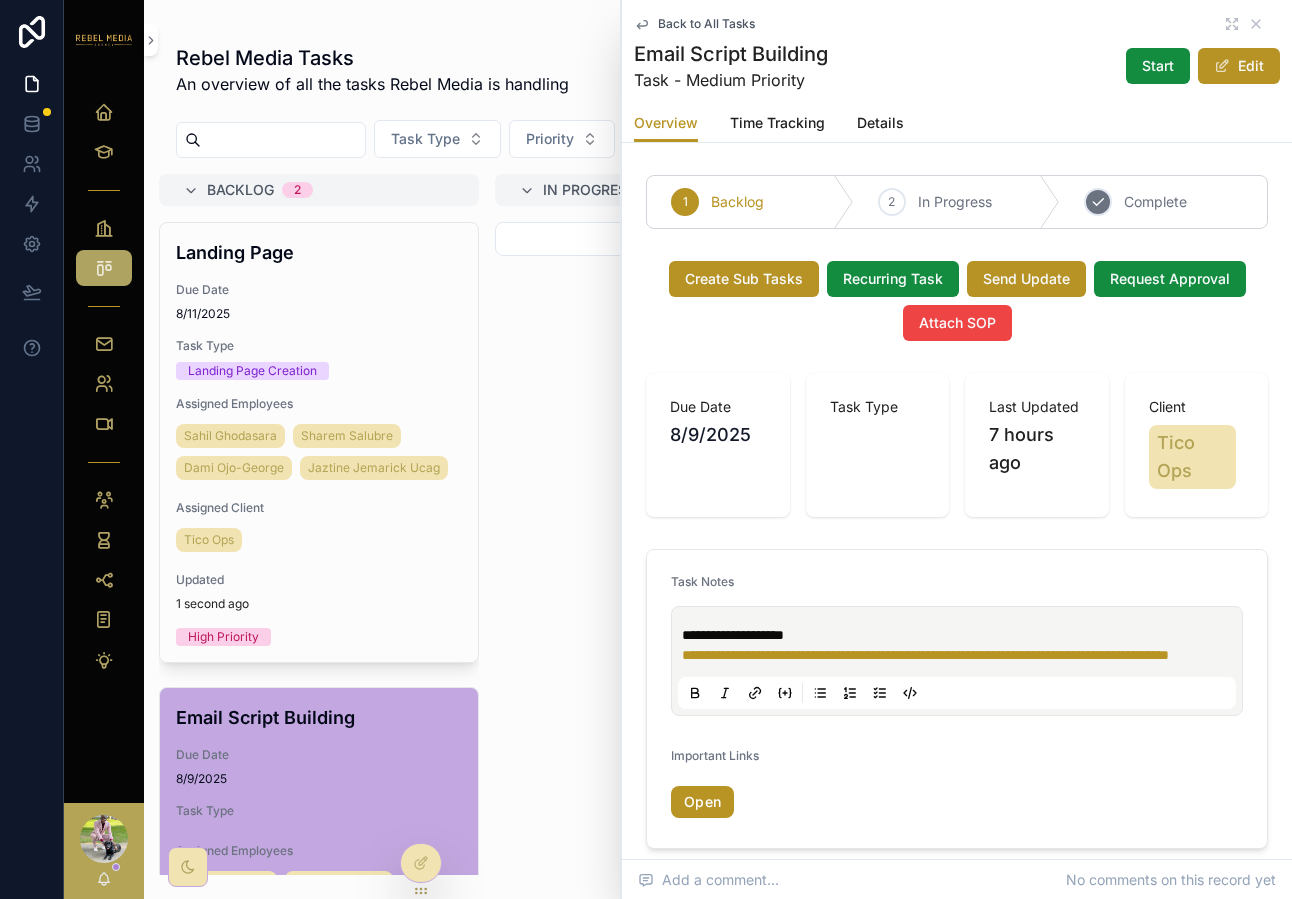 click on "Complete" at bounding box center (1155, 202) 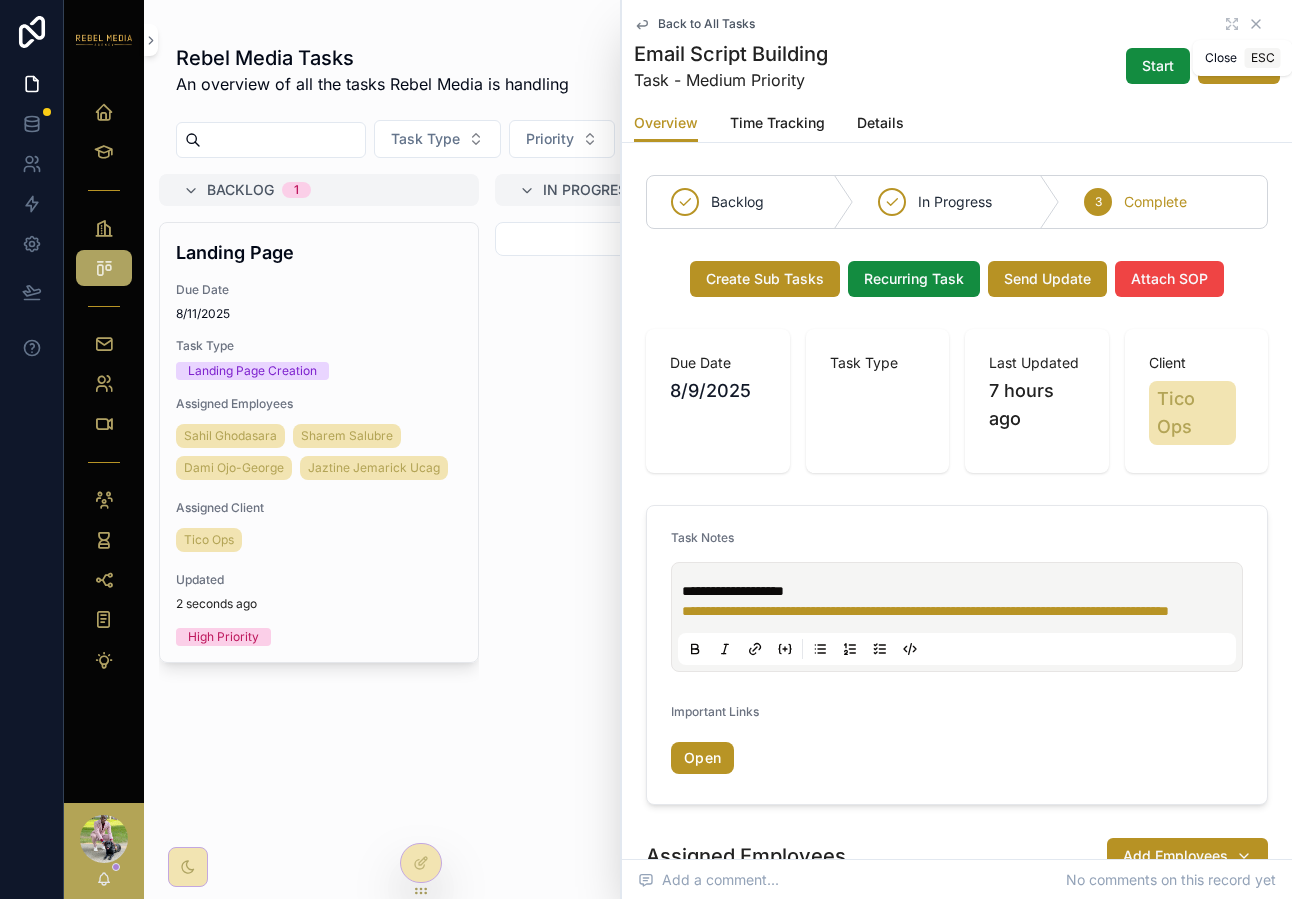 click 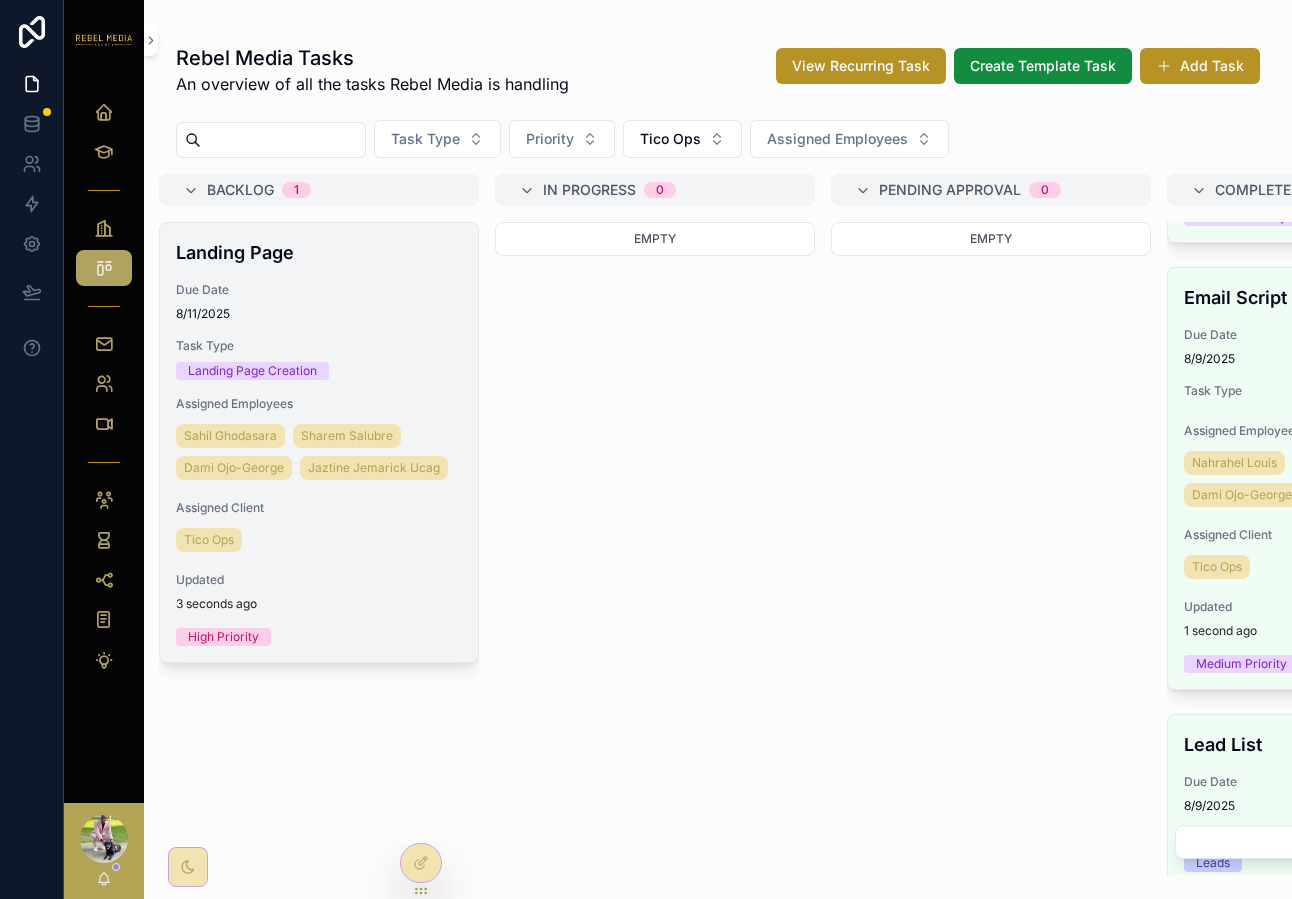 click on "8/11/2025" at bounding box center (319, 314) 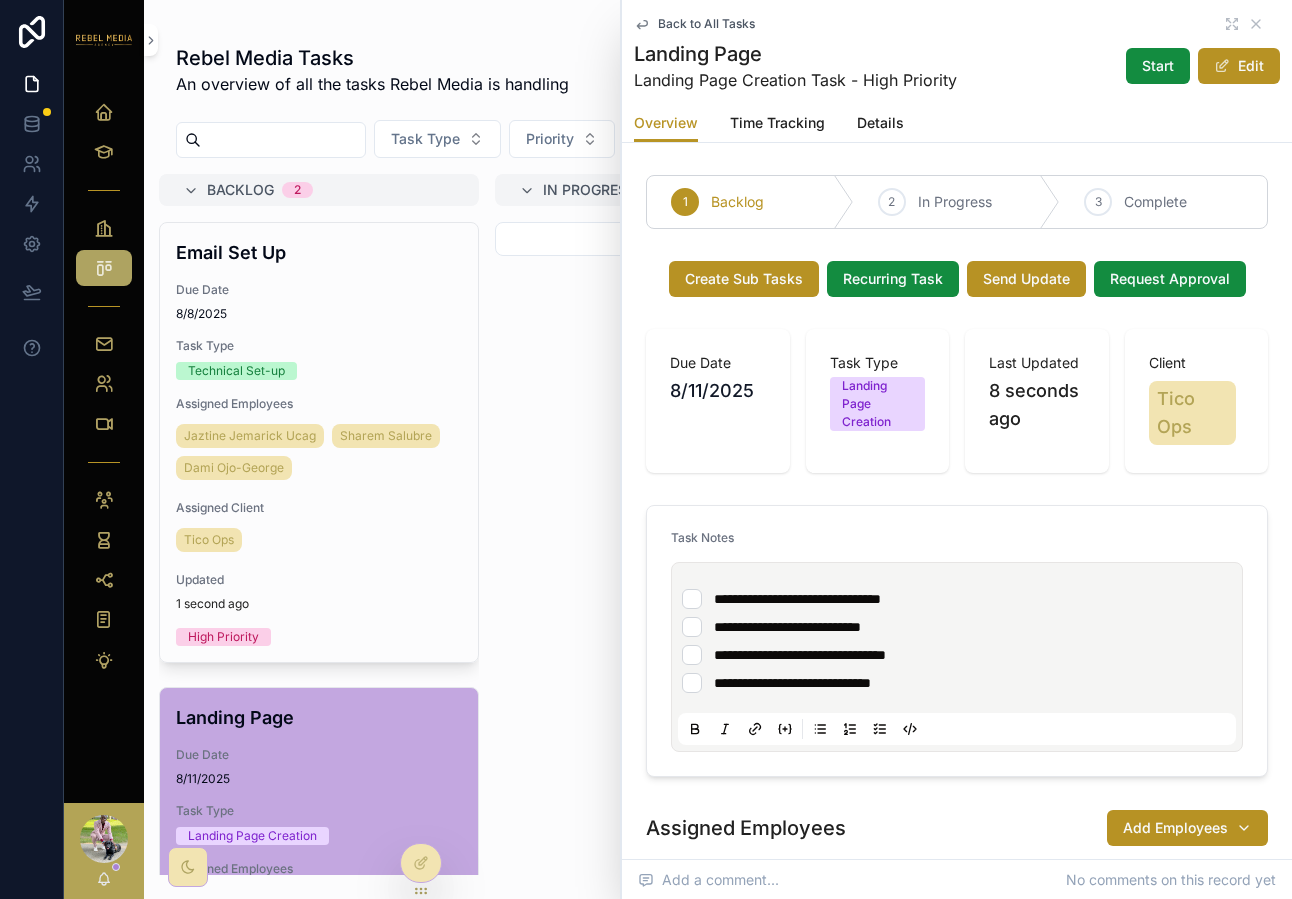 click on "**********" at bounding box center (957, 599) 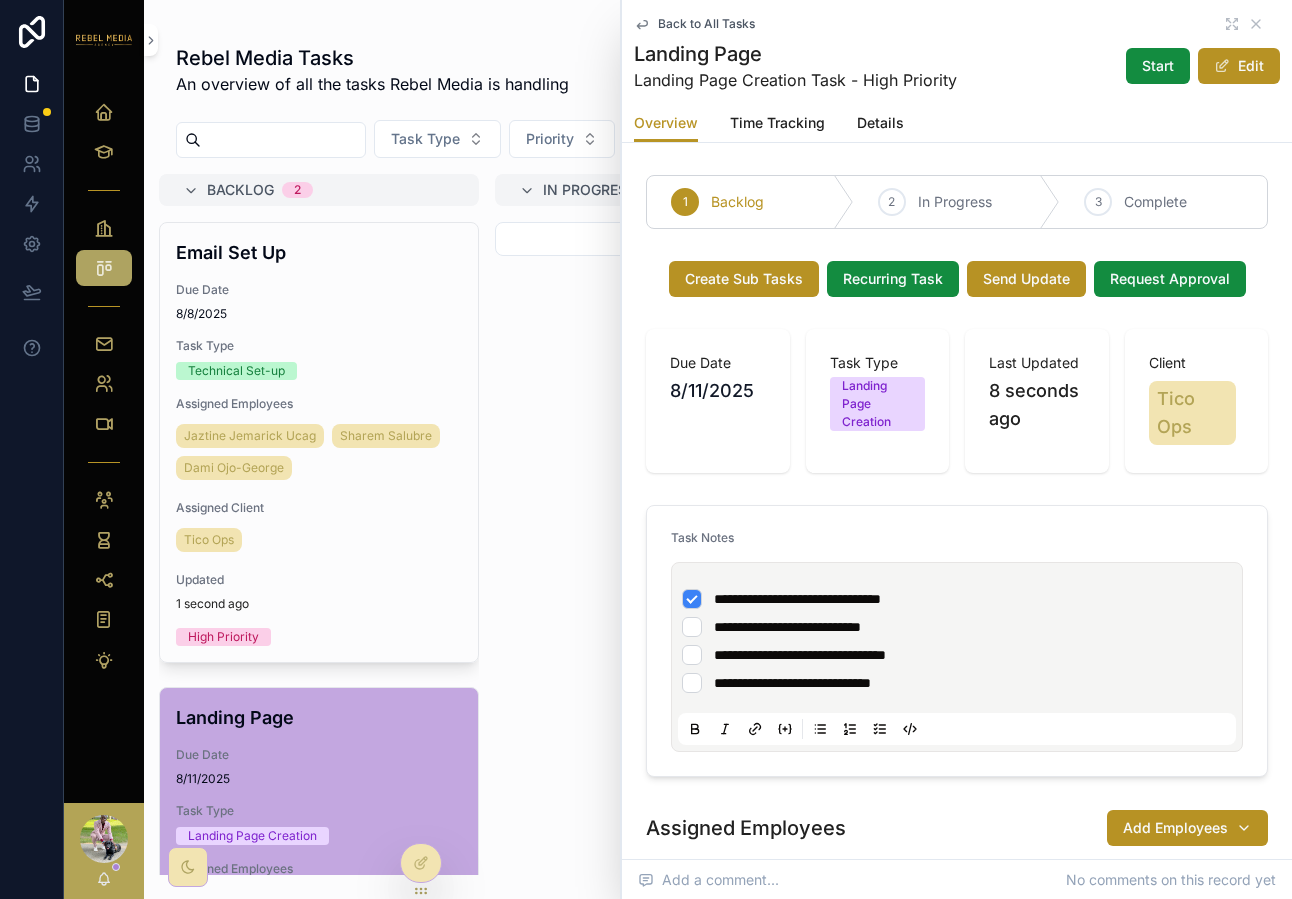 click on "**********" at bounding box center [957, 655] 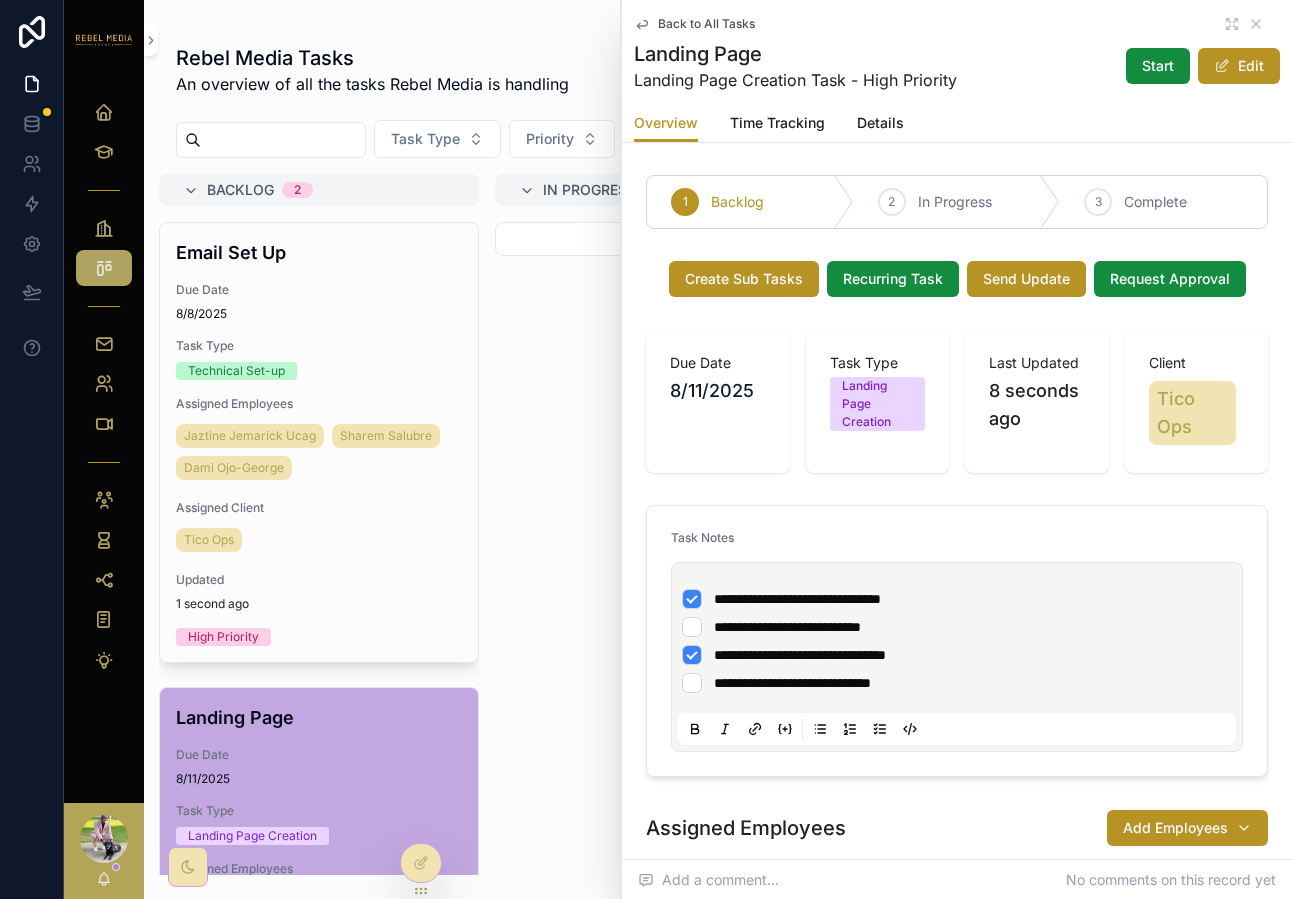 click on "**********" at bounding box center (957, 627) 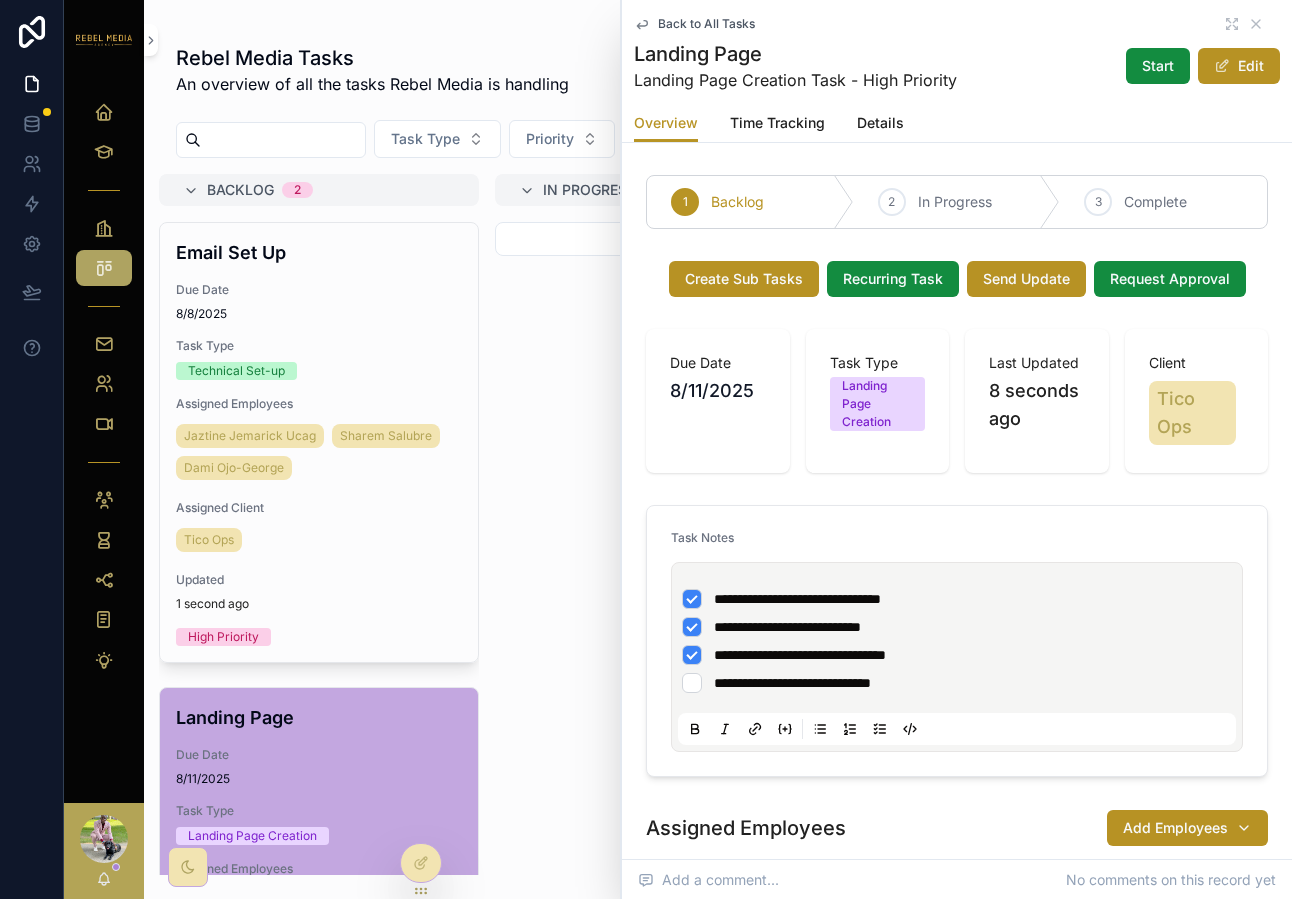 click on "**********" at bounding box center (957, 683) 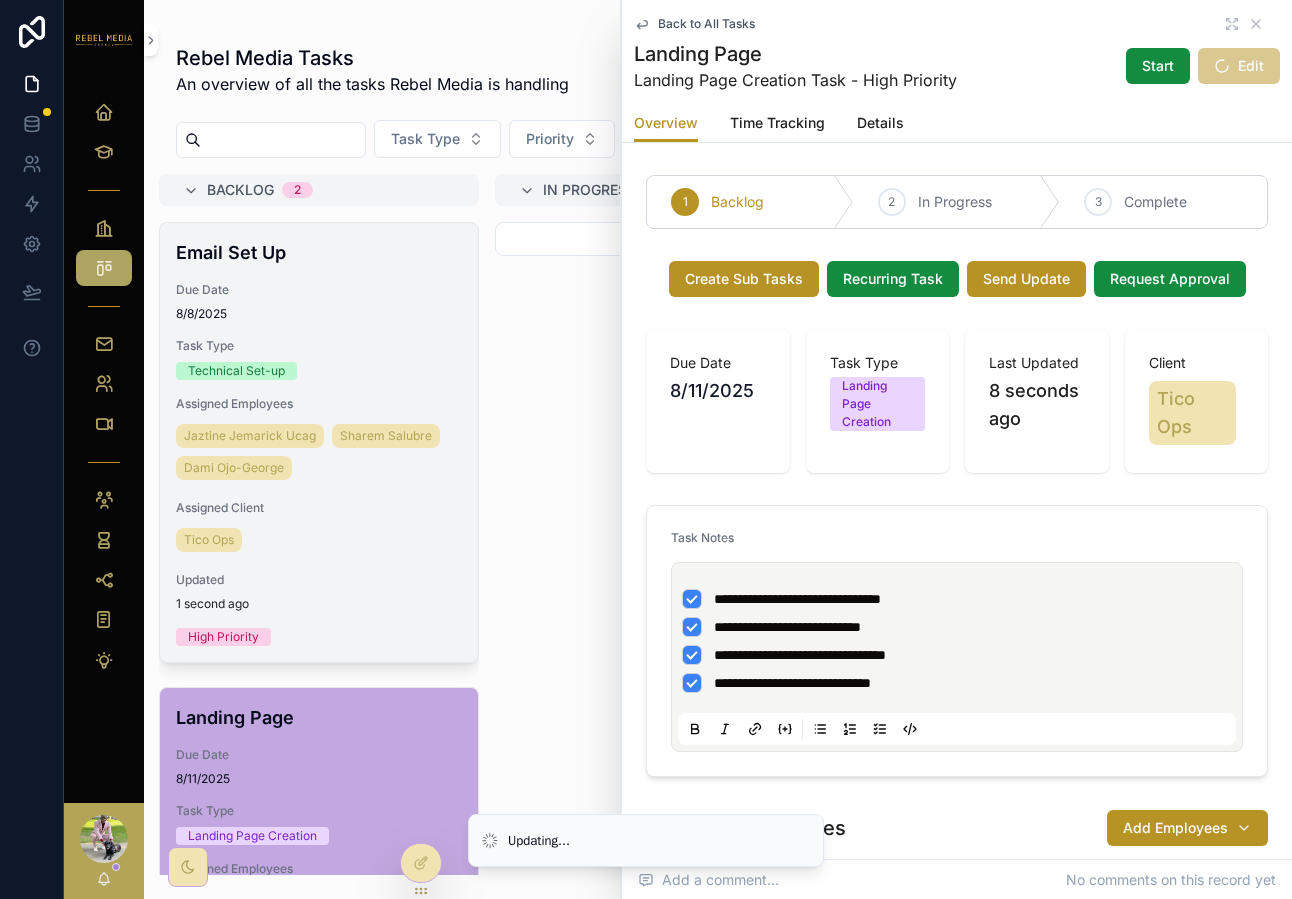 scroll, scrollTop: 269, scrollLeft: 0, axis: vertical 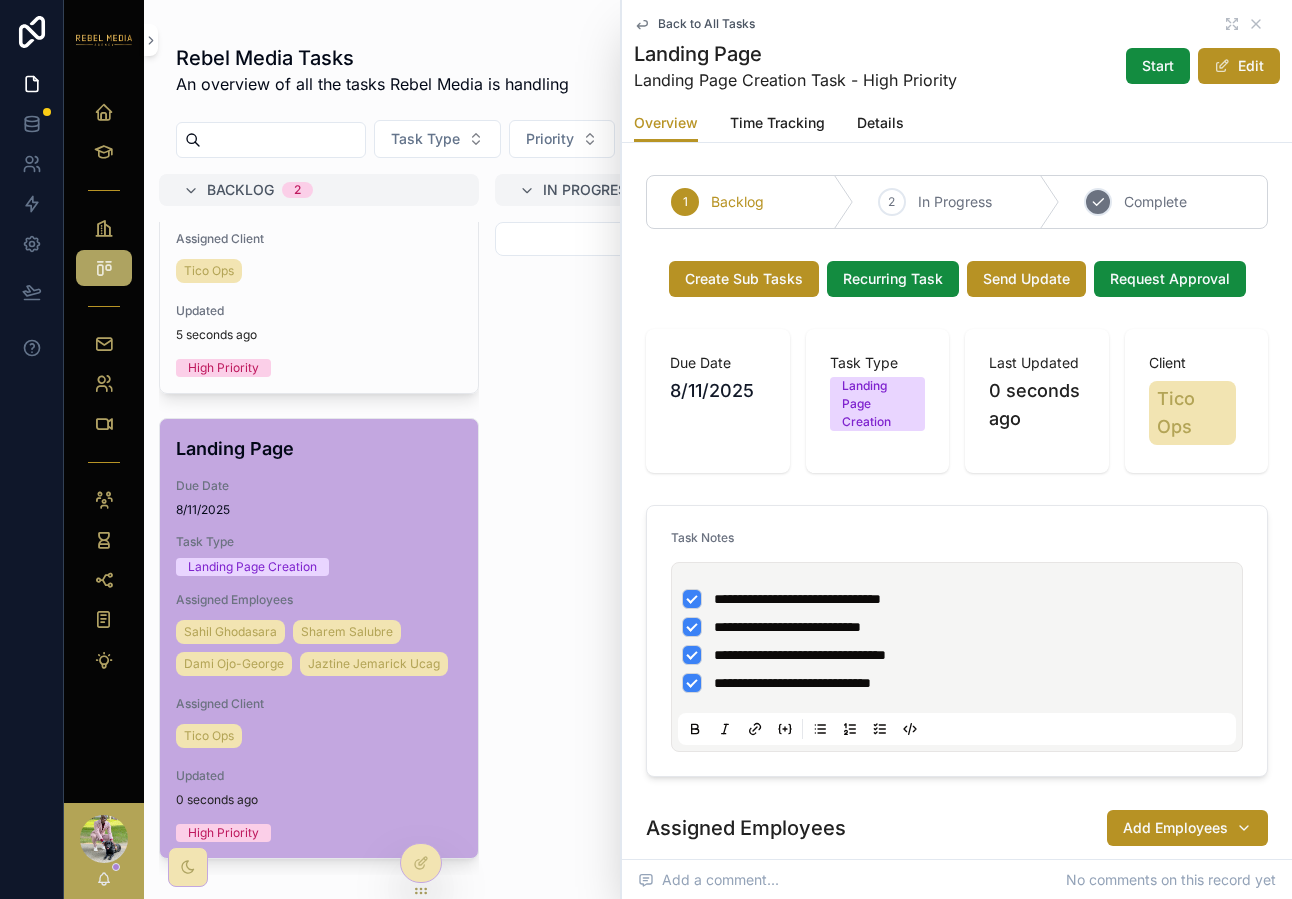 click on "Complete" at bounding box center [1155, 202] 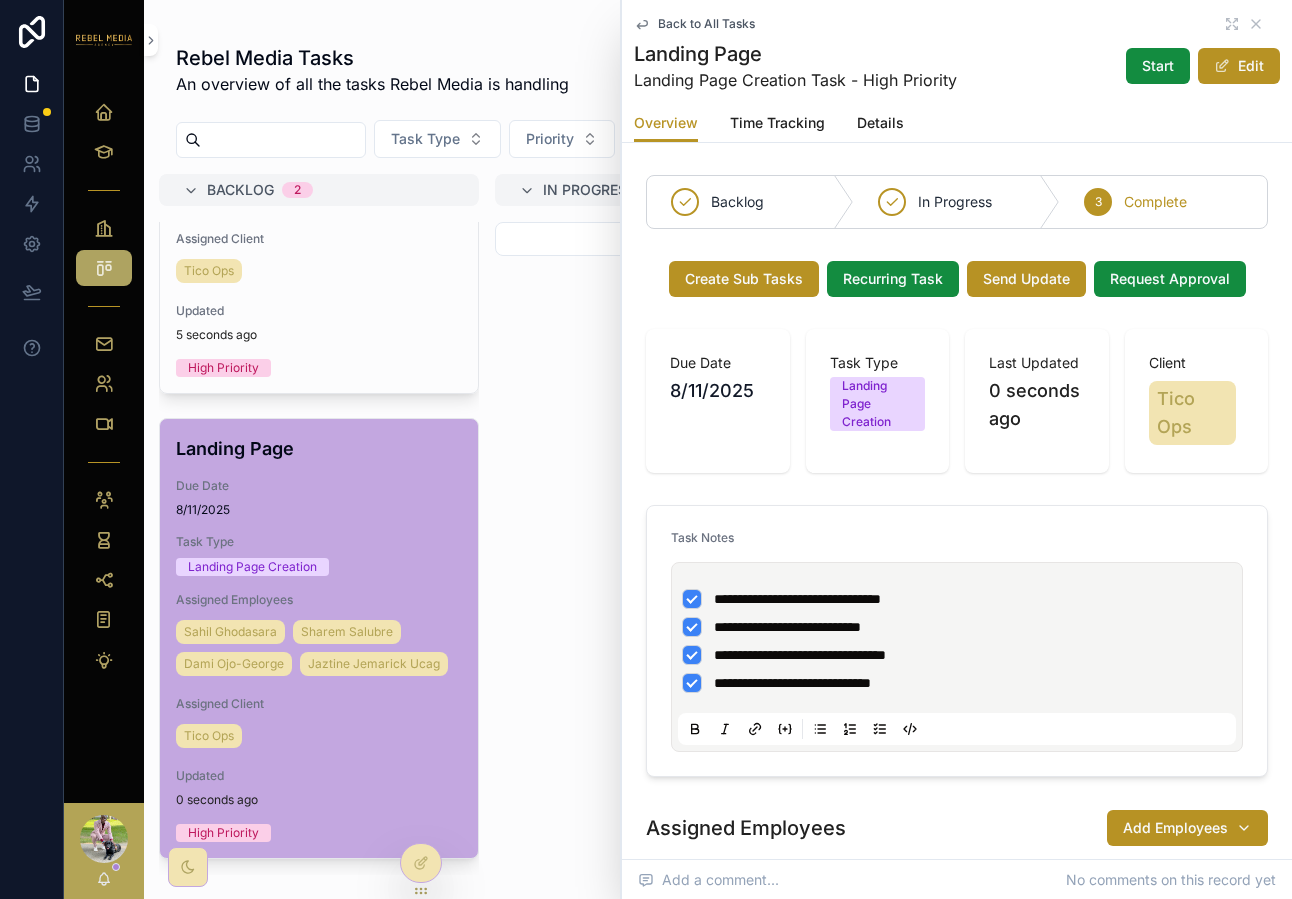 scroll, scrollTop: 0, scrollLeft: 0, axis: both 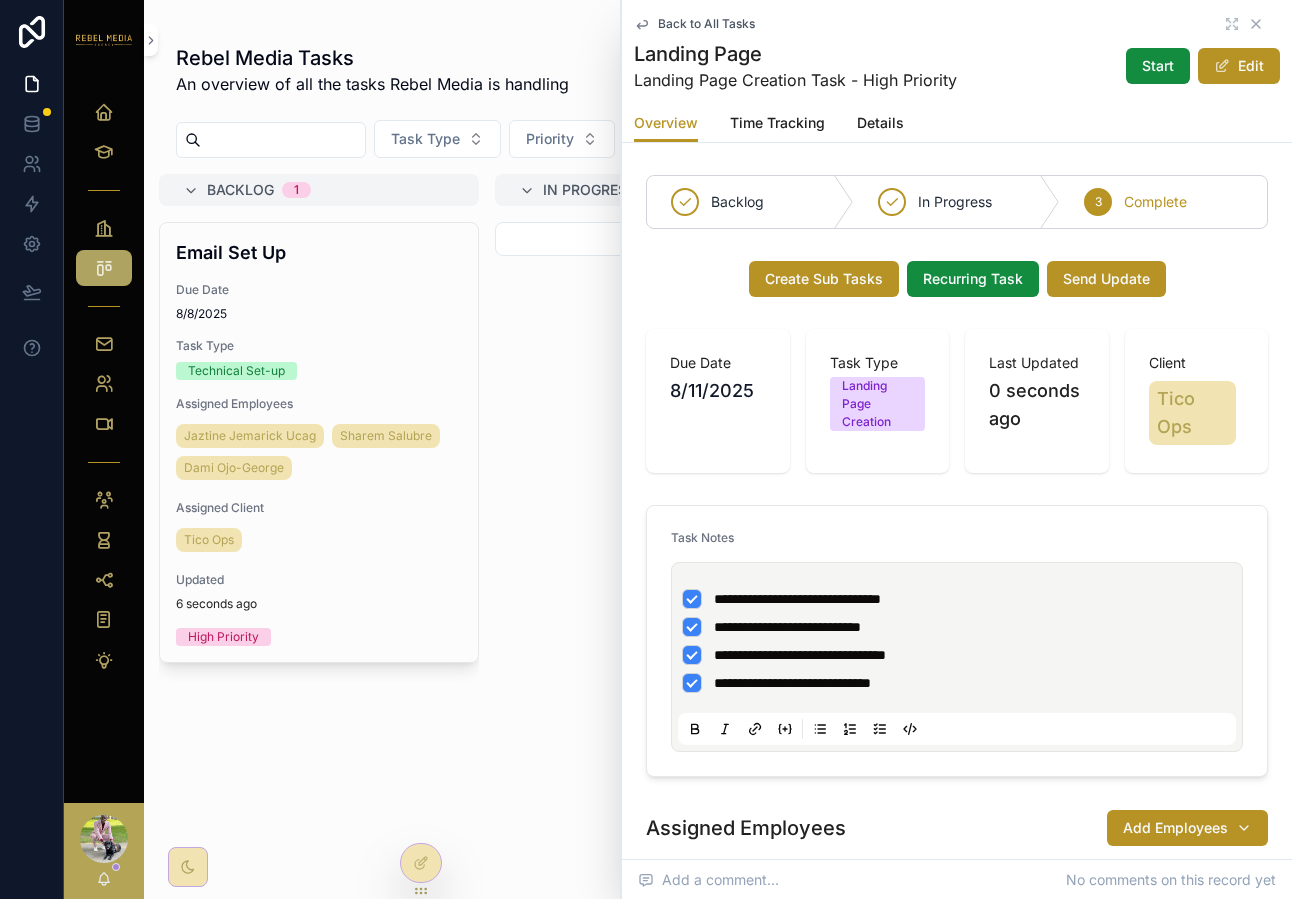 click 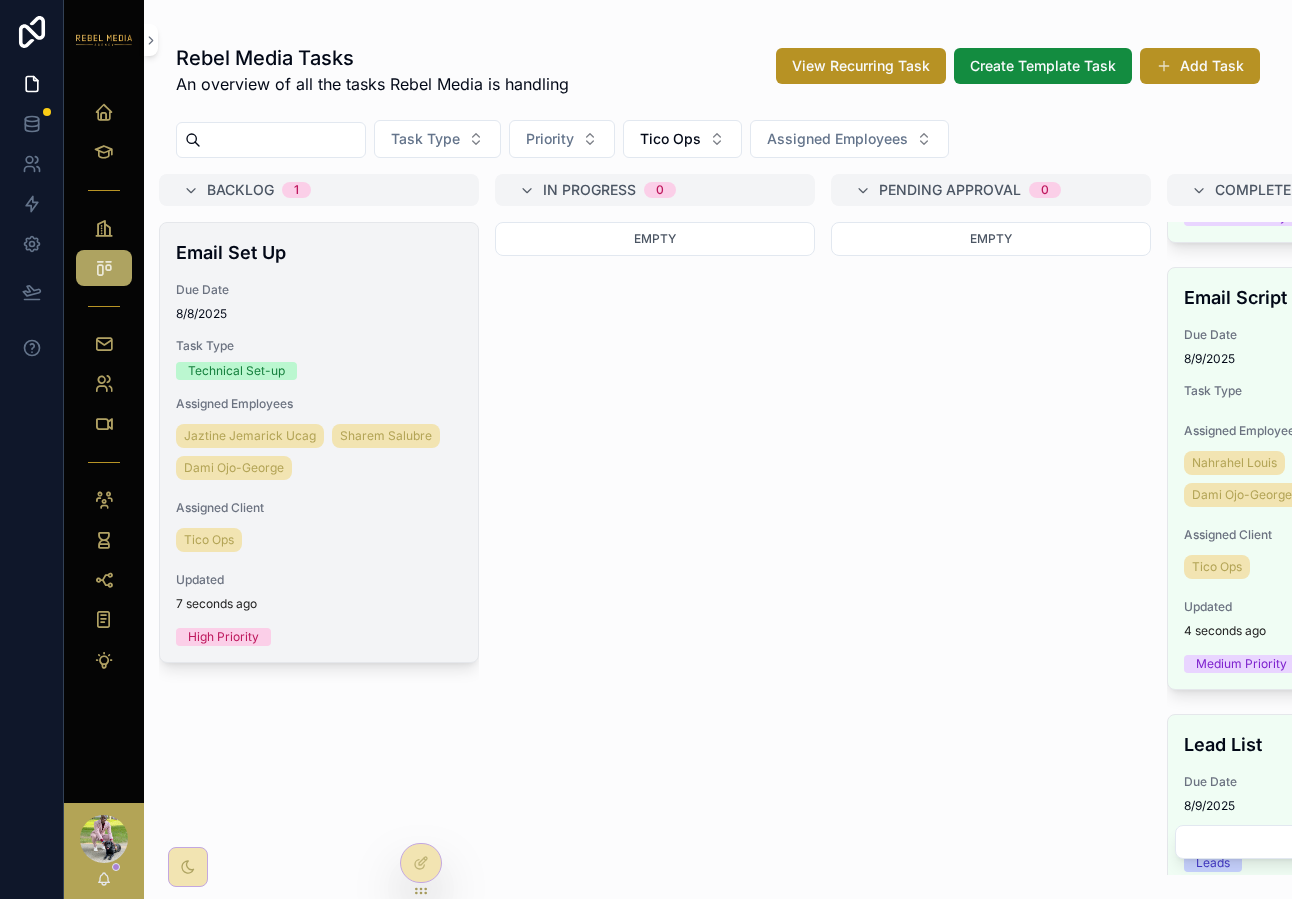 click on "Email Set Up Due Date 8/8/2025 Task Type Technical Set-up Assigned Employees [FIRST] [LAST] [FIRST] [LAST] [FIRST] [LAST] Assigned Client Tico Ops Updated 7 seconds ago High Priority" at bounding box center [319, 442] 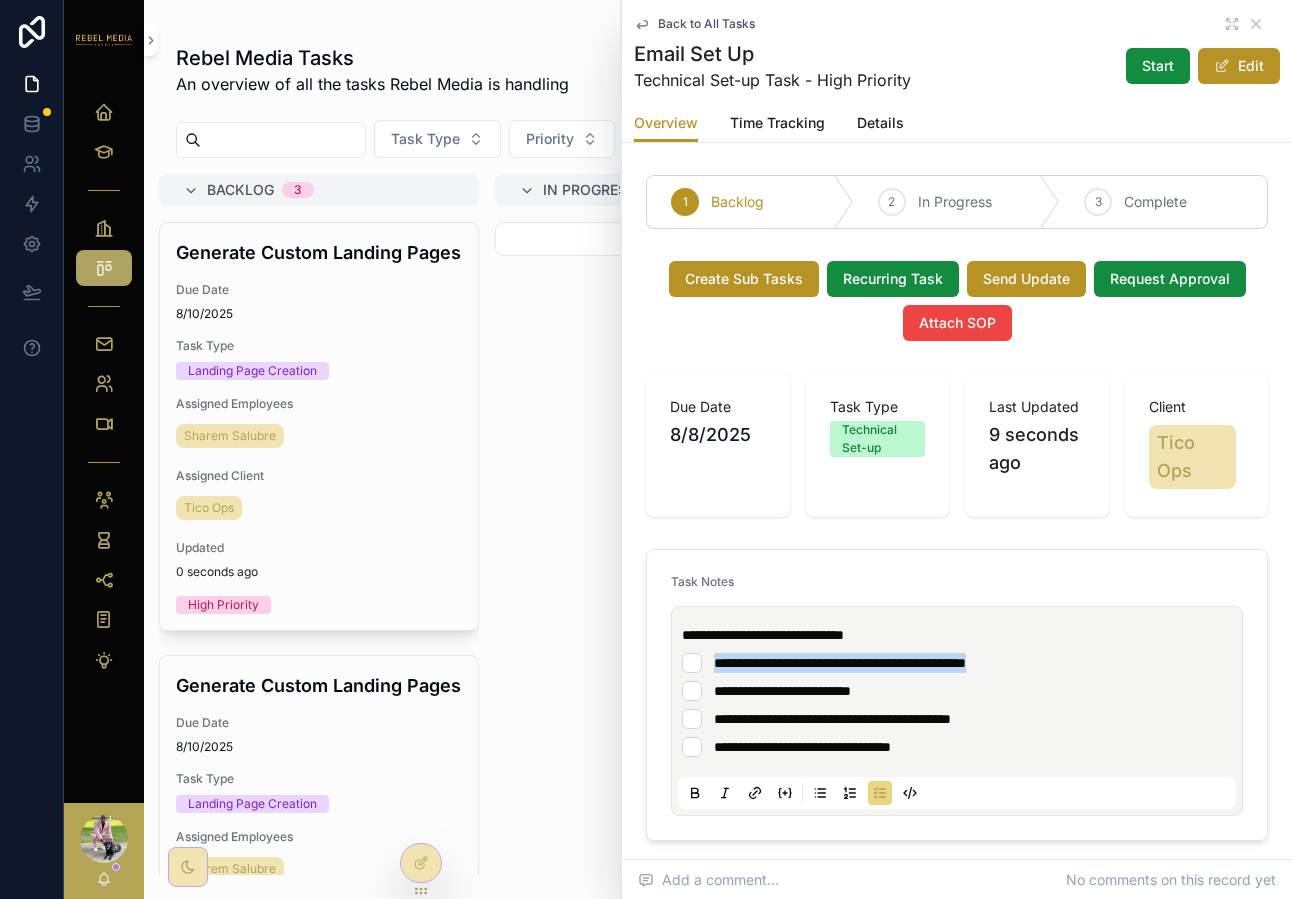 drag, startPoint x: 726, startPoint y: 674, endPoint x: 704, endPoint y: 662, distance: 25.059929 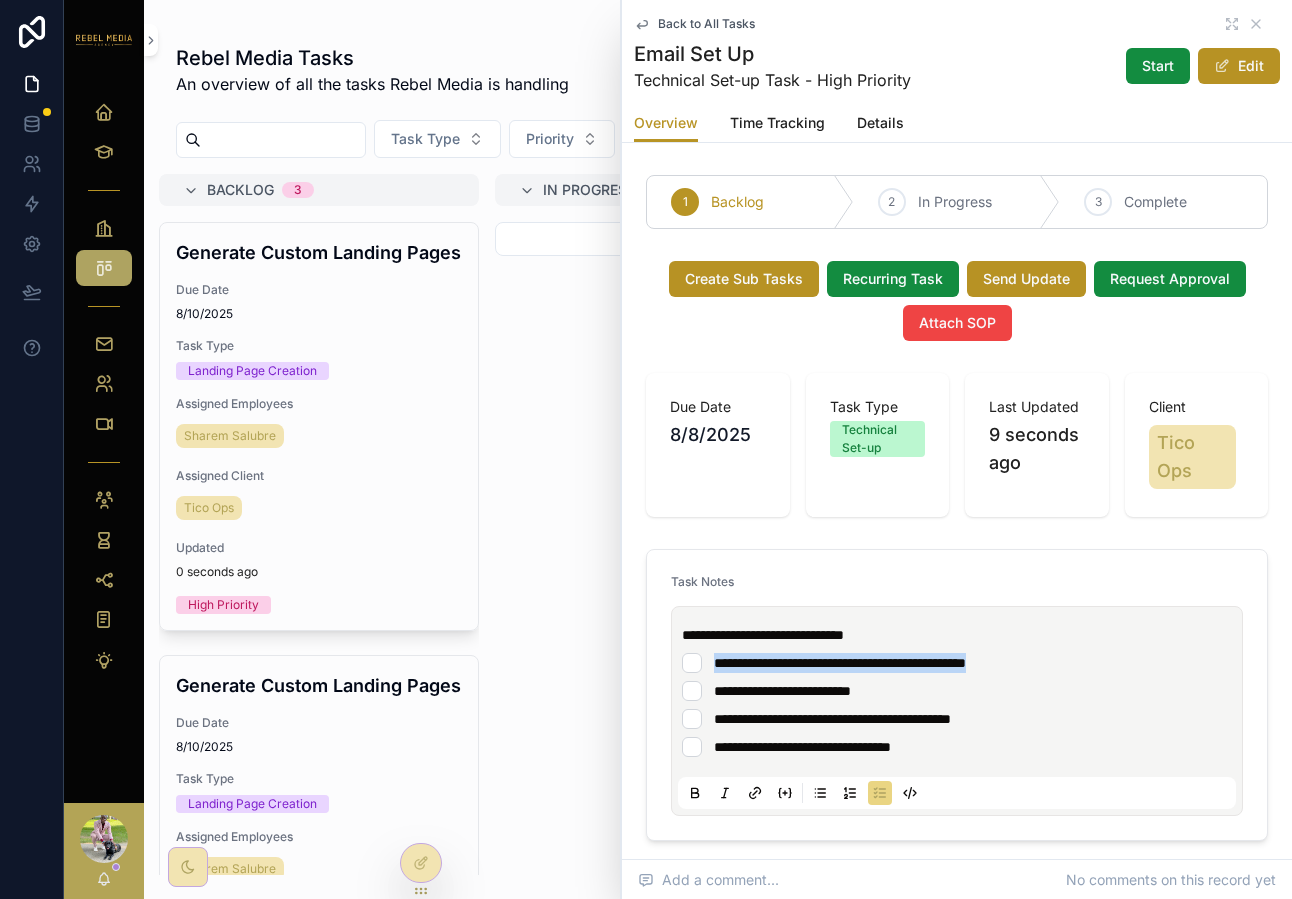 click on "**********" at bounding box center (961, 705) 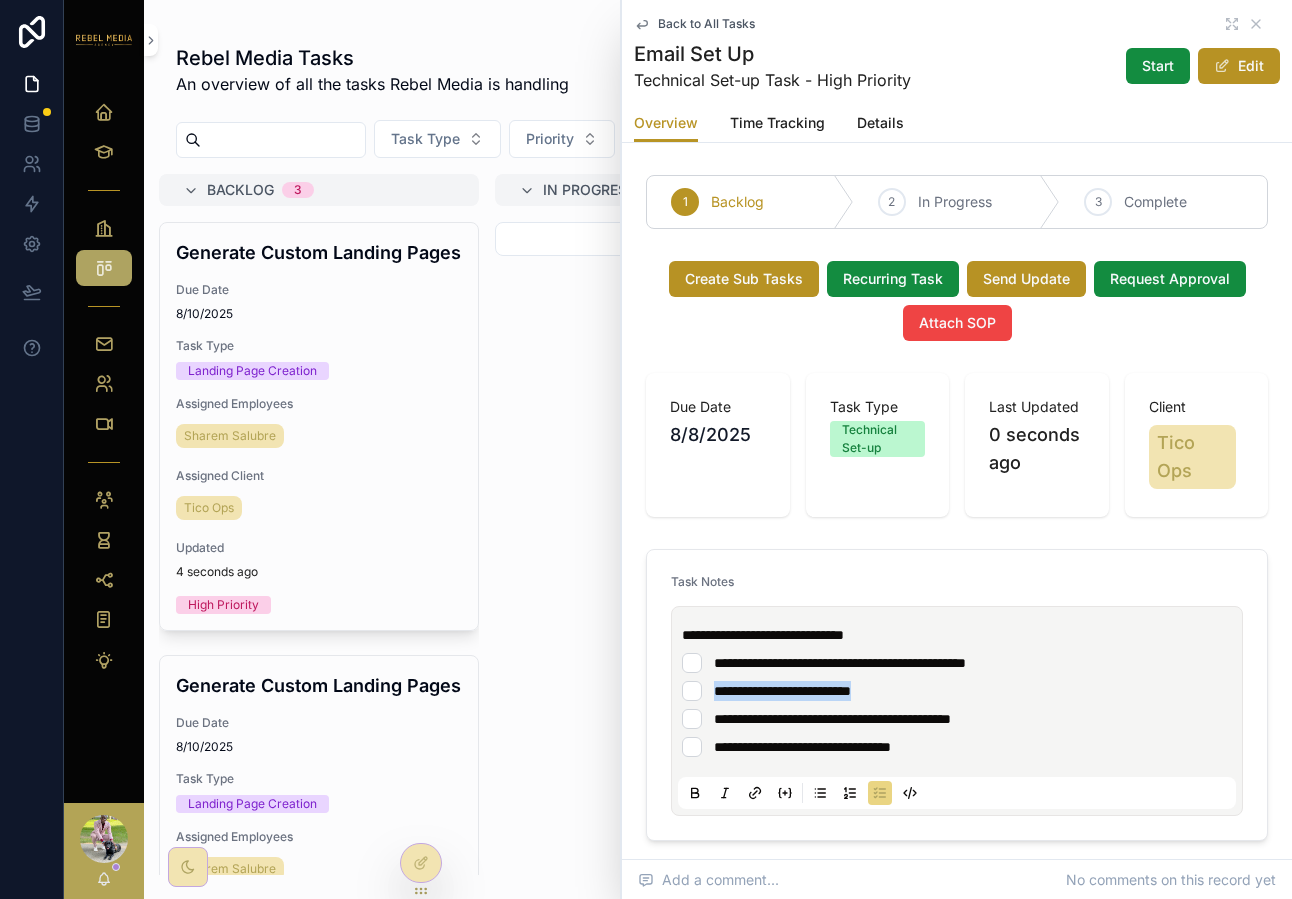 drag, startPoint x: 706, startPoint y: 691, endPoint x: 934, endPoint y: 693, distance: 228.00877 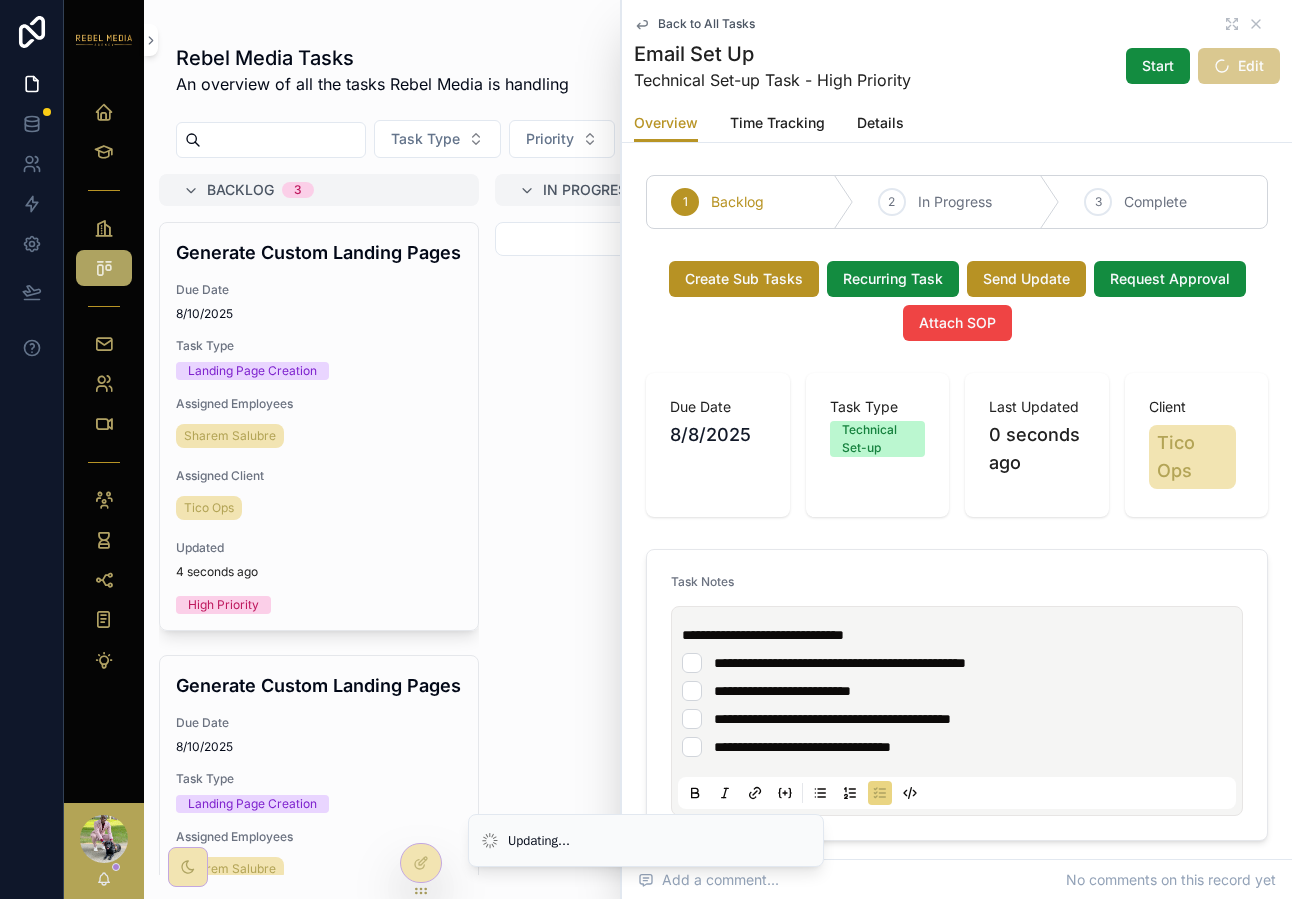 click on "**********" at bounding box center (832, 719) 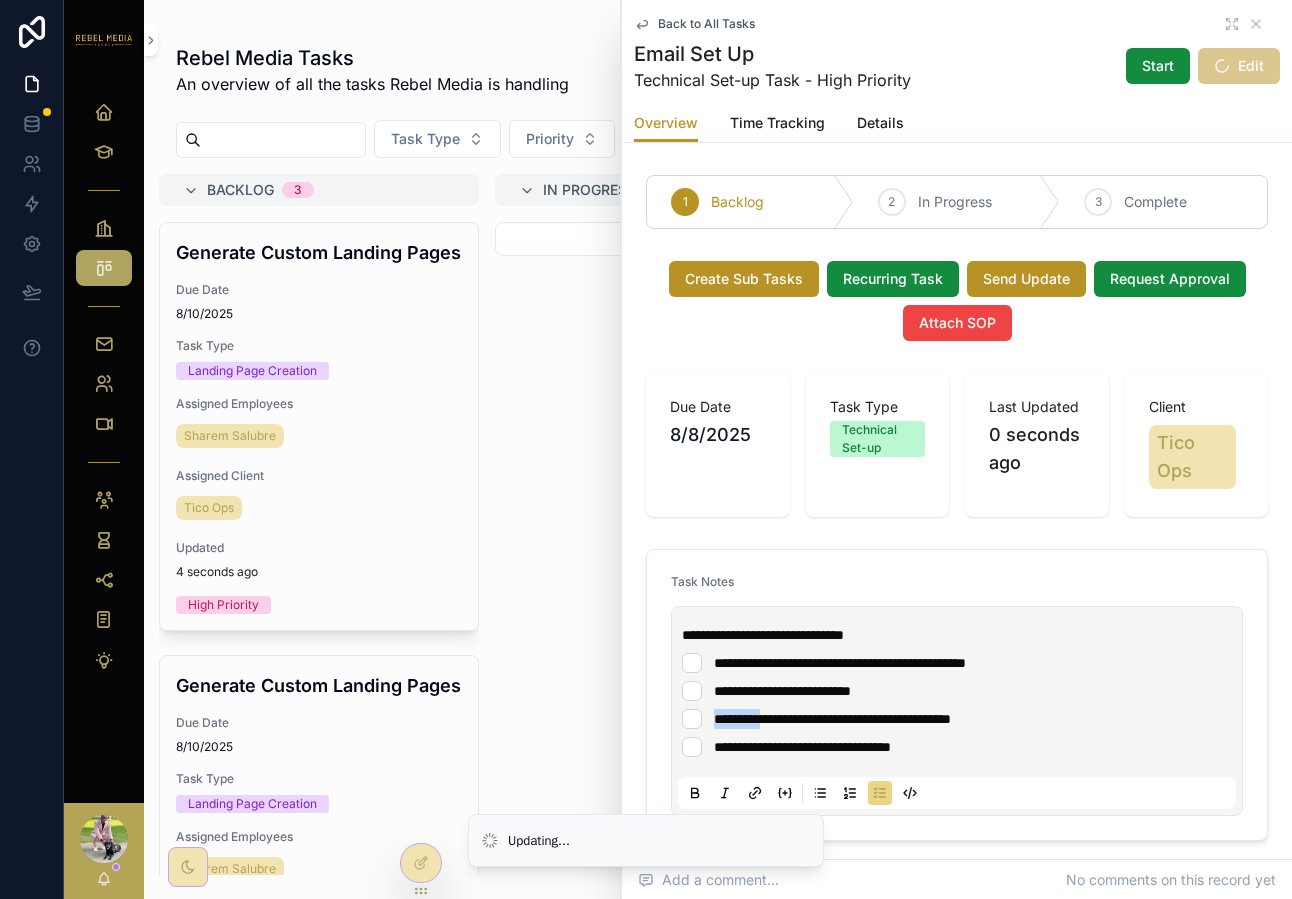 click on "**********" at bounding box center (832, 719) 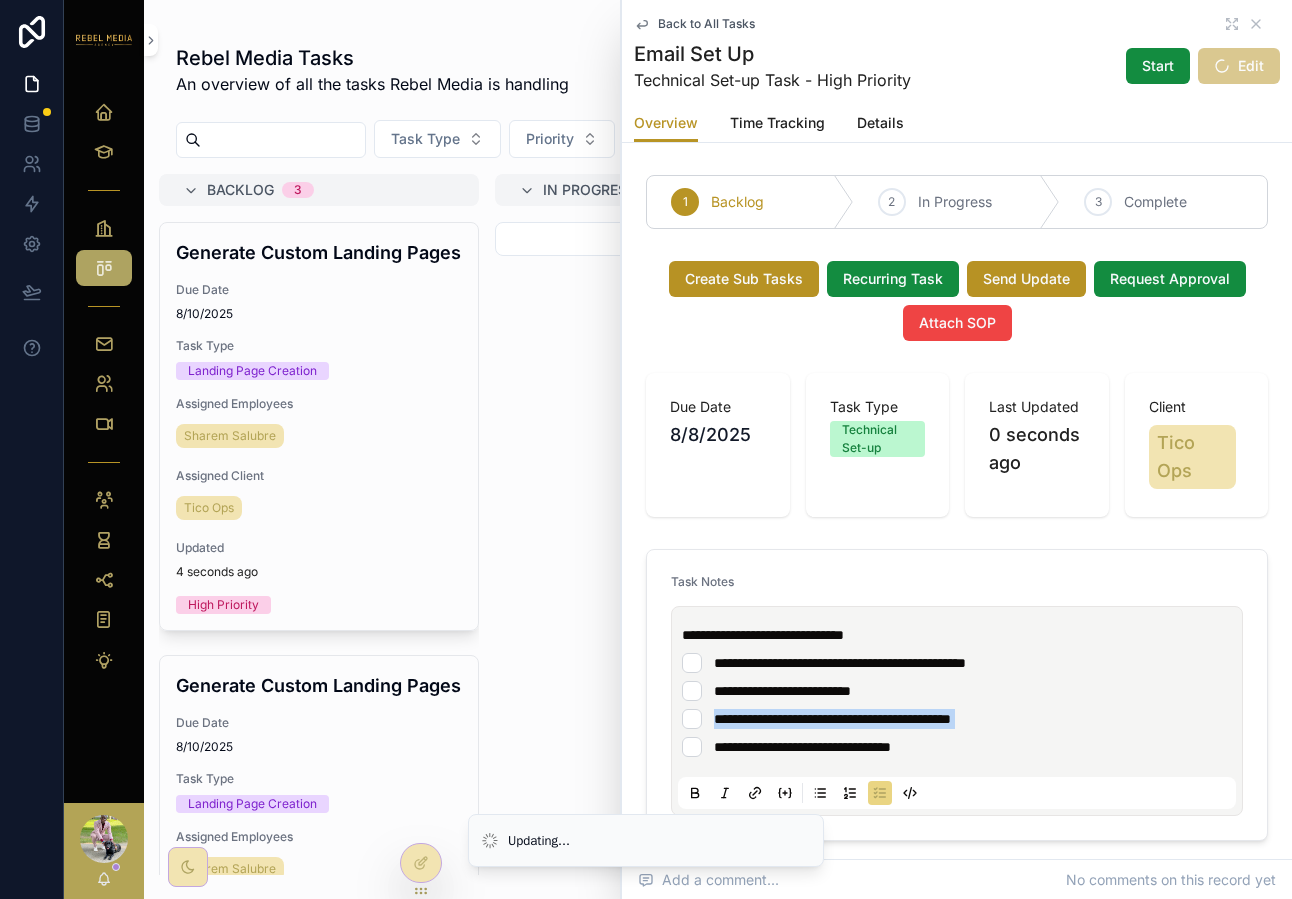 click on "**********" at bounding box center [832, 719] 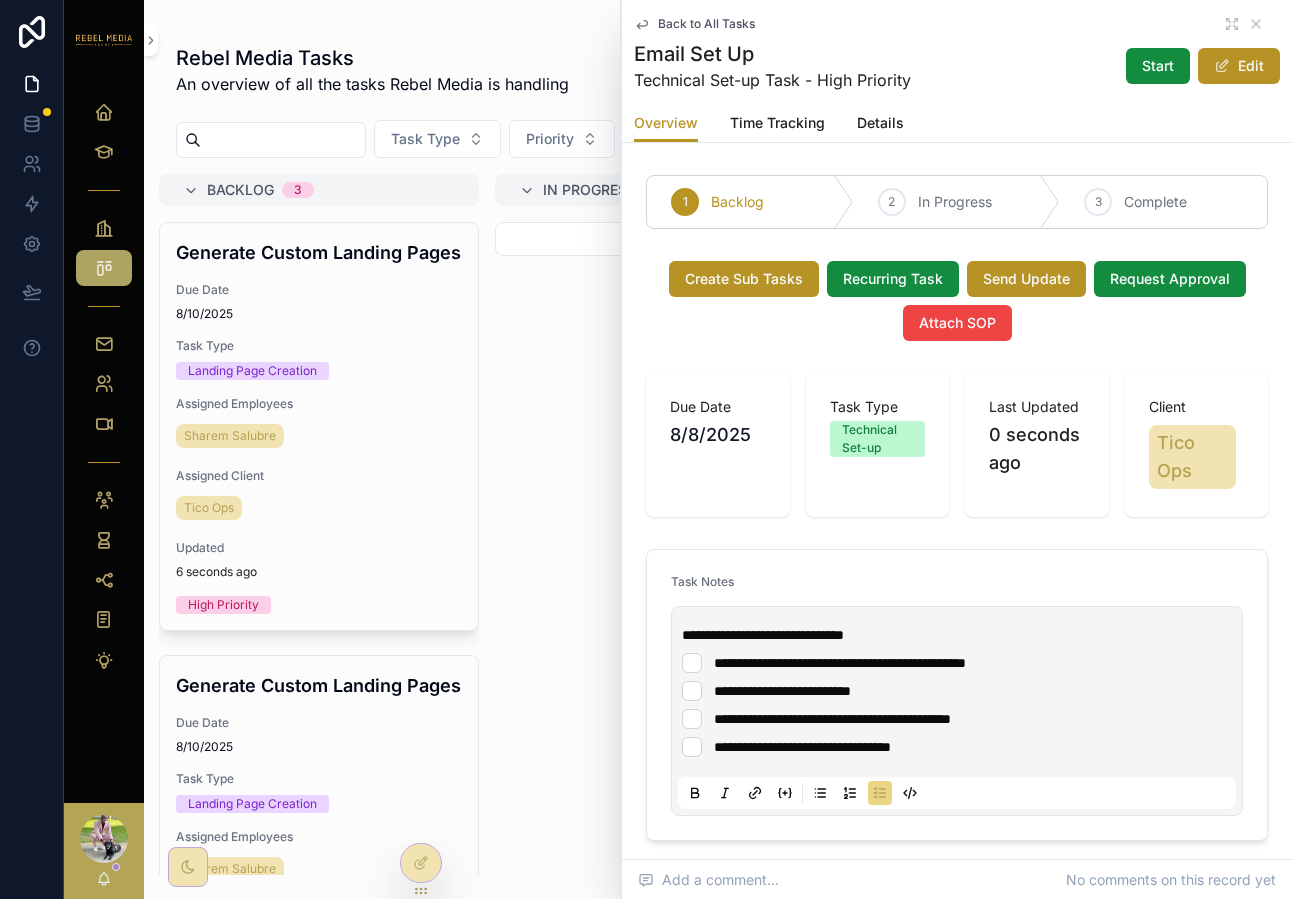 click on "**********" at bounding box center (802, 747) 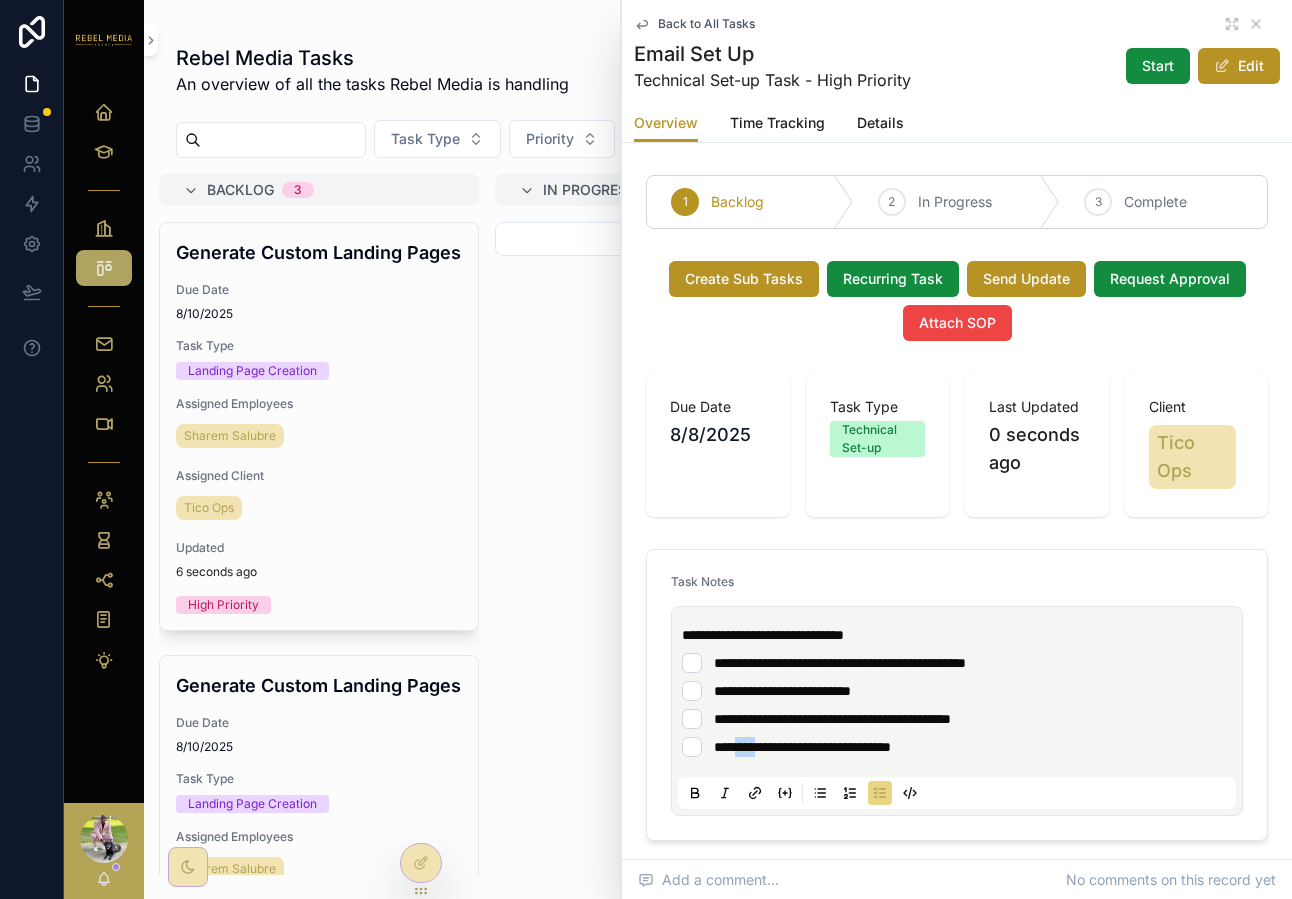 click on "**********" at bounding box center (802, 747) 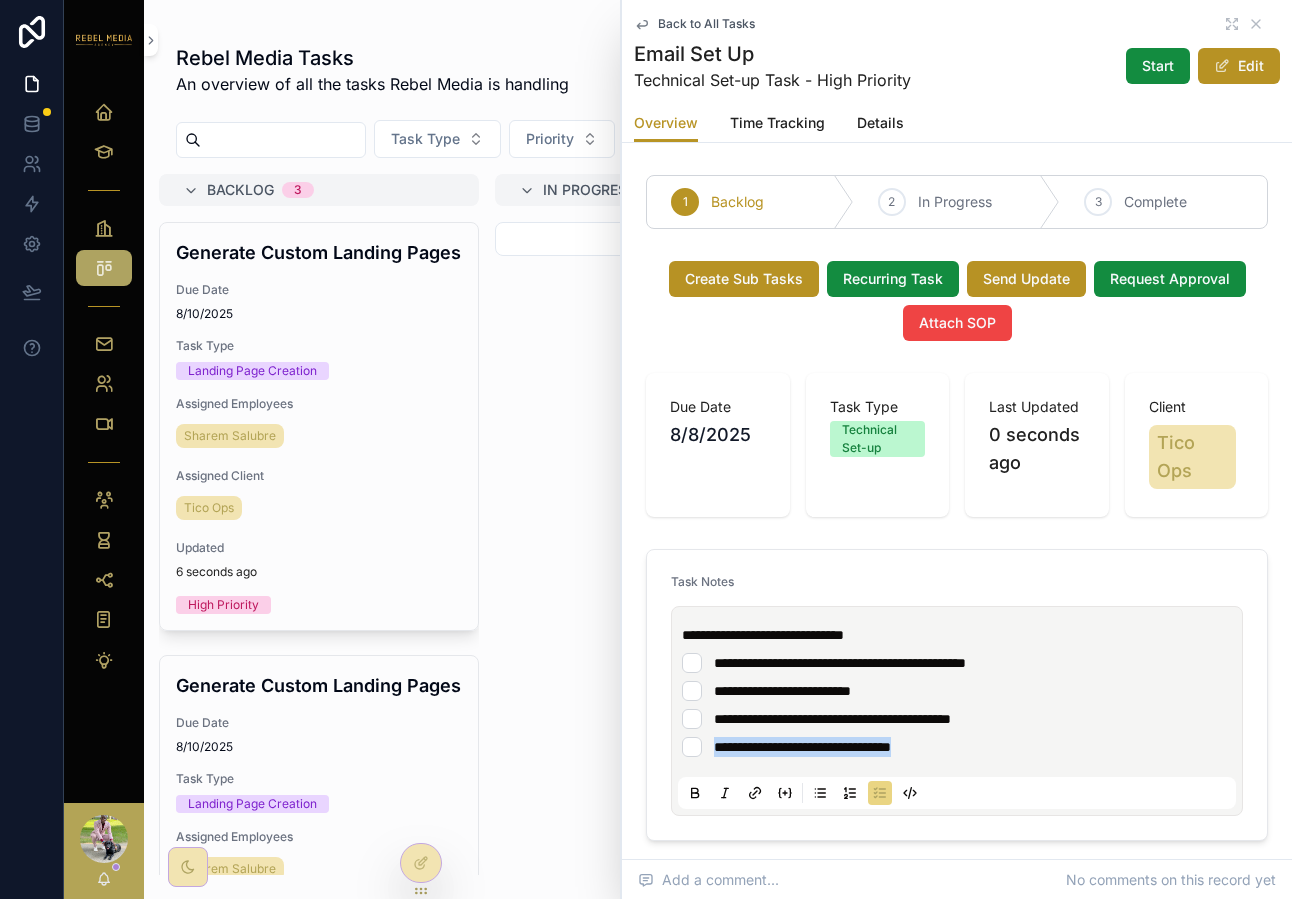 click on "**********" at bounding box center (802, 747) 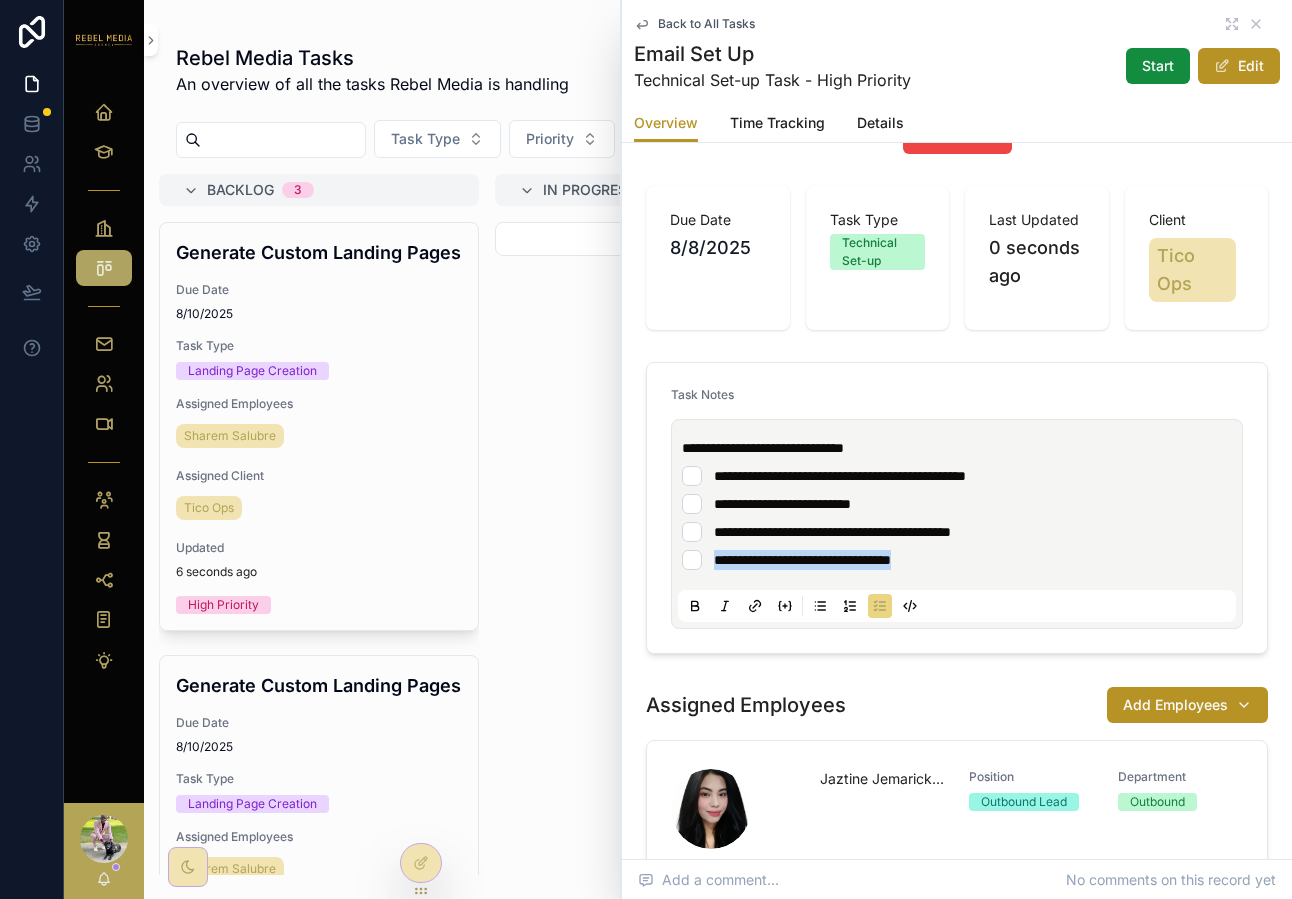 scroll, scrollTop: 207, scrollLeft: 0, axis: vertical 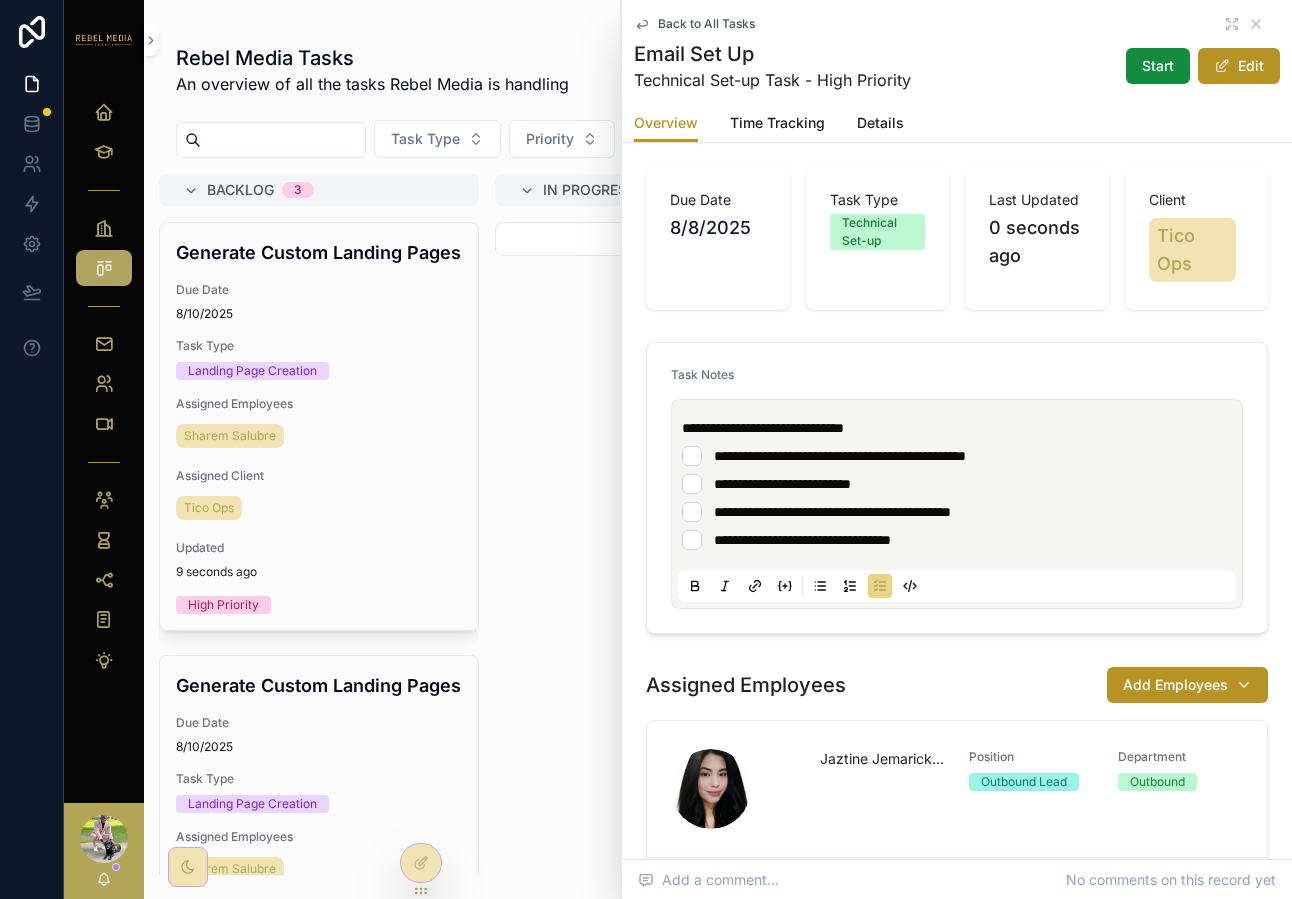 click on "Task Notes" at bounding box center (957, 379) 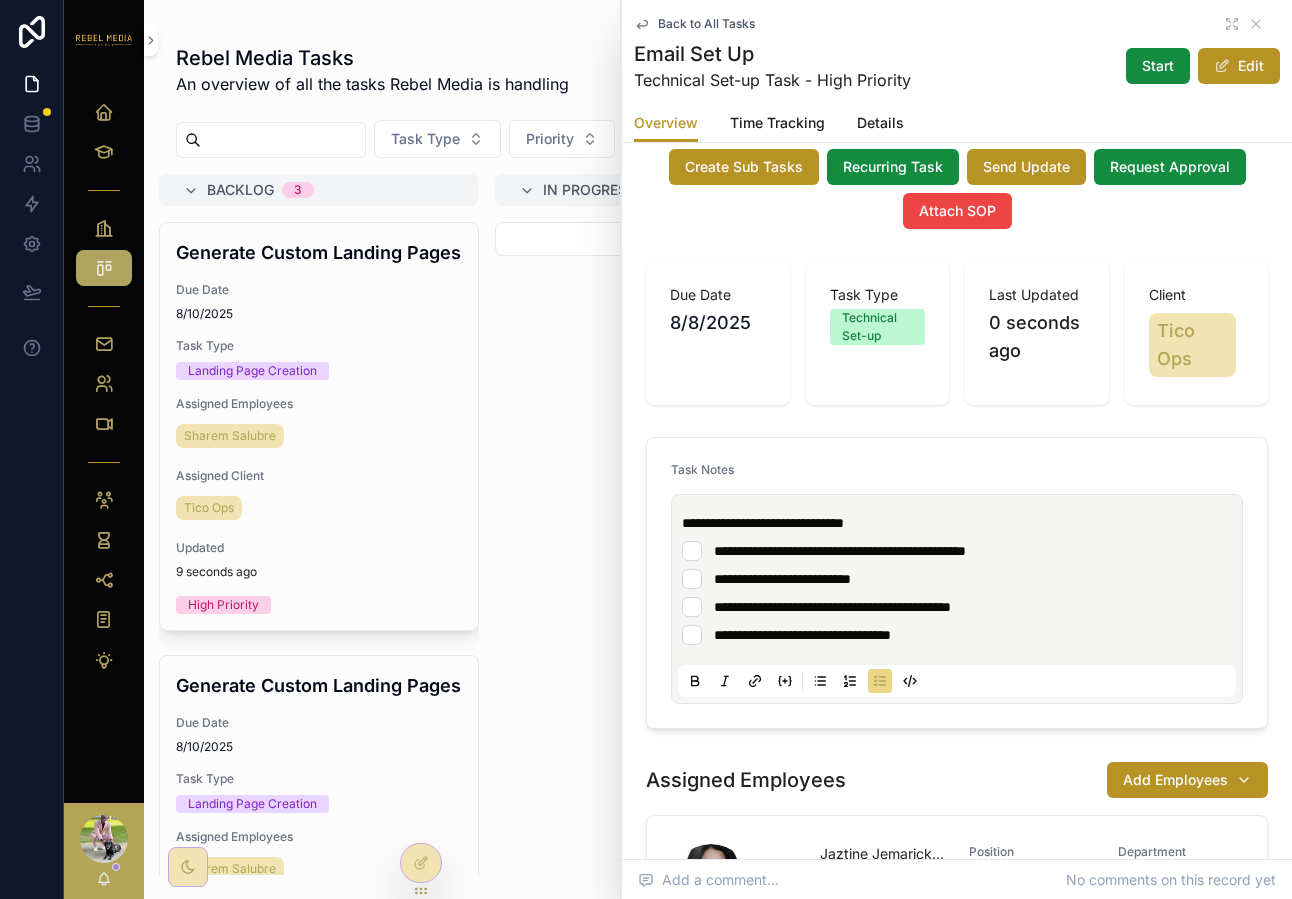 scroll, scrollTop: 0, scrollLeft: 0, axis: both 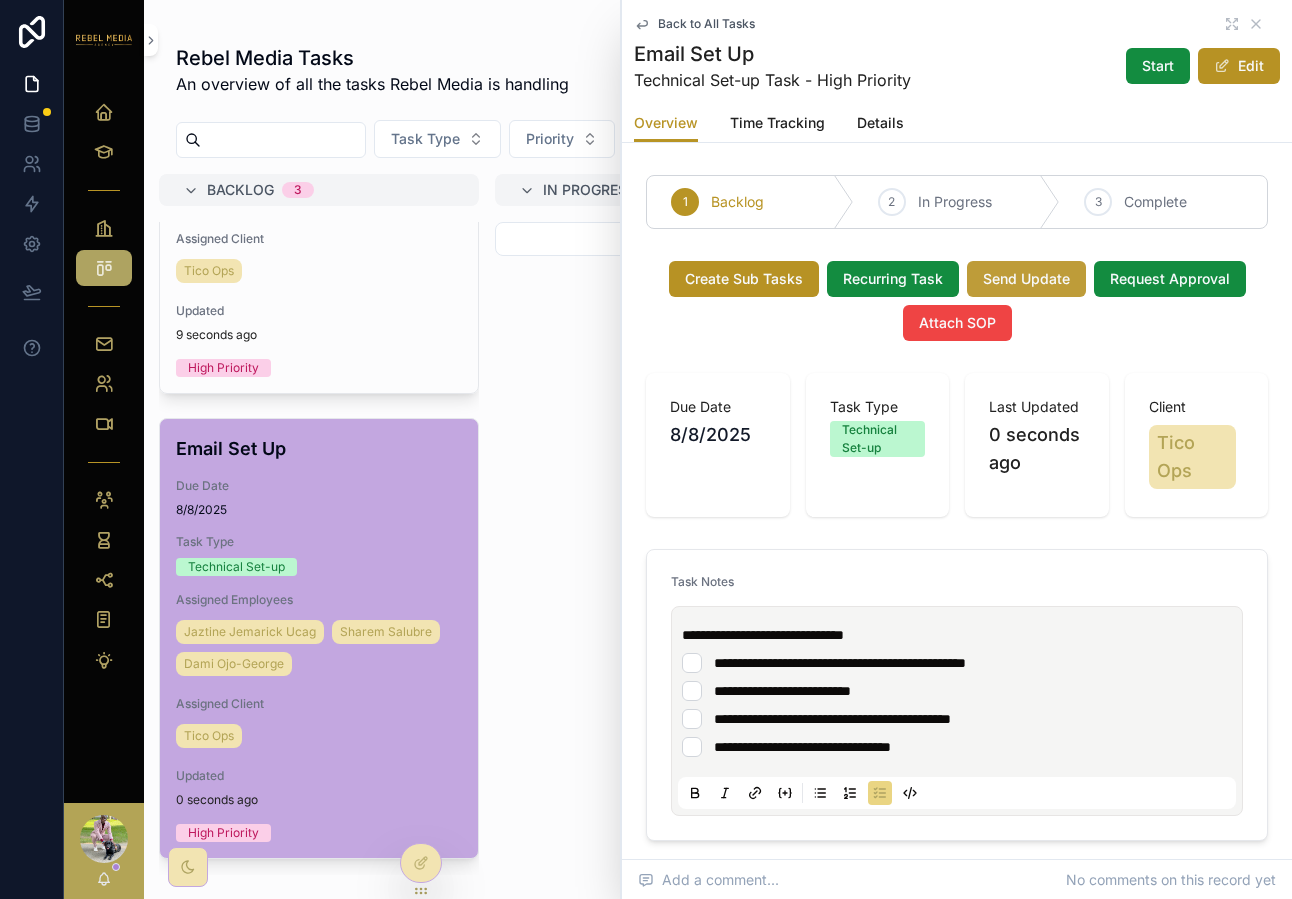 click on "Send Update" at bounding box center (1026, 279) 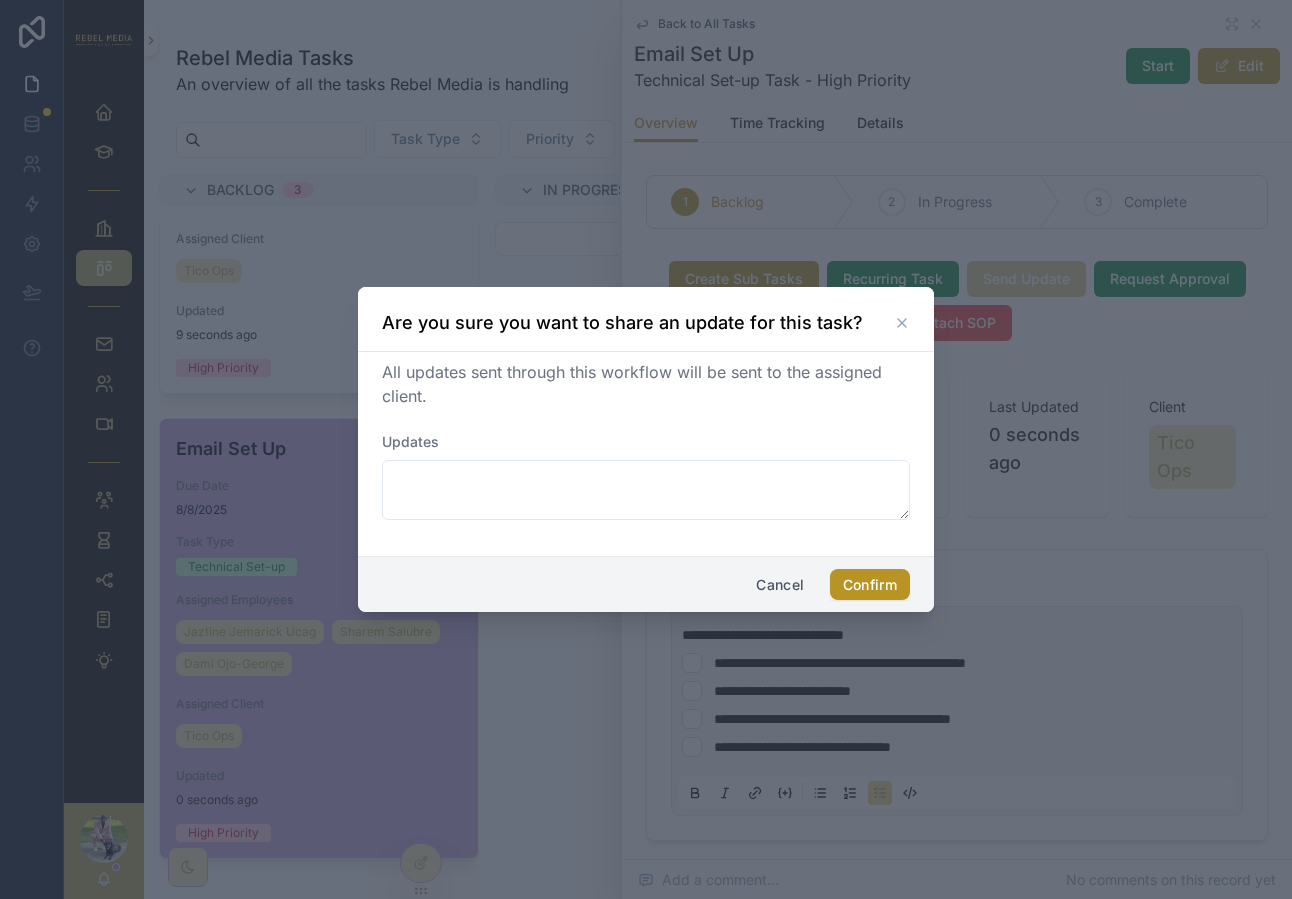 click on "Cancel" at bounding box center (780, 585) 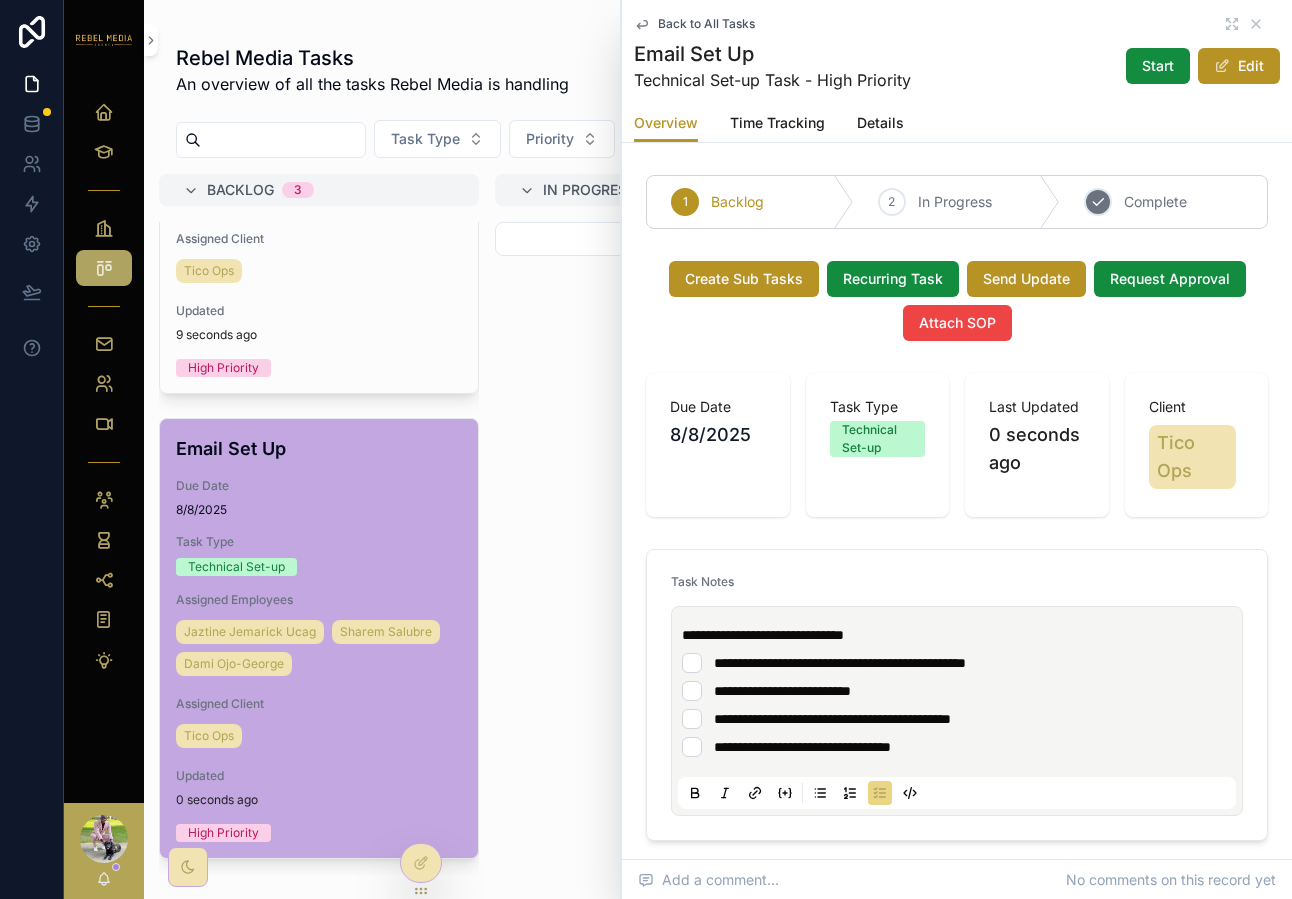 click on "3 Complete" at bounding box center [1163, 202] 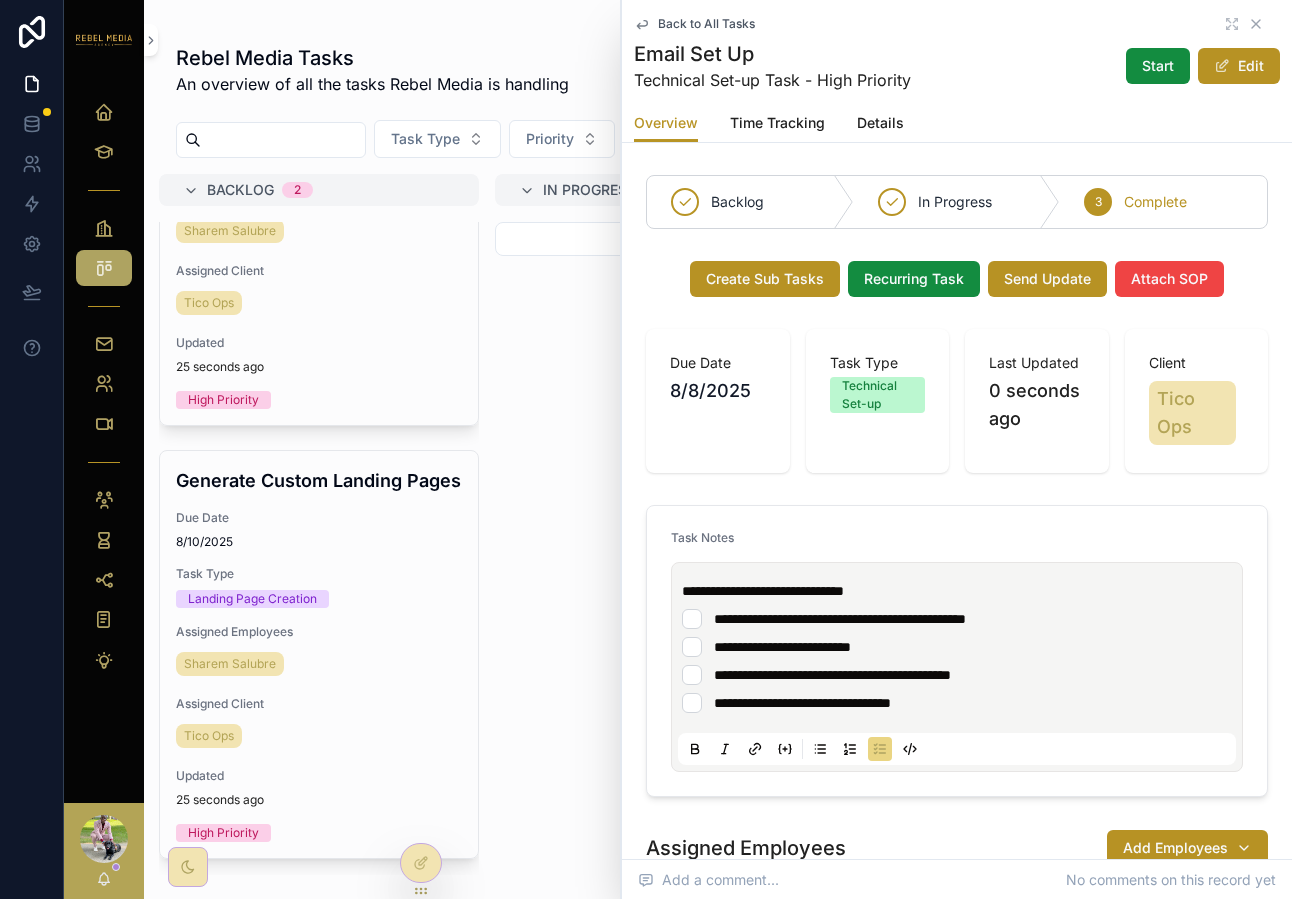 scroll, scrollTop: 205, scrollLeft: 0, axis: vertical 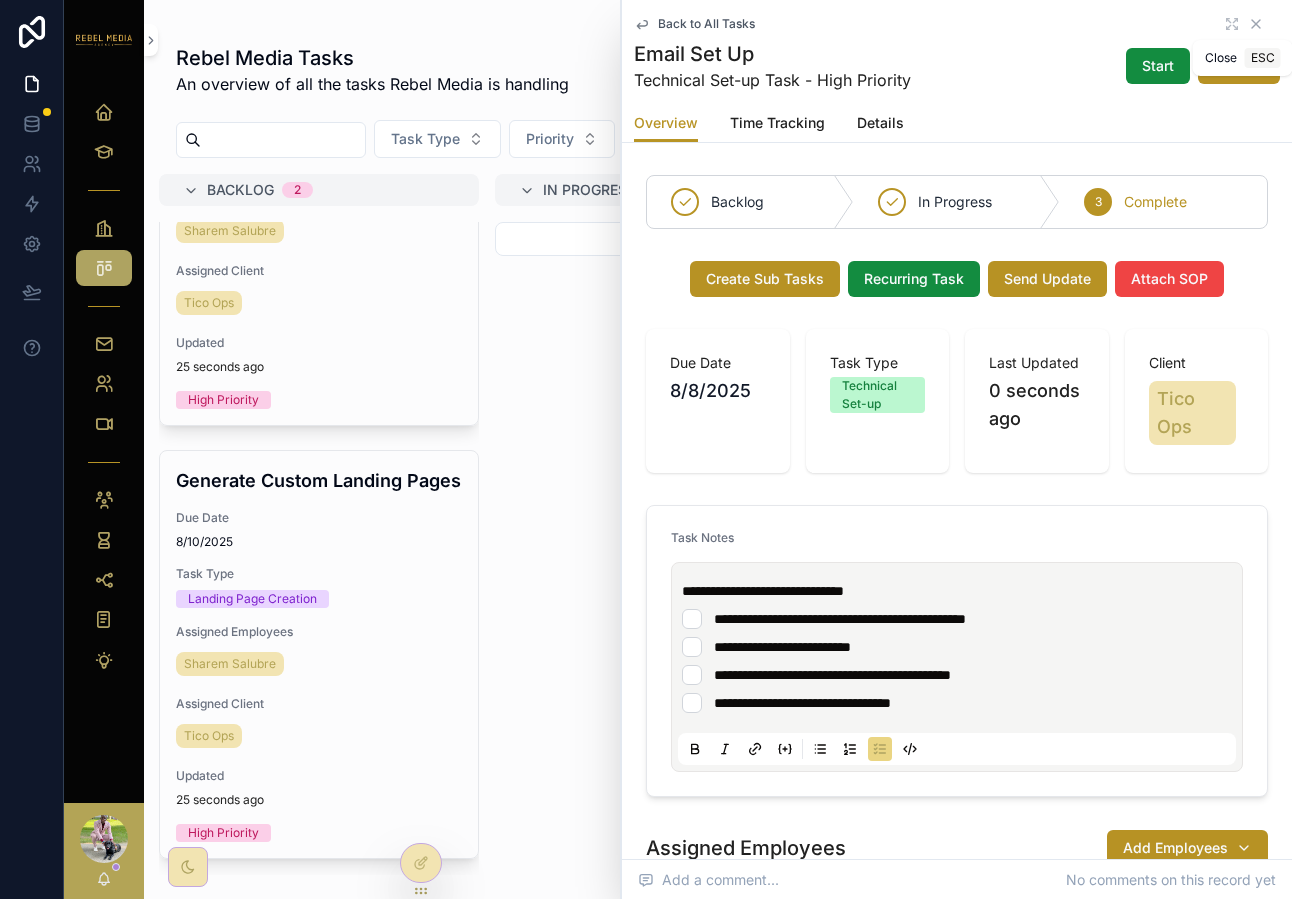 click 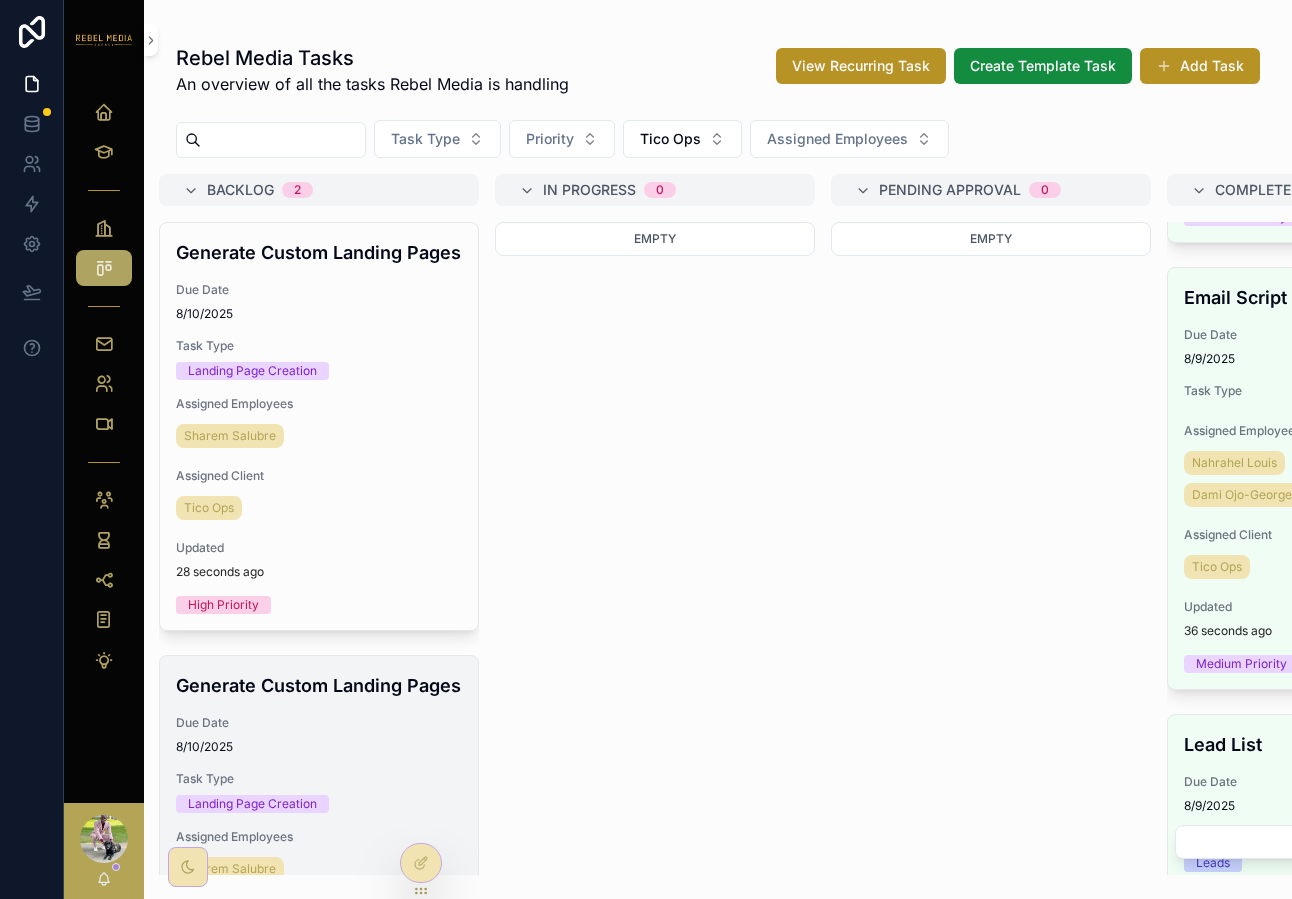 scroll, scrollTop: 205, scrollLeft: 0, axis: vertical 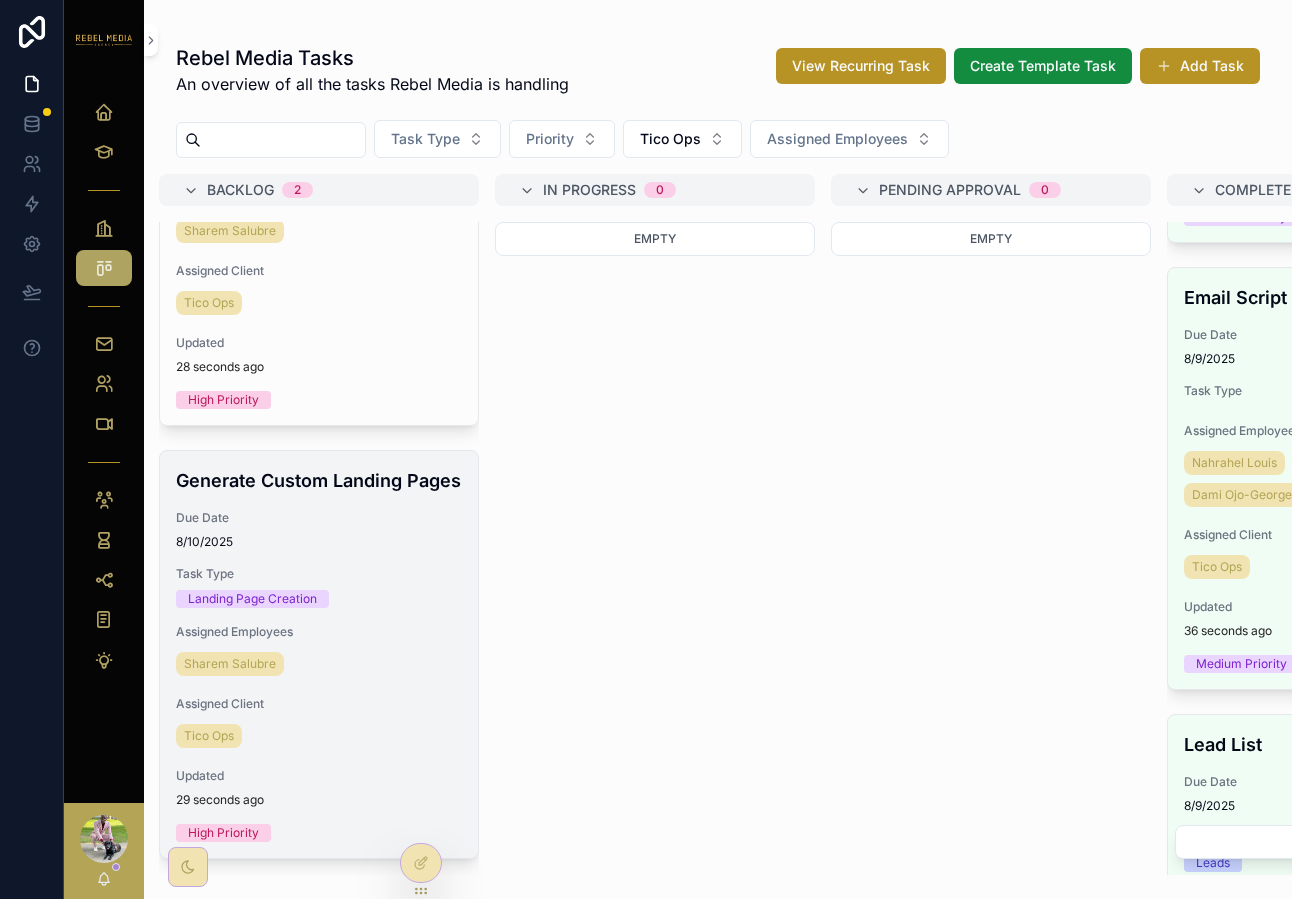 click on "Generate Custom Landing Pages" at bounding box center (319, 480) 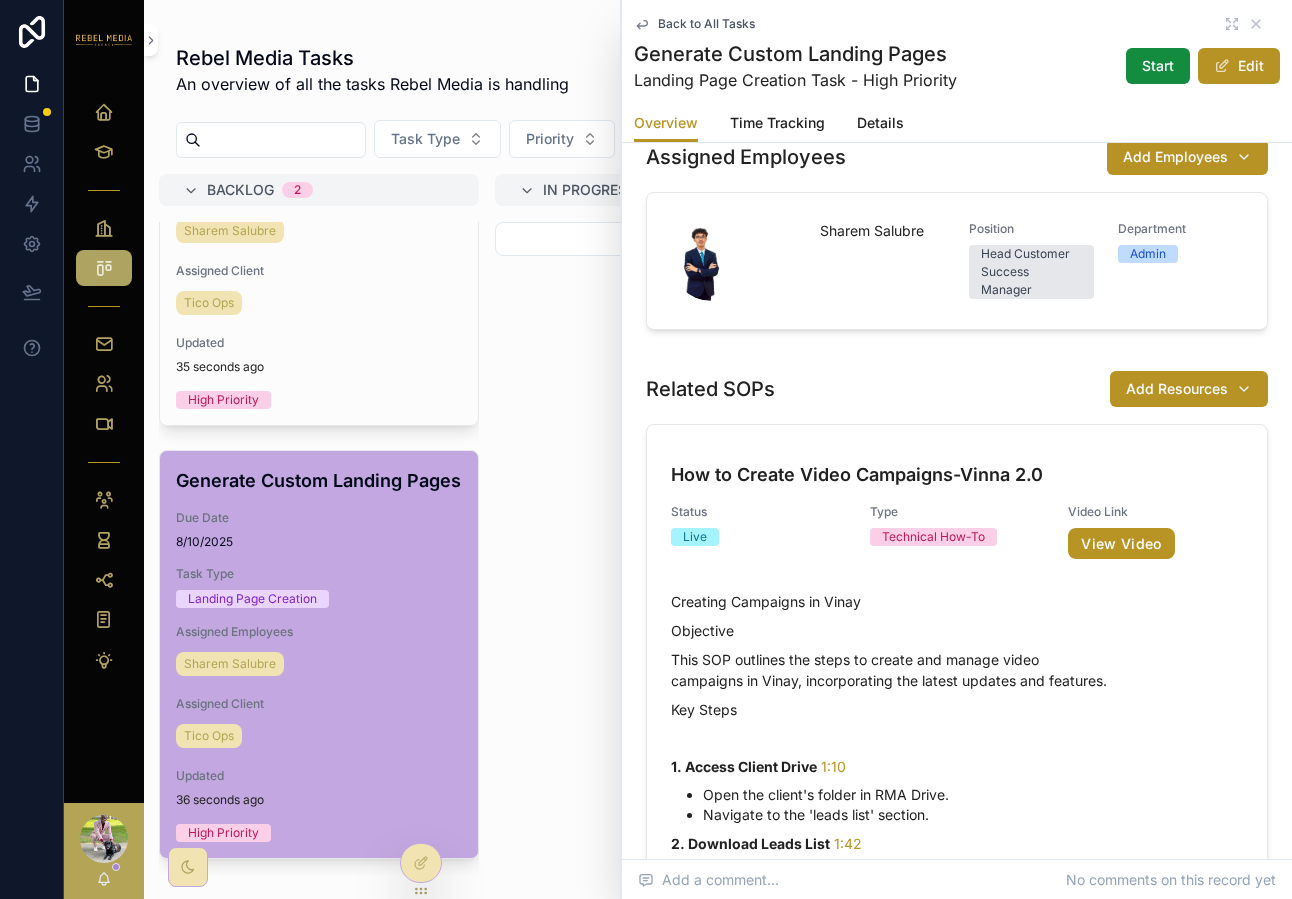 scroll, scrollTop: 1354, scrollLeft: 0, axis: vertical 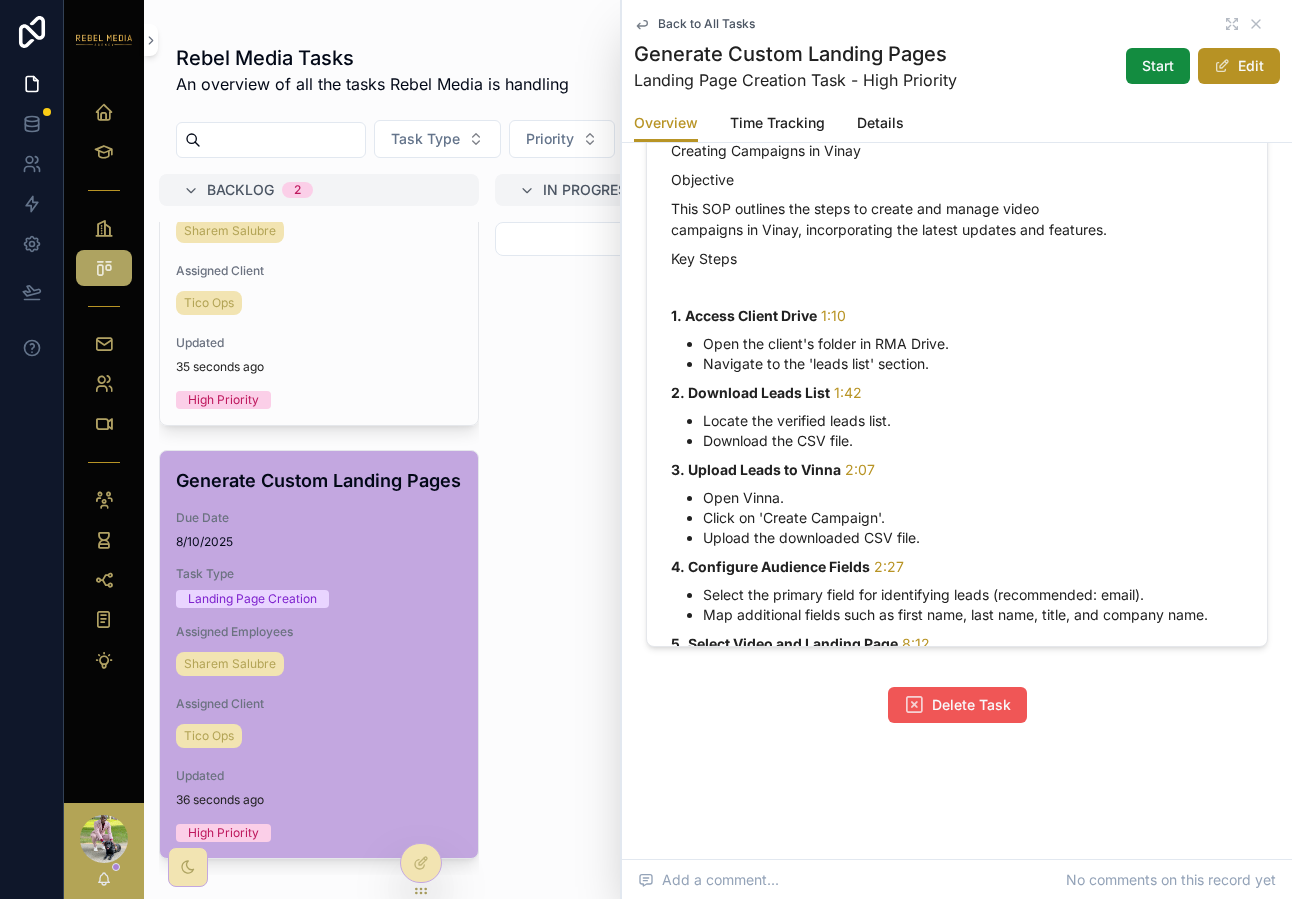 click on "Delete Task" at bounding box center (957, 705) 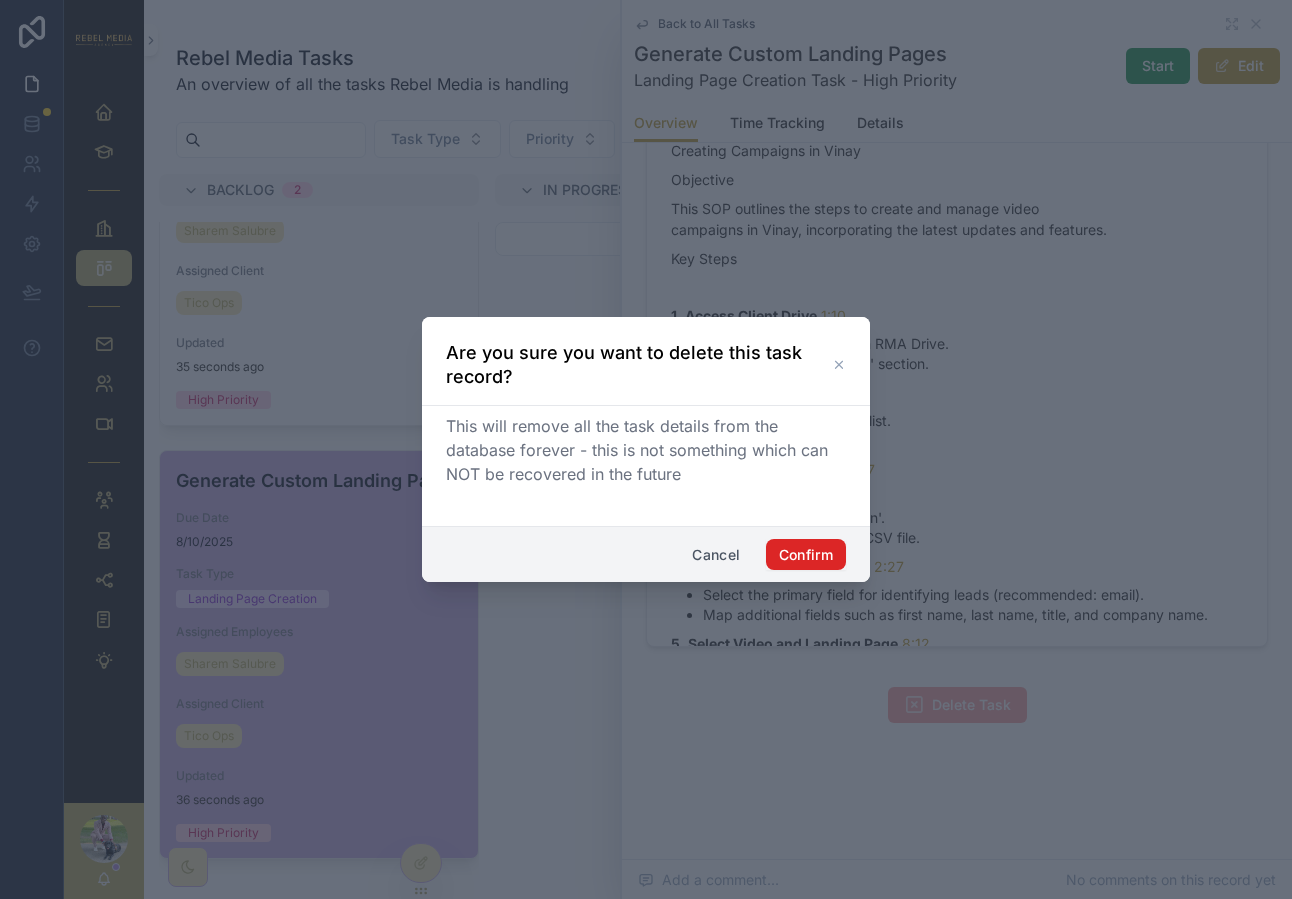 click on "Confirm" at bounding box center [806, 555] 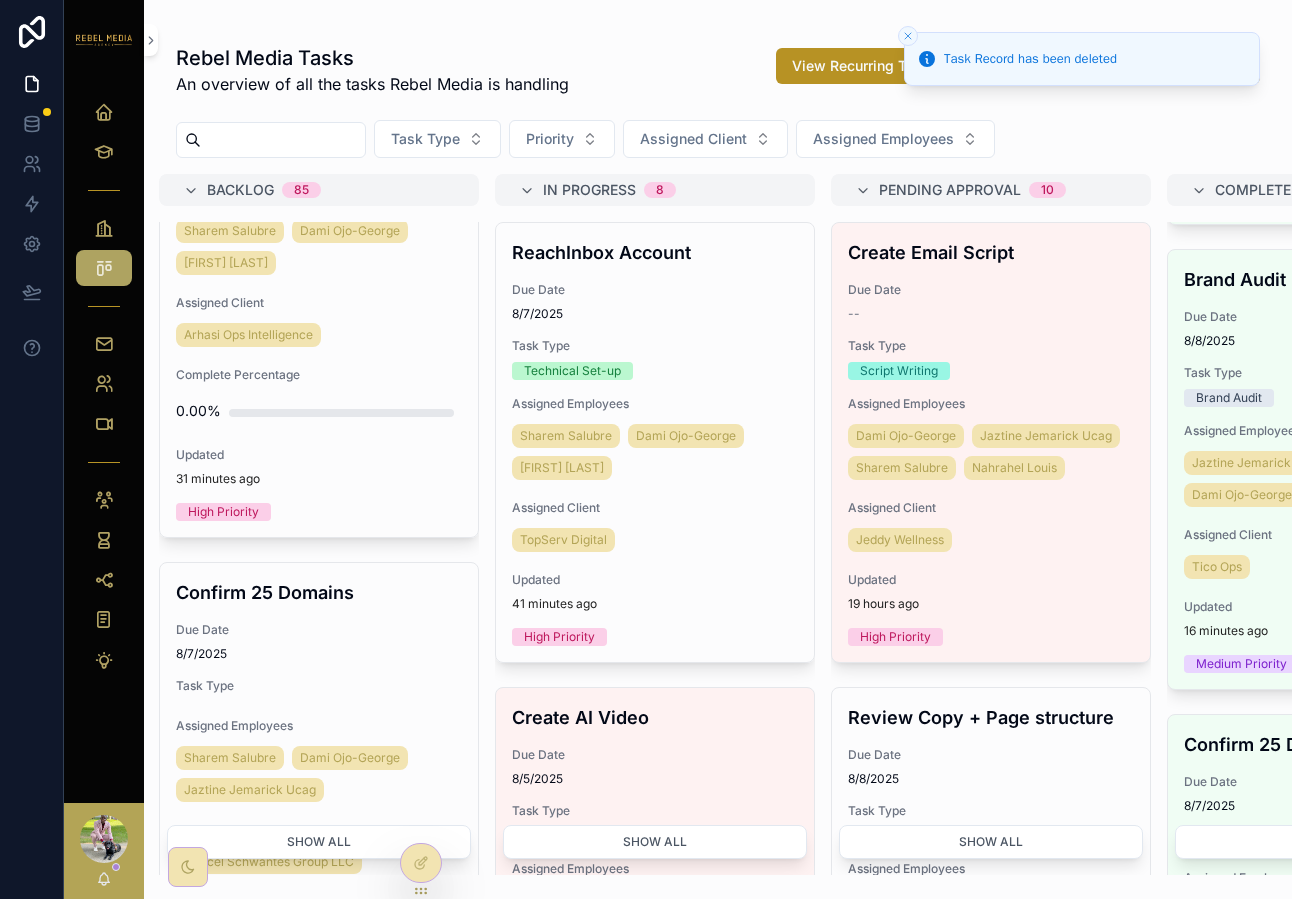 scroll, scrollTop: 4122, scrollLeft: 0, axis: vertical 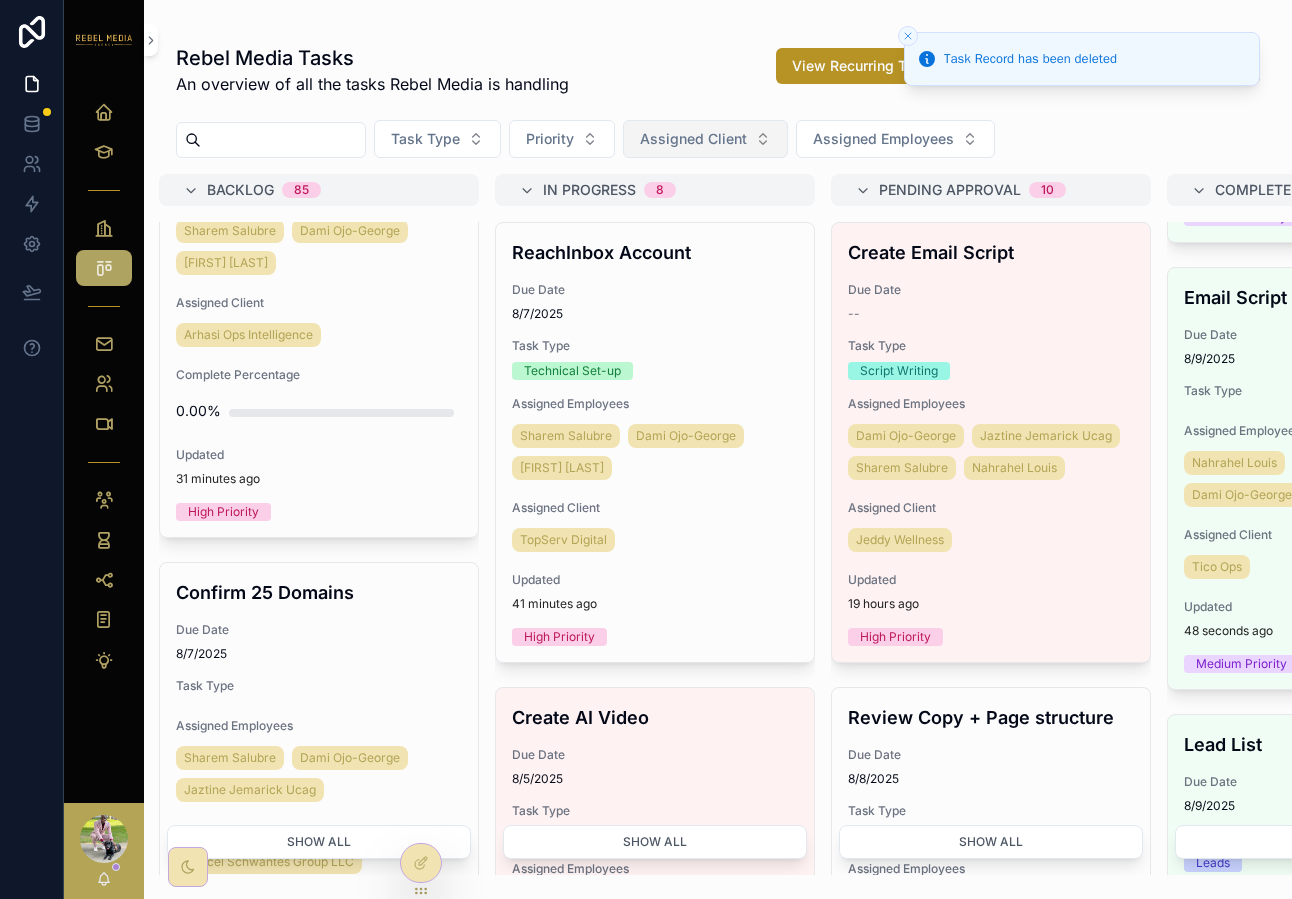 click on "Assigned Client" at bounding box center (705, 139) 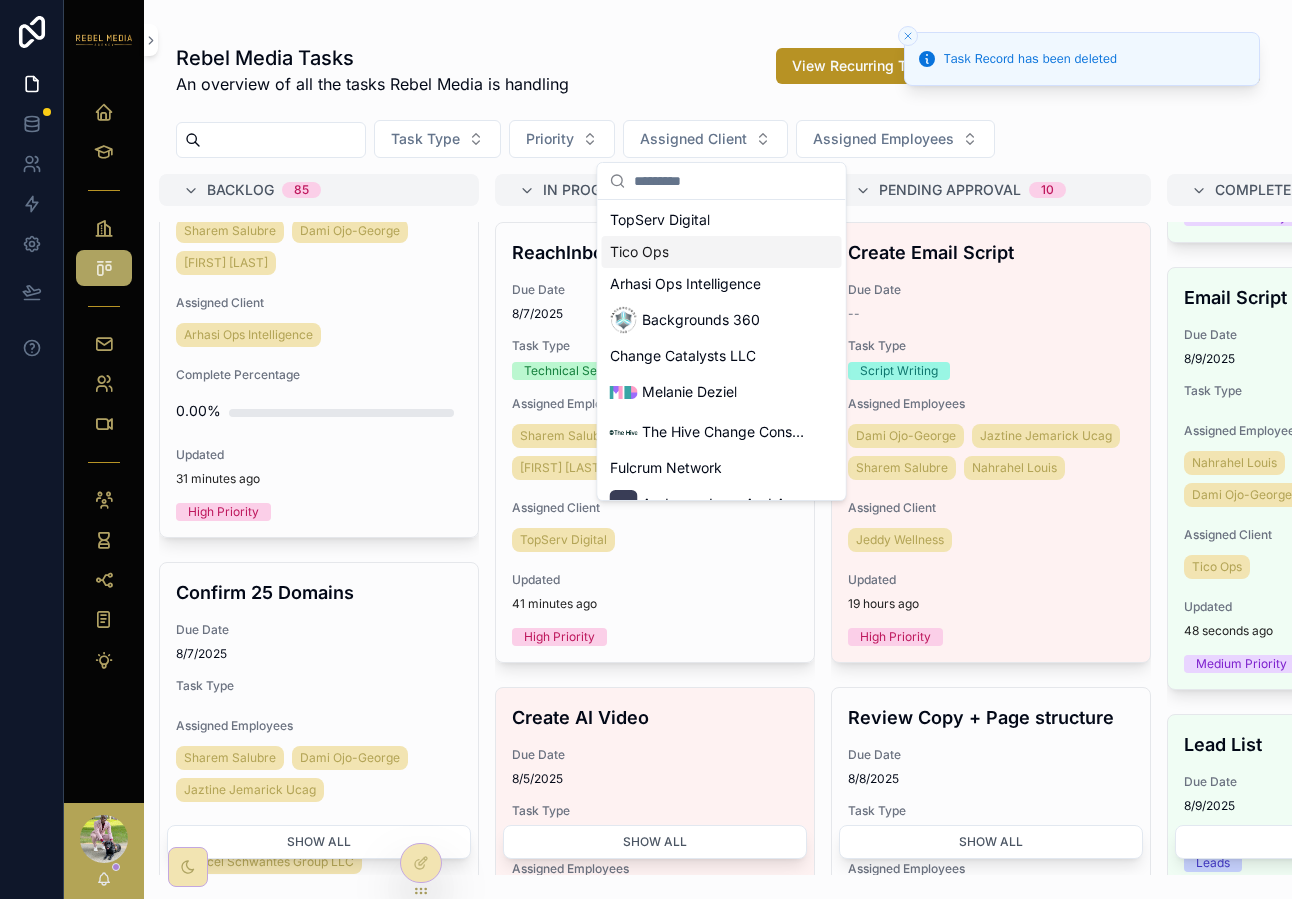 click on "Tico Ops" at bounding box center (722, 252) 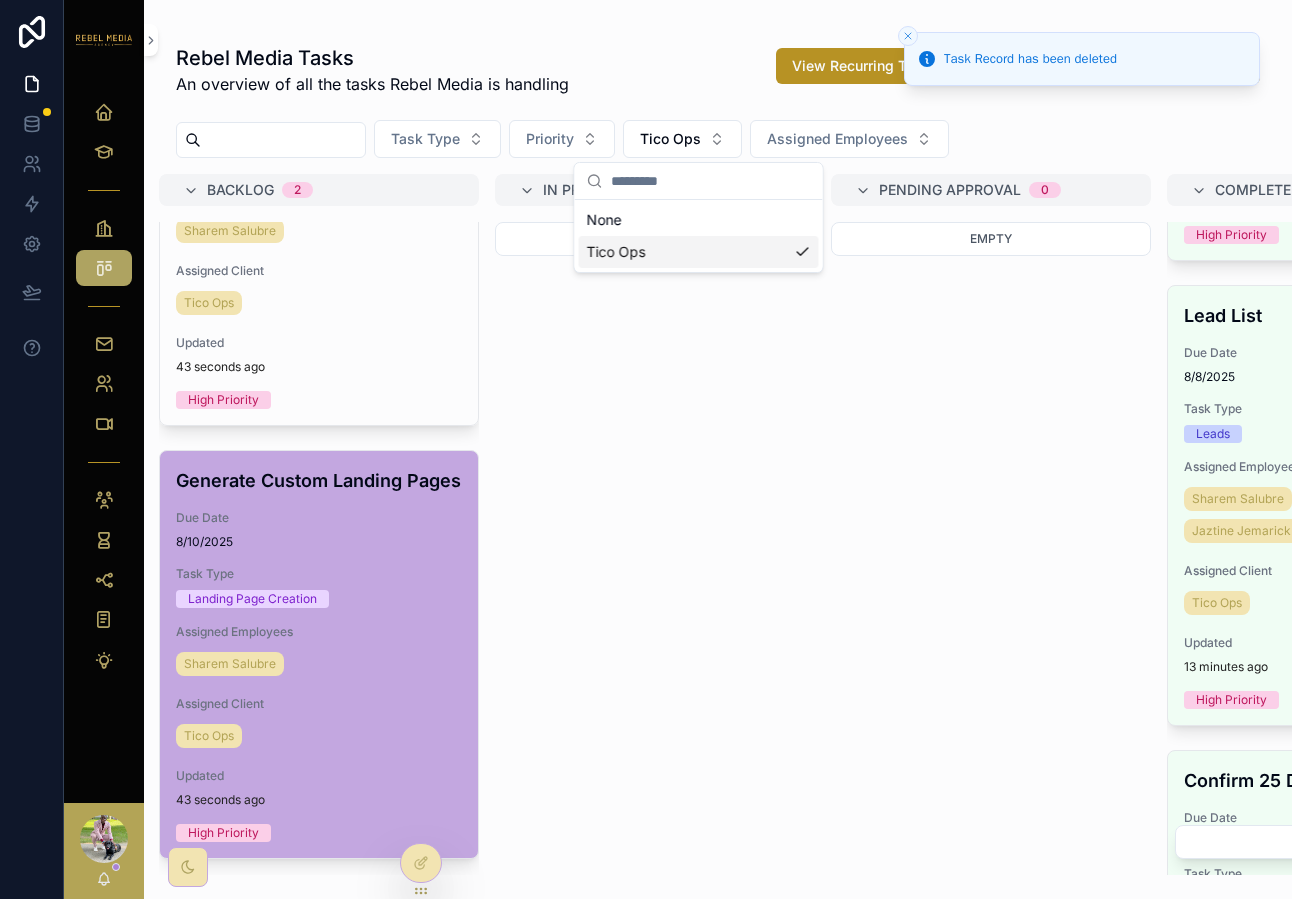 scroll, scrollTop: 5052, scrollLeft: 0, axis: vertical 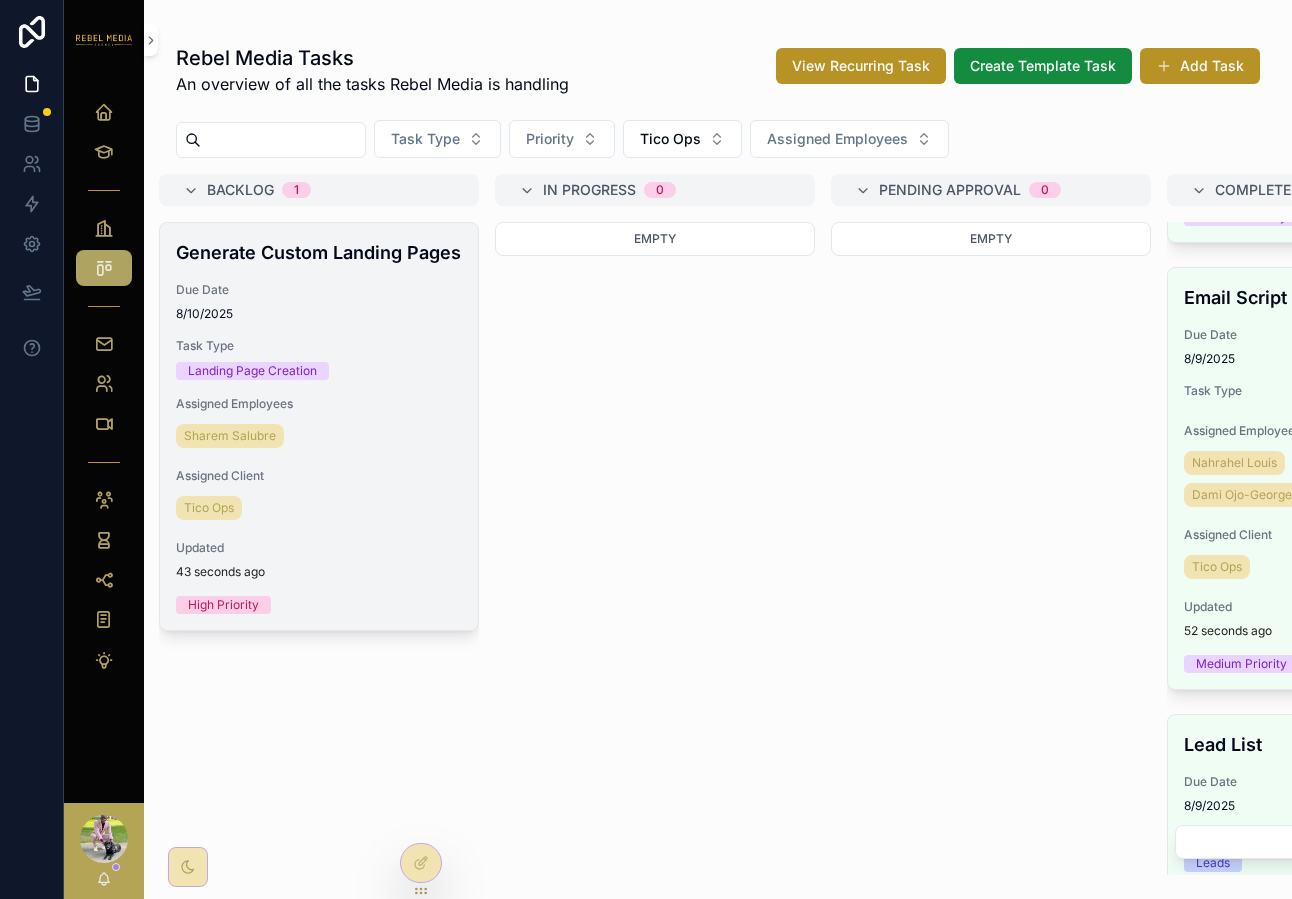 click on "Generate Custom Landing Pages" at bounding box center [319, 252] 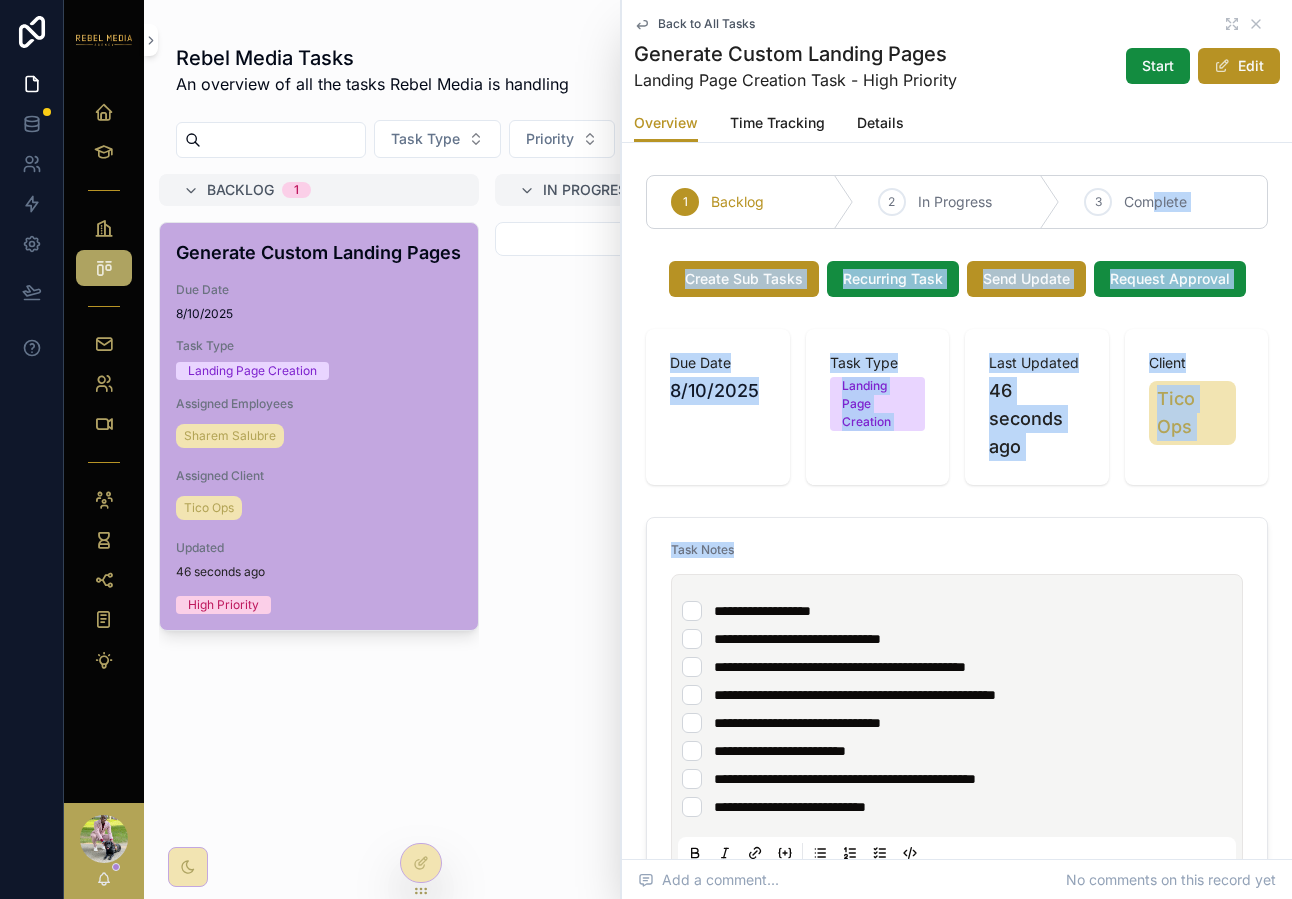 drag, startPoint x: 1153, startPoint y: 211, endPoint x: 698, endPoint y: 728, distance: 688.7046 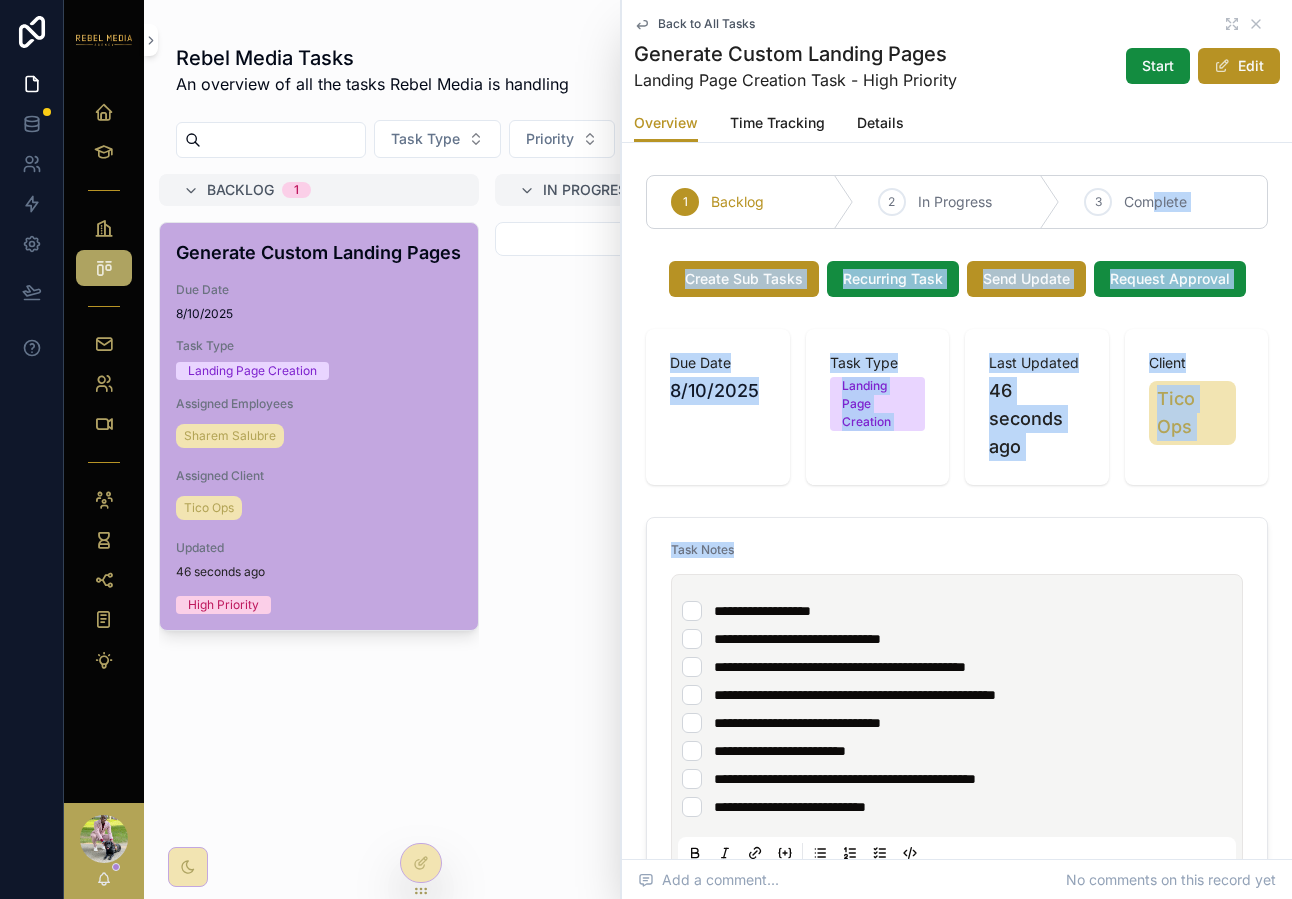 click on "**********" at bounding box center (957, 1126) 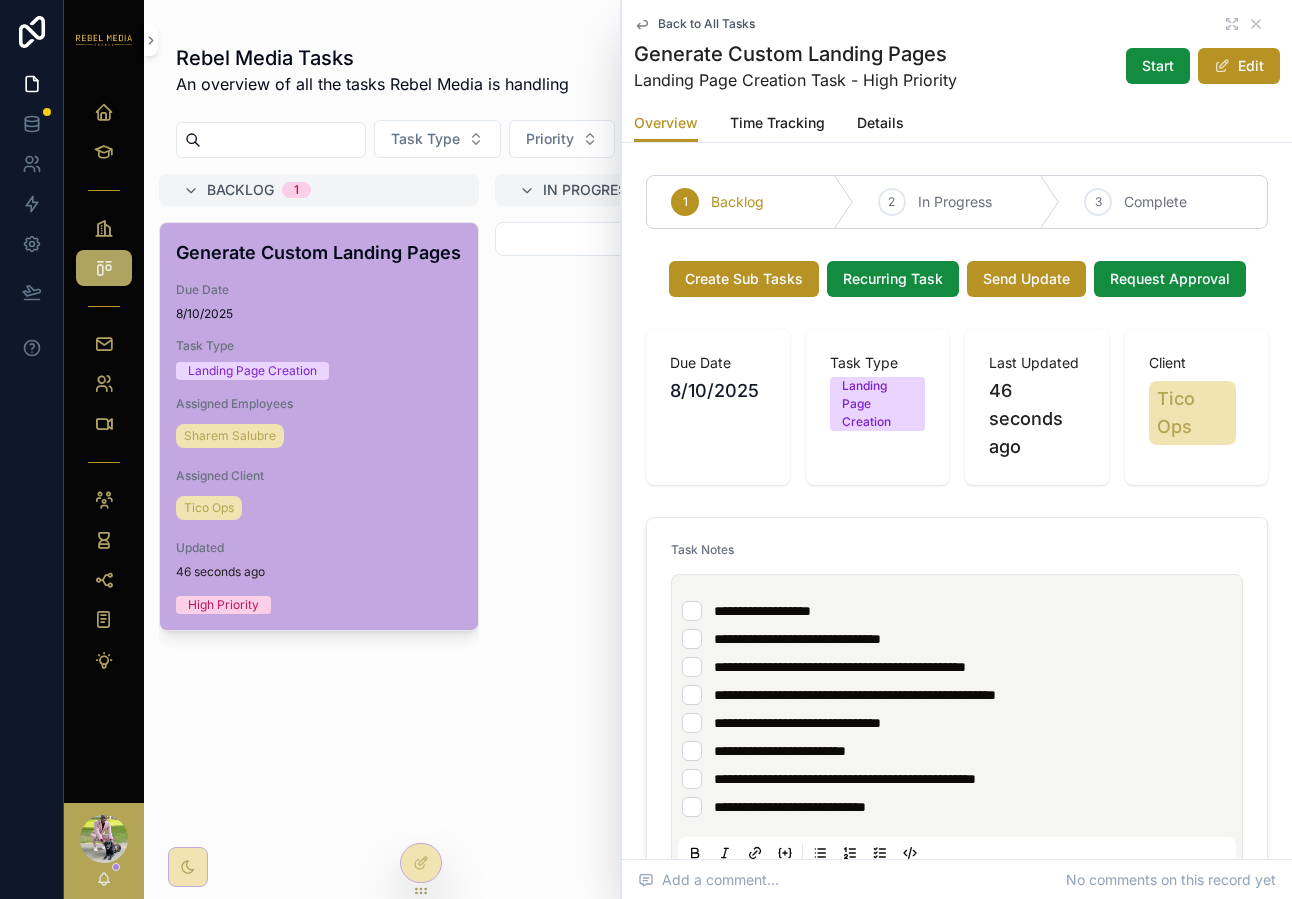 click on "**********" at bounding box center [797, 639] 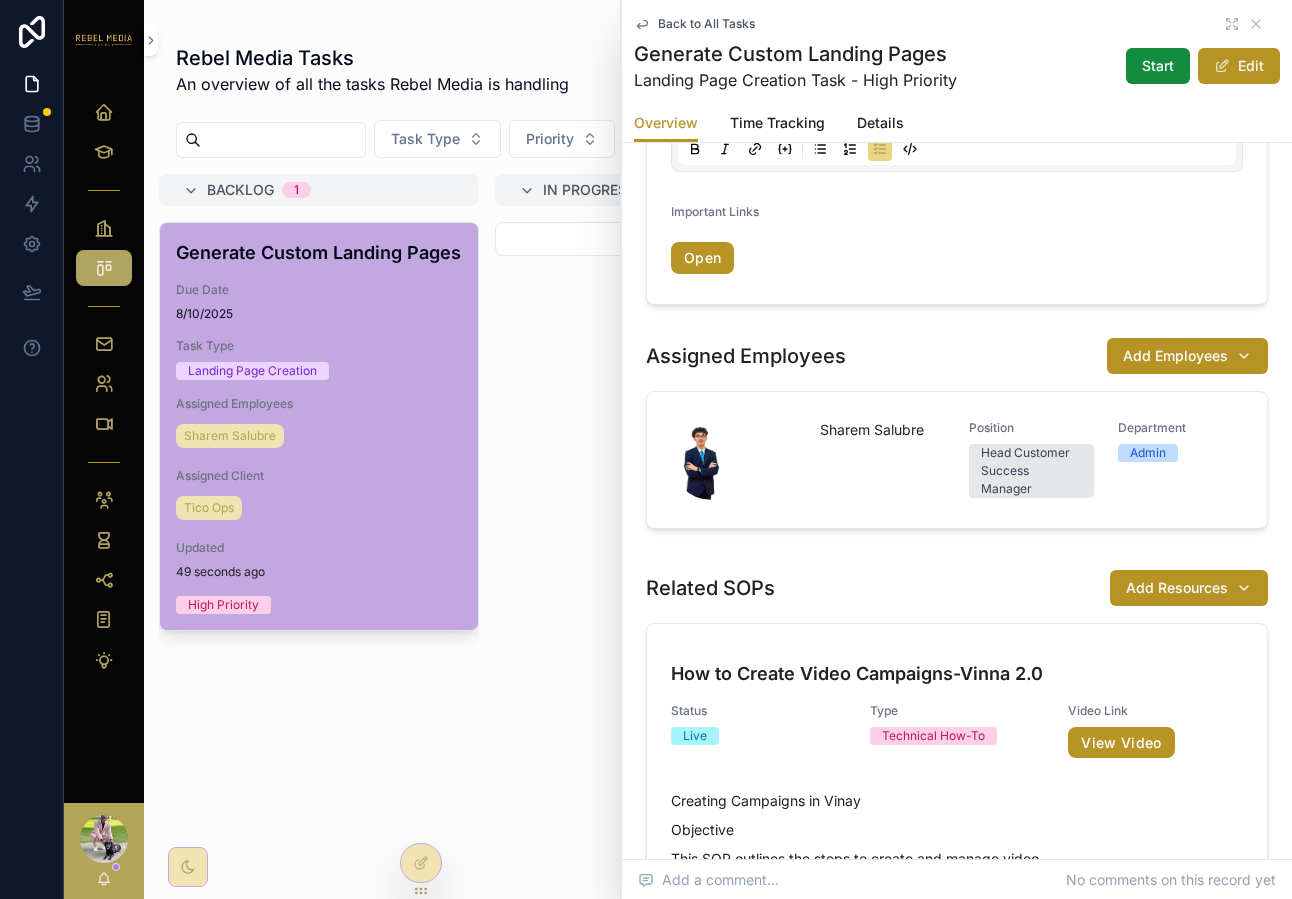 scroll, scrollTop: 914, scrollLeft: 0, axis: vertical 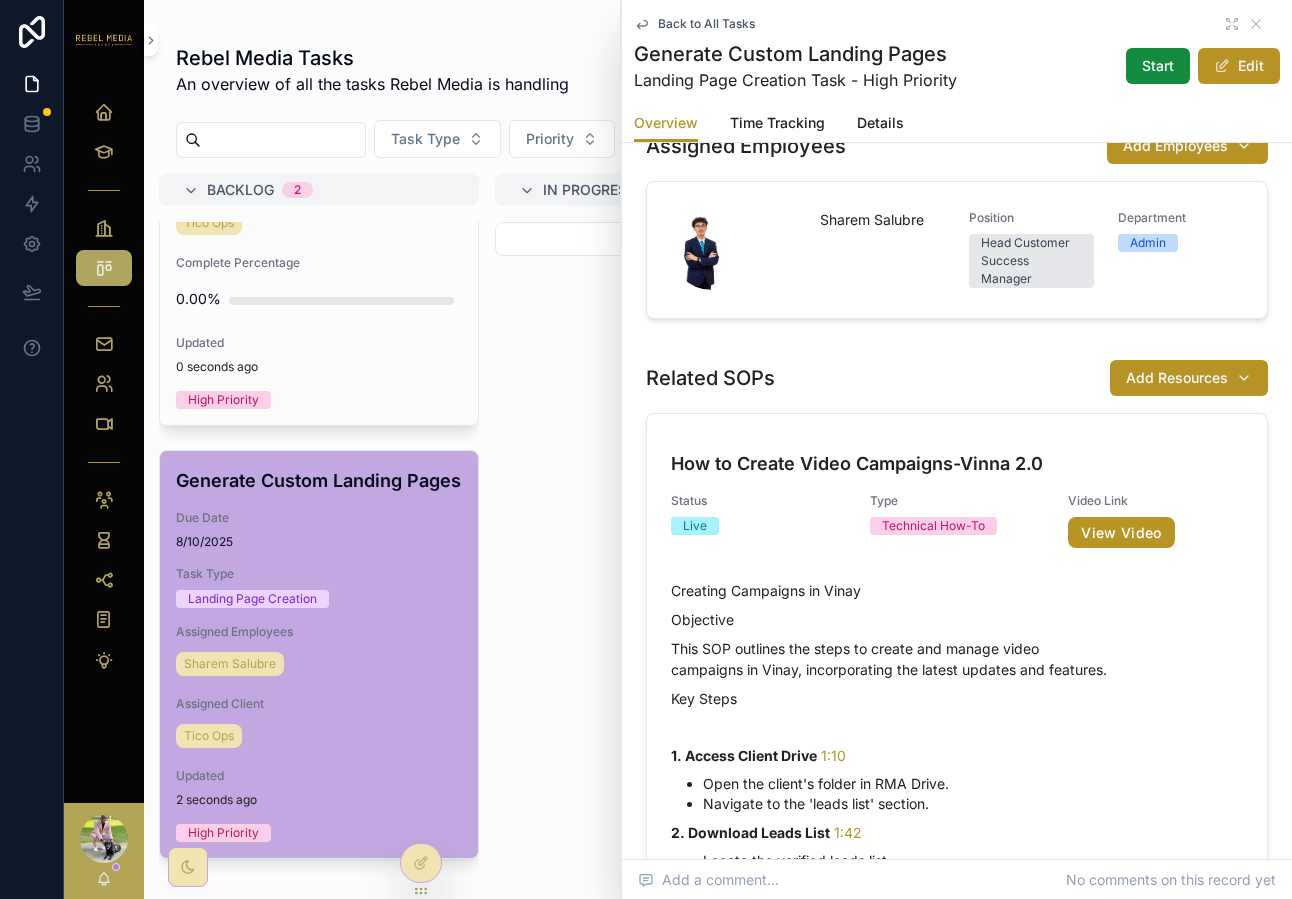 click on "8/10/2025" at bounding box center (319, 542) 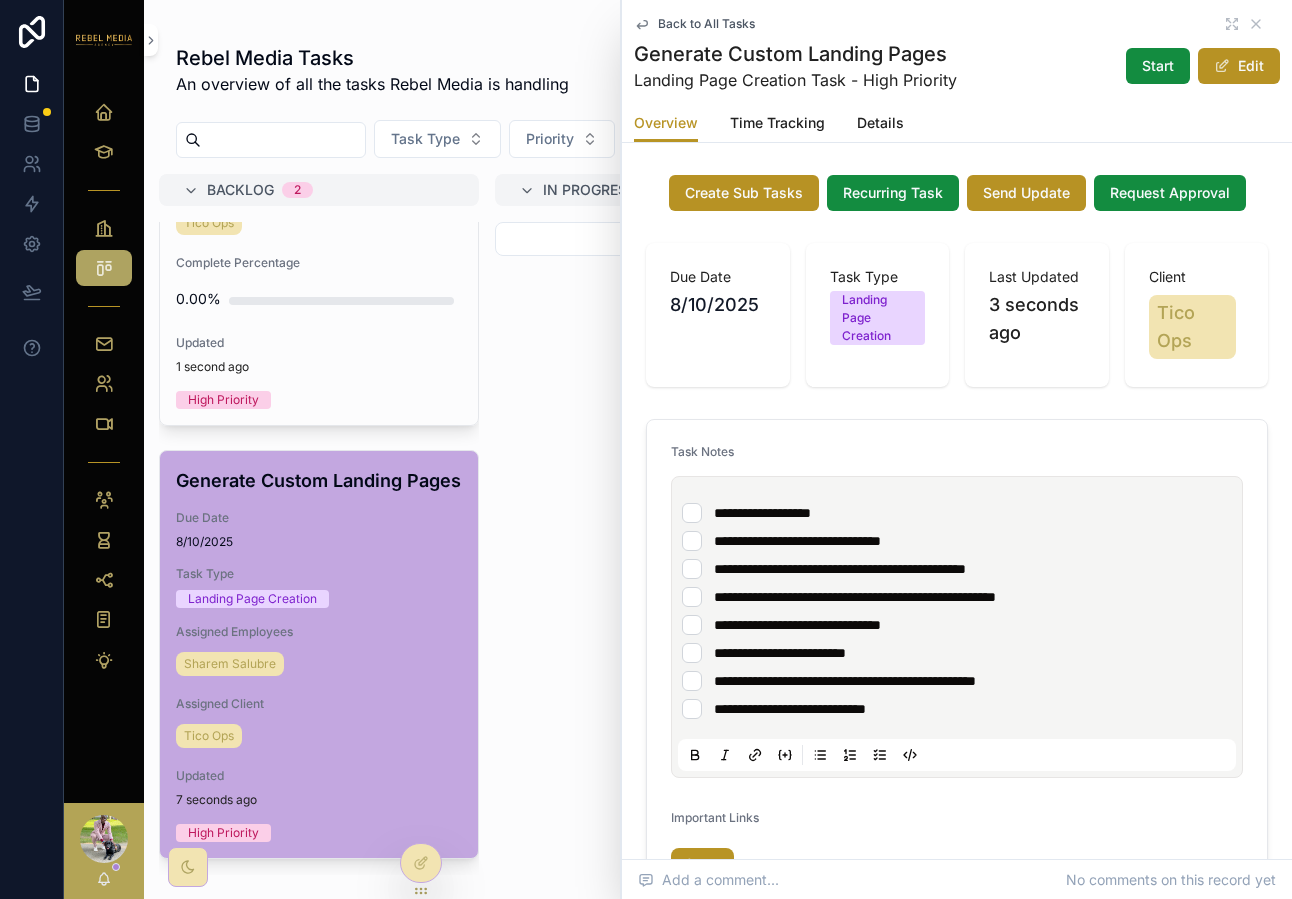 scroll, scrollTop: 103, scrollLeft: 0, axis: vertical 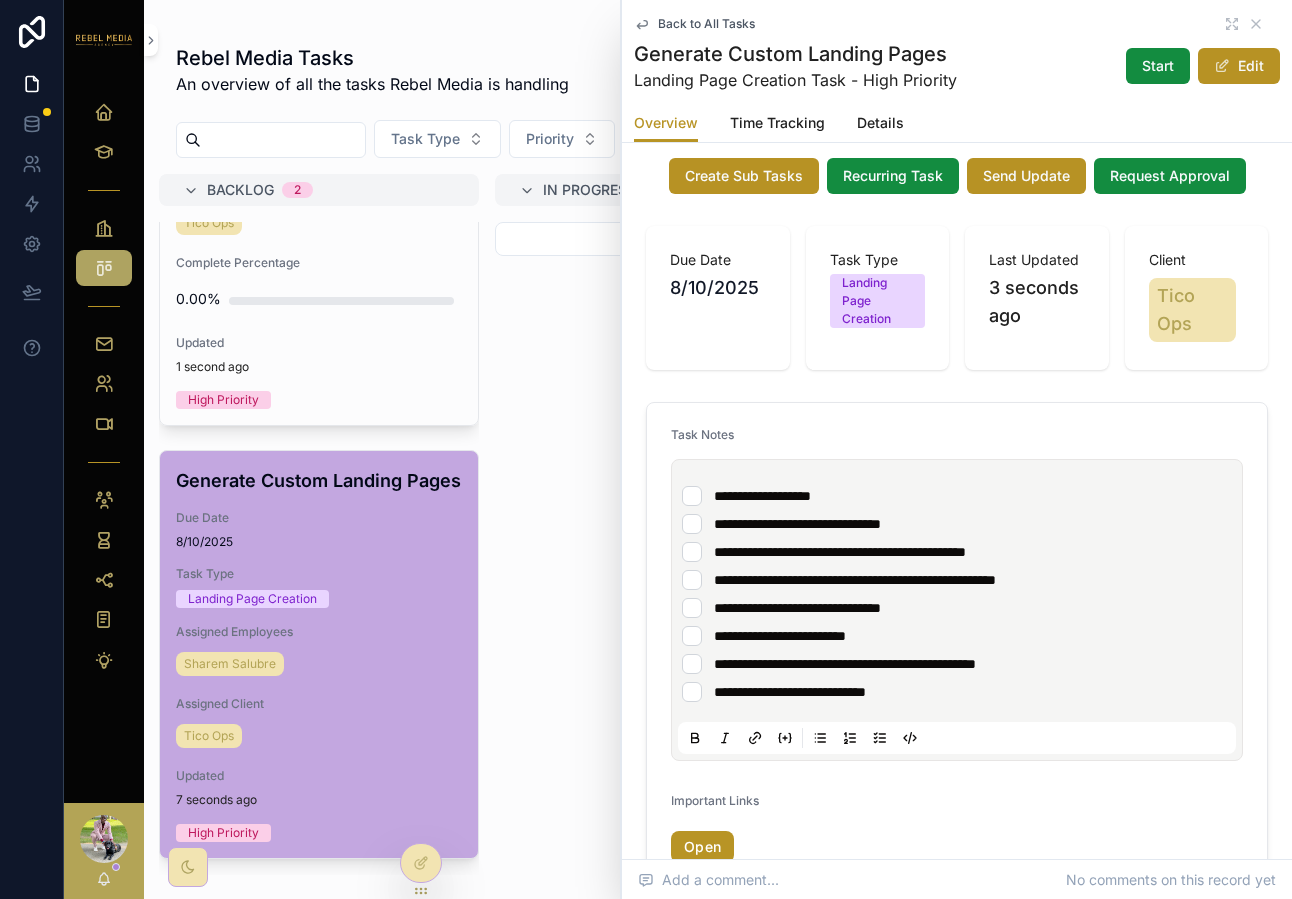 click on "**********" at bounding box center (762, 496) 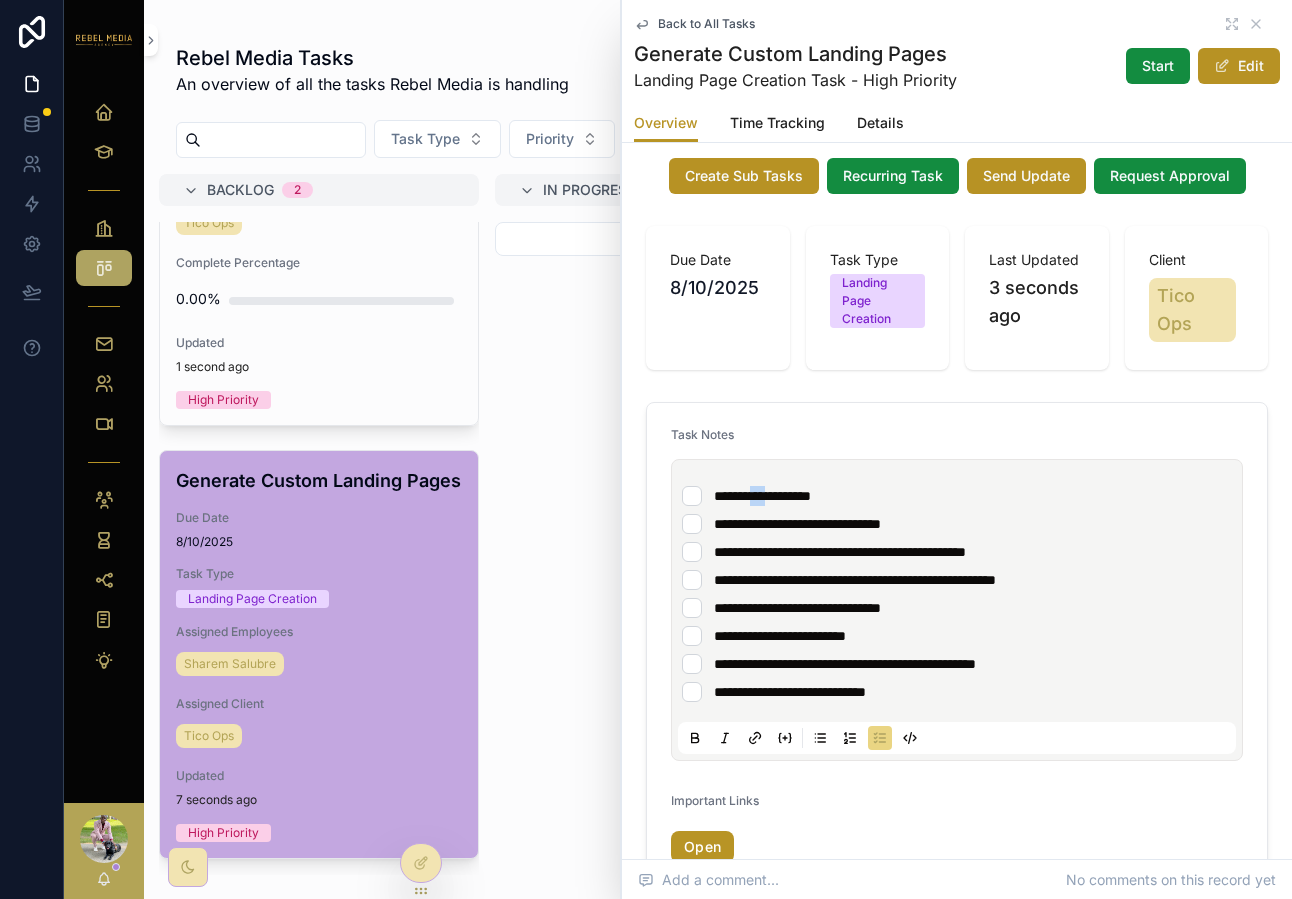 click on "**********" at bounding box center (762, 496) 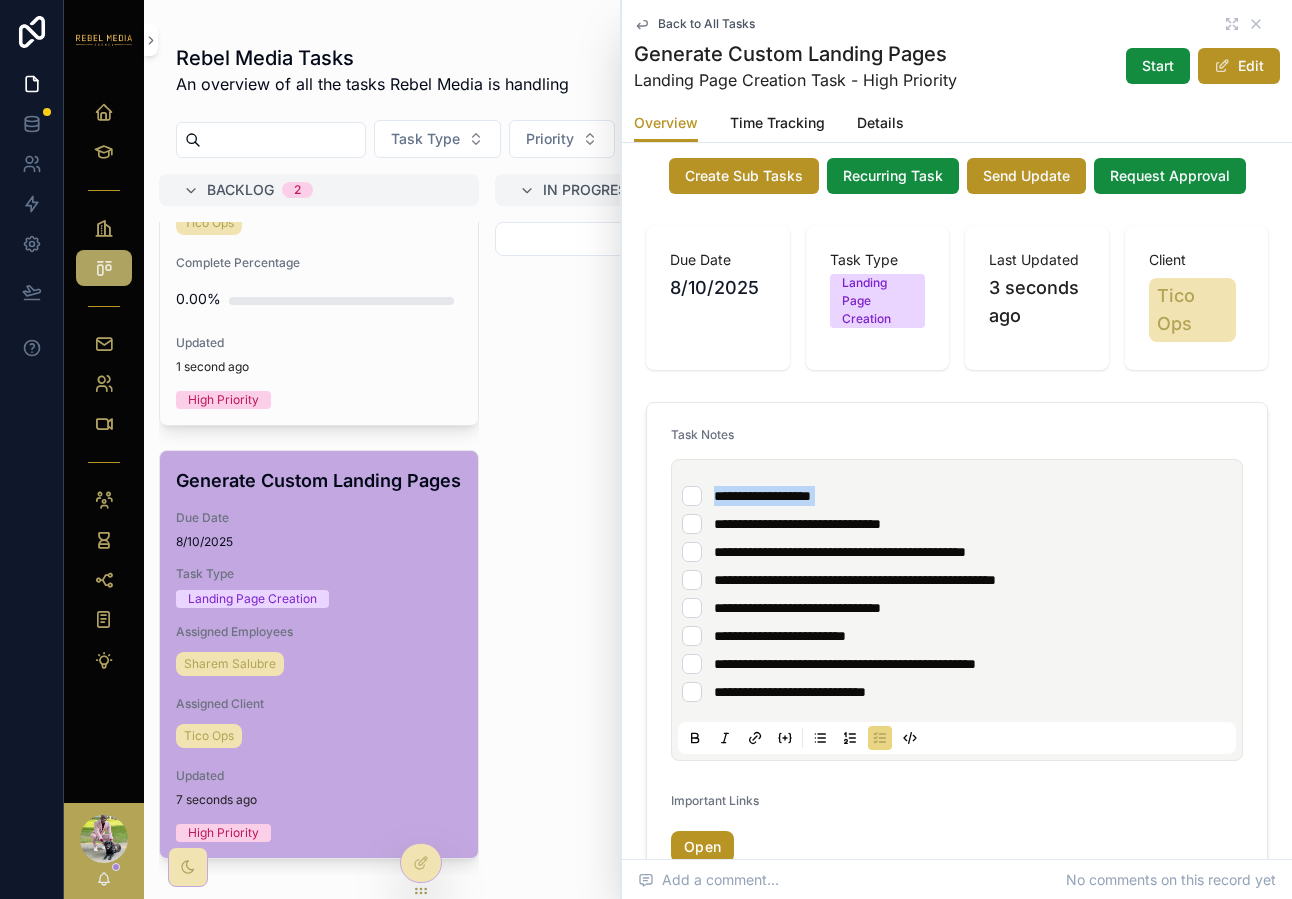 click on "**********" at bounding box center (762, 496) 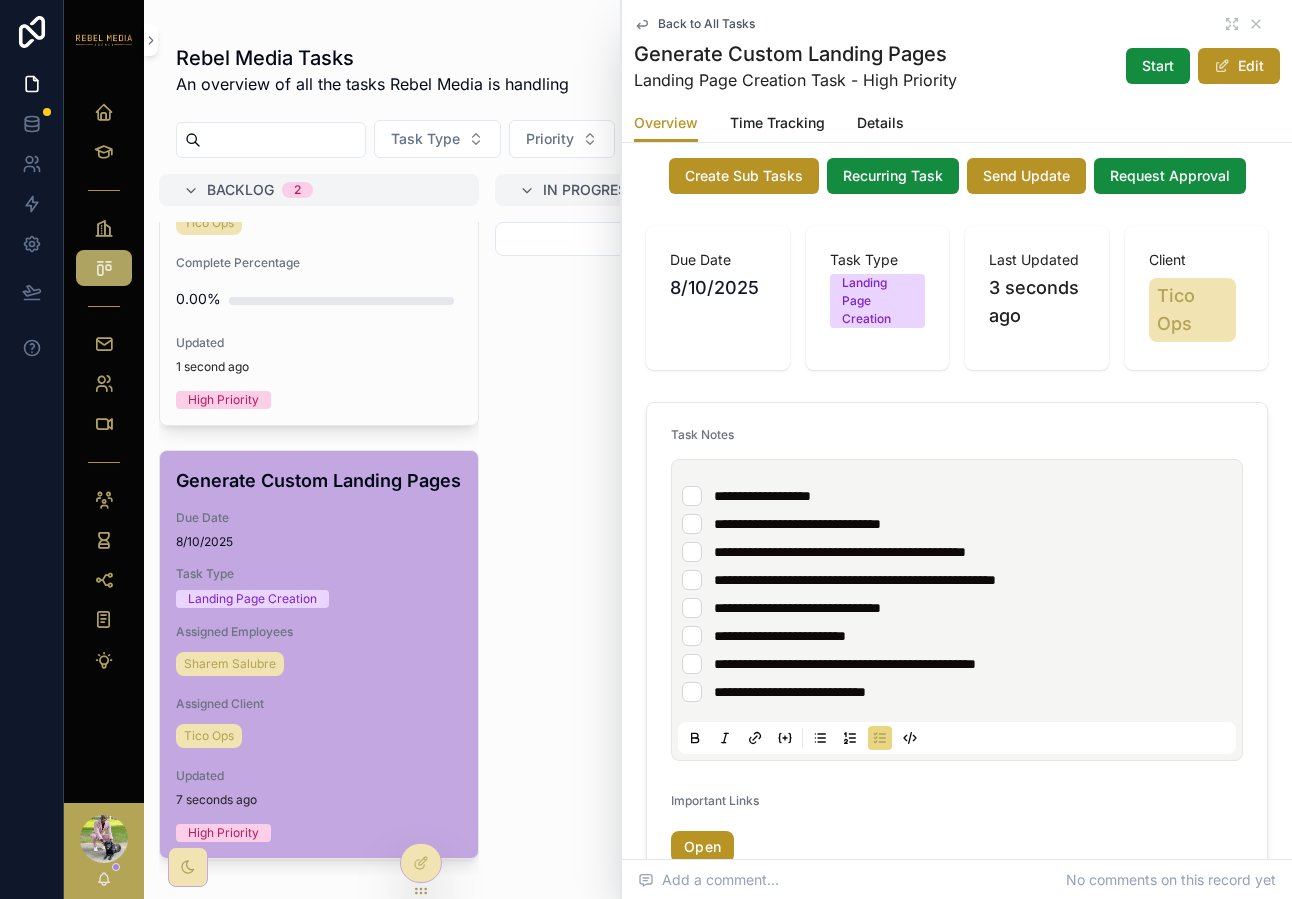 click on "**********" at bounding box center (797, 524) 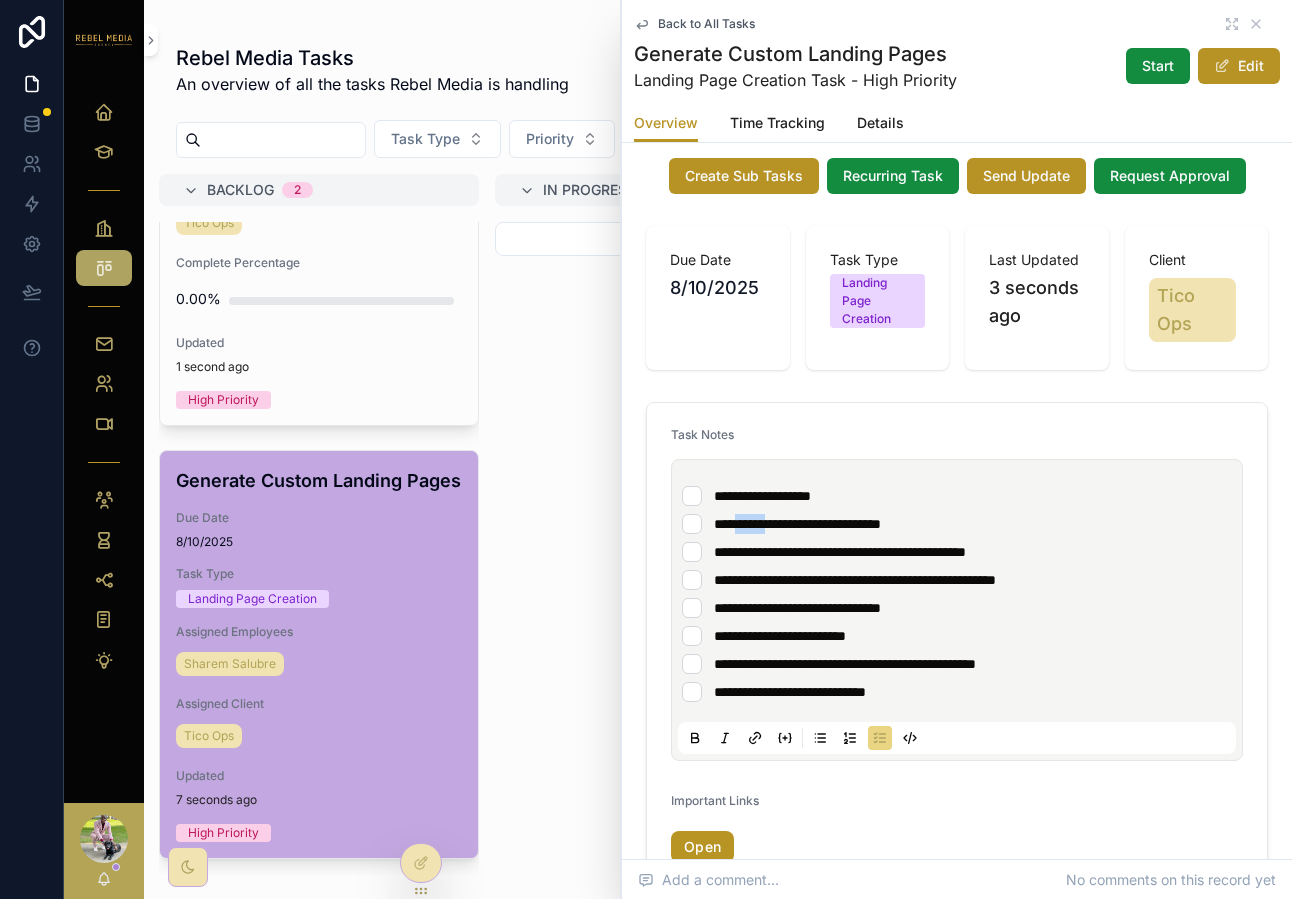 click on "**********" at bounding box center (797, 524) 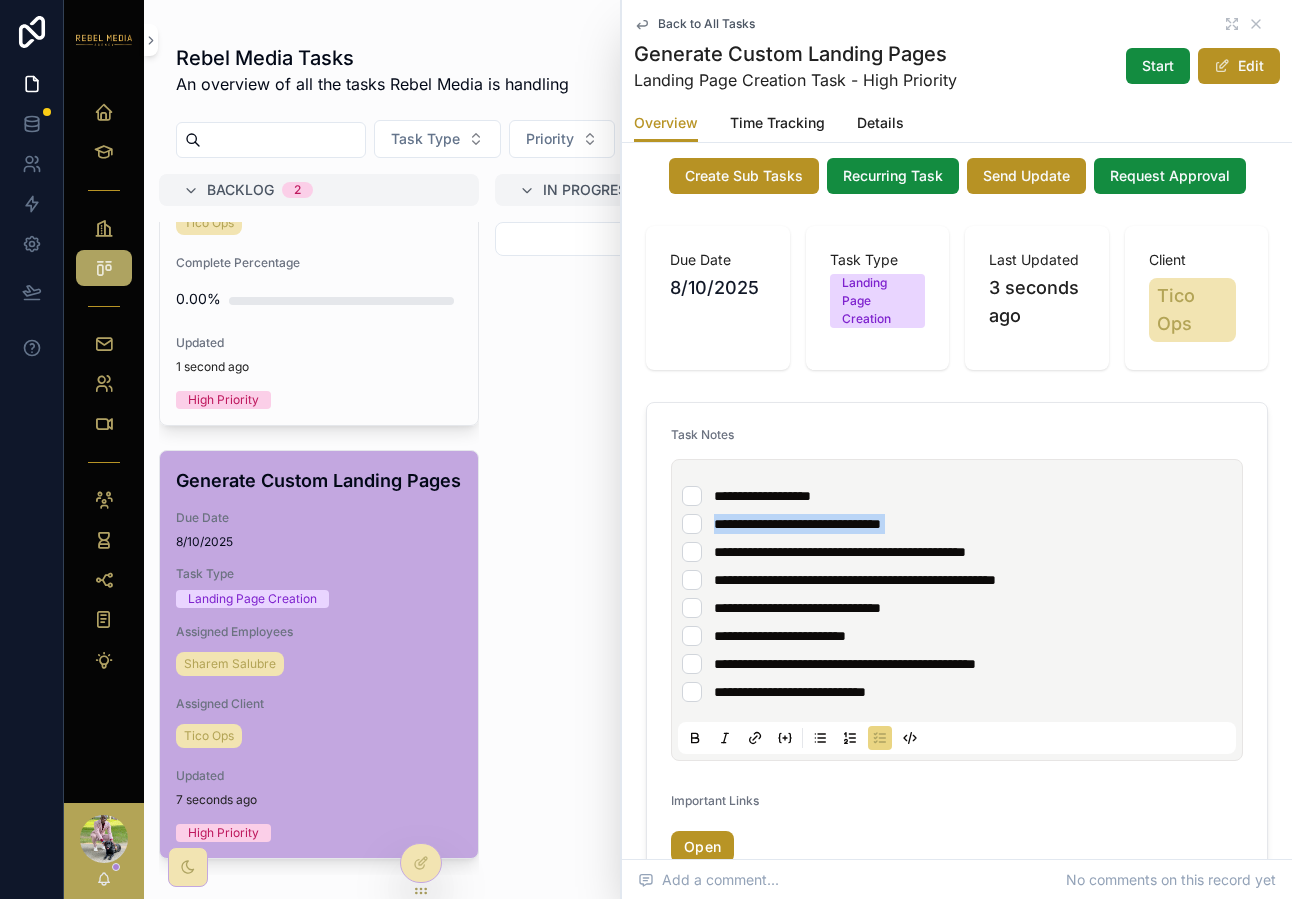 click on "**********" at bounding box center [797, 524] 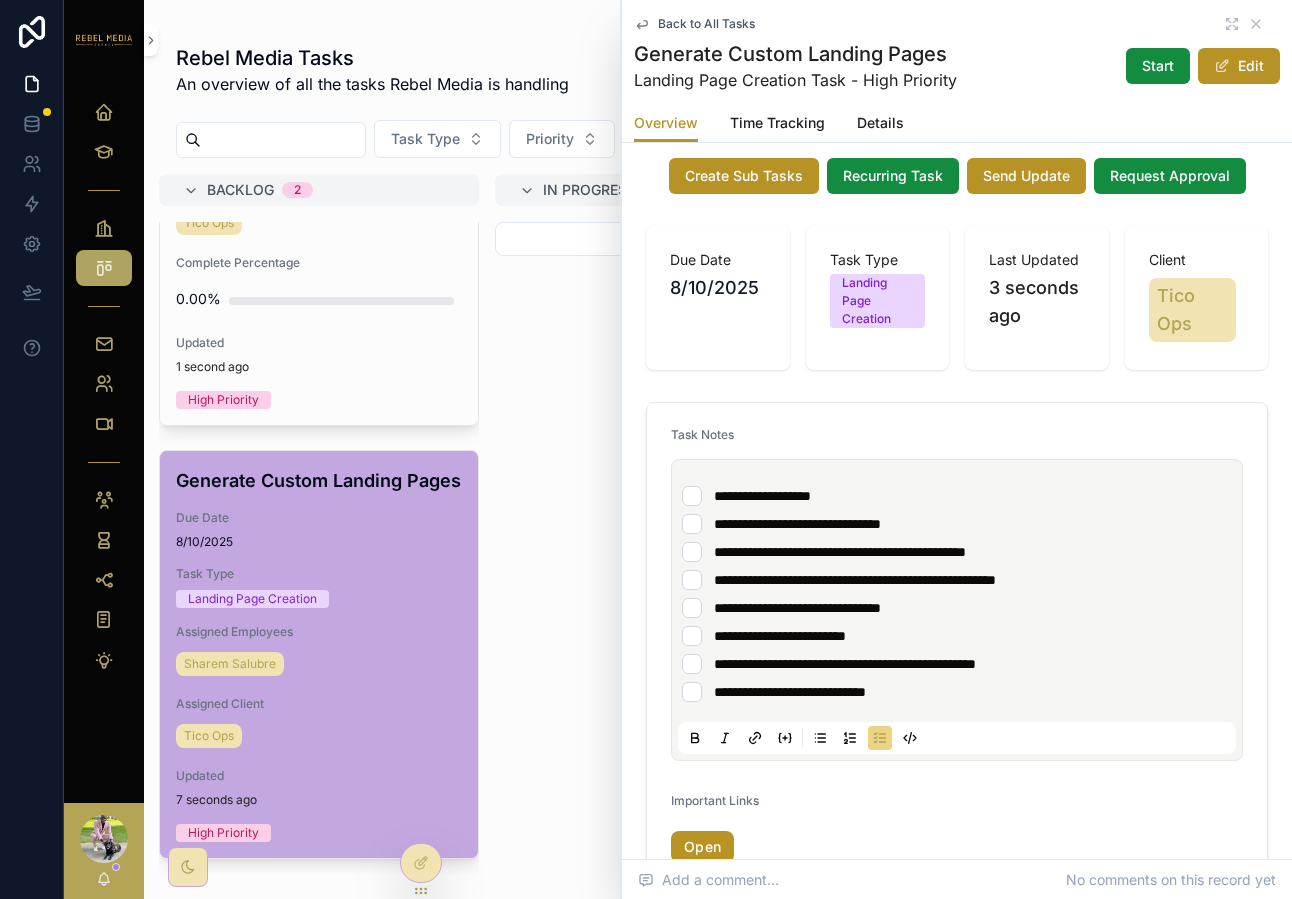 click on "**********" at bounding box center [840, 552] 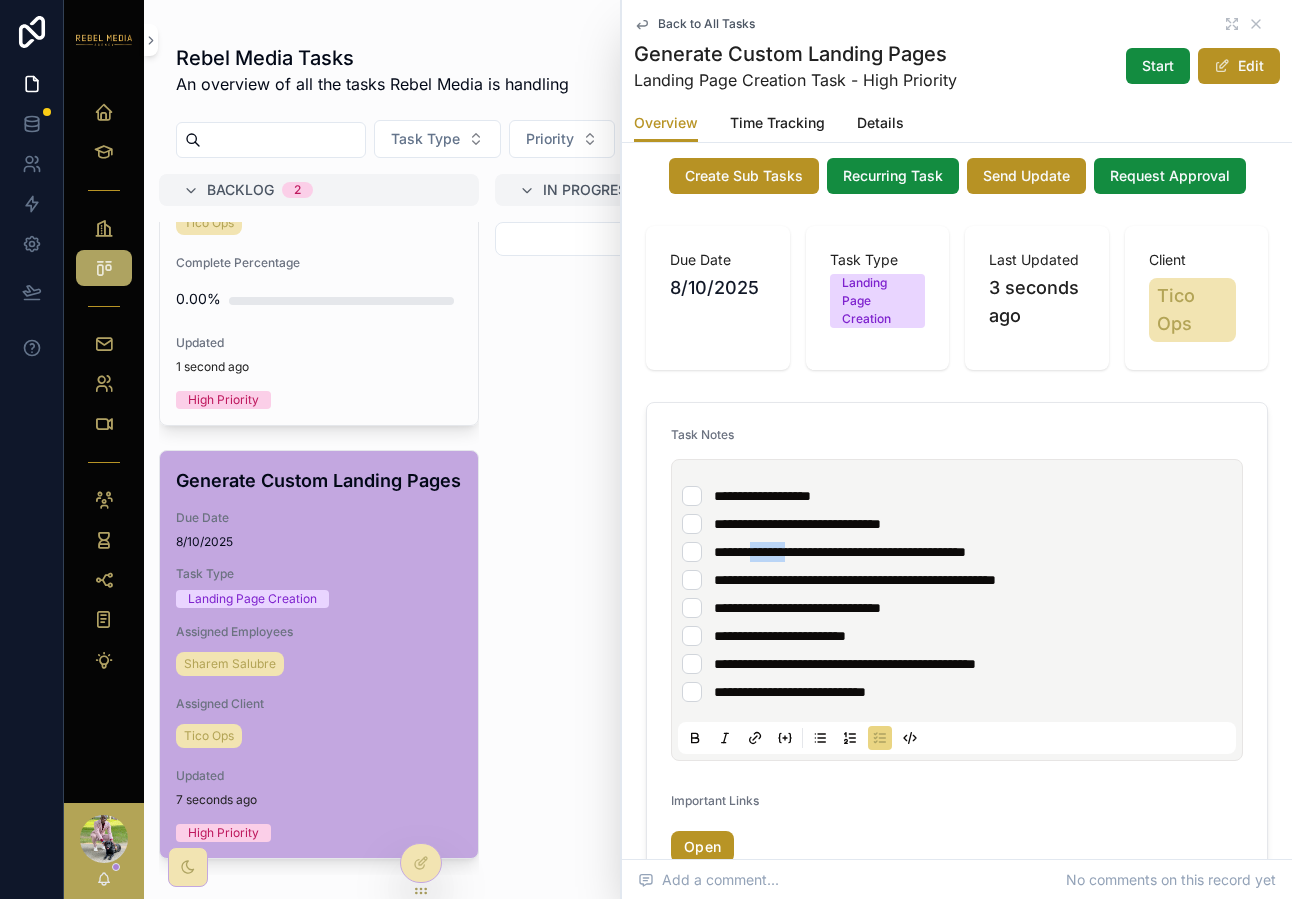click on "**********" at bounding box center (840, 552) 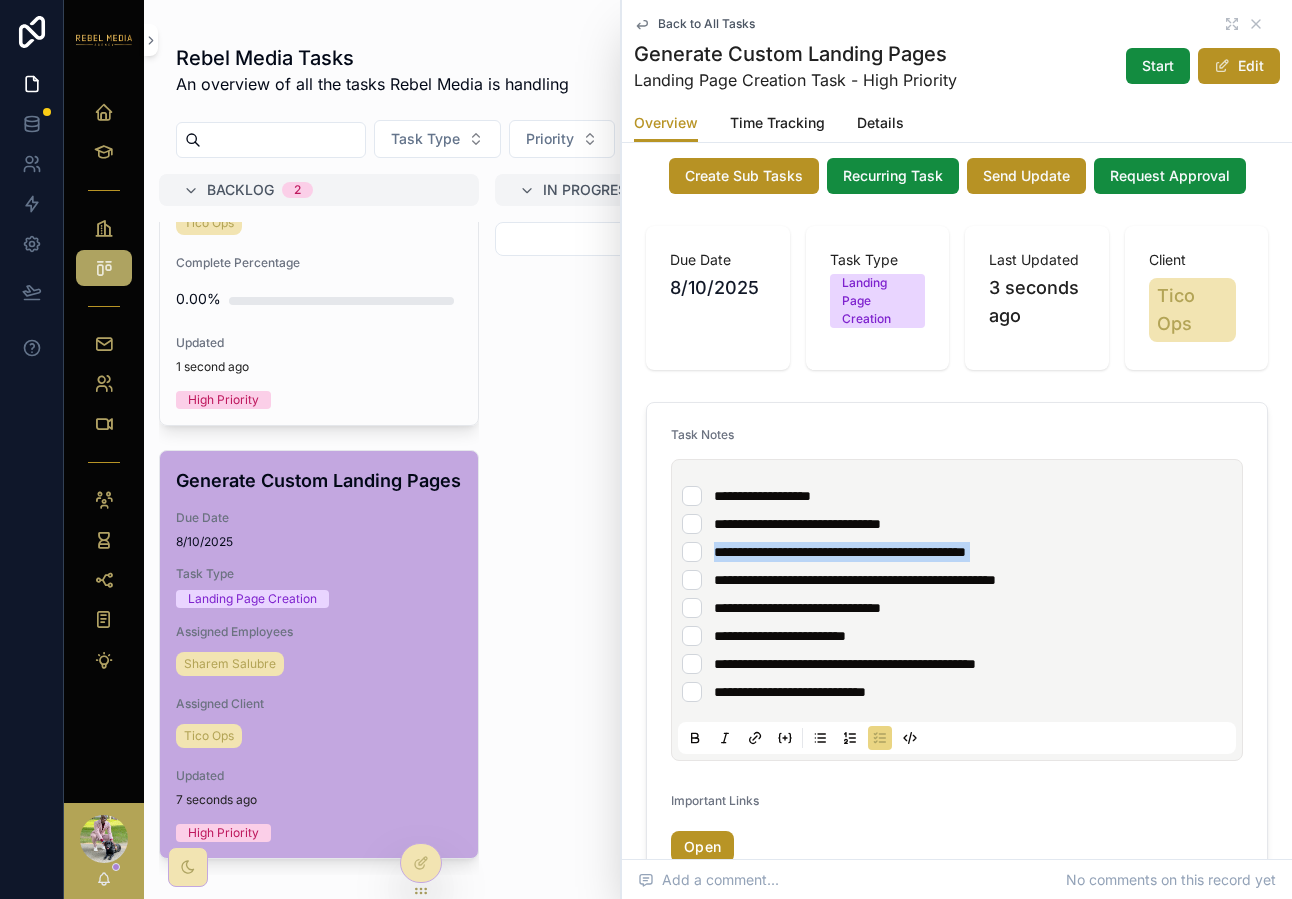click on "**********" at bounding box center (840, 552) 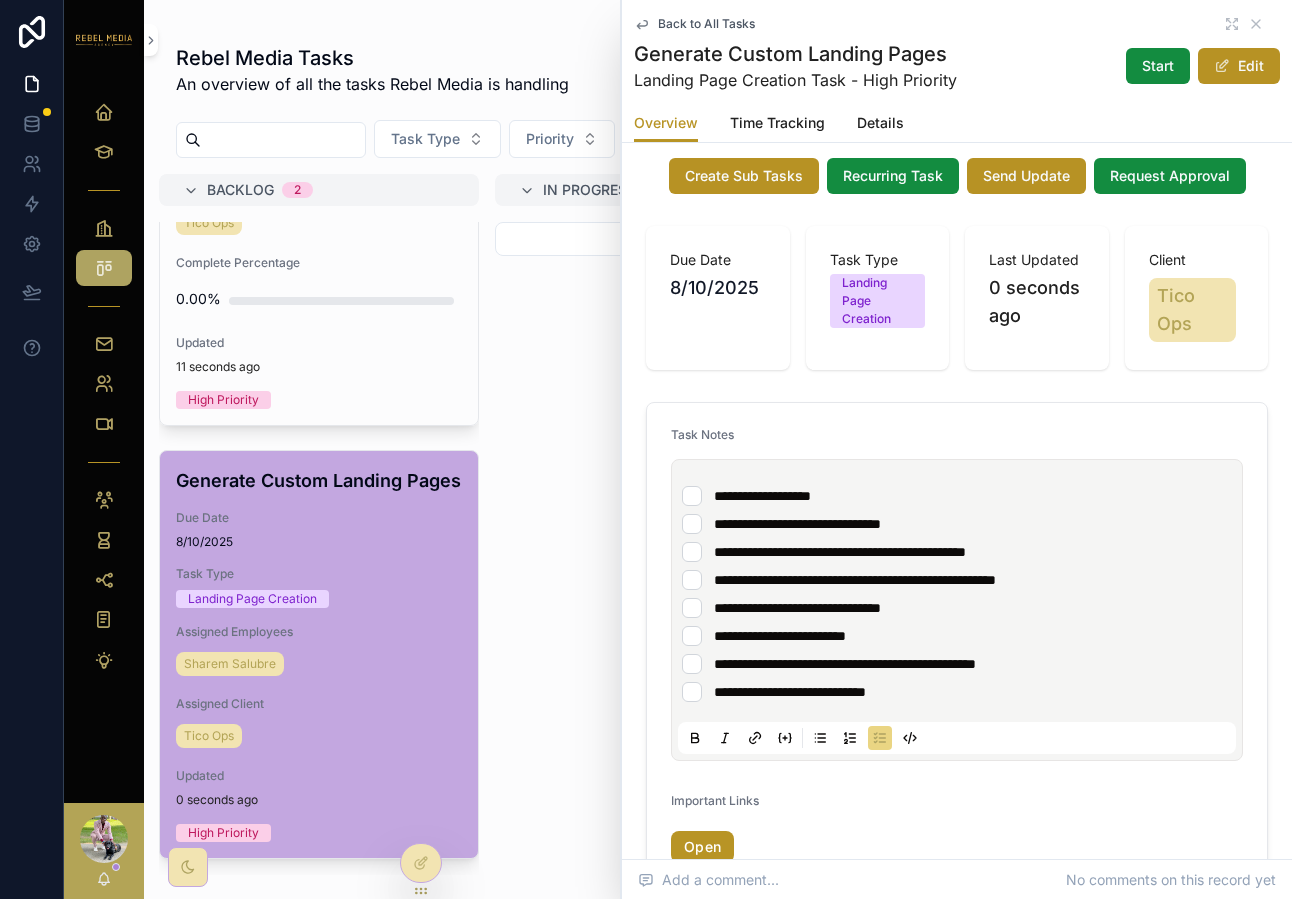click on "**********" at bounding box center [855, 580] 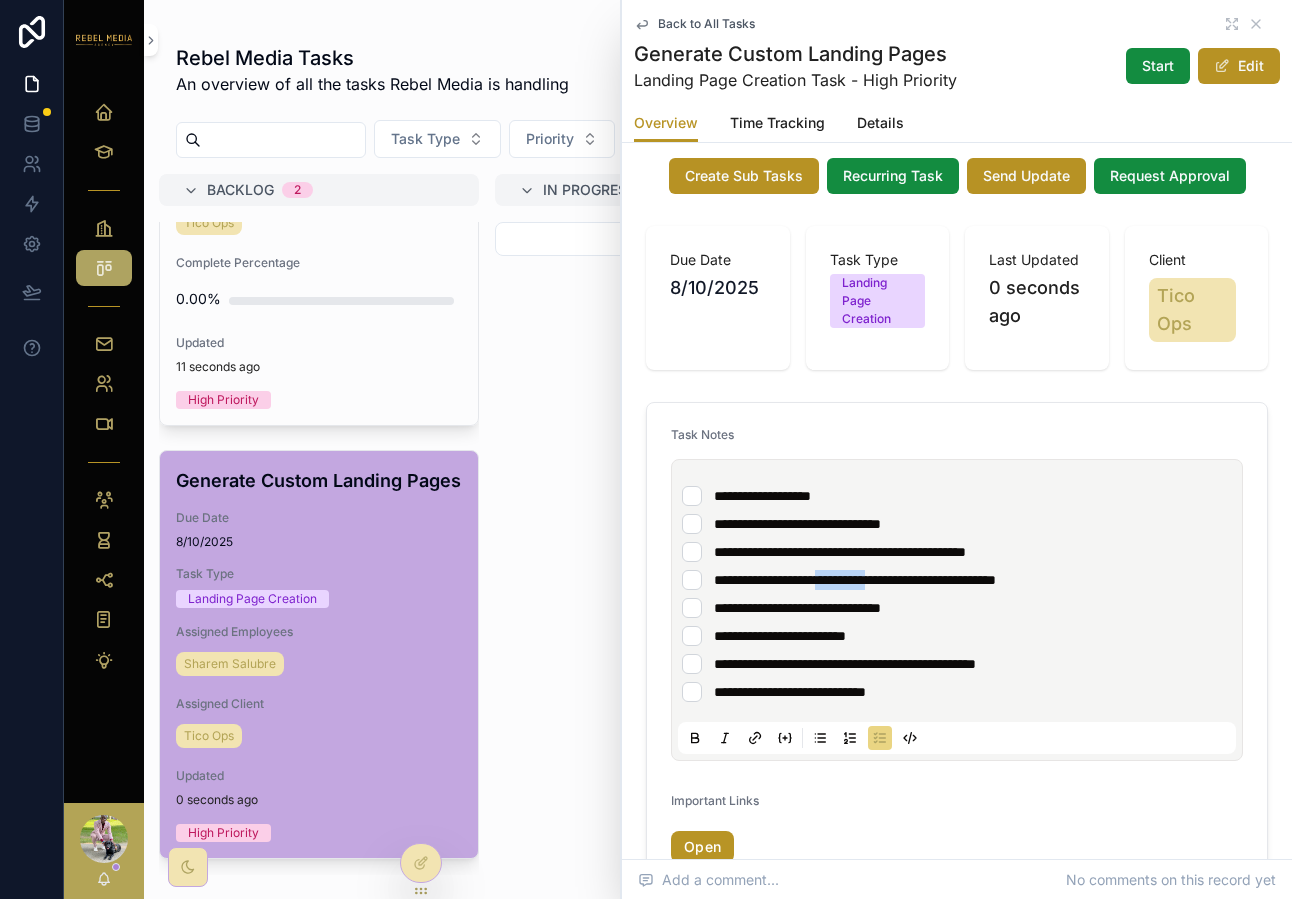 click on "**********" at bounding box center [855, 580] 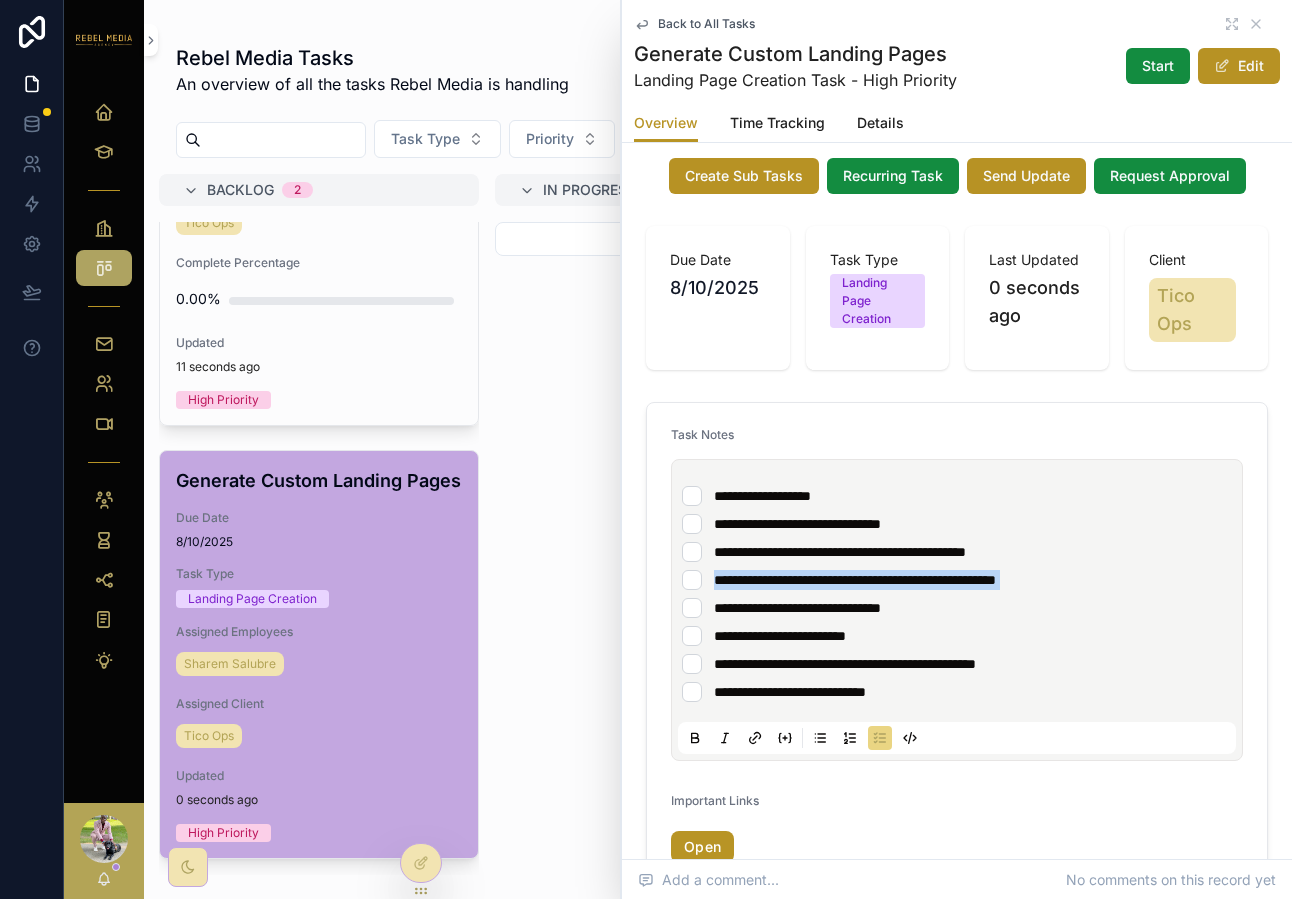 click on "**********" at bounding box center [855, 580] 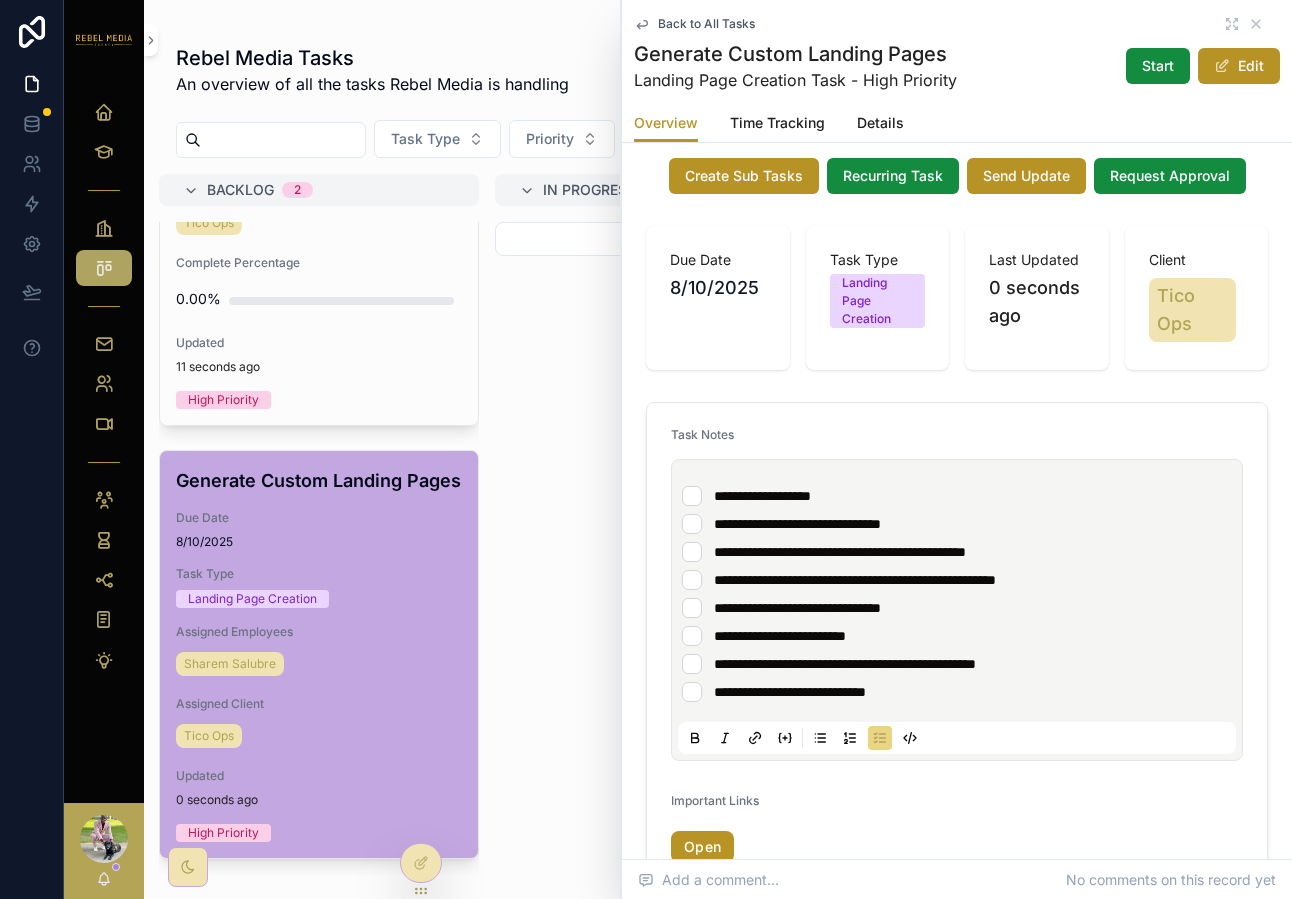 click on "**********" at bounding box center [797, 608] 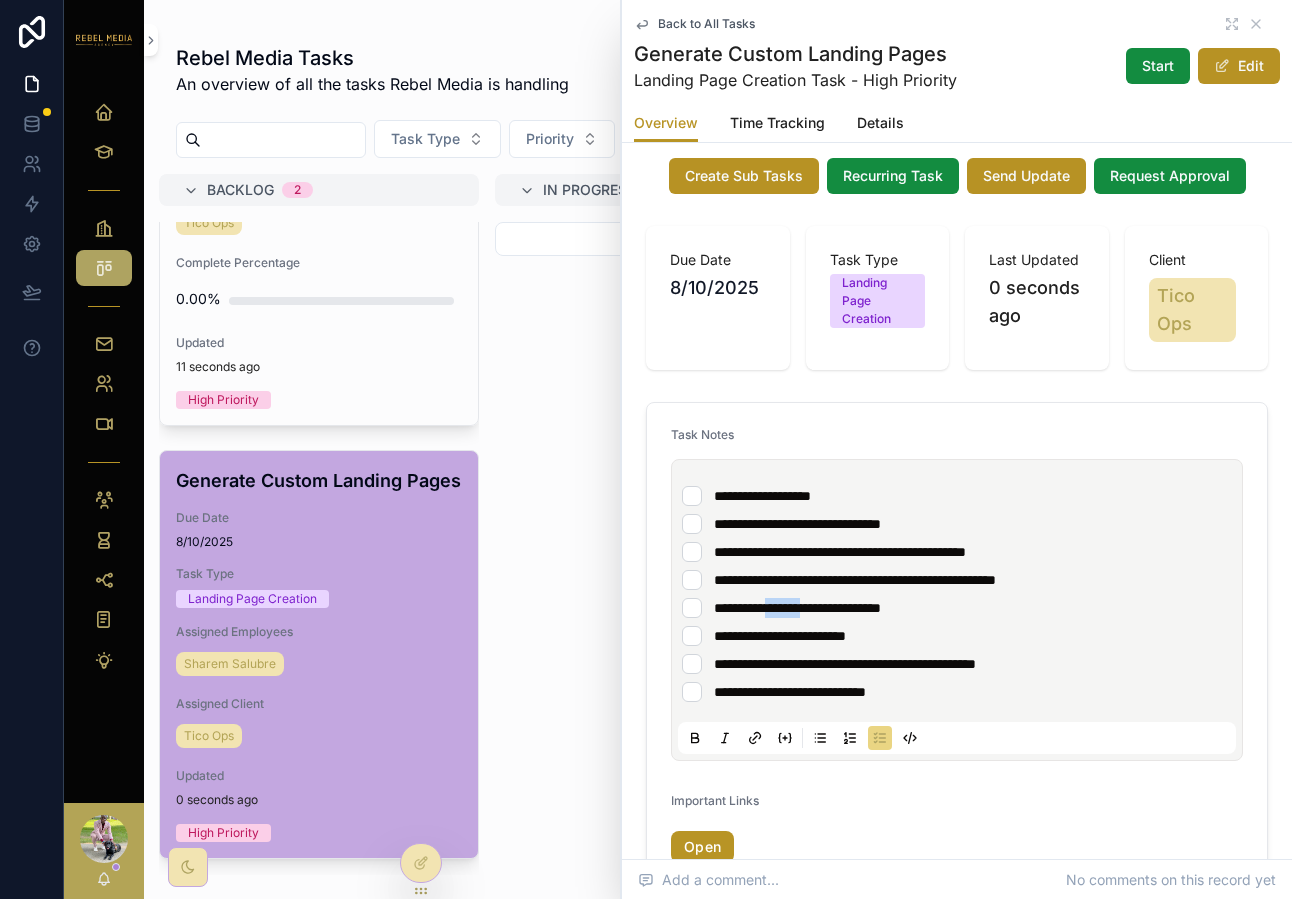 click on "**********" at bounding box center [797, 608] 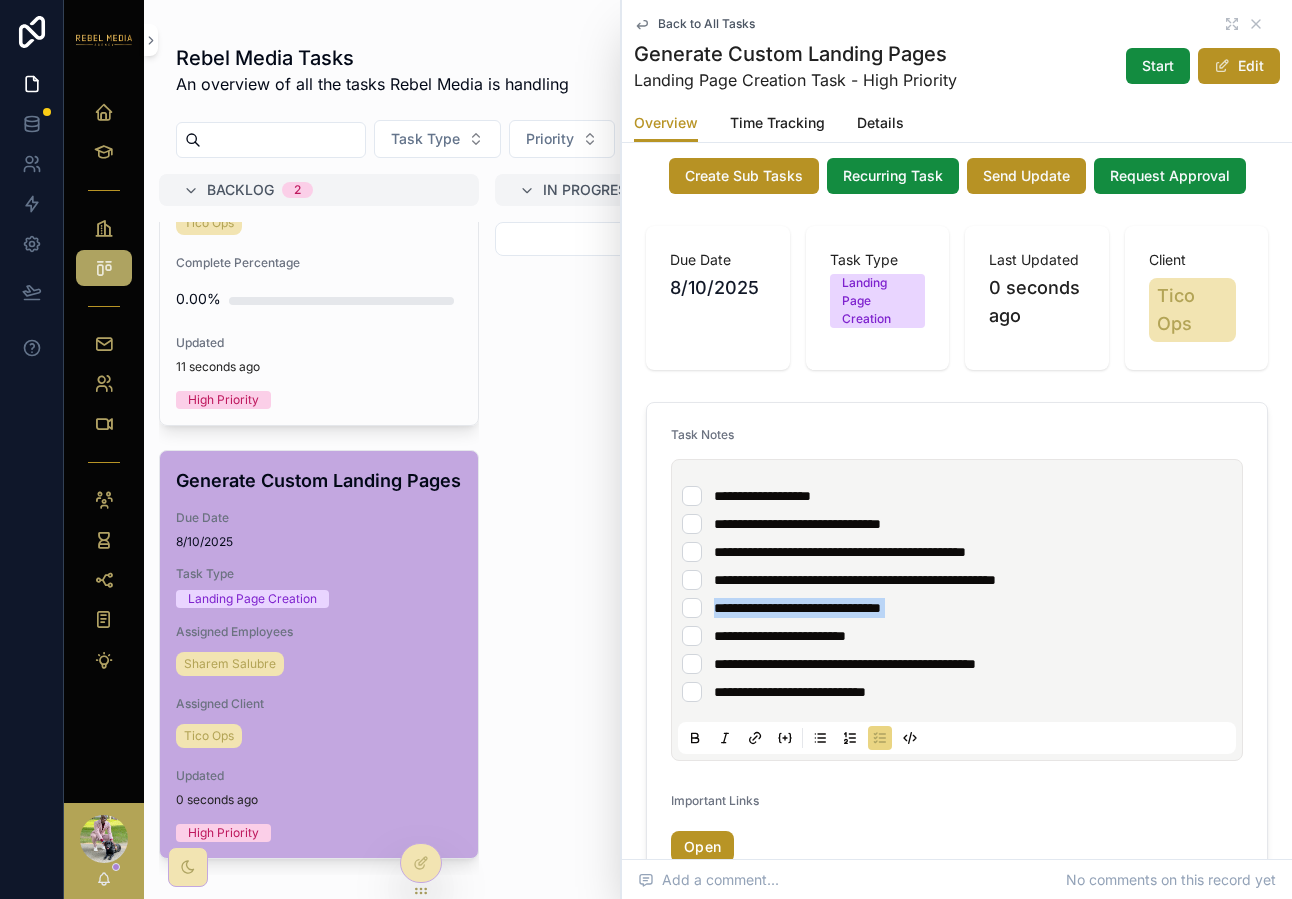 click on "**********" at bounding box center (797, 608) 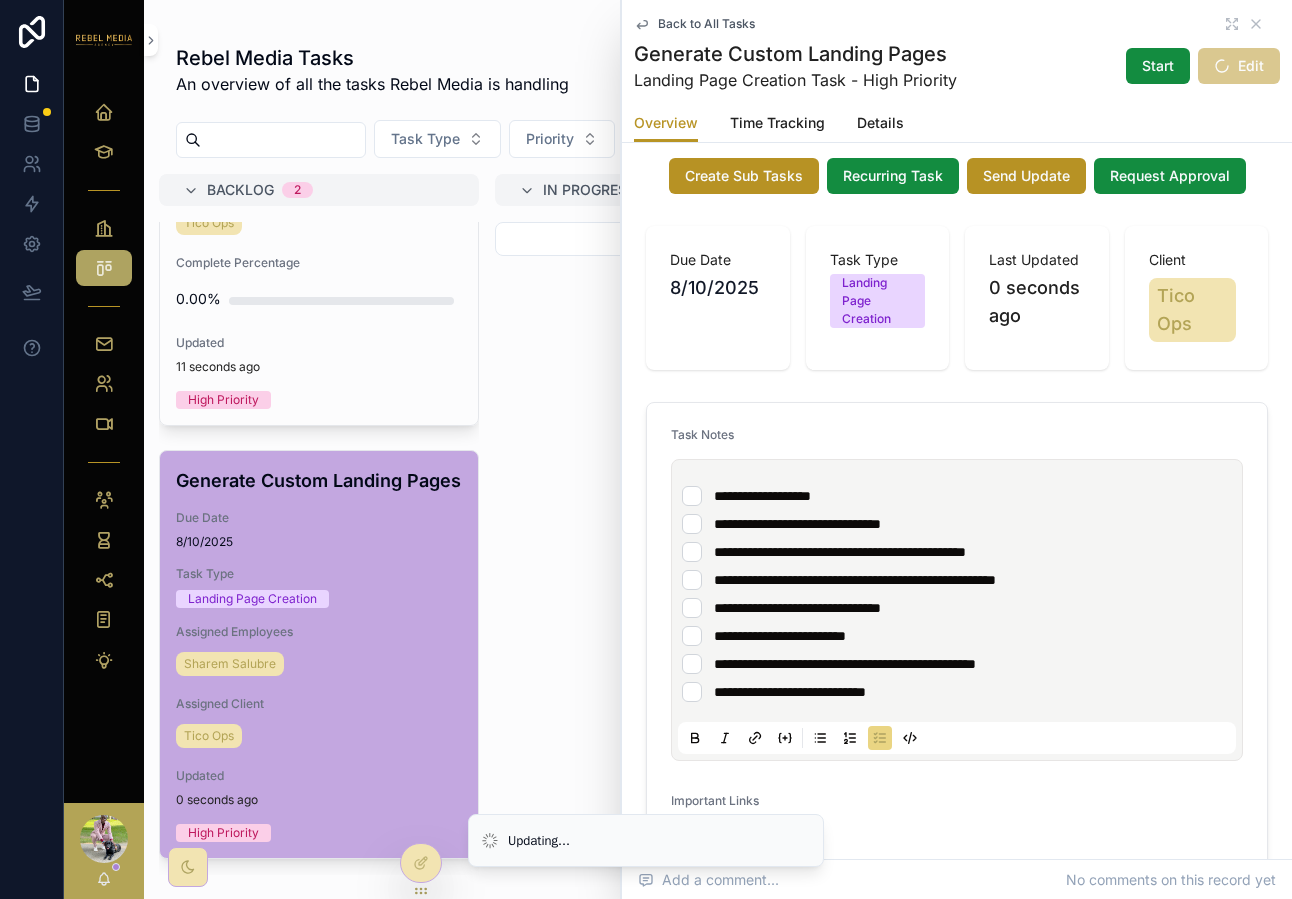 click on "**********" at bounding box center (780, 636) 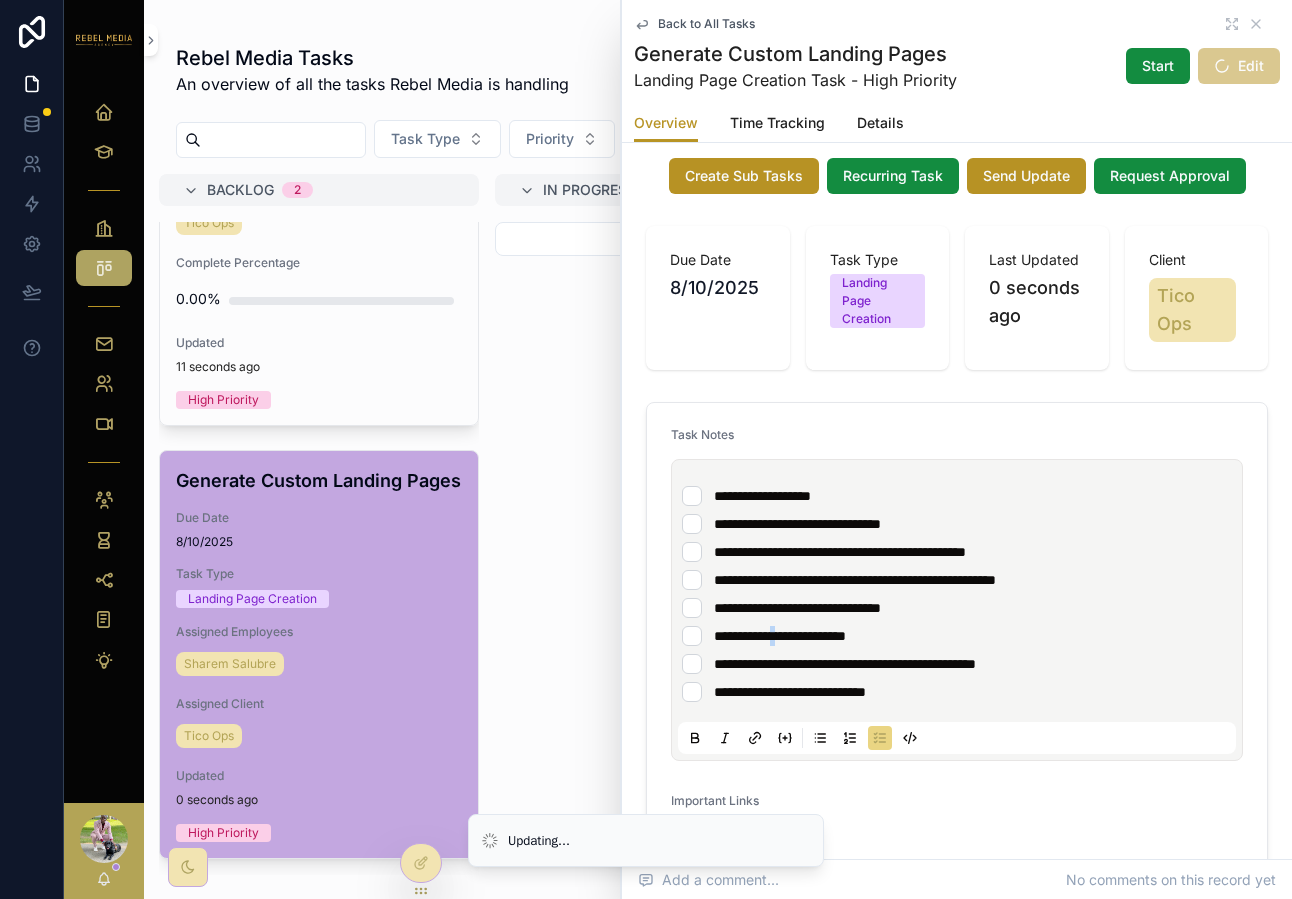click on "**********" at bounding box center (780, 636) 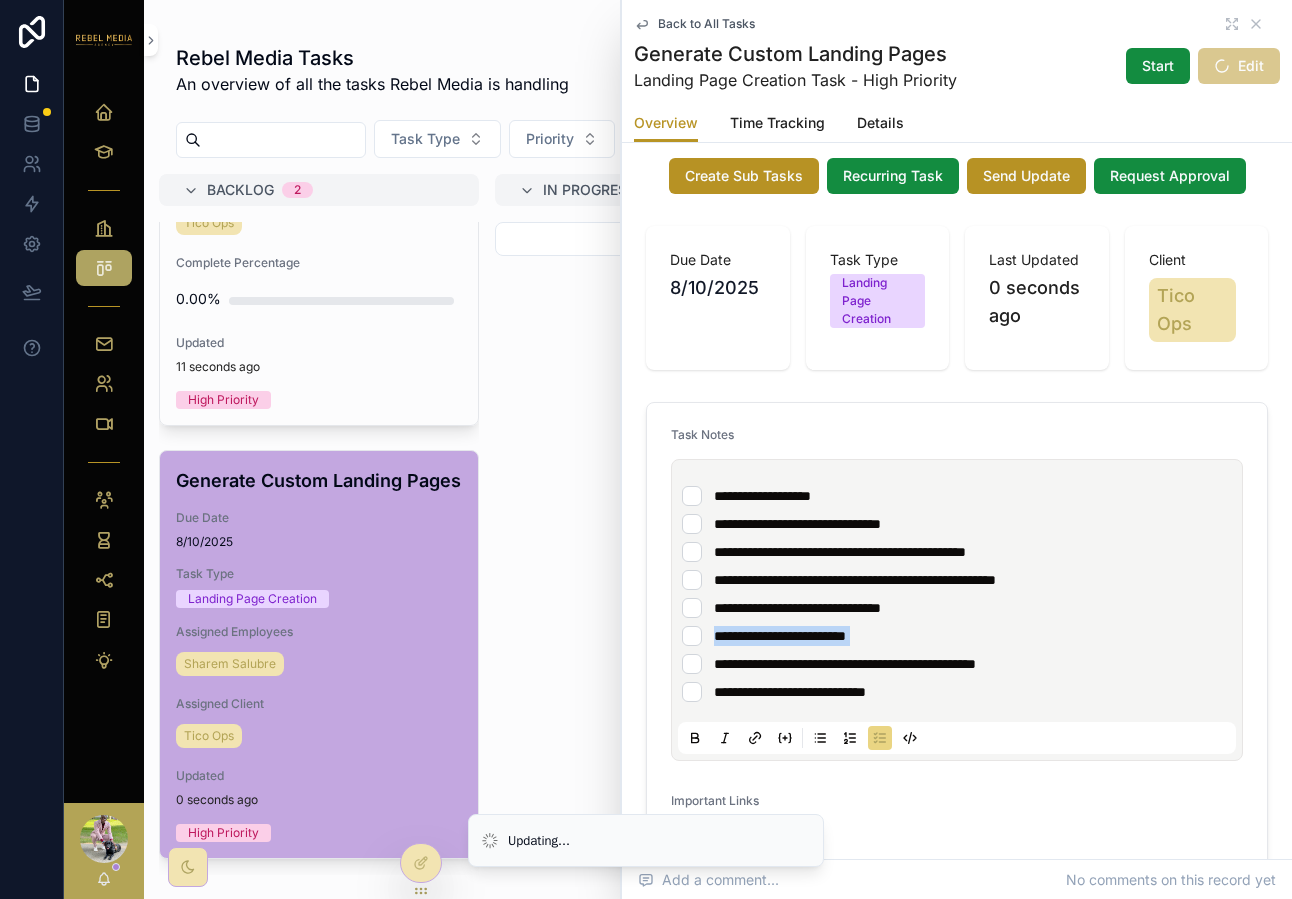 click on "**********" at bounding box center (780, 636) 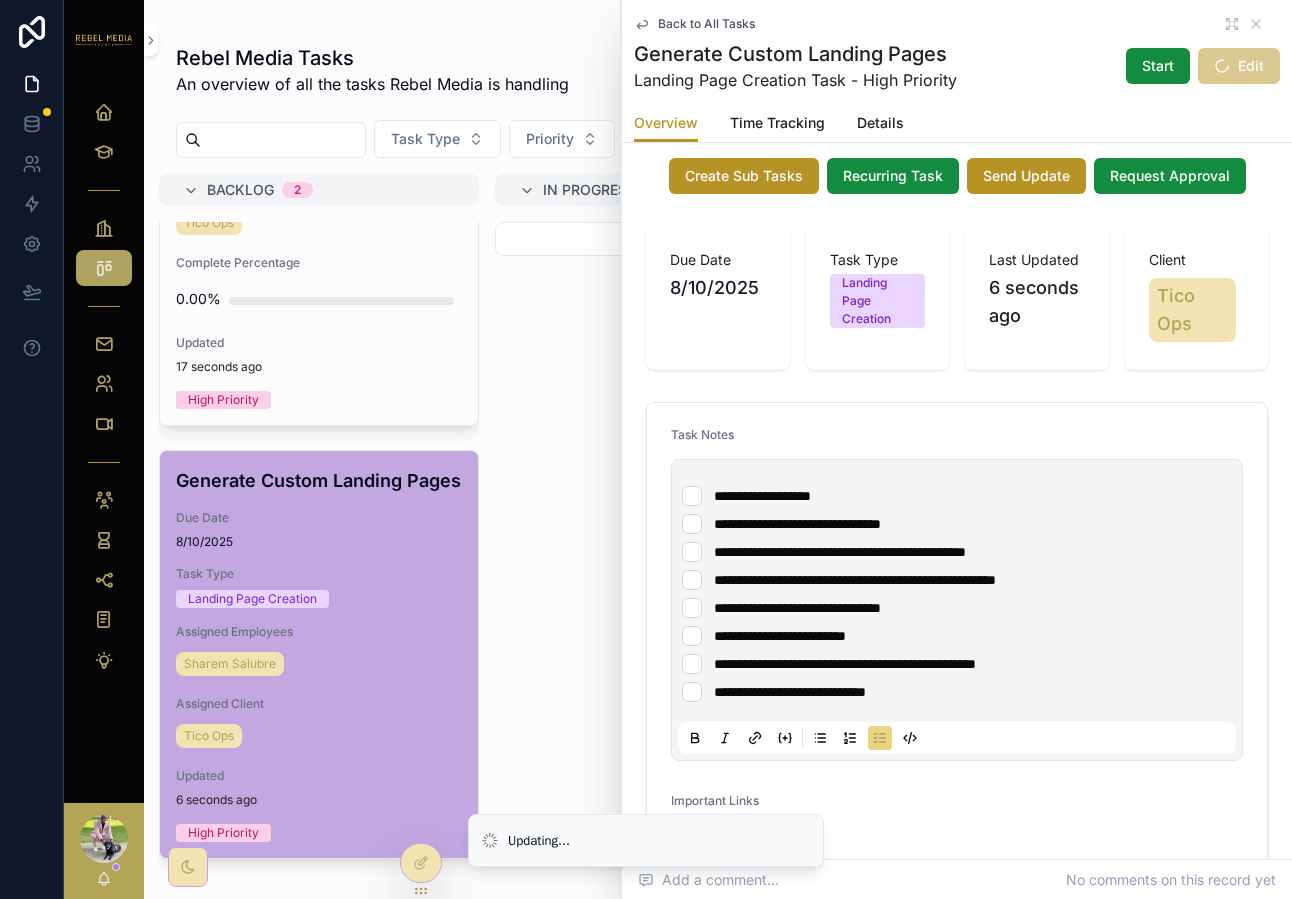 click on "**********" at bounding box center (845, 664) 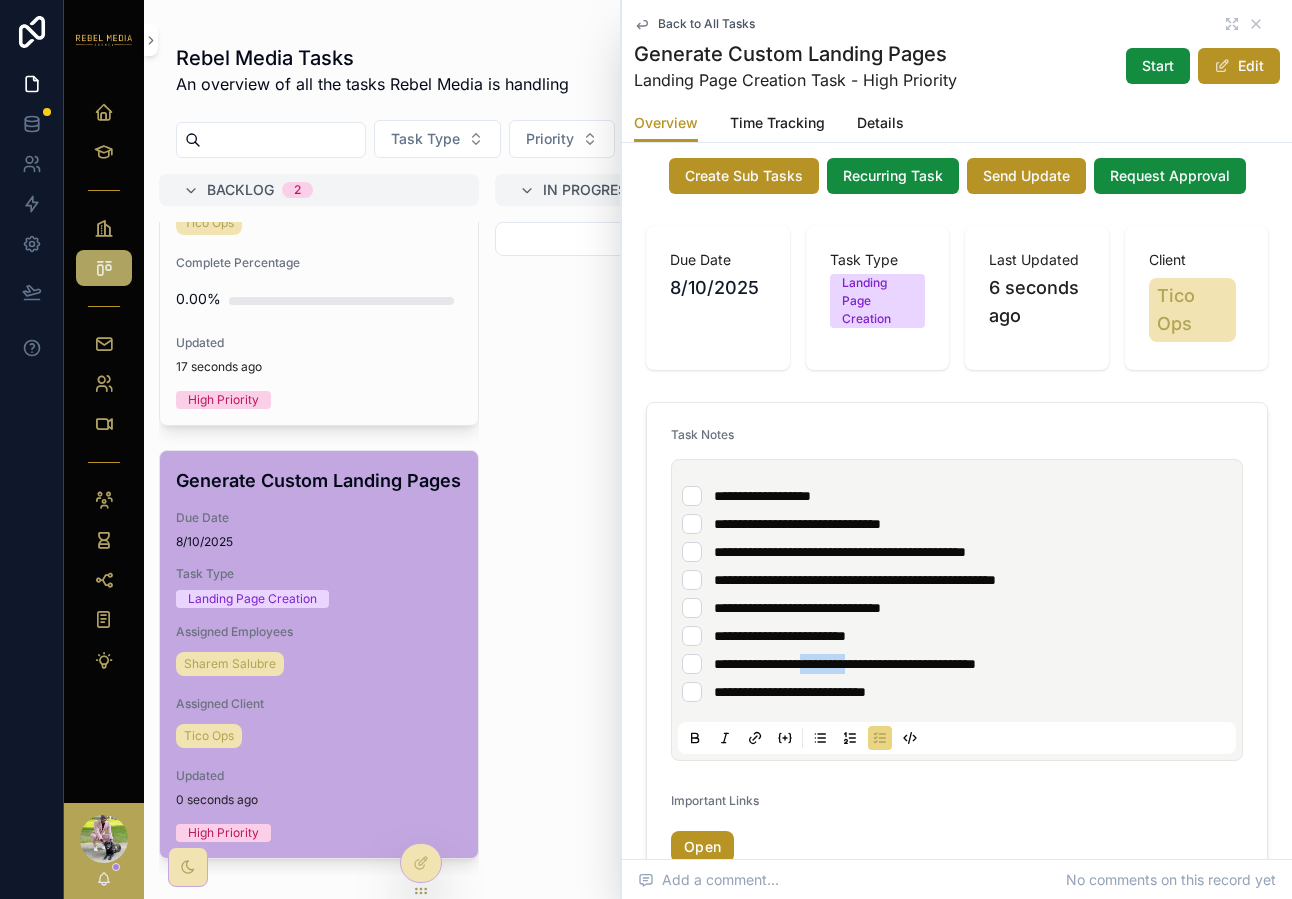 click on "**********" at bounding box center (845, 664) 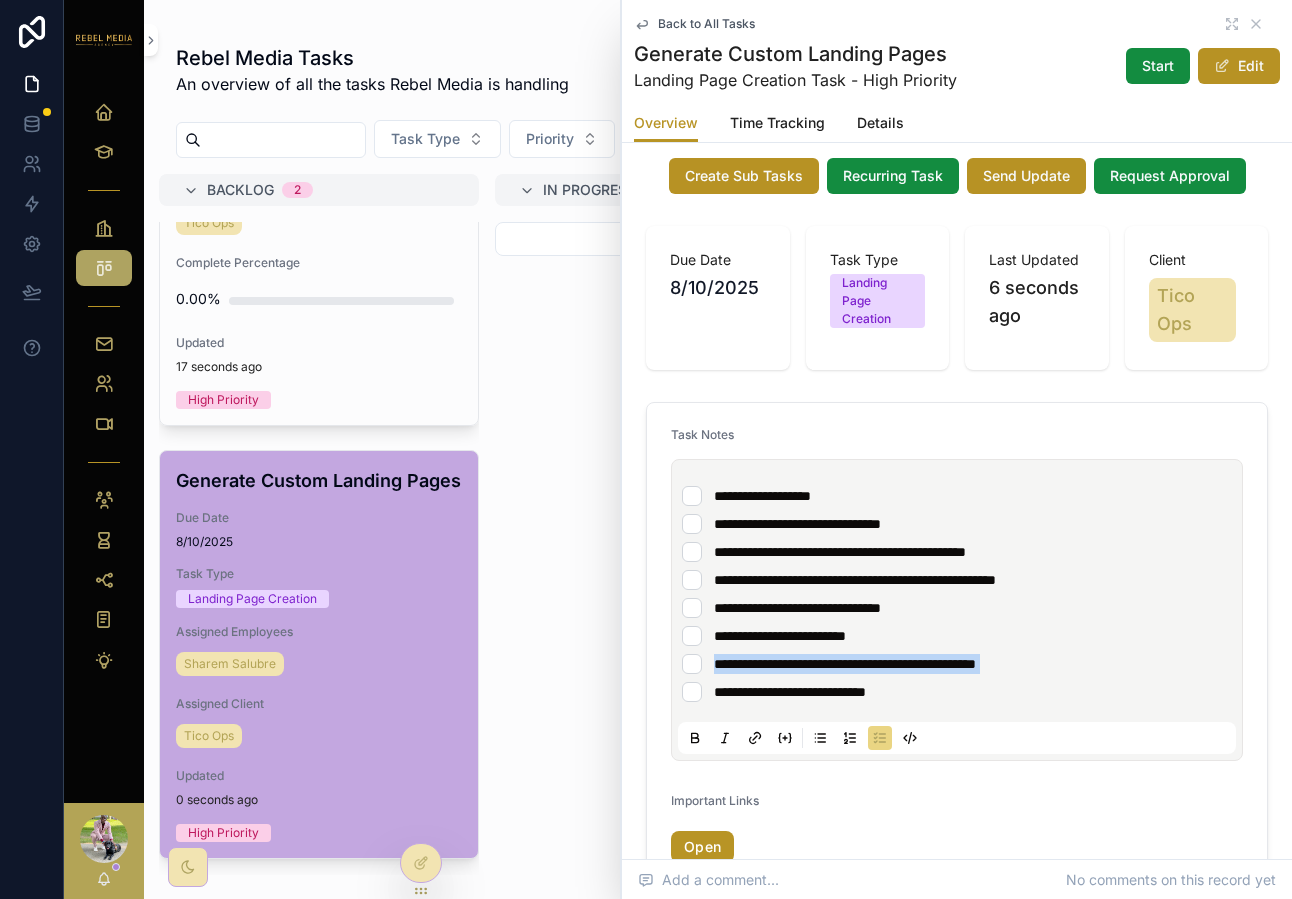 click on "**********" at bounding box center (845, 664) 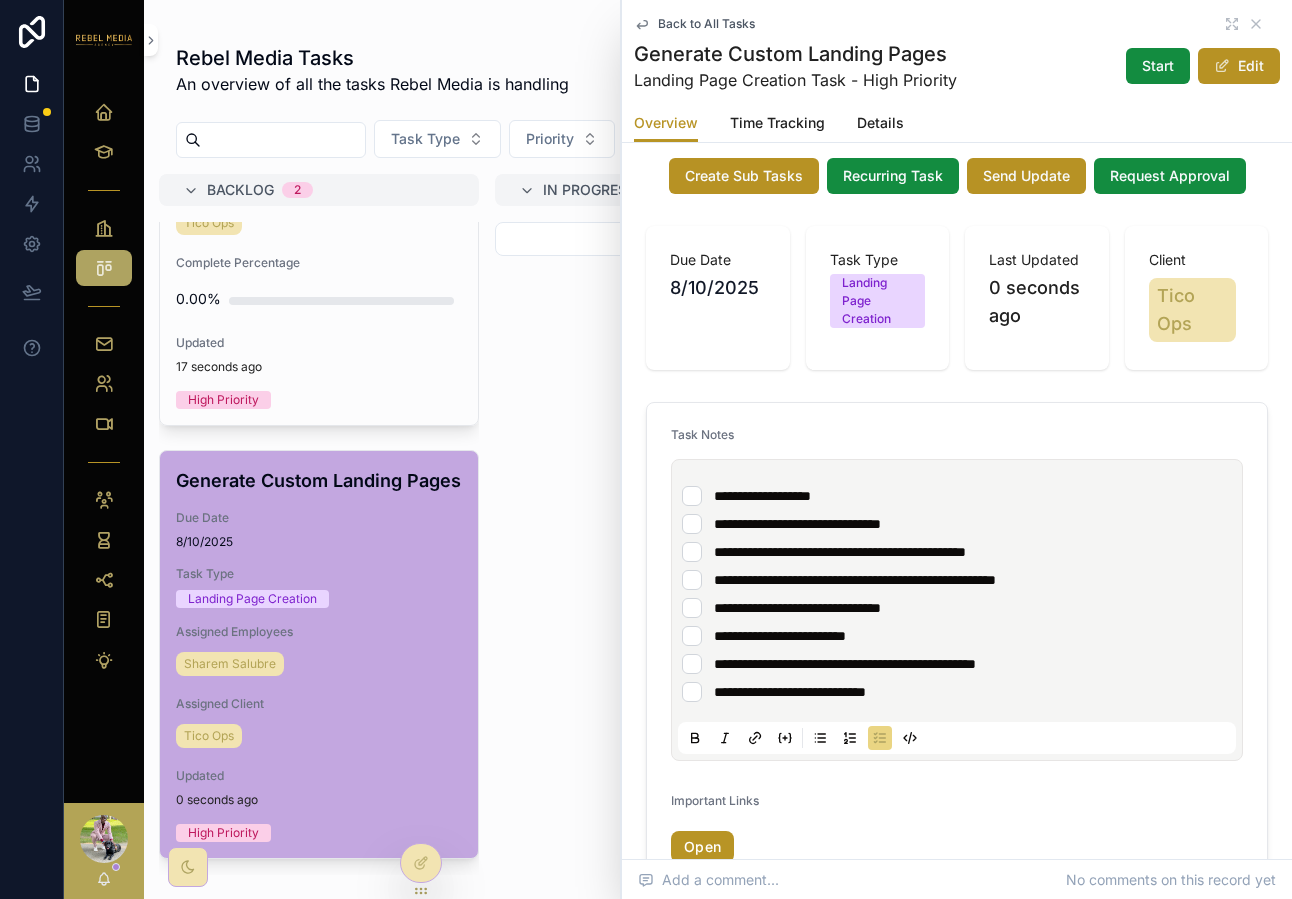 click on "**********" at bounding box center [780, 636] 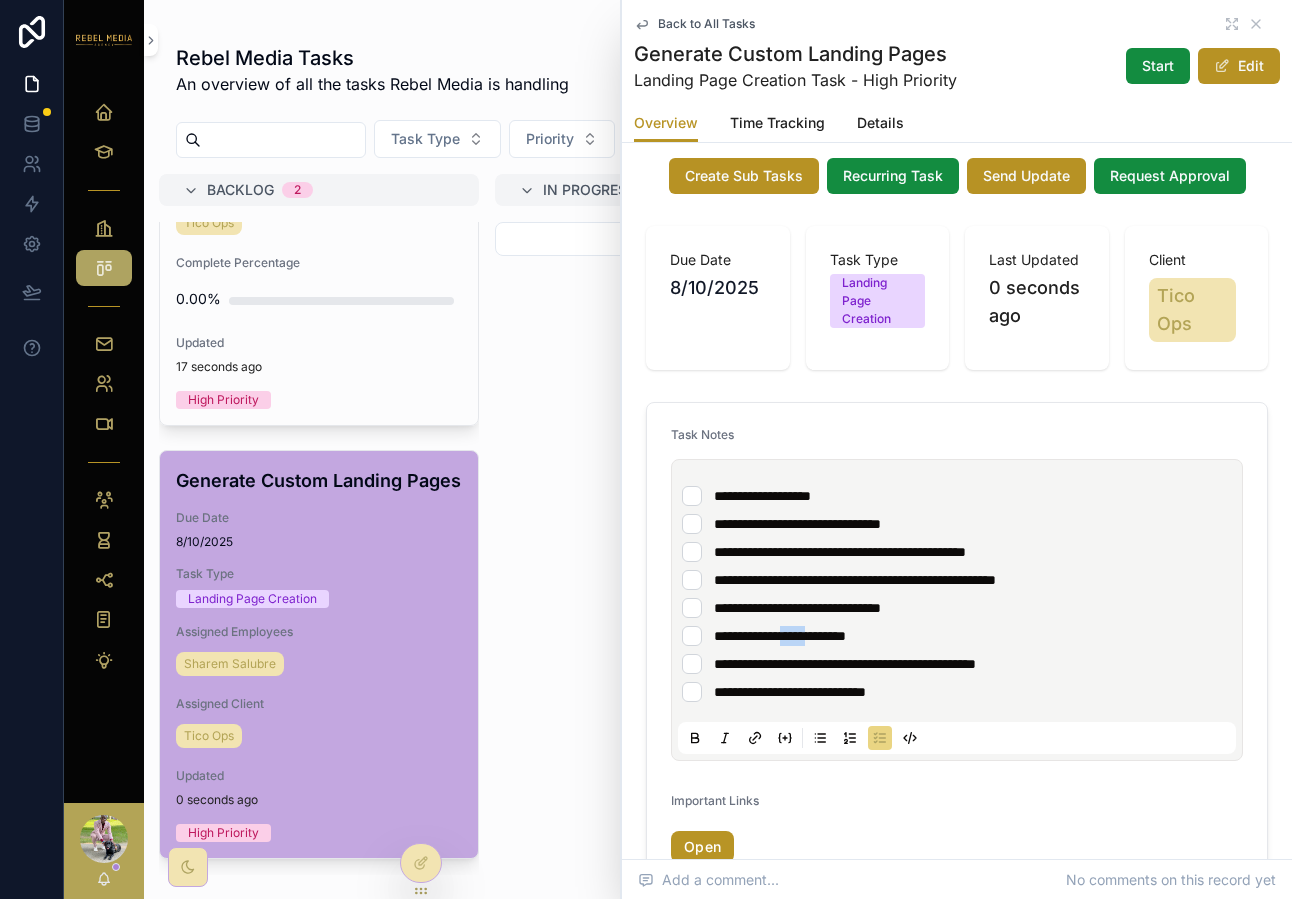 click on "**********" at bounding box center (780, 636) 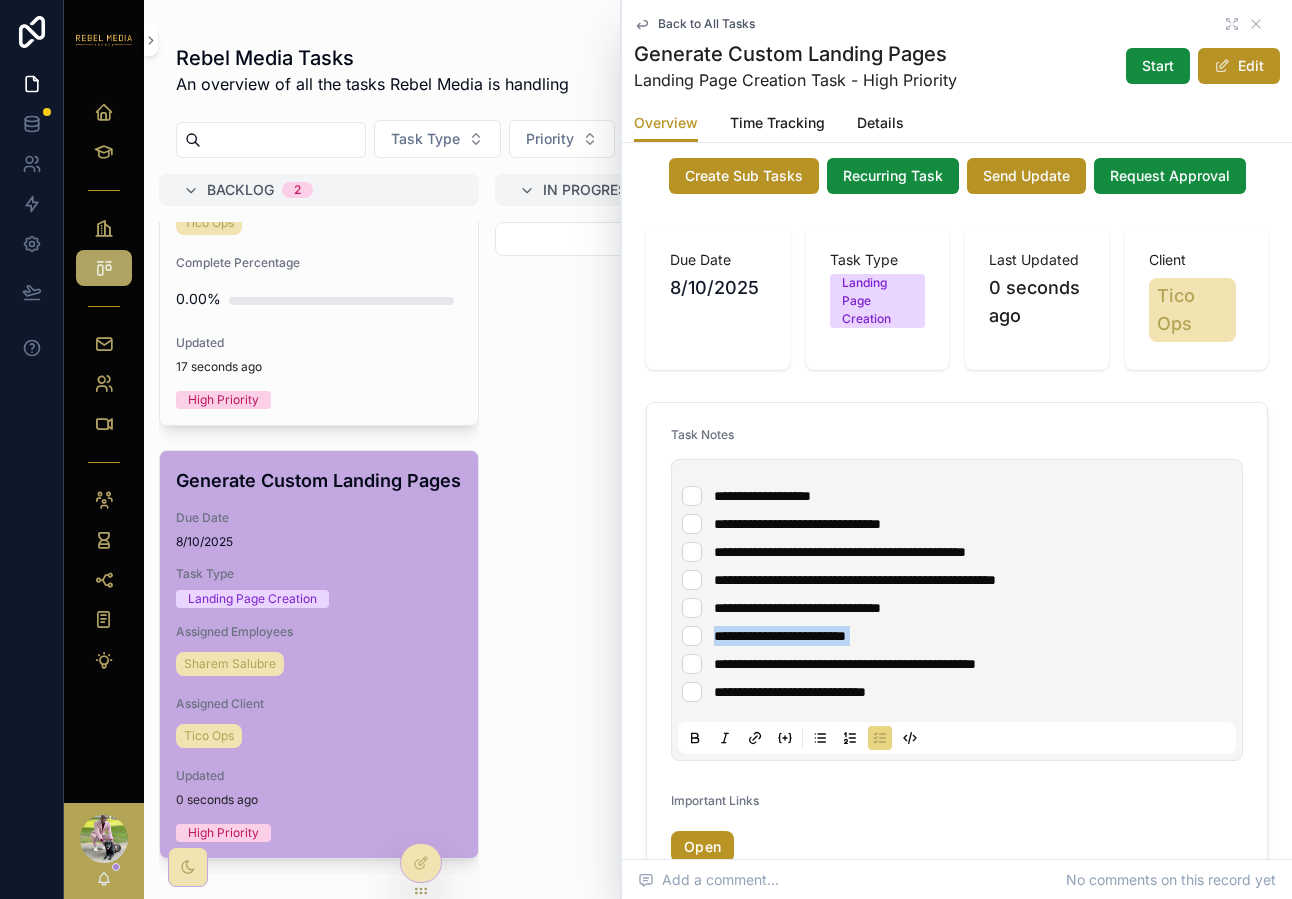 click on "**********" at bounding box center (780, 636) 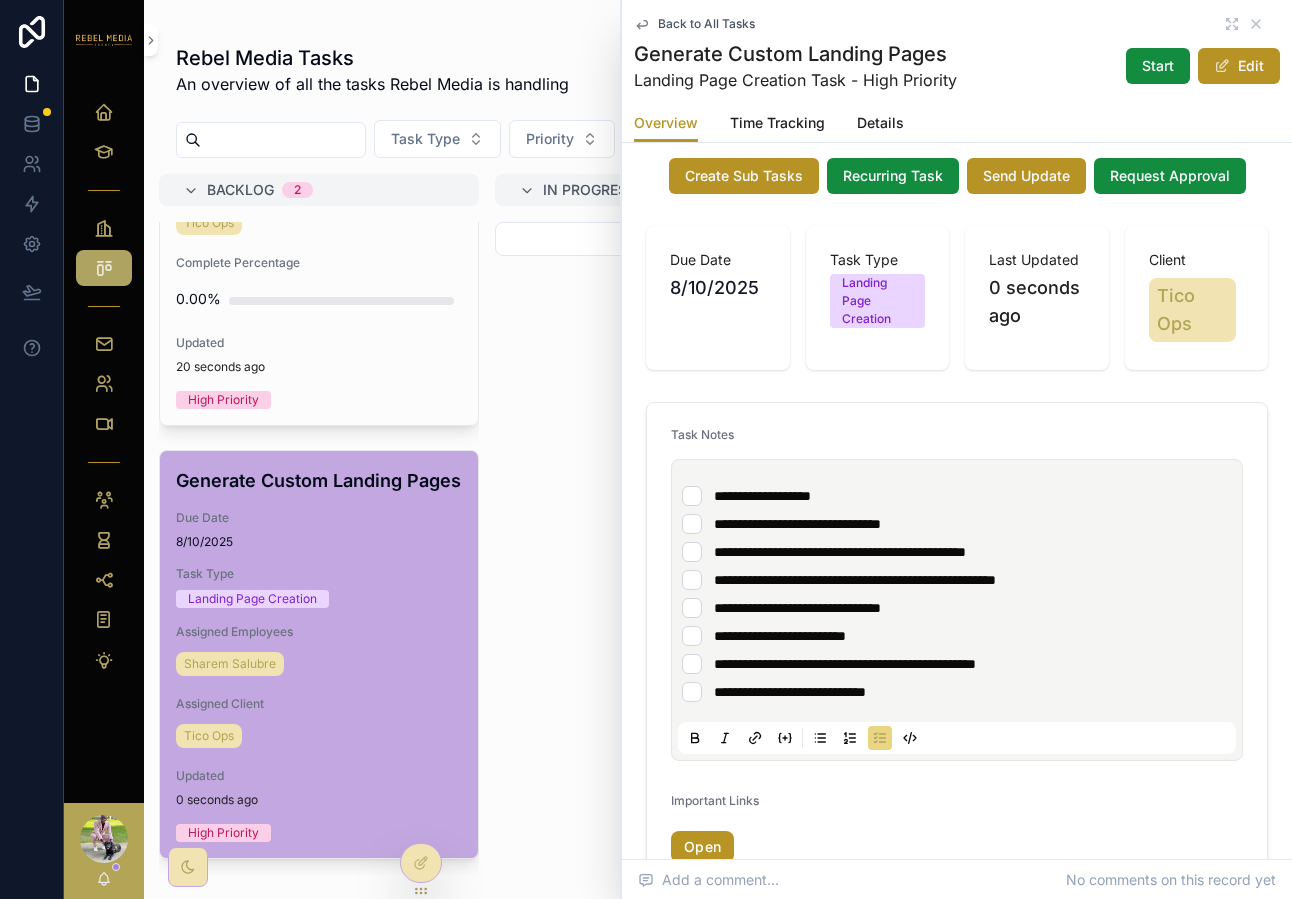 click on "**********" at bounding box center [780, 636] 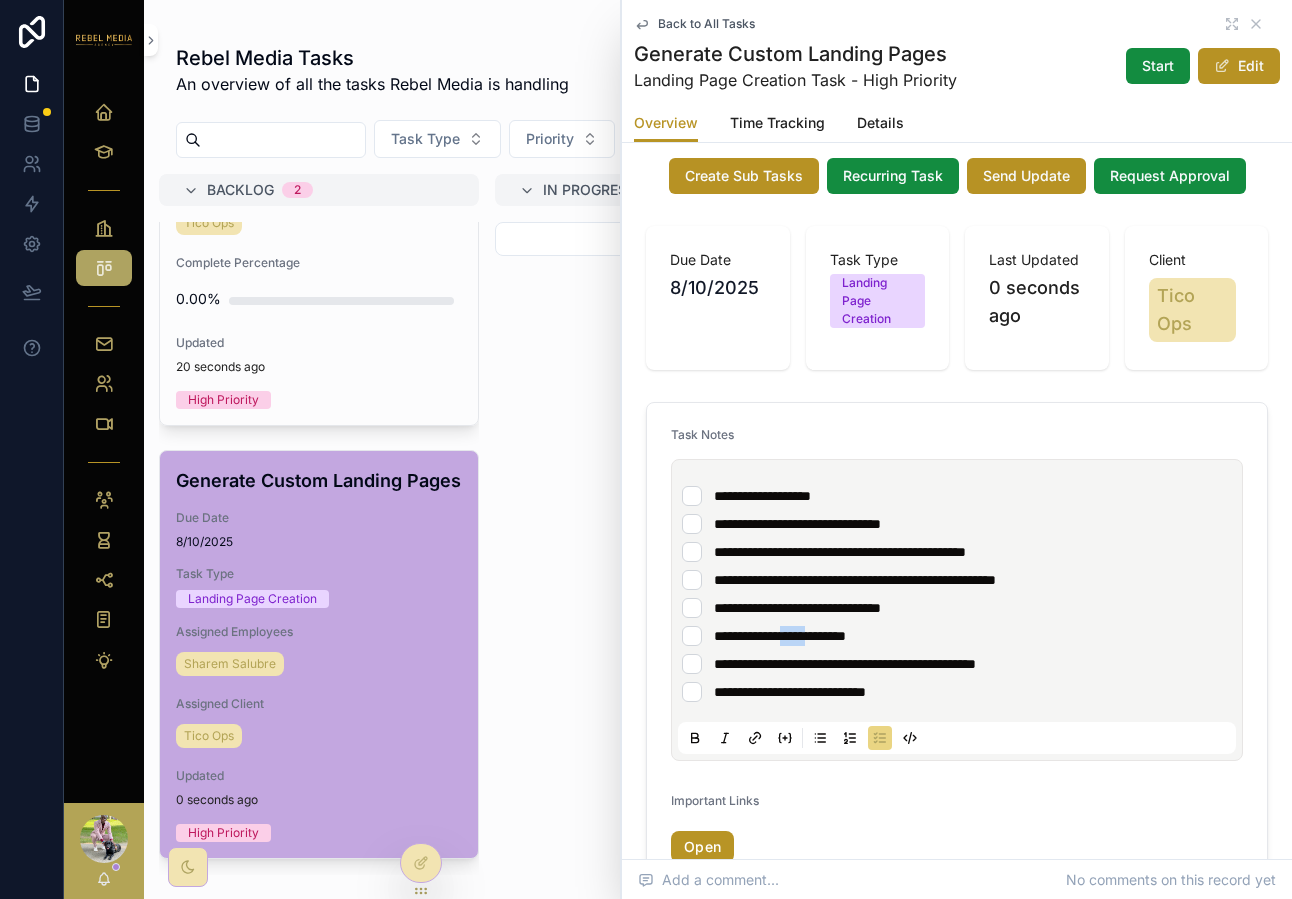 click on "**********" at bounding box center [780, 636] 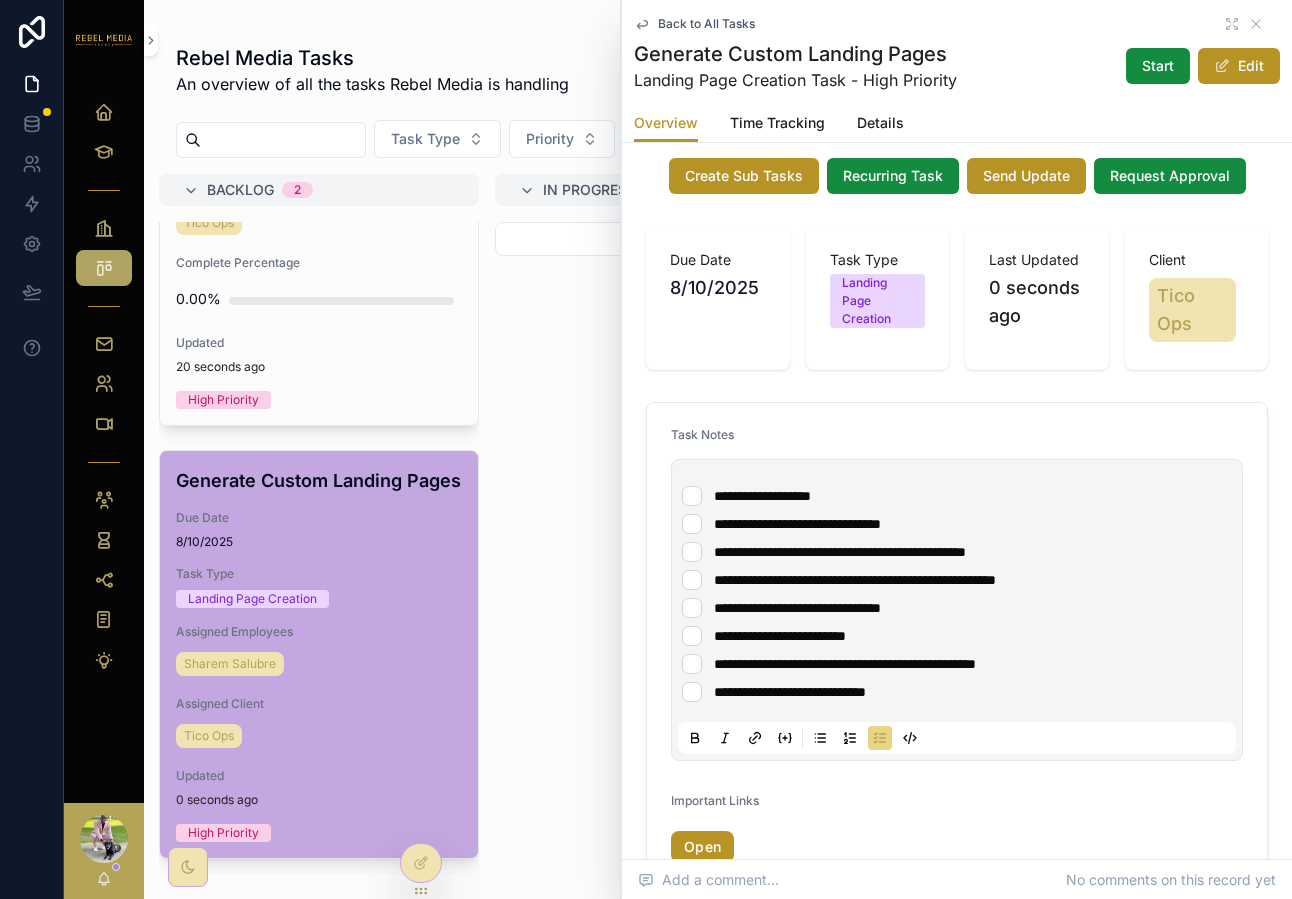 click on "**********" at bounding box center (797, 608) 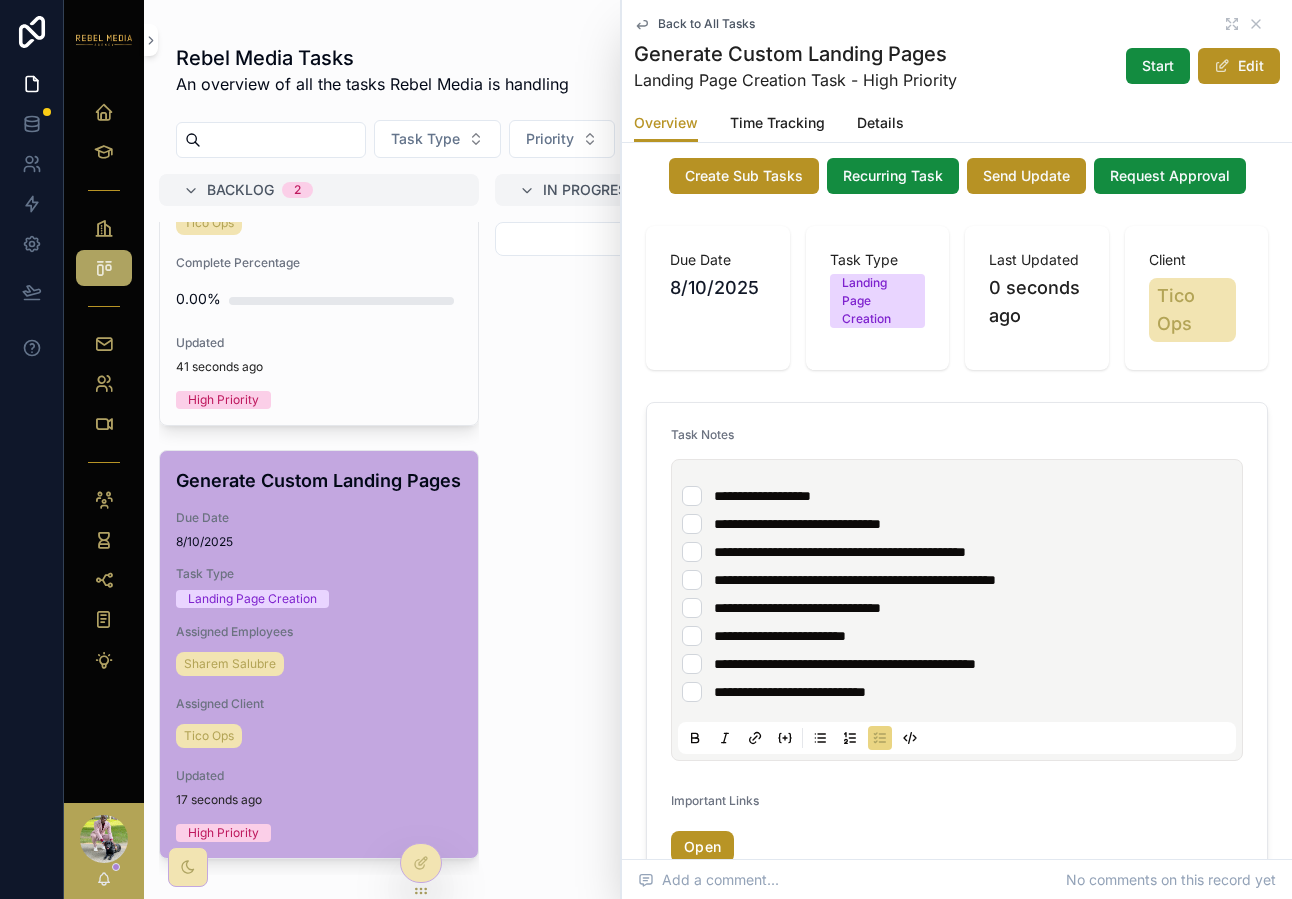 click on "**********" at bounding box center [957, 496] 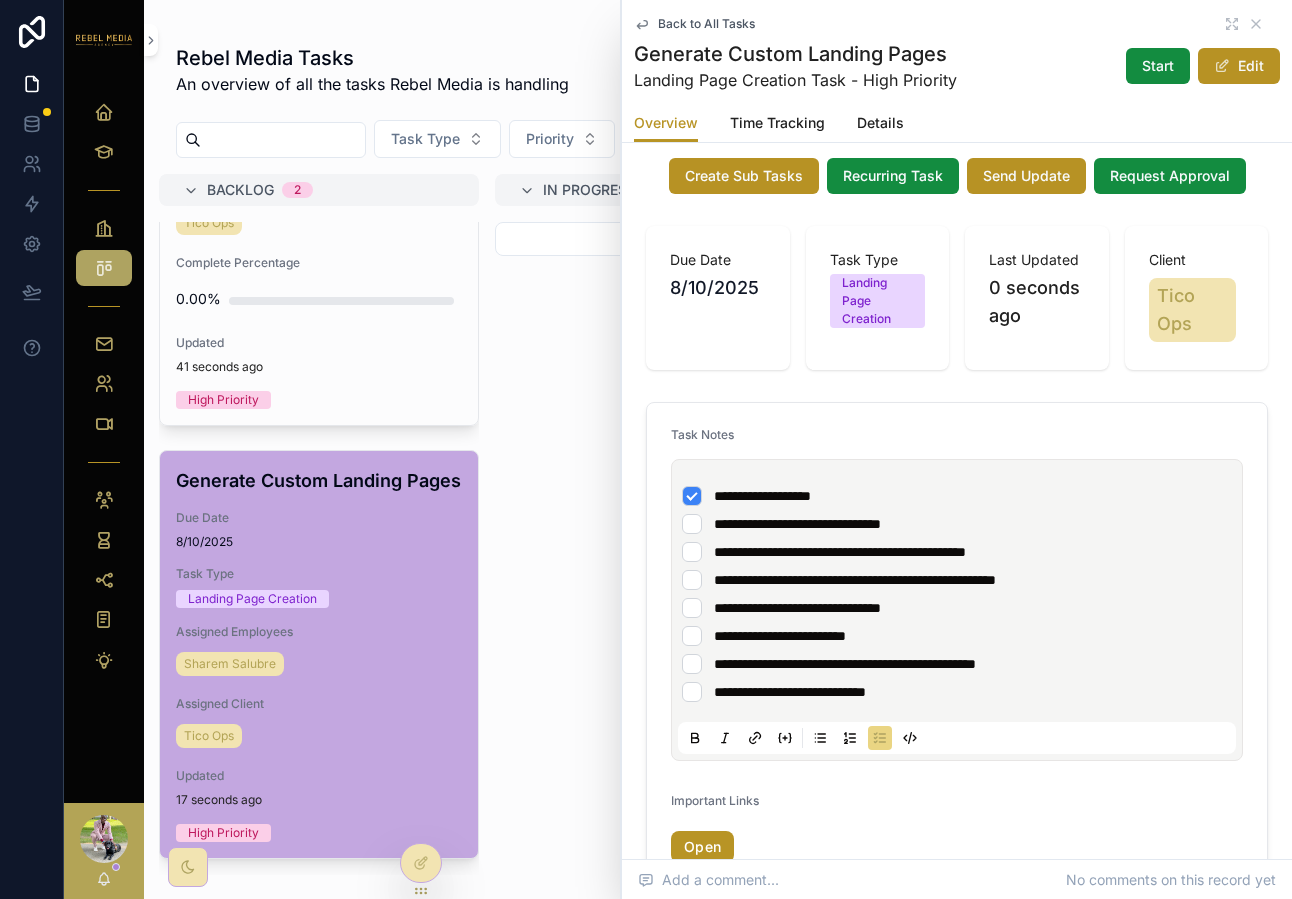 click on "**********" at bounding box center (957, 524) 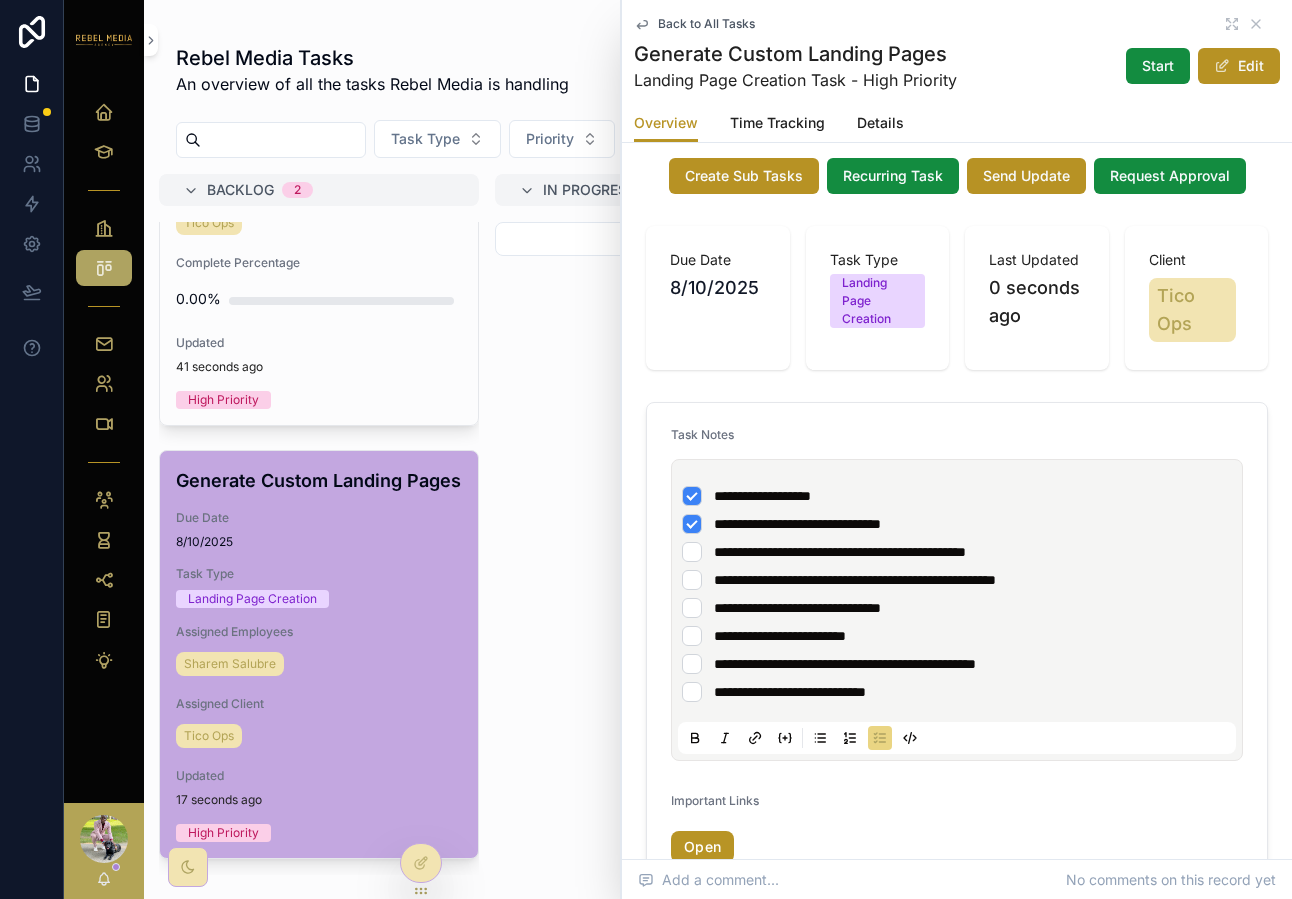 click on "**********" at bounding box center (957, 552) 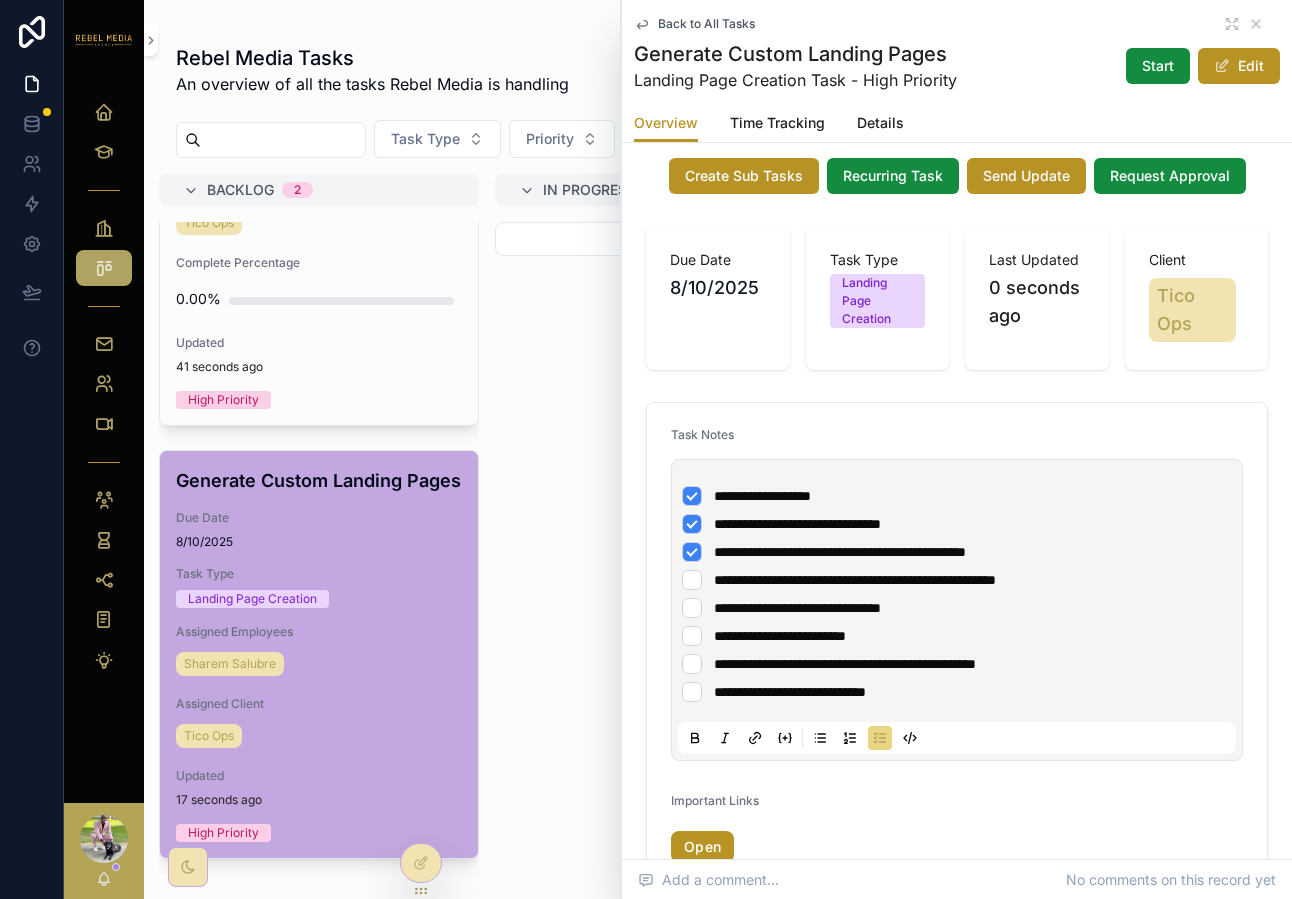 click on "**********" at bounding box center [957, 580] 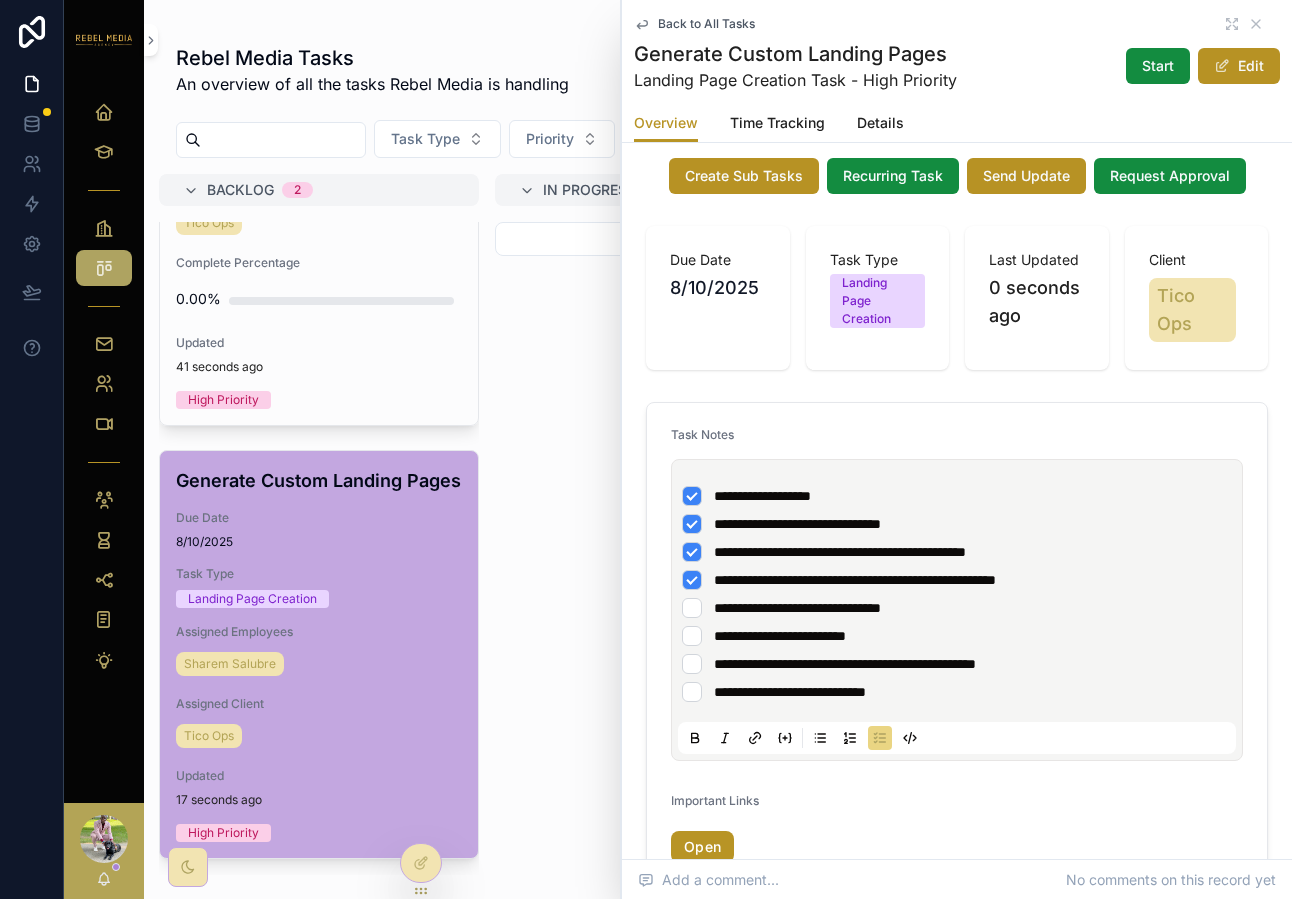 click on "**********" at bounding box center [957, 608] 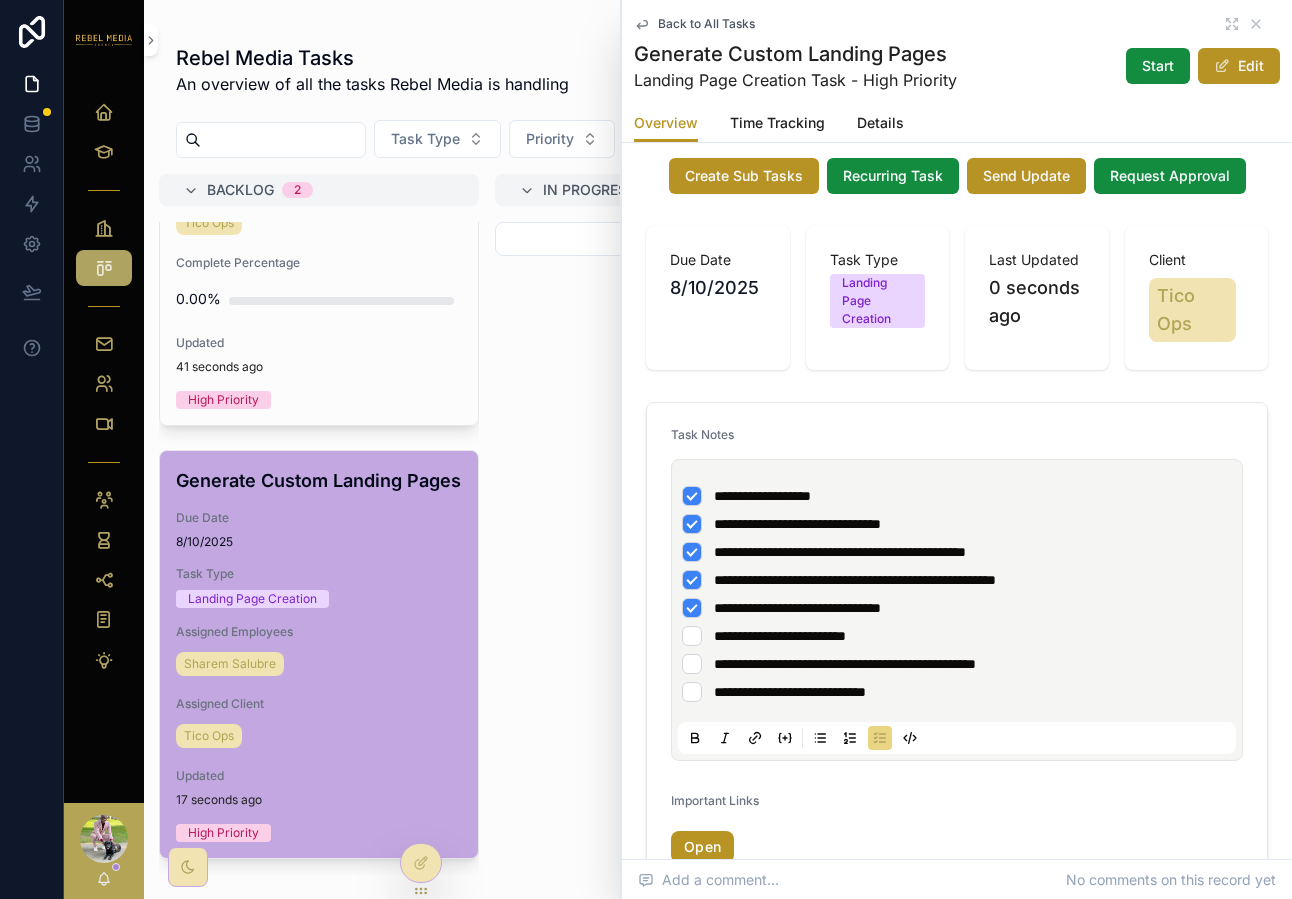 click on "**********" at bounding box center [957, 636] 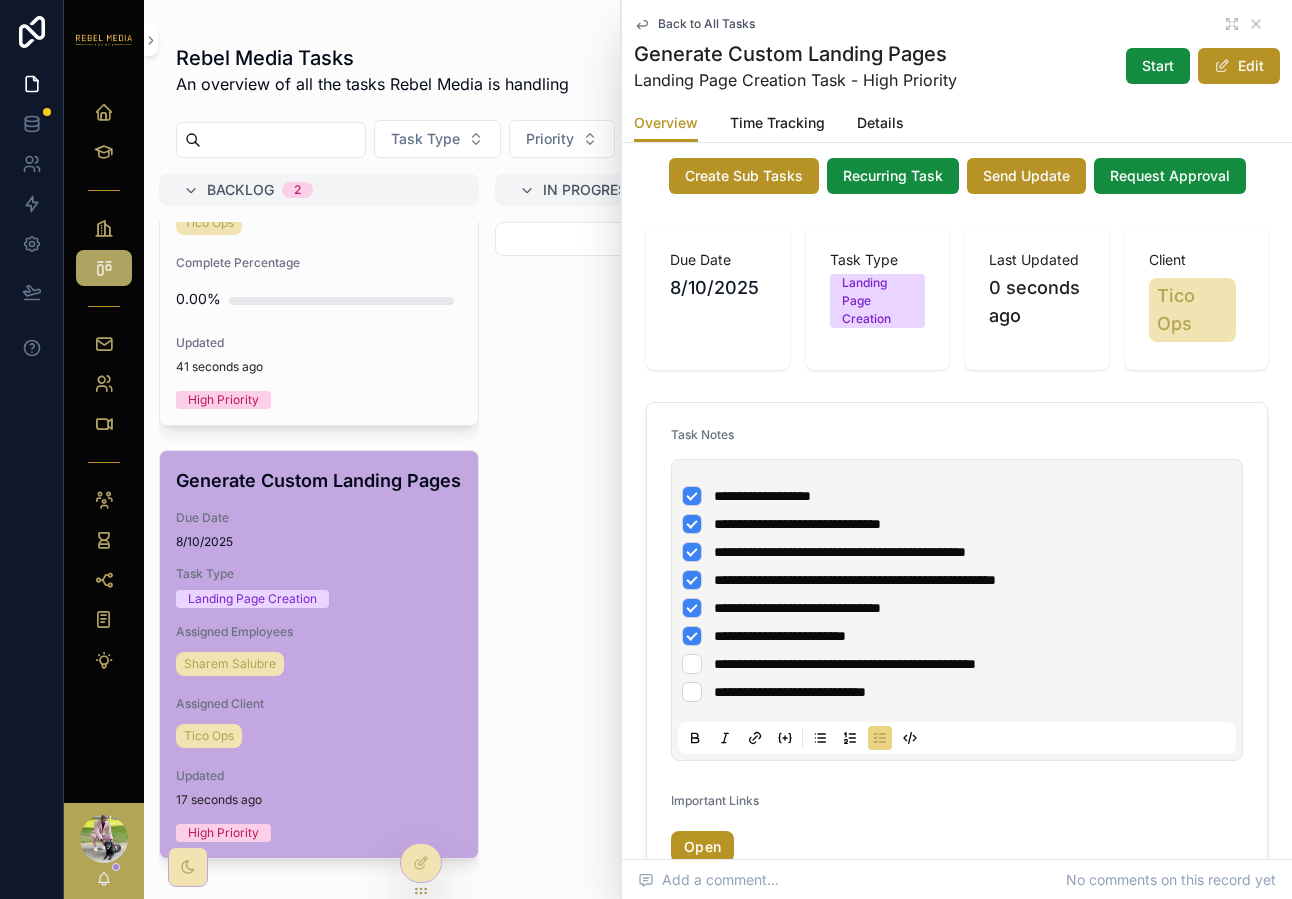 click on "**********" at bounding box center [961, 594] 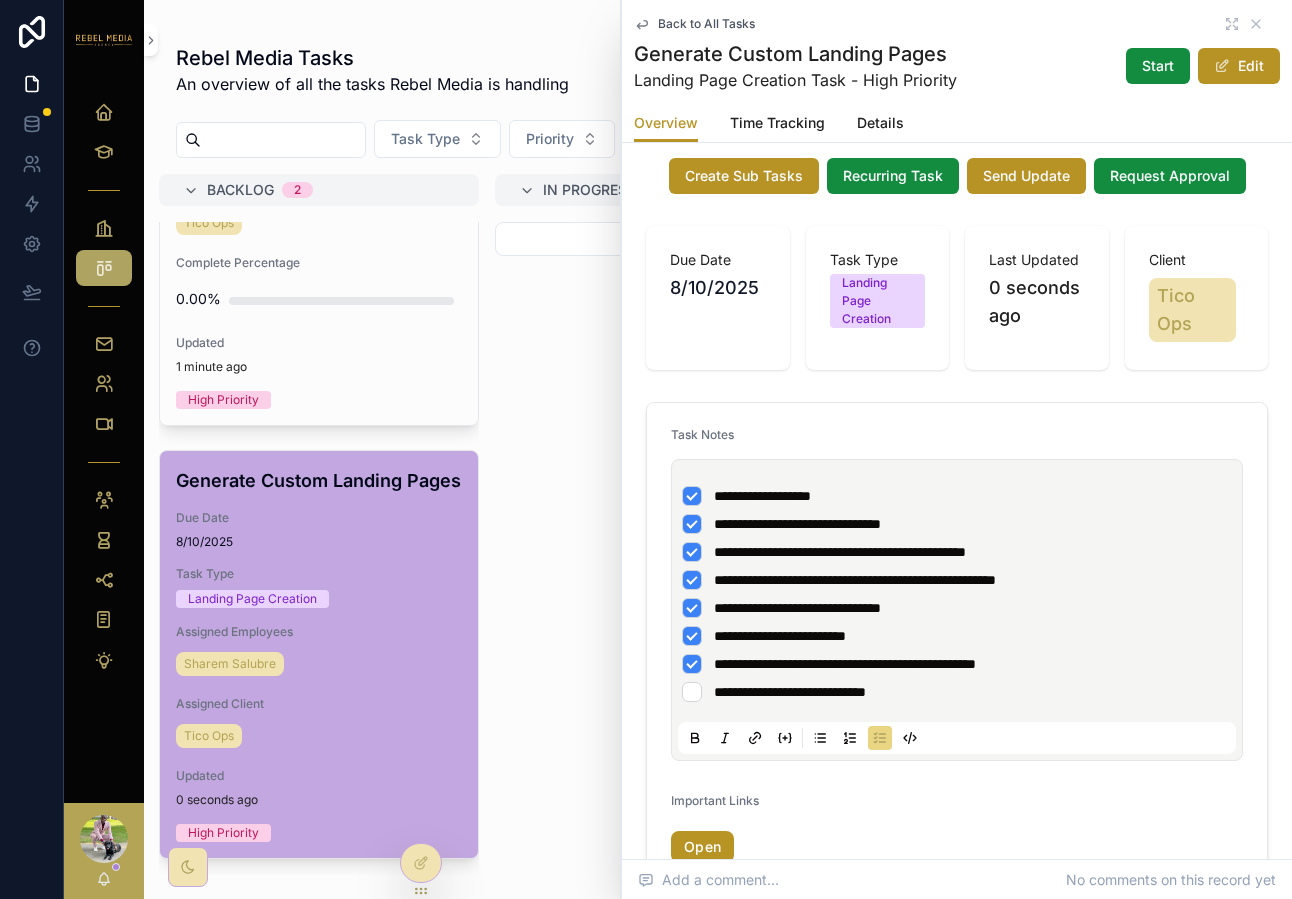 click on "**********" at bounding box center [961, 594] 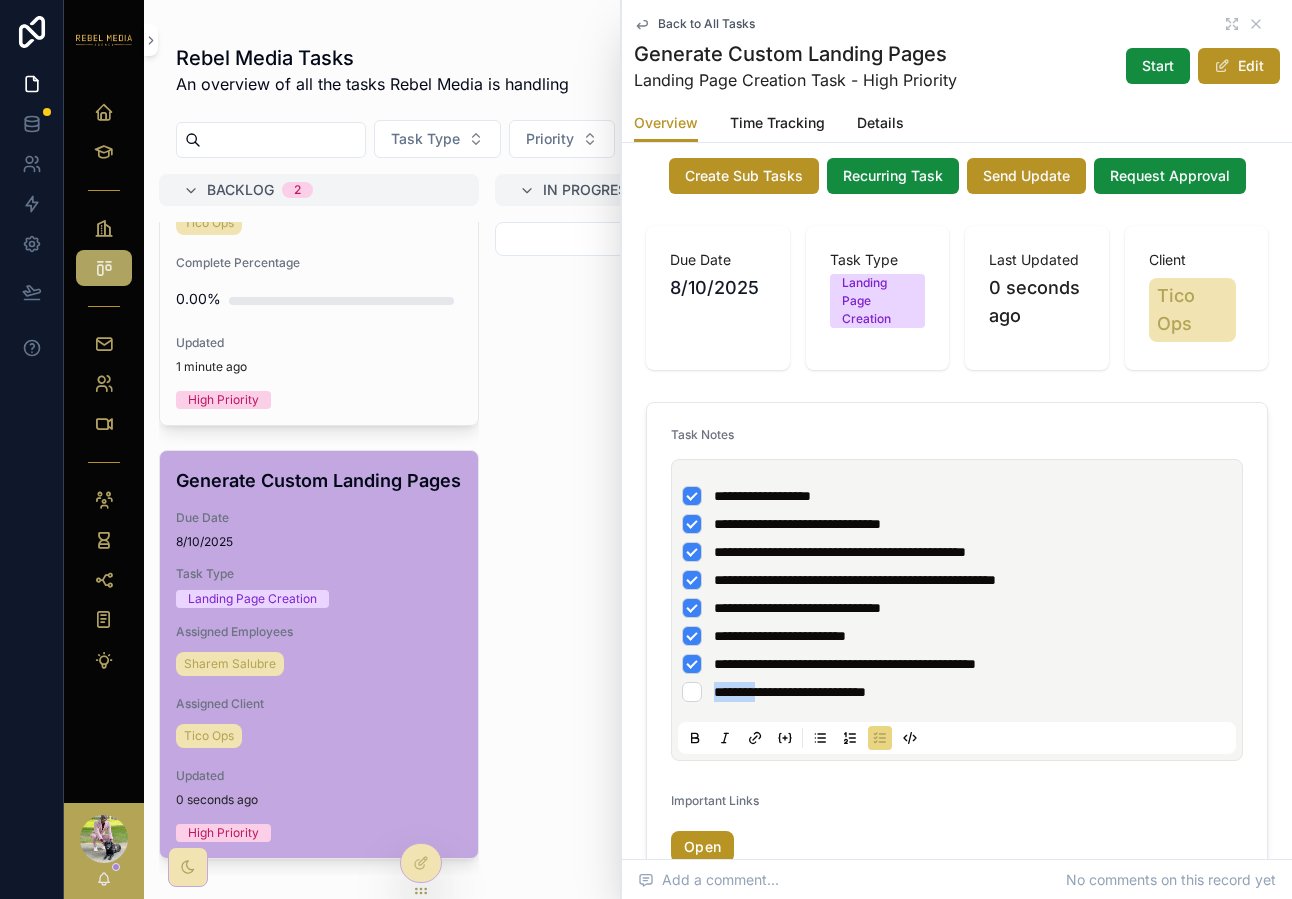 click on "**********" at bounding box center (961, 594) 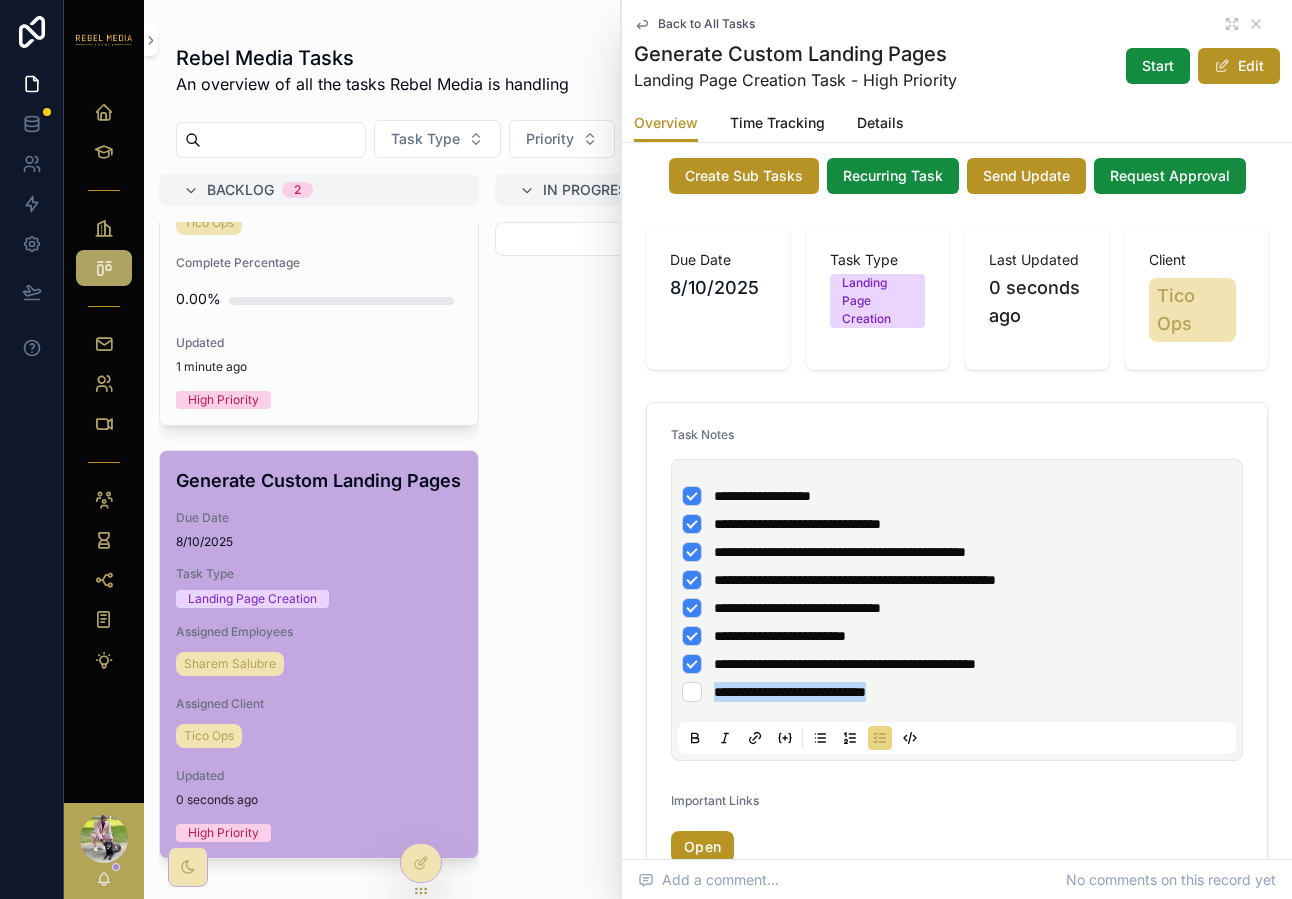 click on "**********" at bounding box center [961, 594] 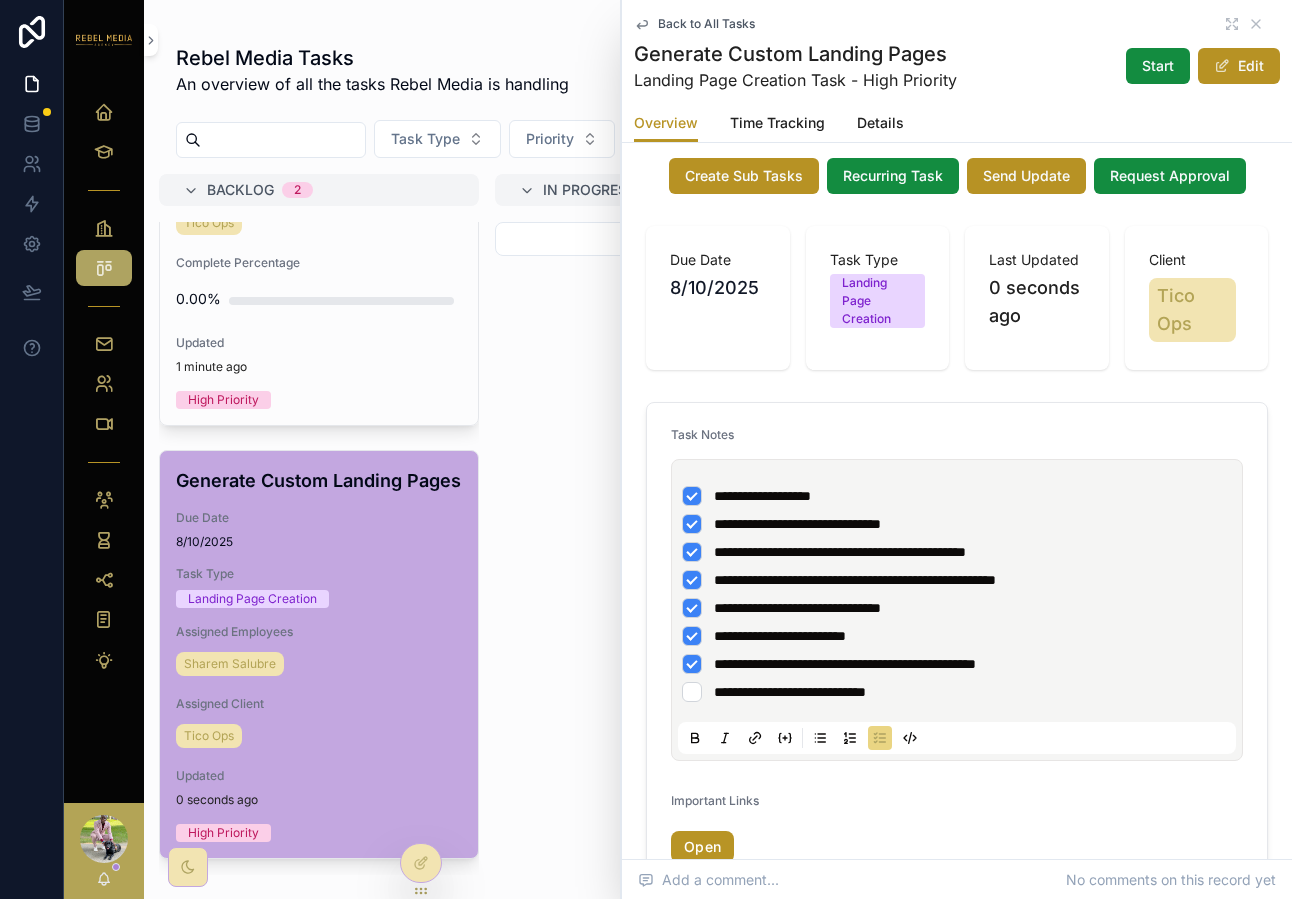 click on "**********" at bounding box center (845, 664) 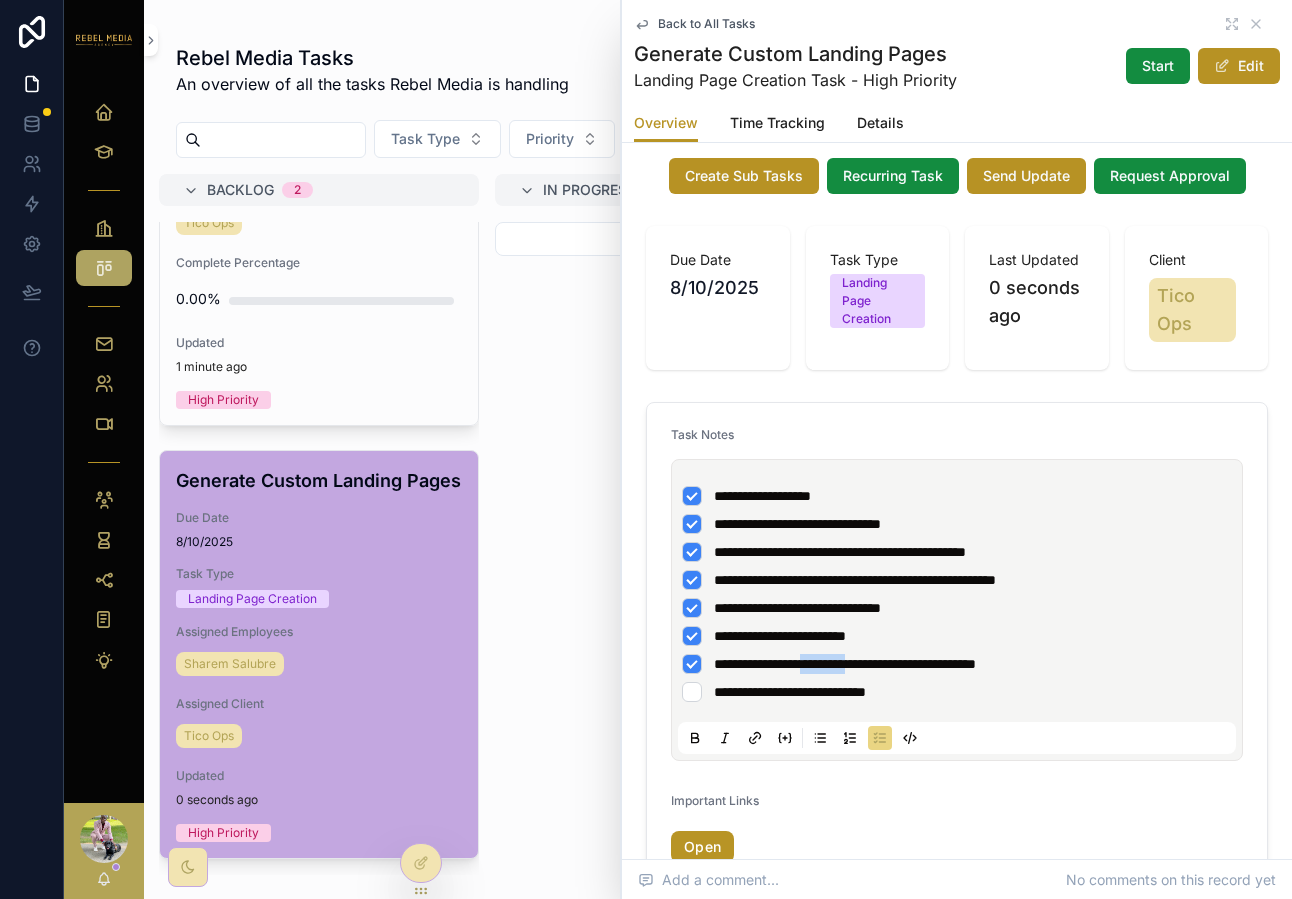 click on "**********" at bounding box center [845, 664] 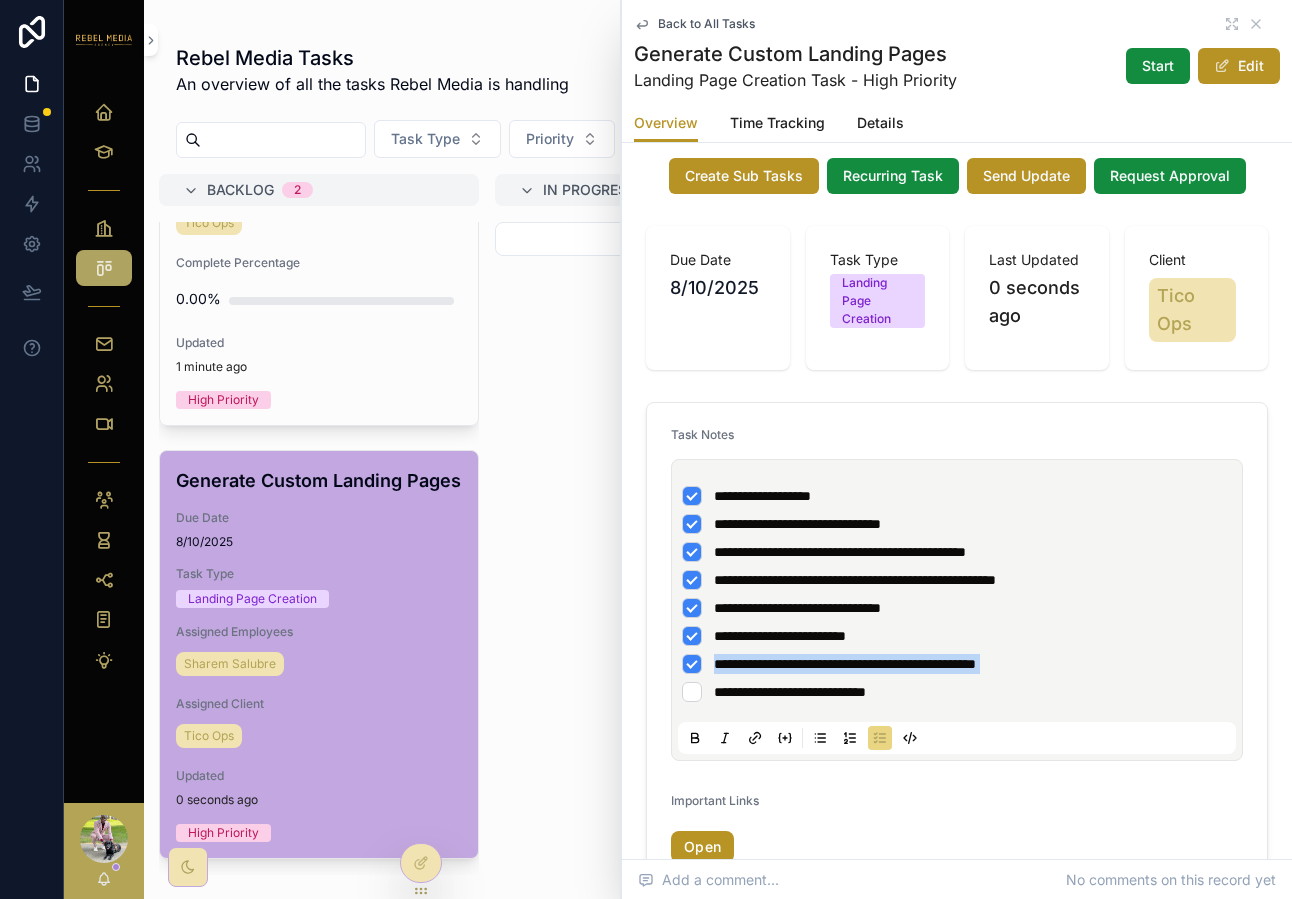 click on "**********" at bounding box center (845, 664) 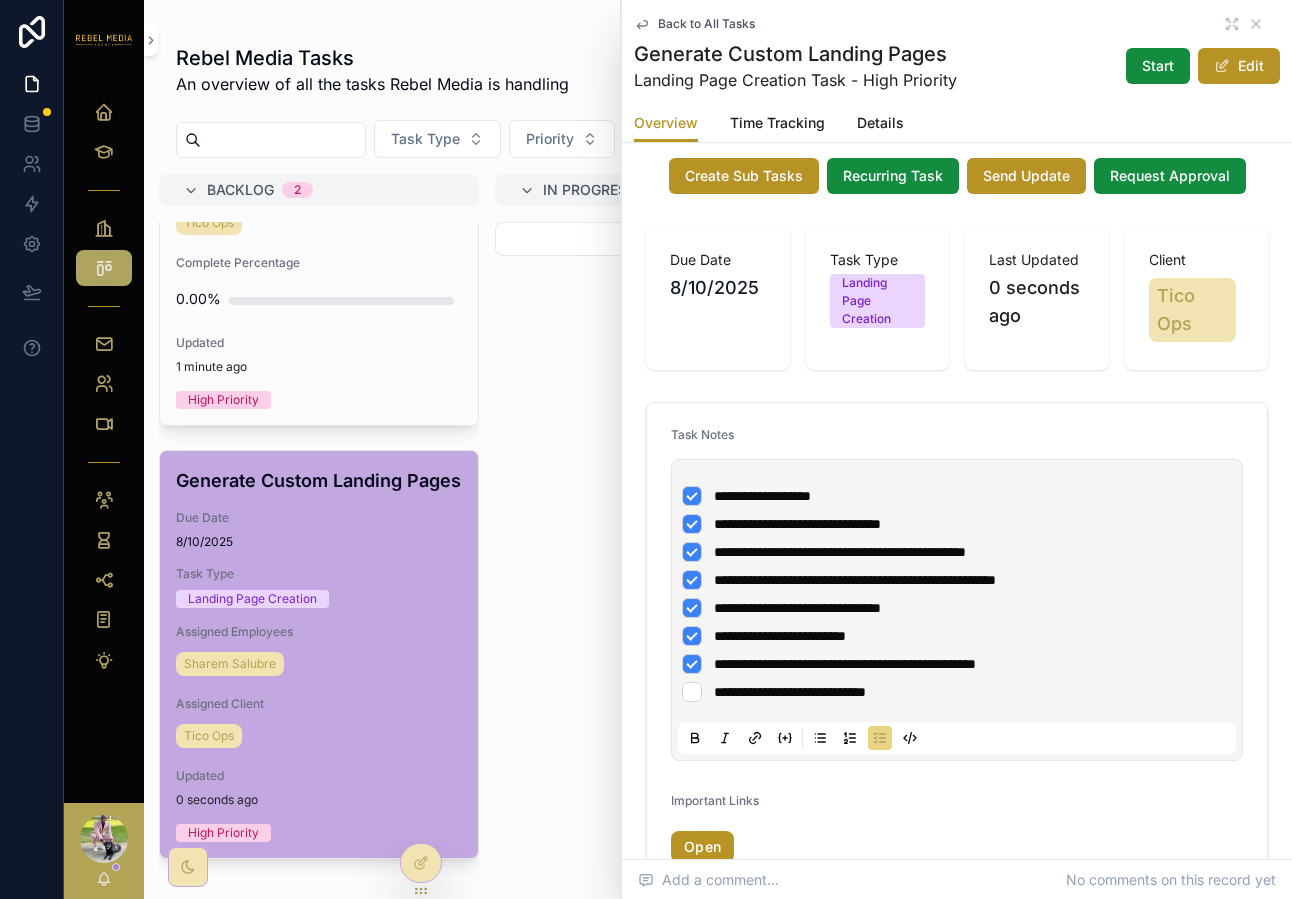 click on "**********" at bounding box center (790, 692) 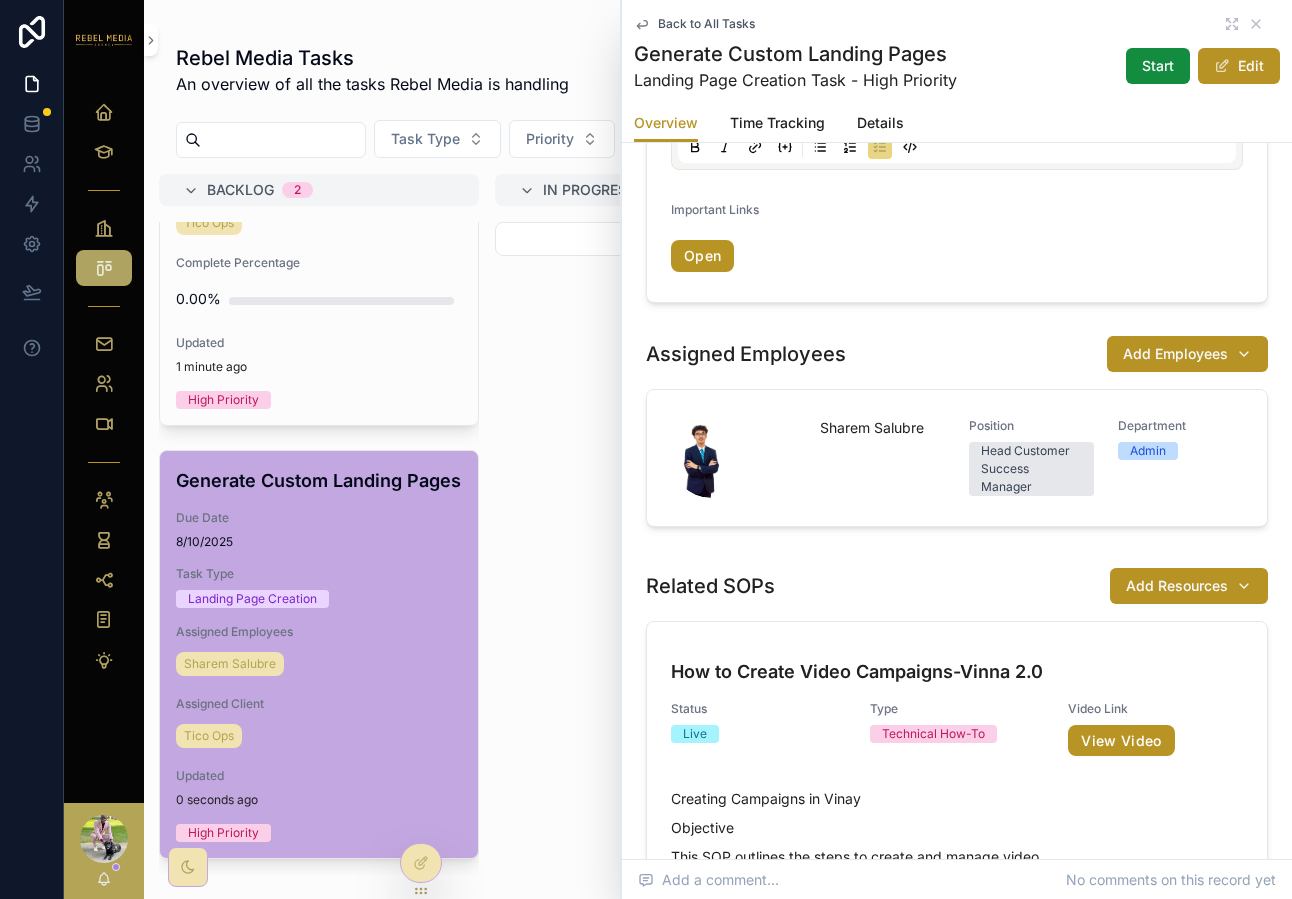 scroll, scrollTop: 1342, scrollLeft: 0, axis: vertical 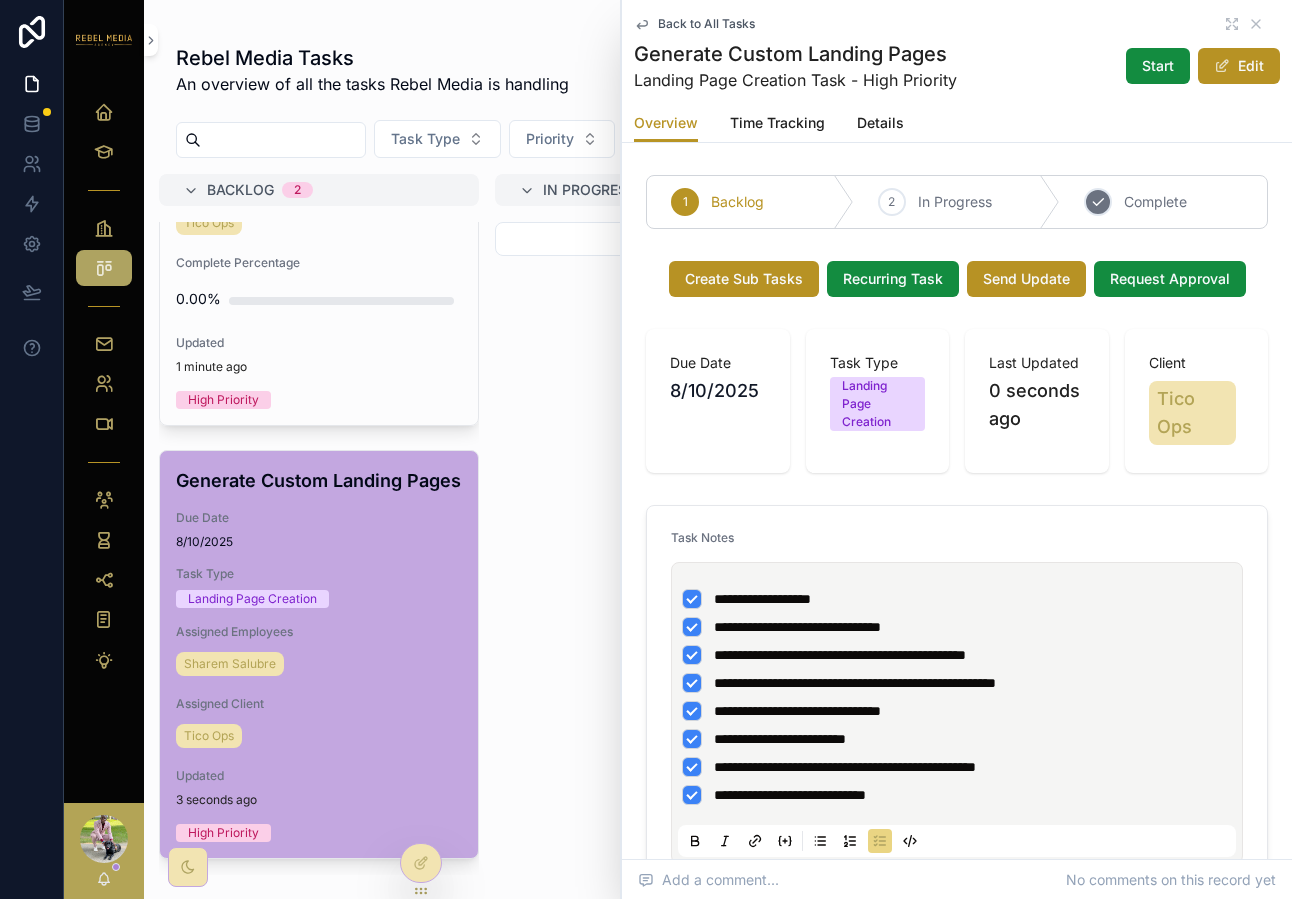 click on "3 Complete" at bounding box center [1163, 202] 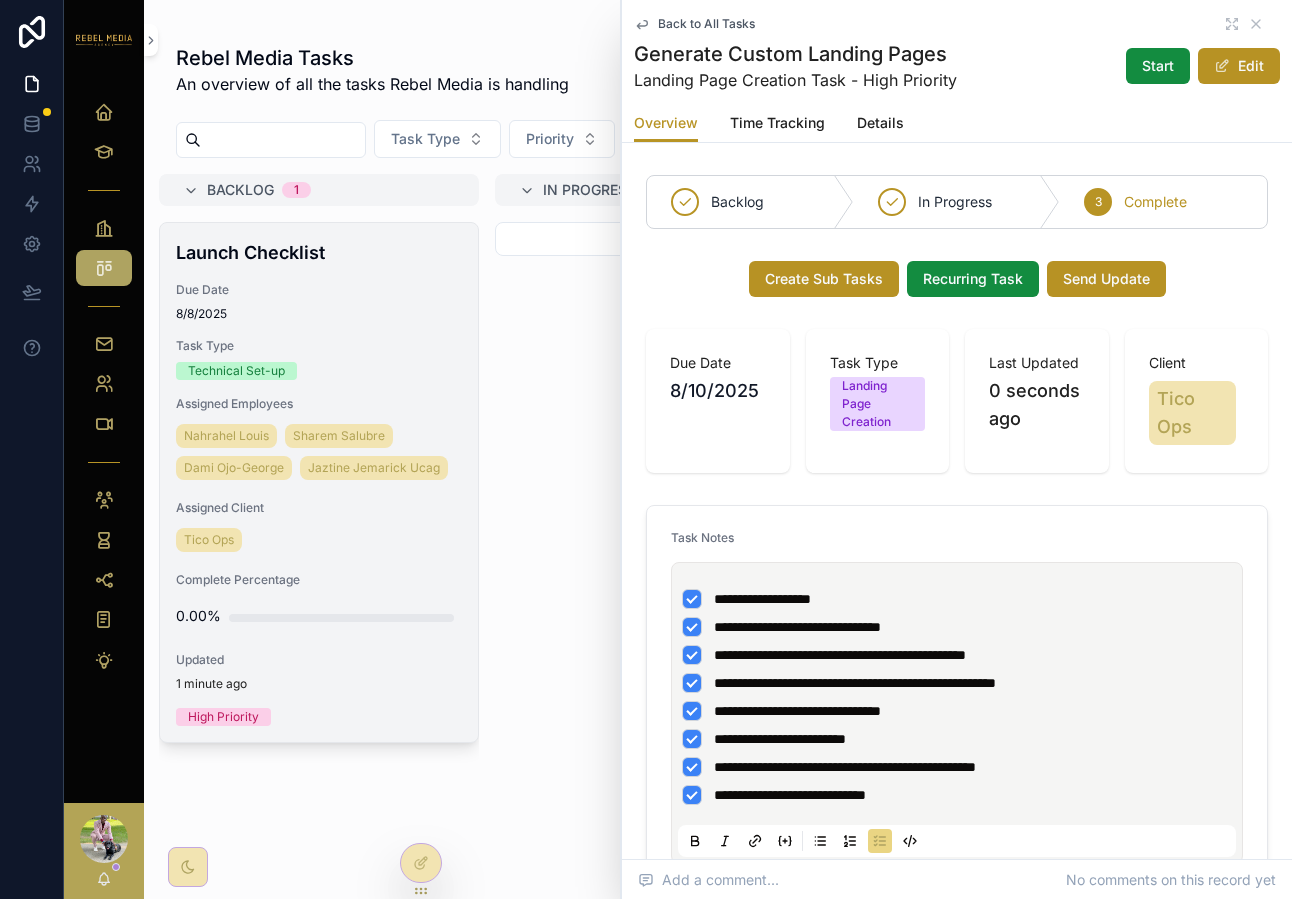 scroll, scrollTop: 0, scrollLeft: 0, axis: both 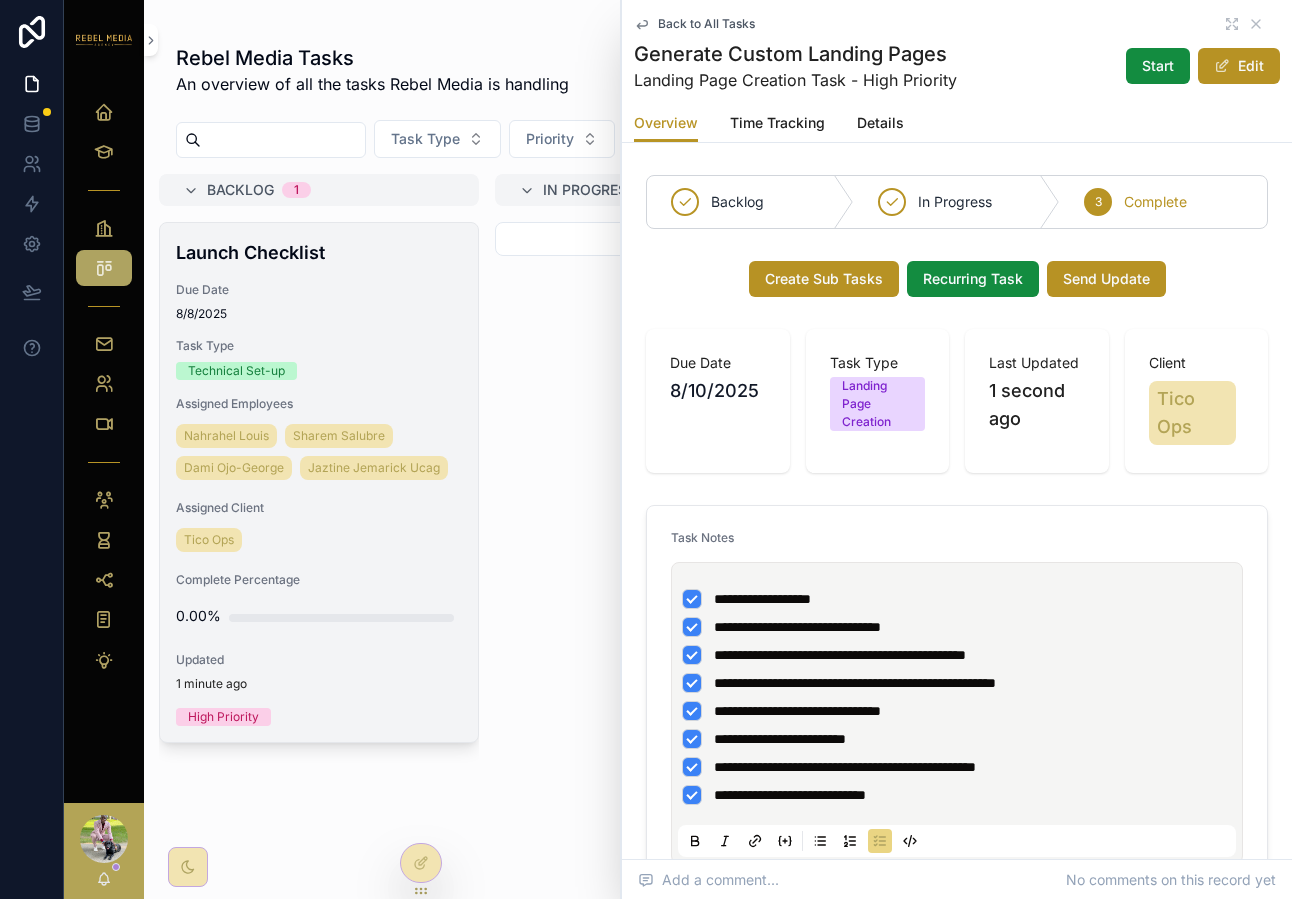 click on "8/8/2025" at bounding box center [319, 314] 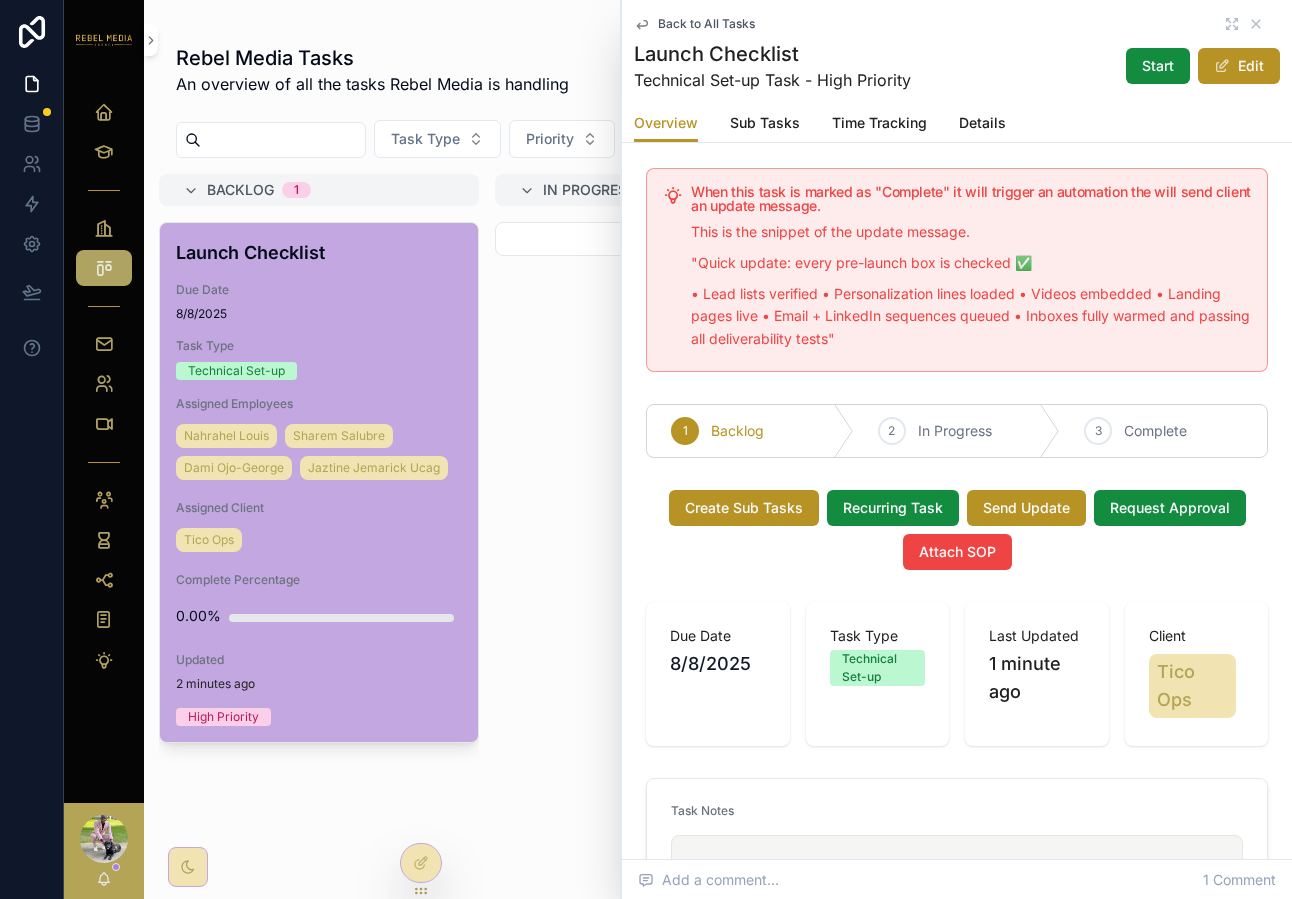 scroll, scrollTop: 0, scrollLeft: 0, axis: both 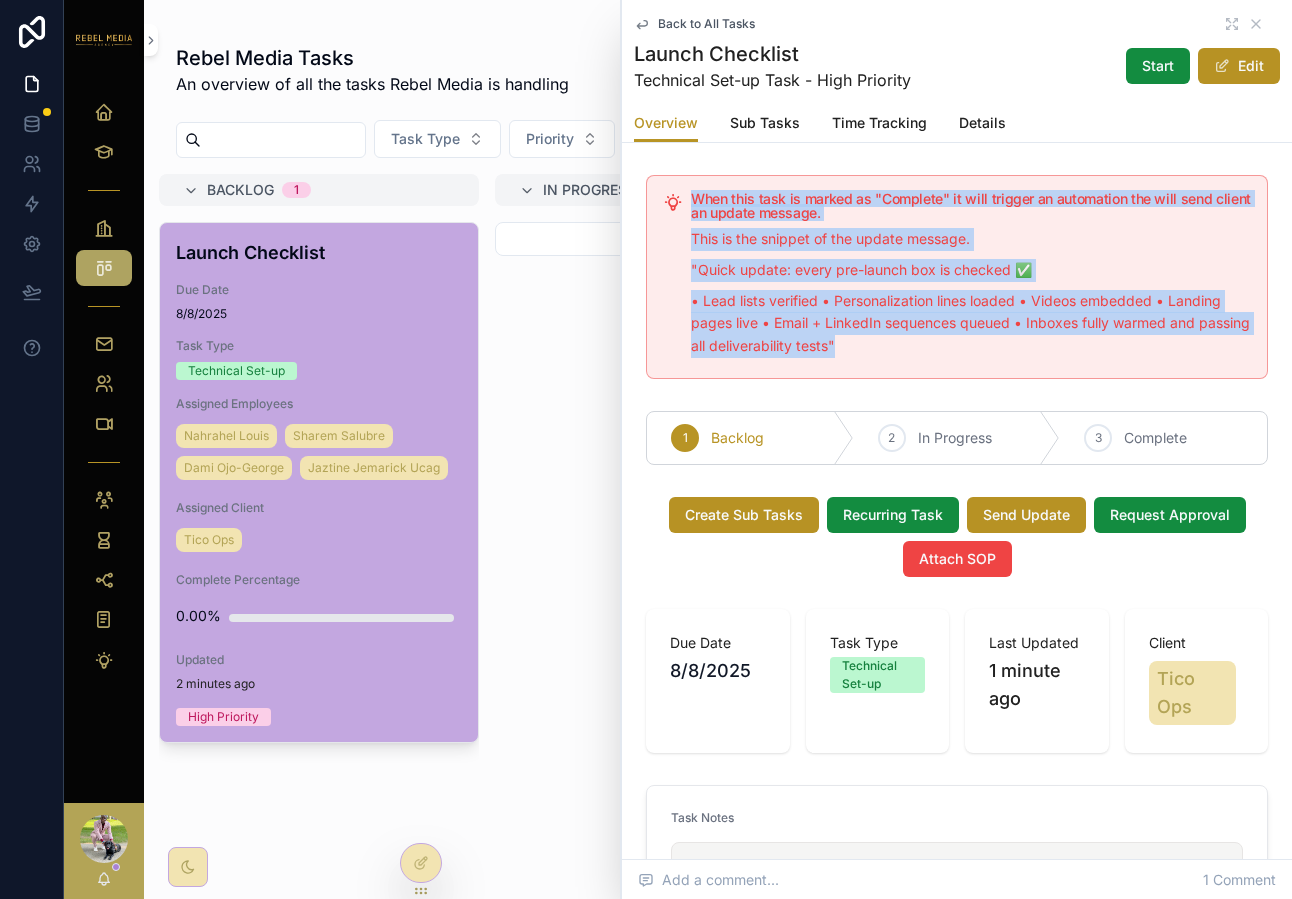 drag, startPoint x: 843, startPoint y: 342, endPoint x: 680, endPoint y: 189, distance: 223.5576 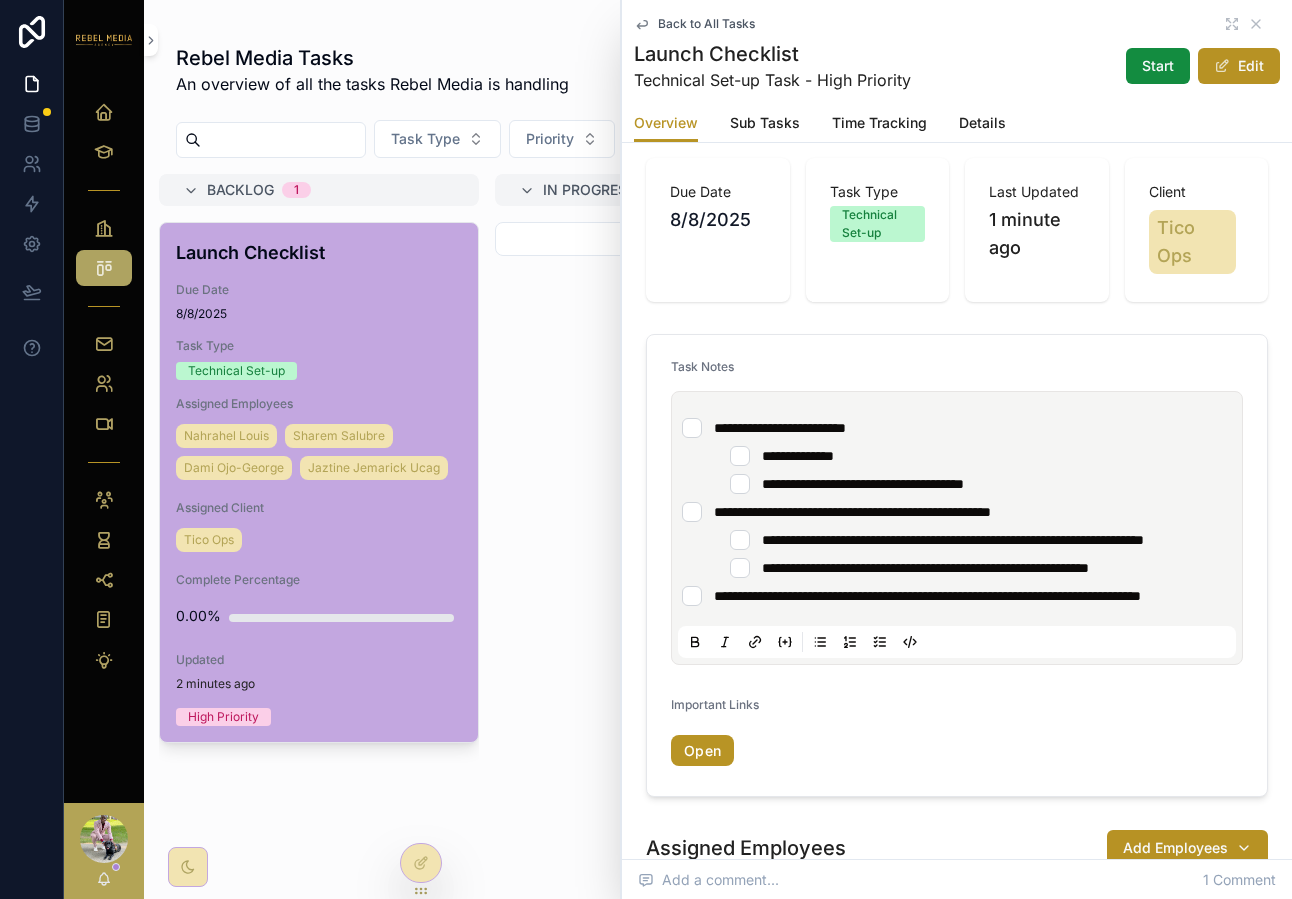 scroll, scrollTop: 472, scrollLeft: 0, axis: vertical 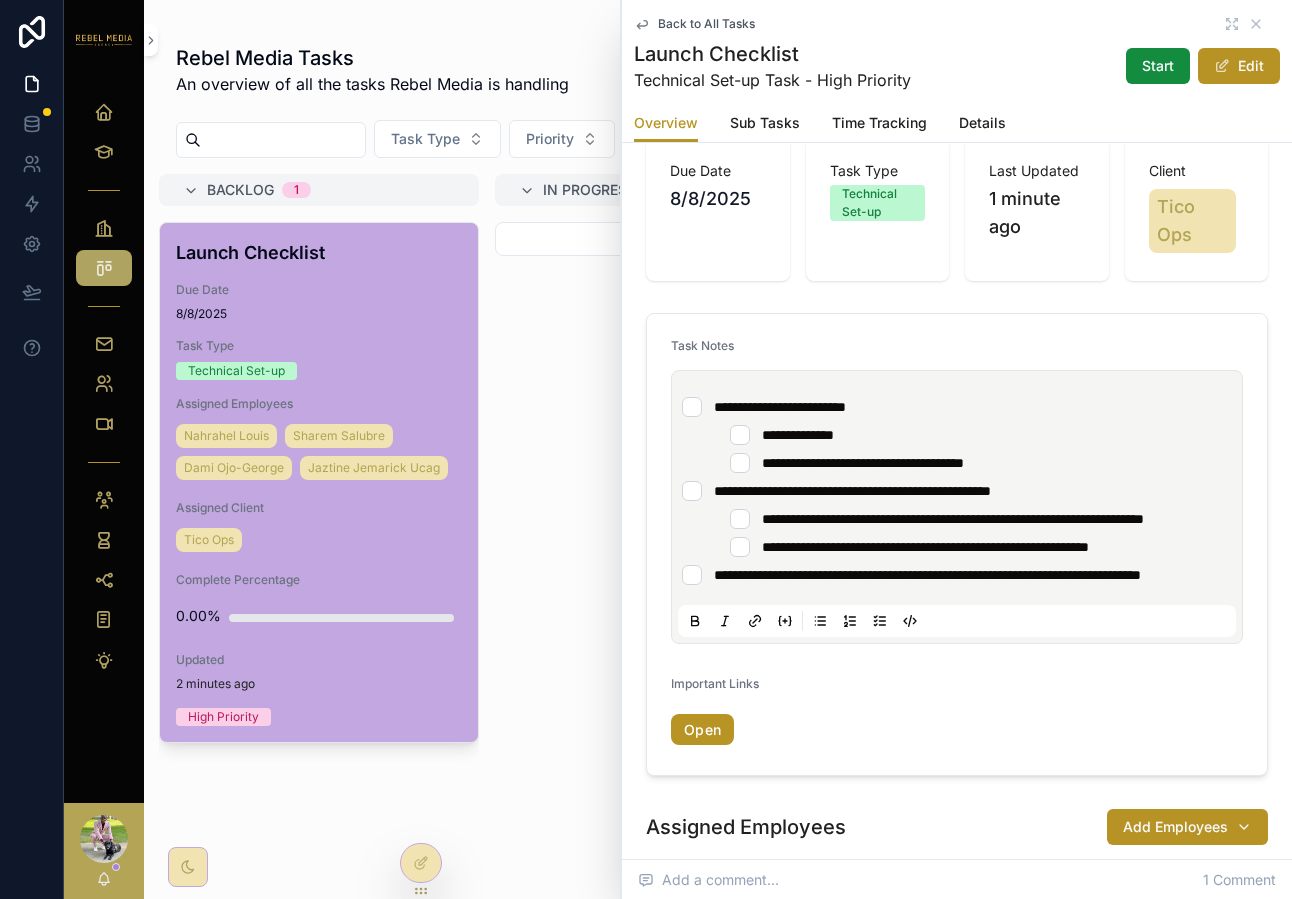 click on "**********" at bounding box center (957, 507) 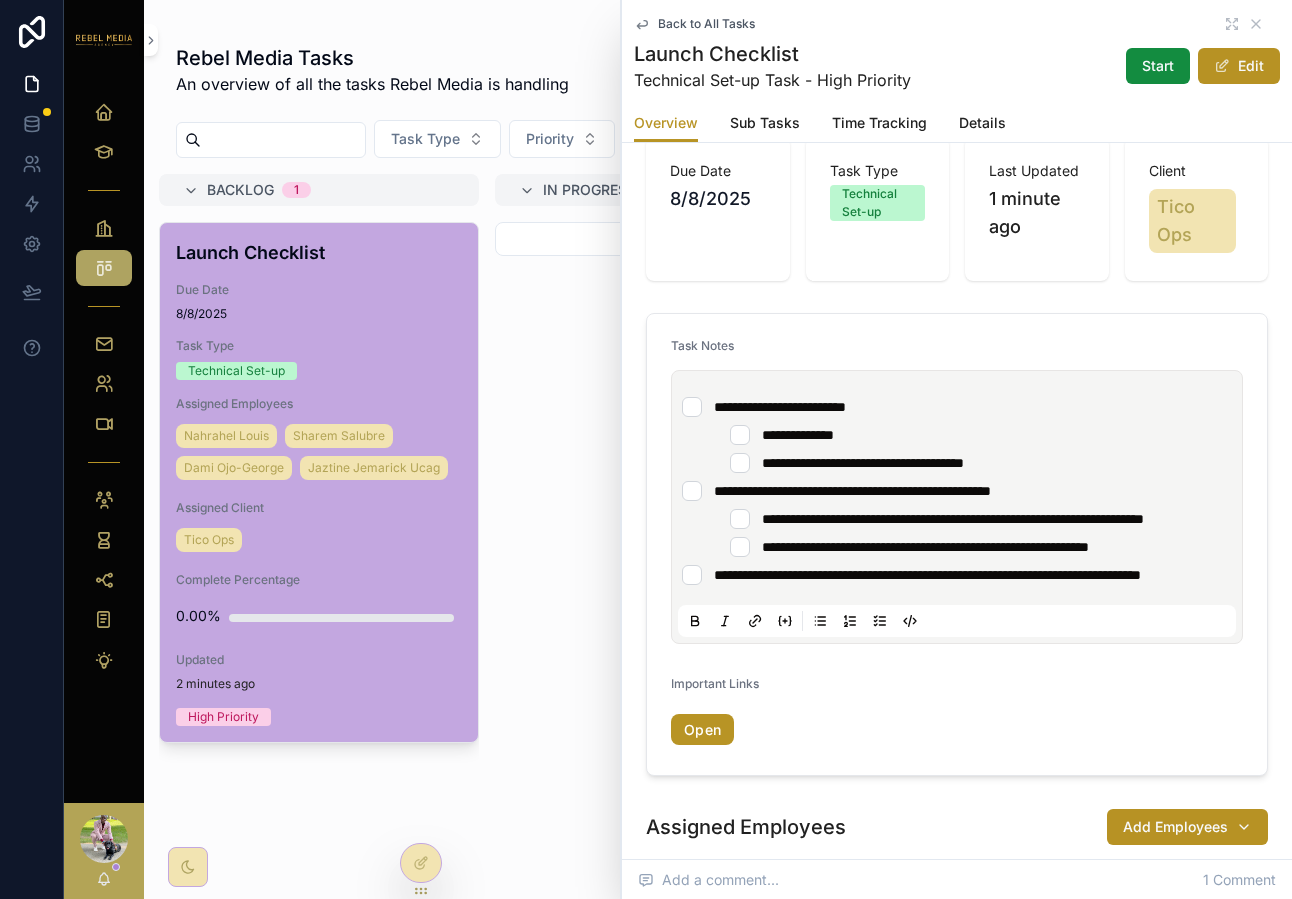 click on "**********" at bounding box center (957, 407) 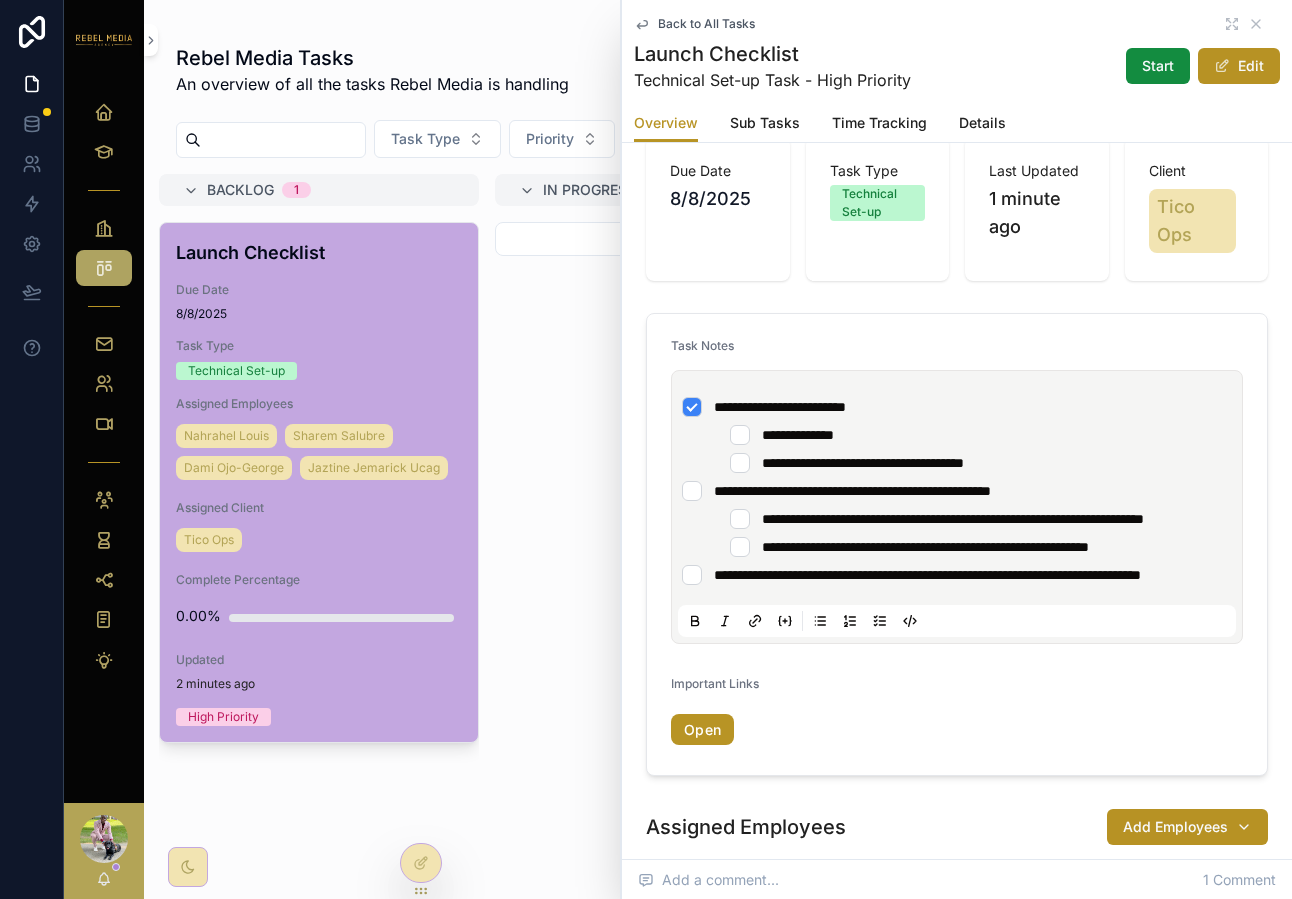 click on "**********" at bounding box center (949, 435) 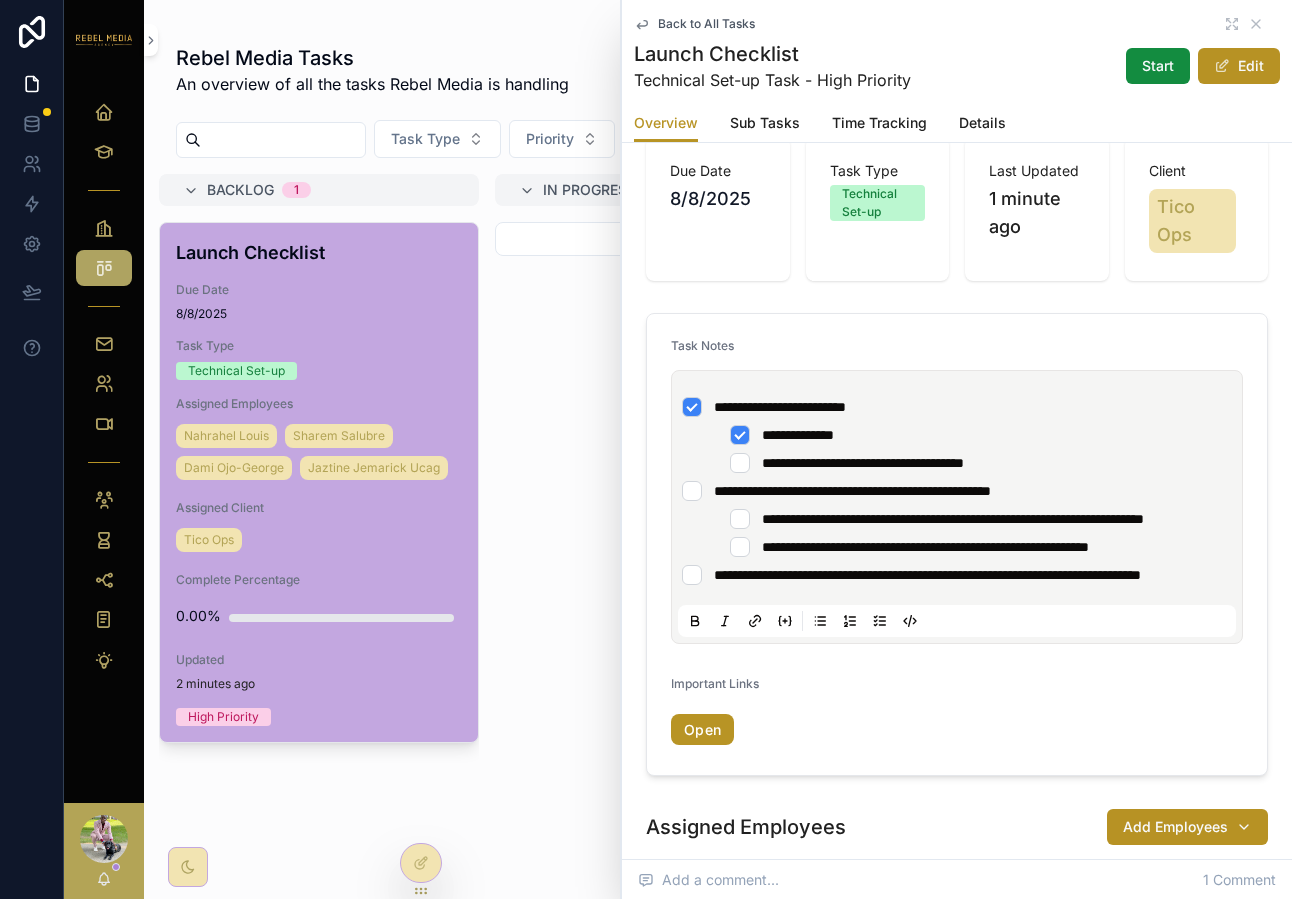 click on "**********" at bounding box center (949, 463) 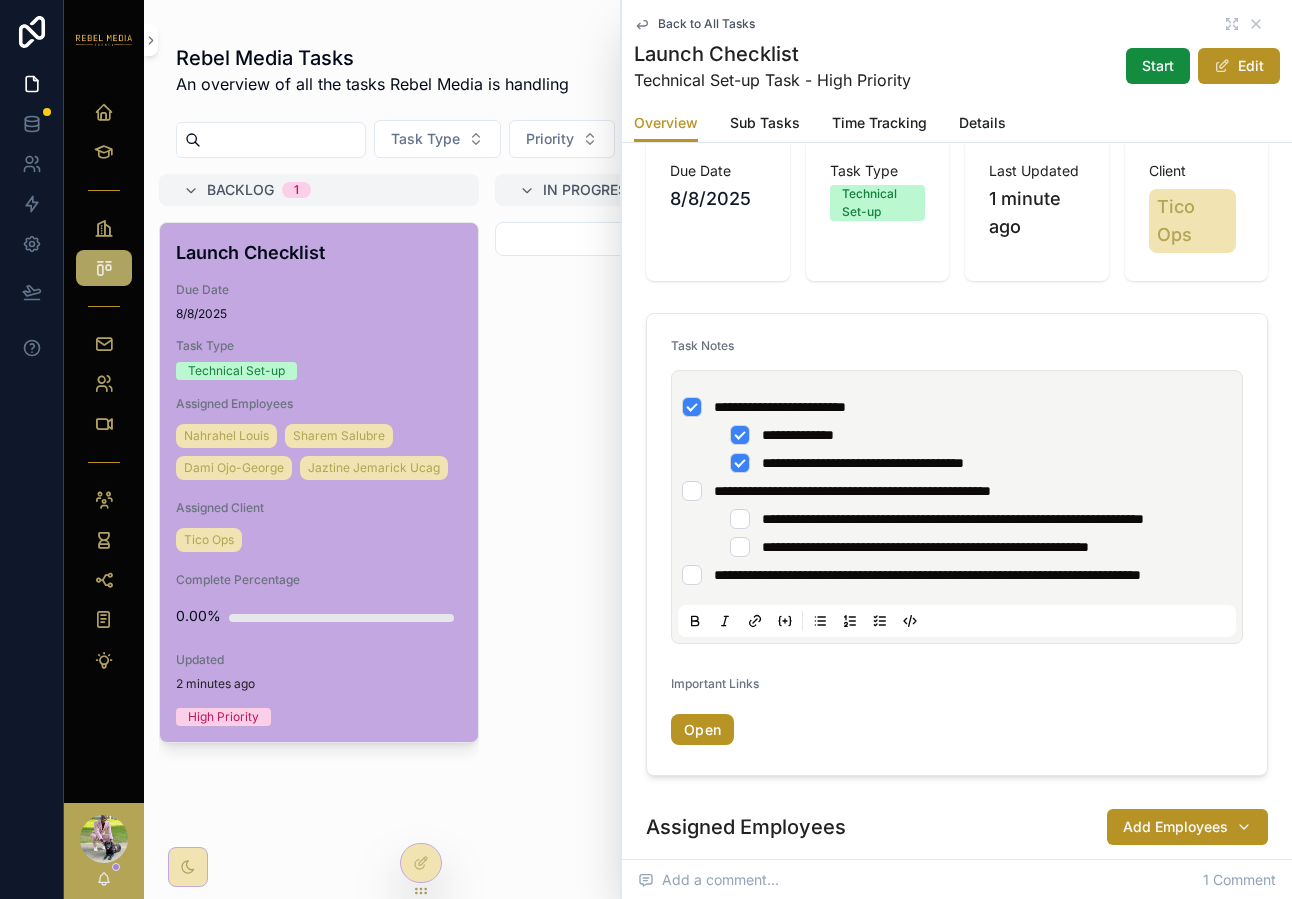 click on "**********" at bounding box center [957, 491] 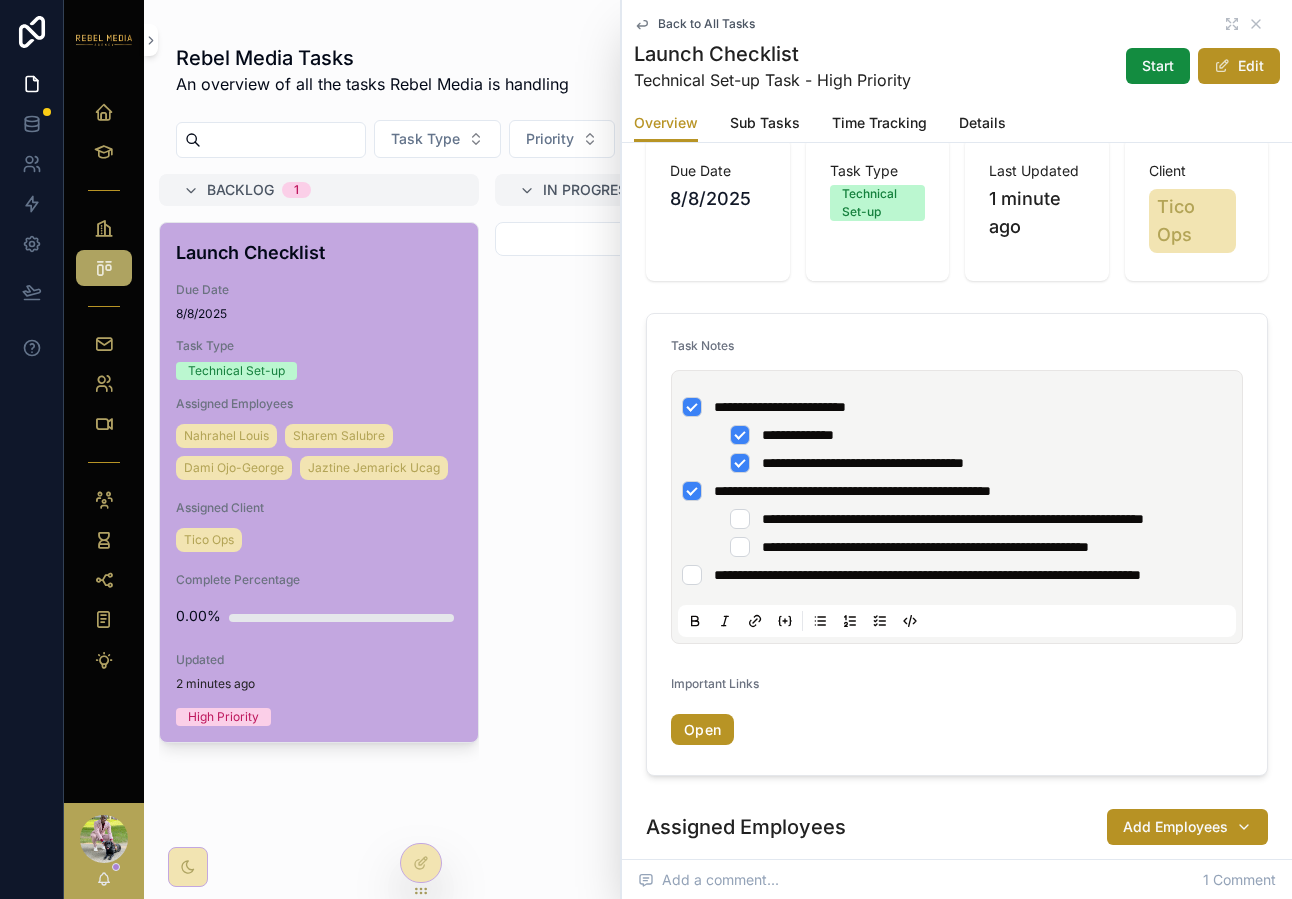 click on "**********" at bounding box center [949, 519] 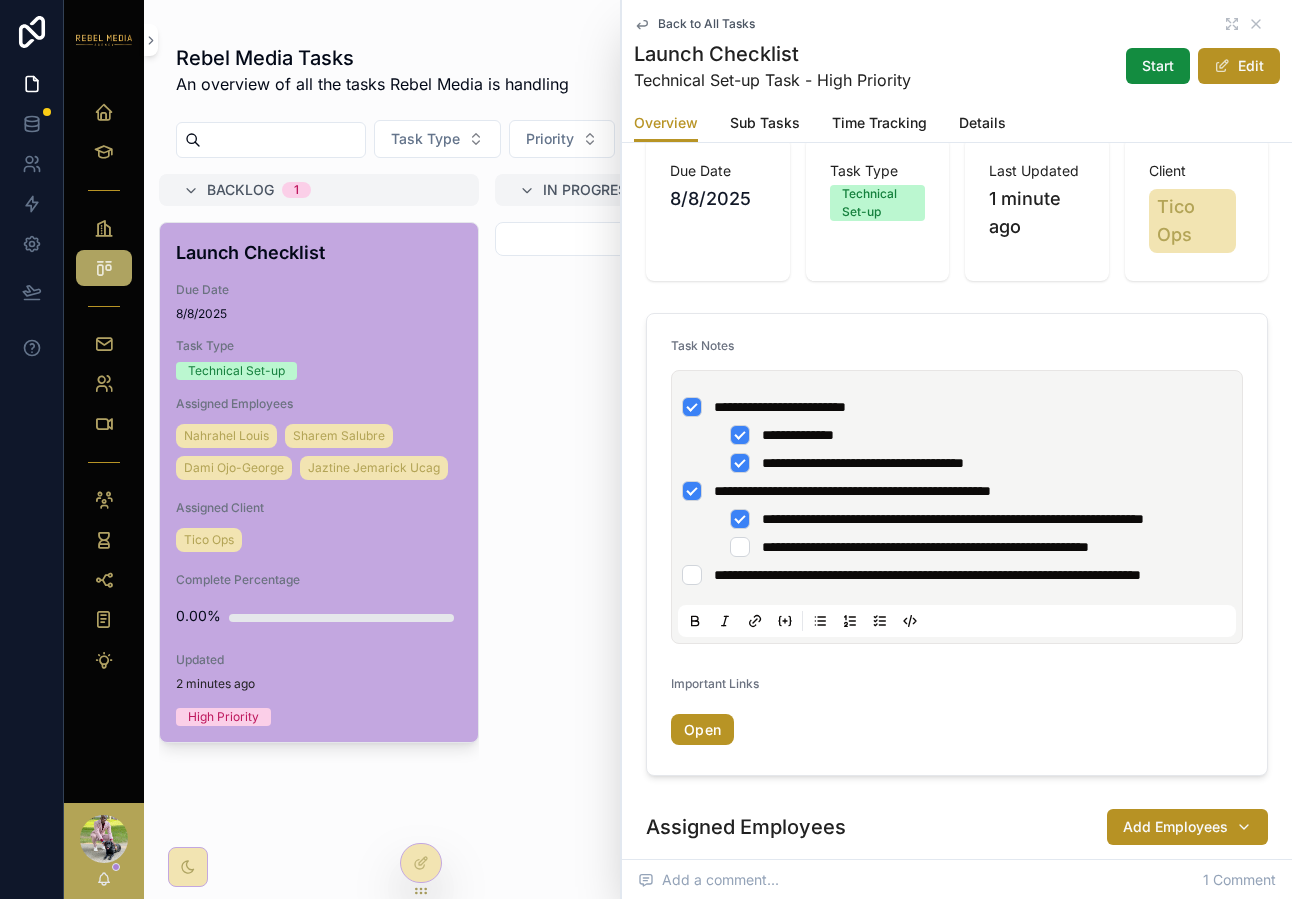 click on "**********" at bounding box center (949, 547) 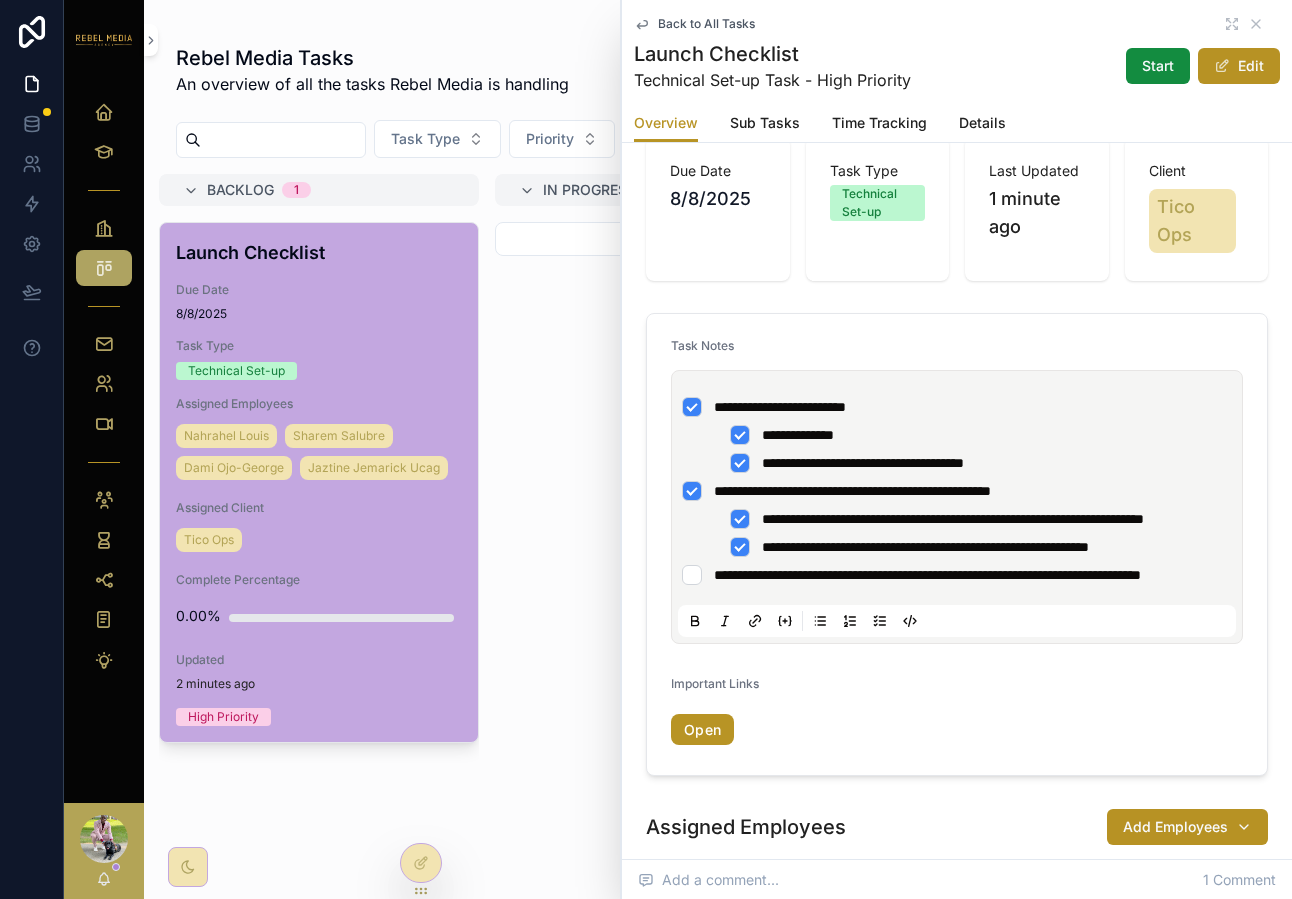 click on "**********" at bounding box center [957, 575] 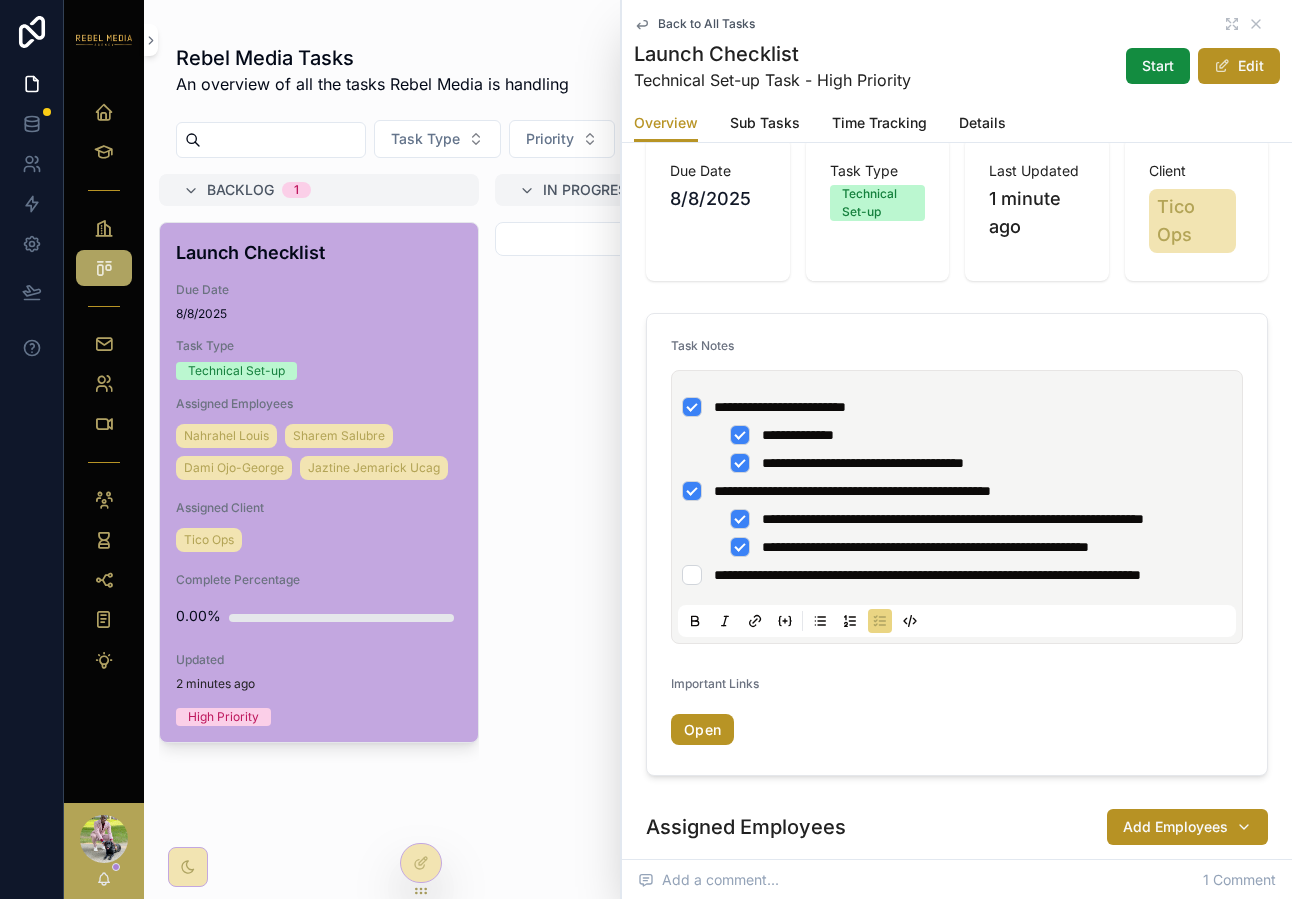 click on "**********" at bounding box center (957, 575) 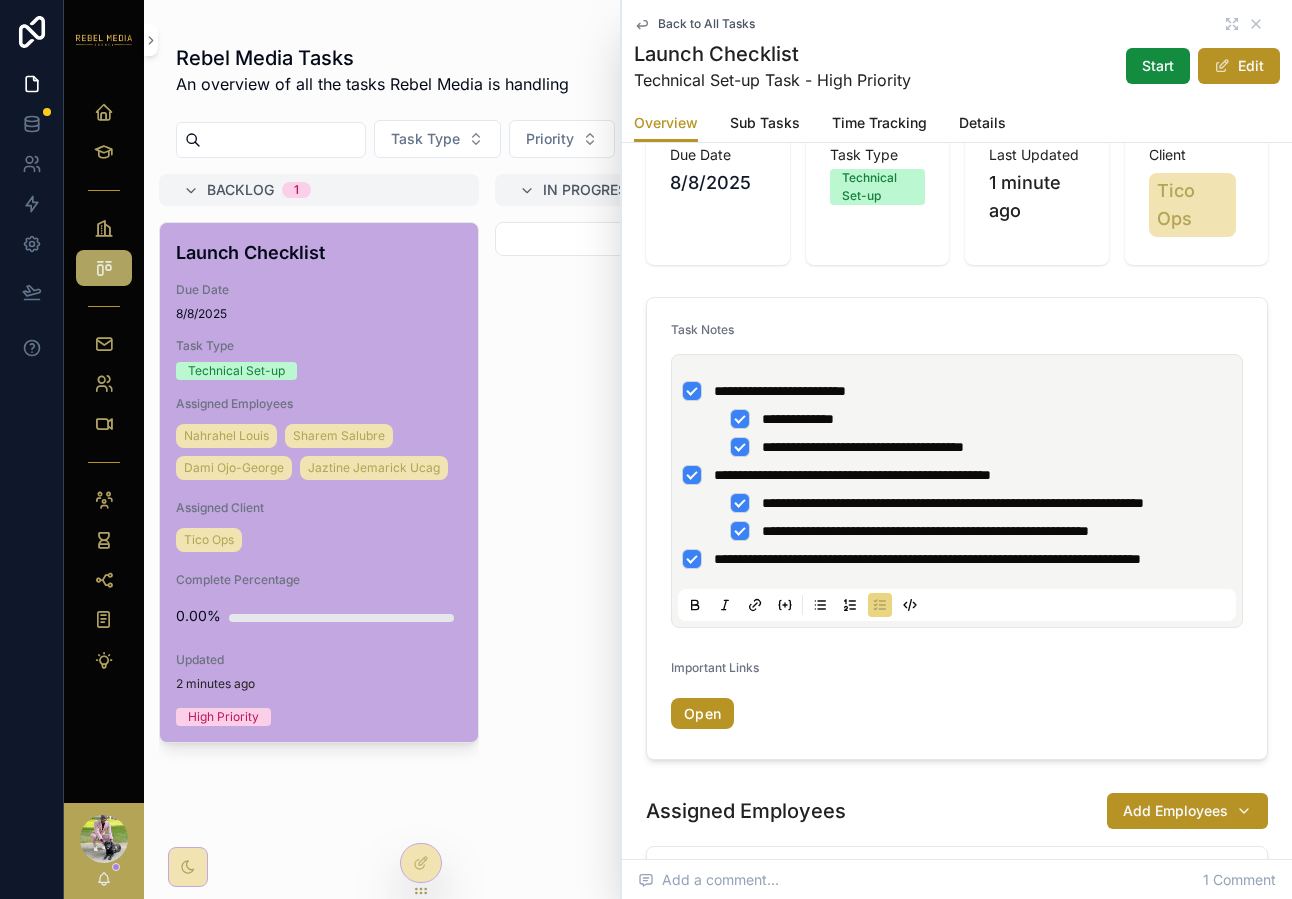 scroll, scrollTop: 485, scrollLeft: 0, axis: vertical 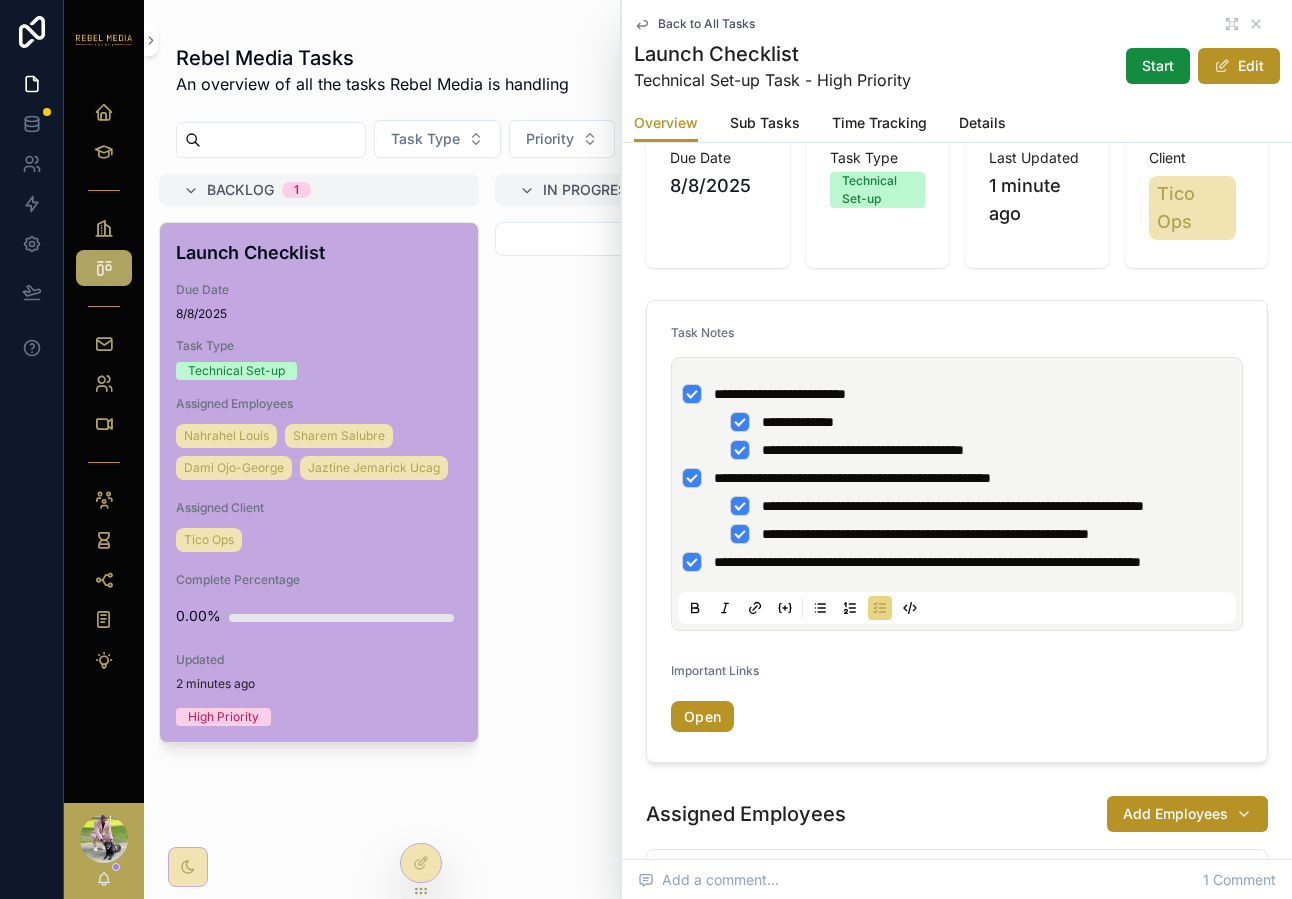 click on "**********" at bounding box center (957, 562) 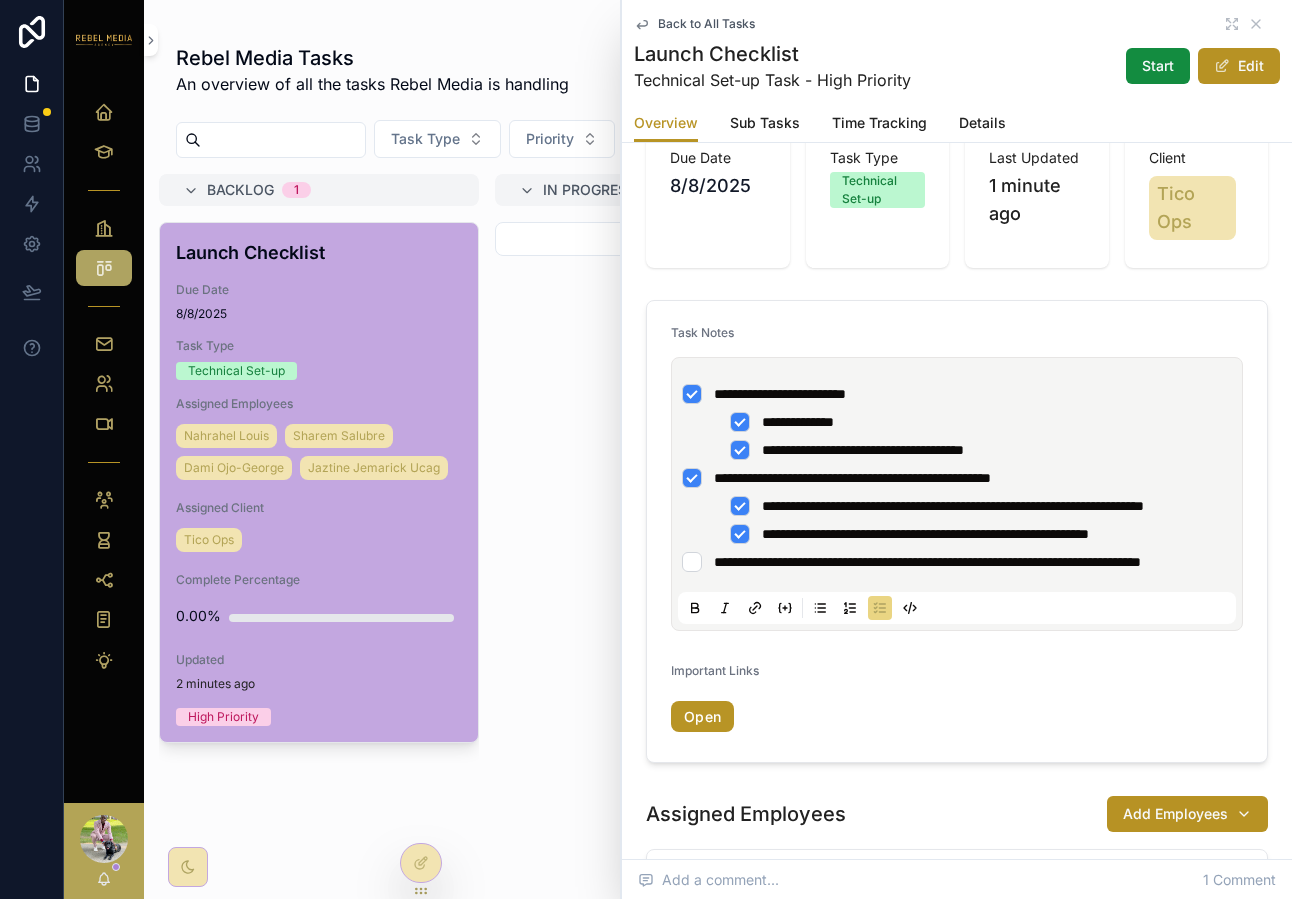 click on "**********" at bounding box center [927, 562] 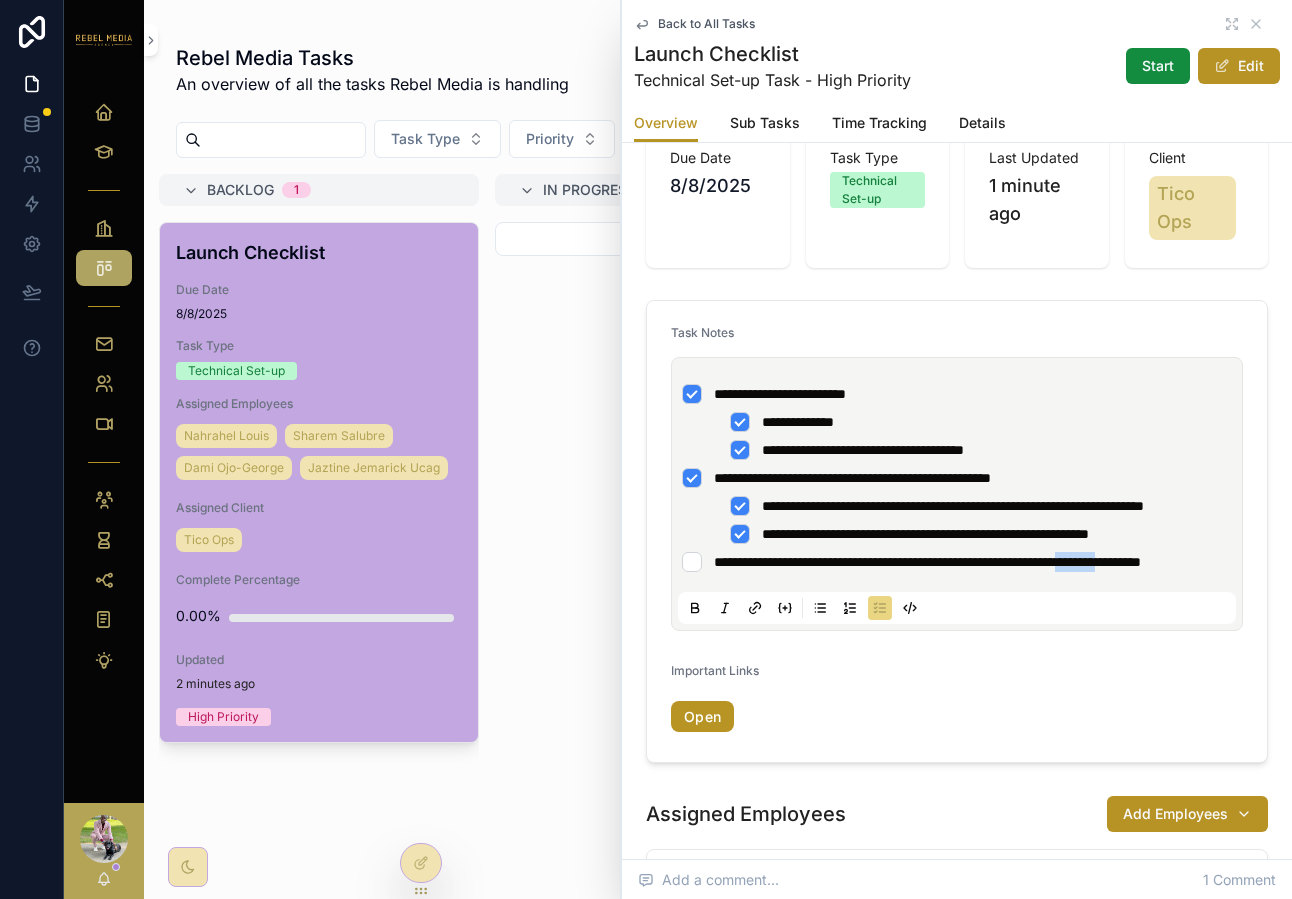 click on "**********" at bounding box center (927, 562) 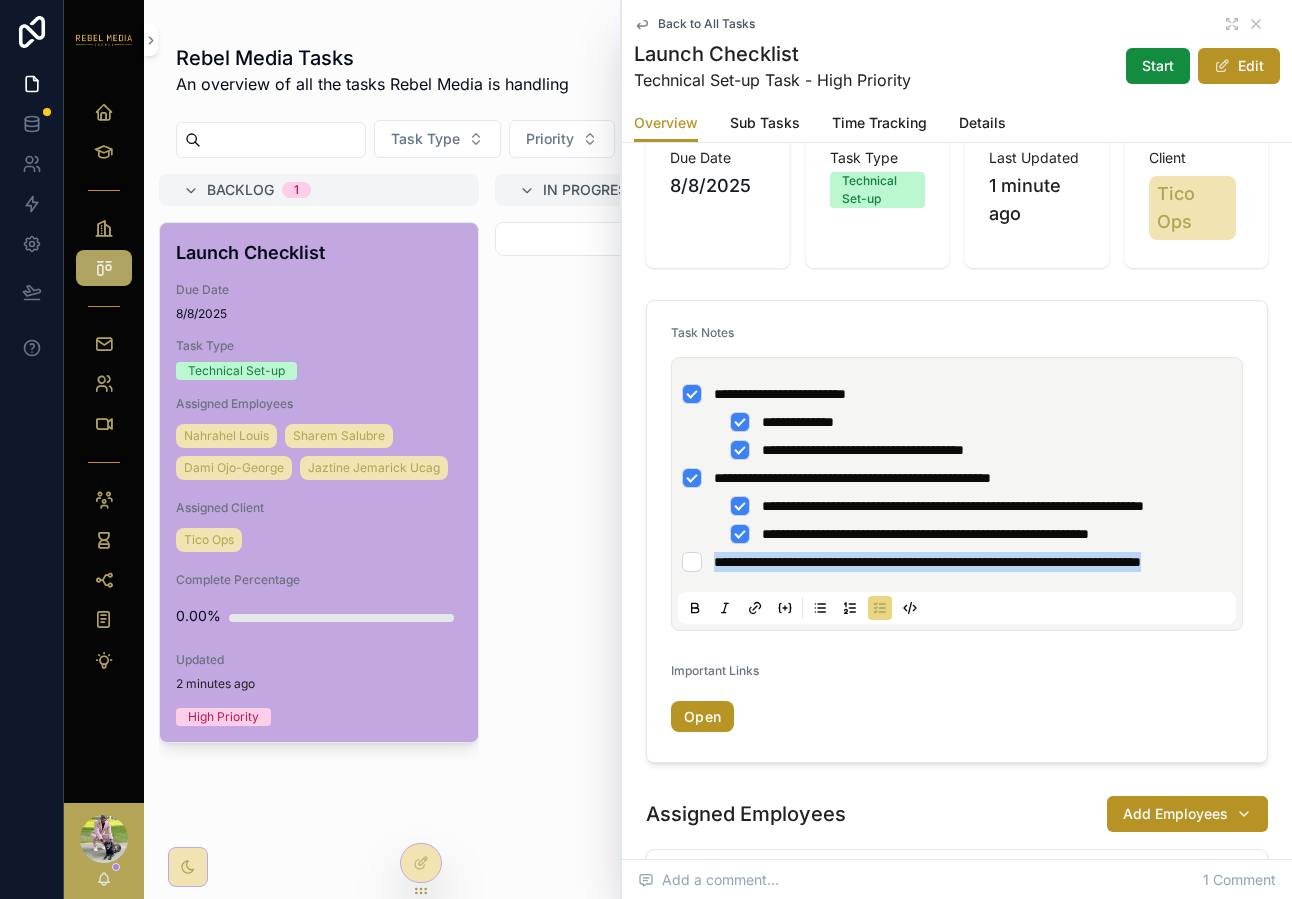 click on "**********" at bounding box center [927, 562] 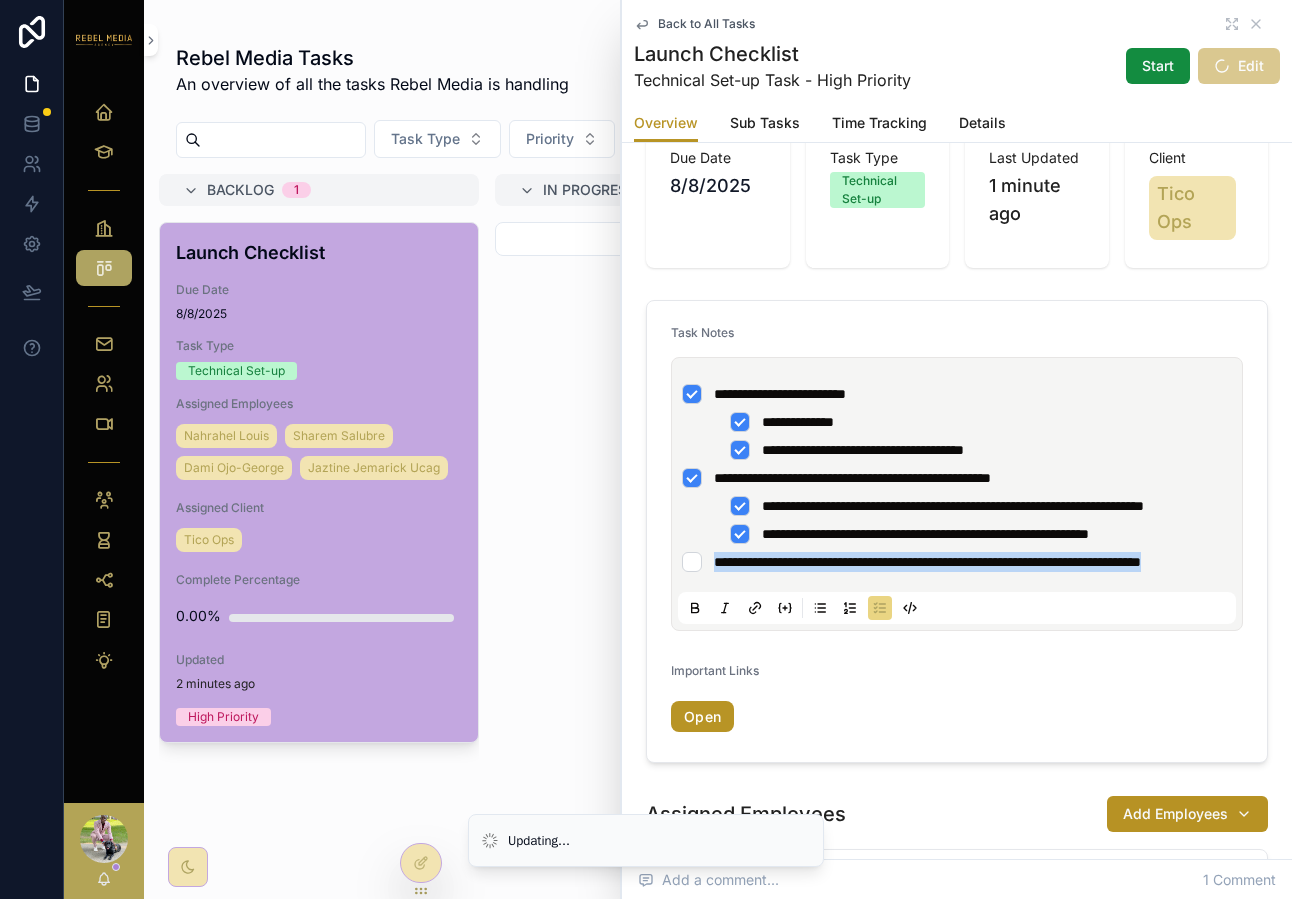 click on "**********" at bounding box center [957, 562] 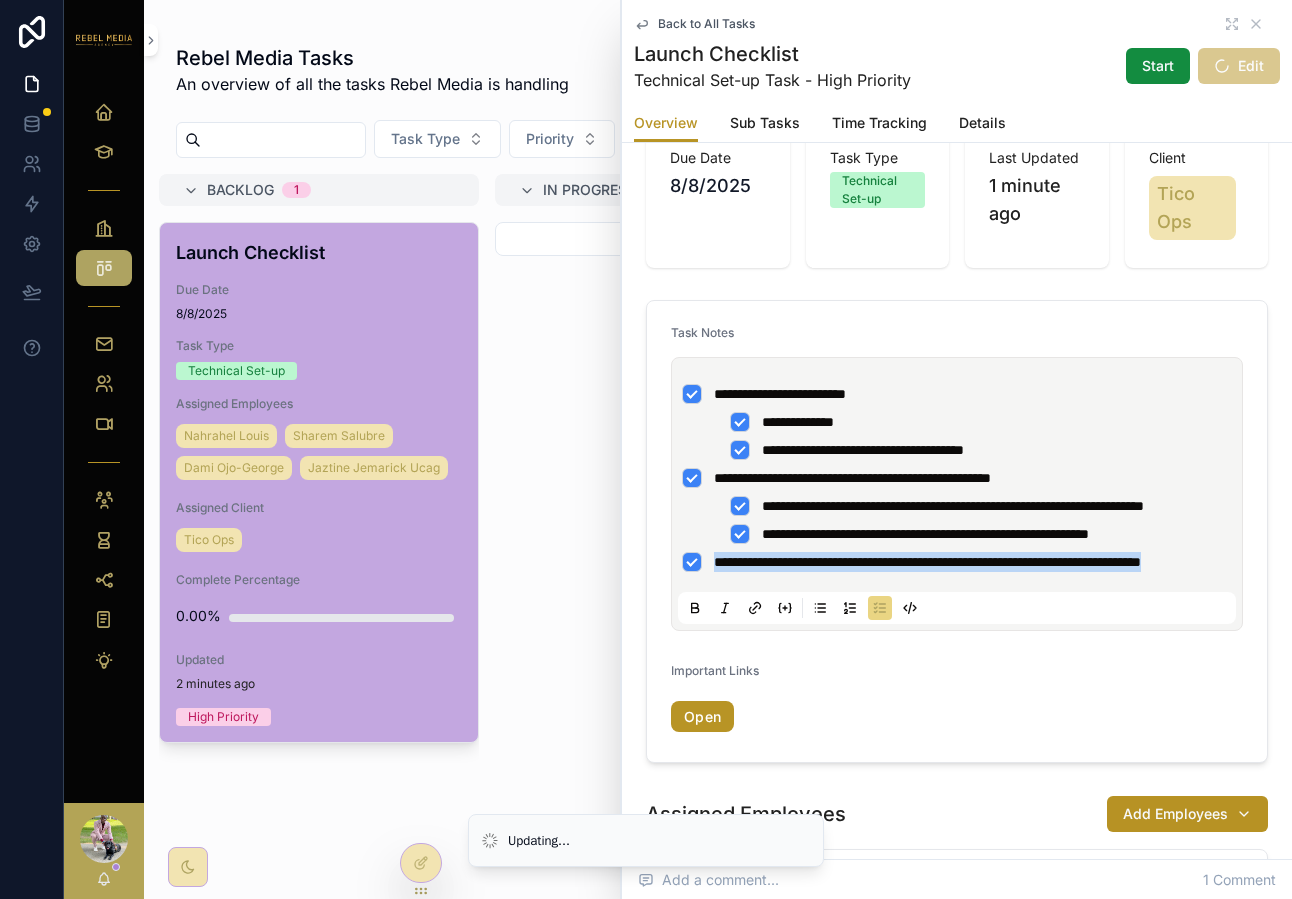click on "**********" at bounding box center [957, 562] 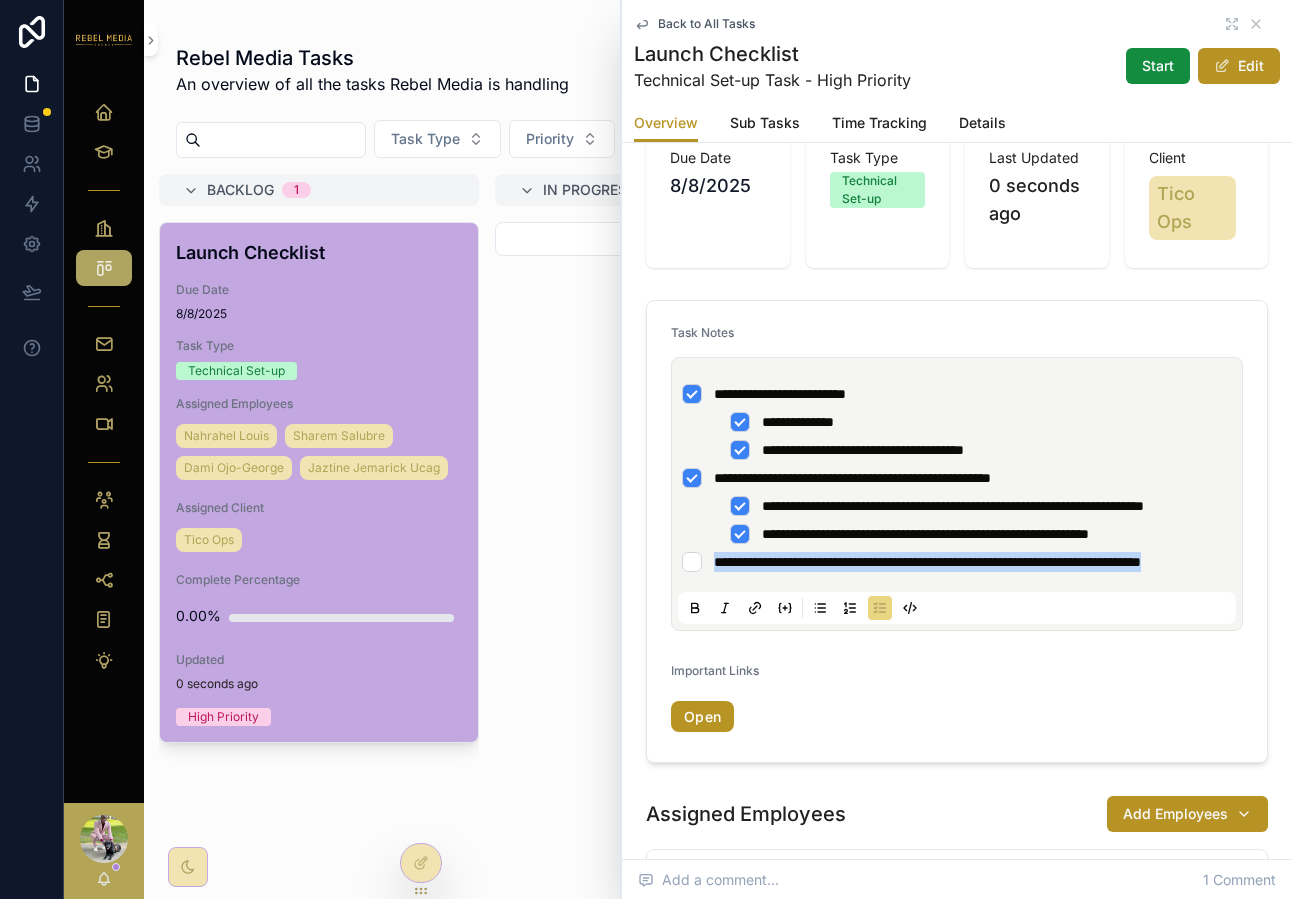 click on "**********" at bounding box center (957, 562) 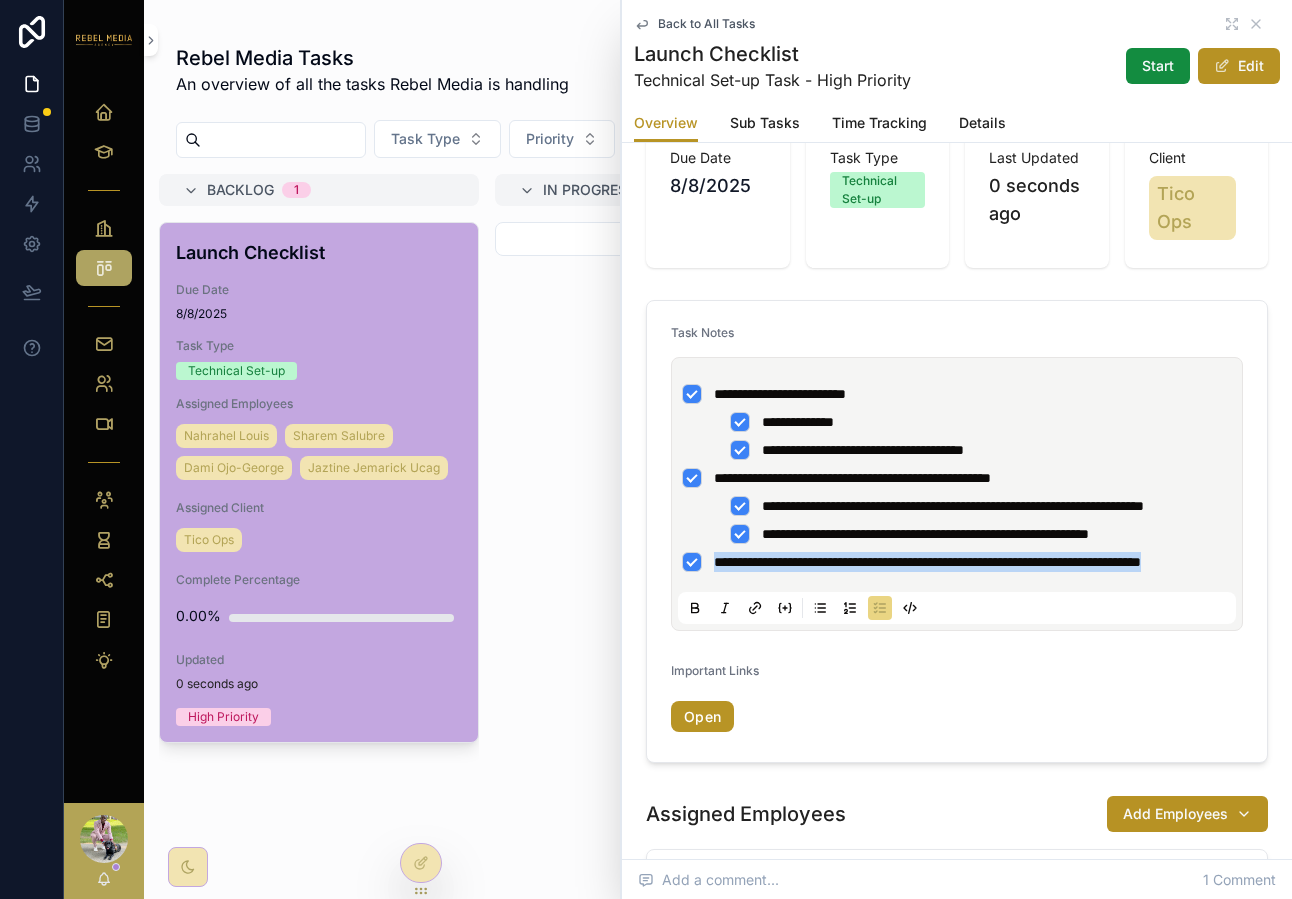 click on "**********" at bounding box center (957, 562) 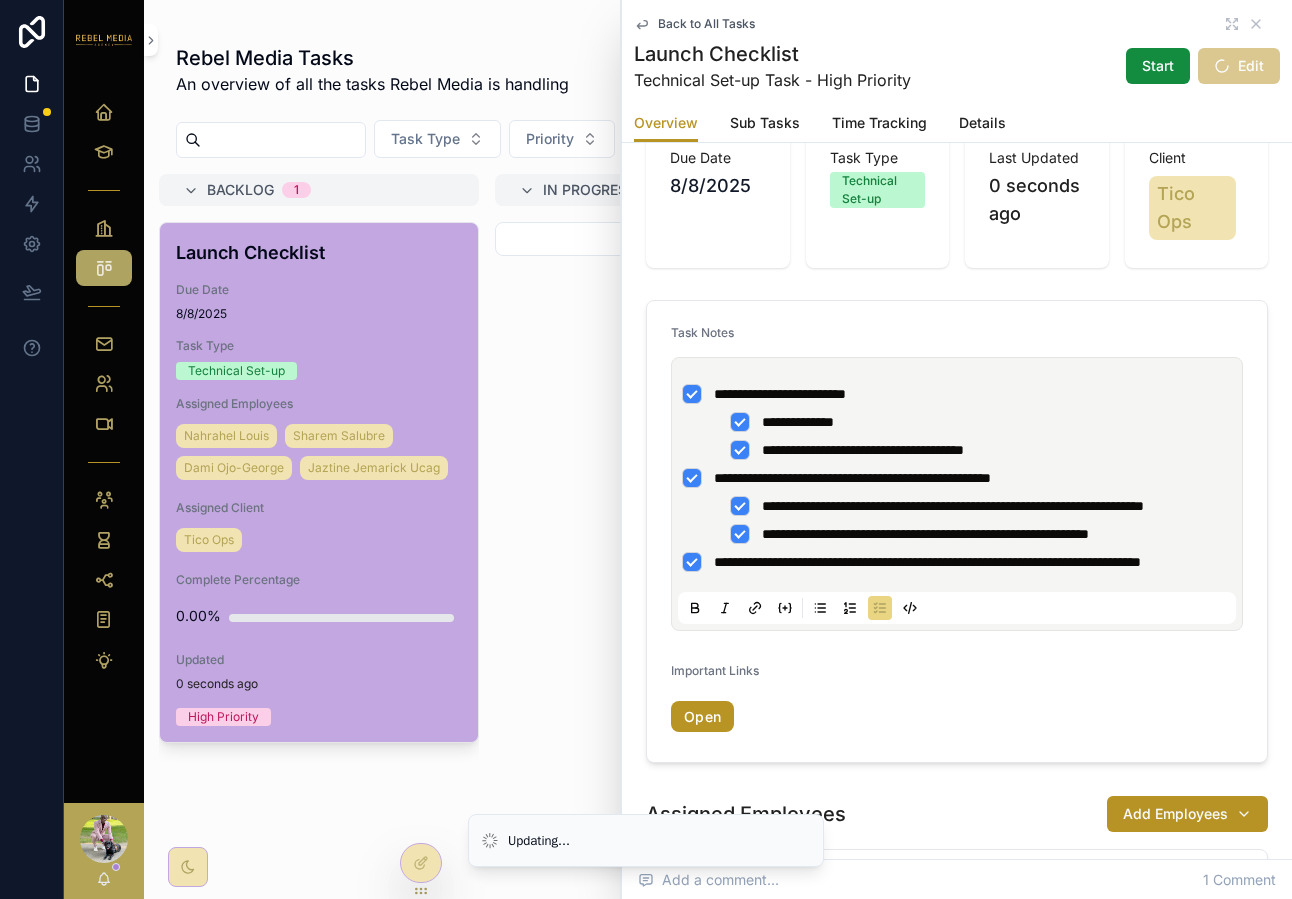 click on "**********" at bounding box center (957, 394) 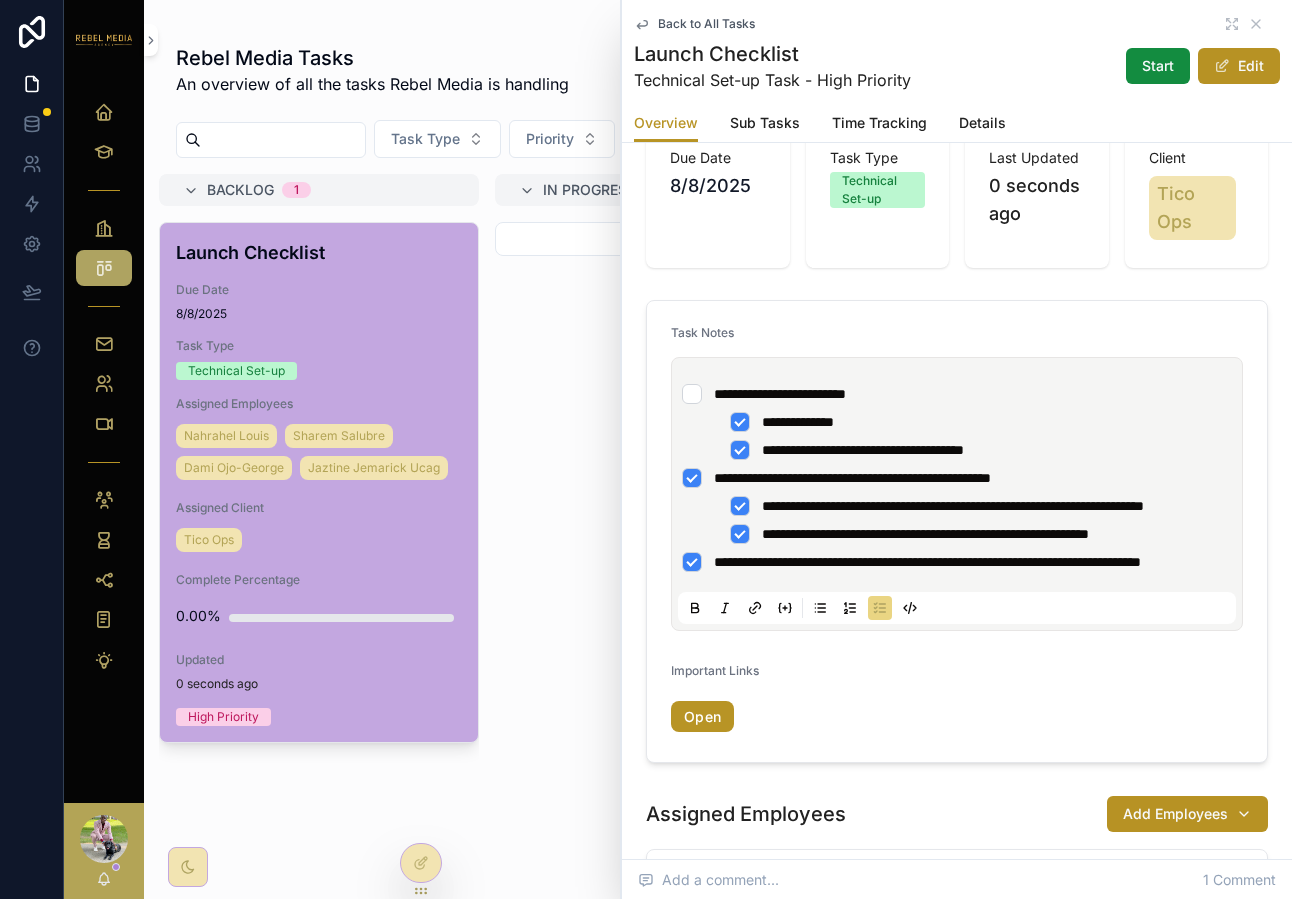 click on "**********" at bounding box center (953, 436) 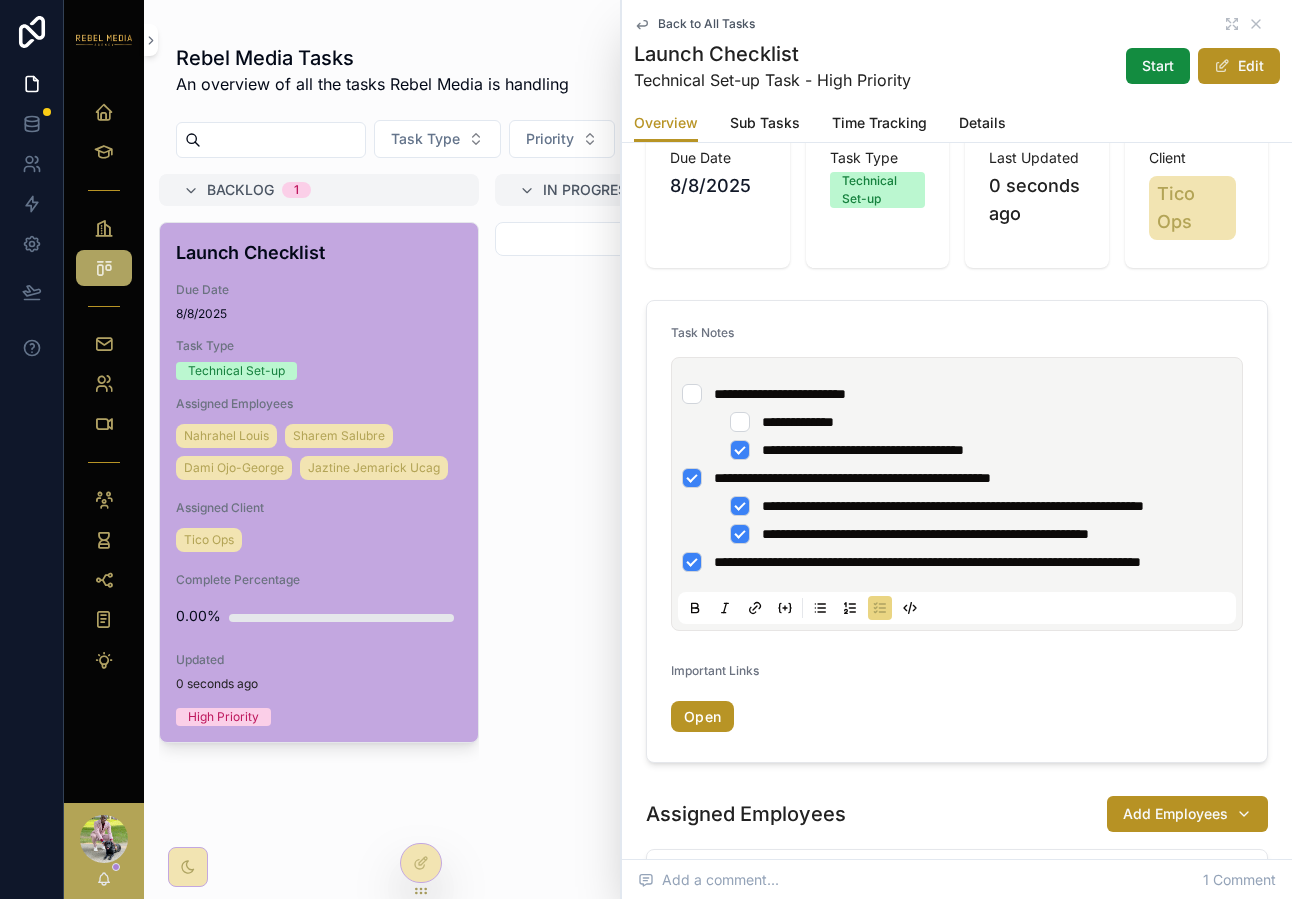 click on "**********" at bounding box center [949, 450] 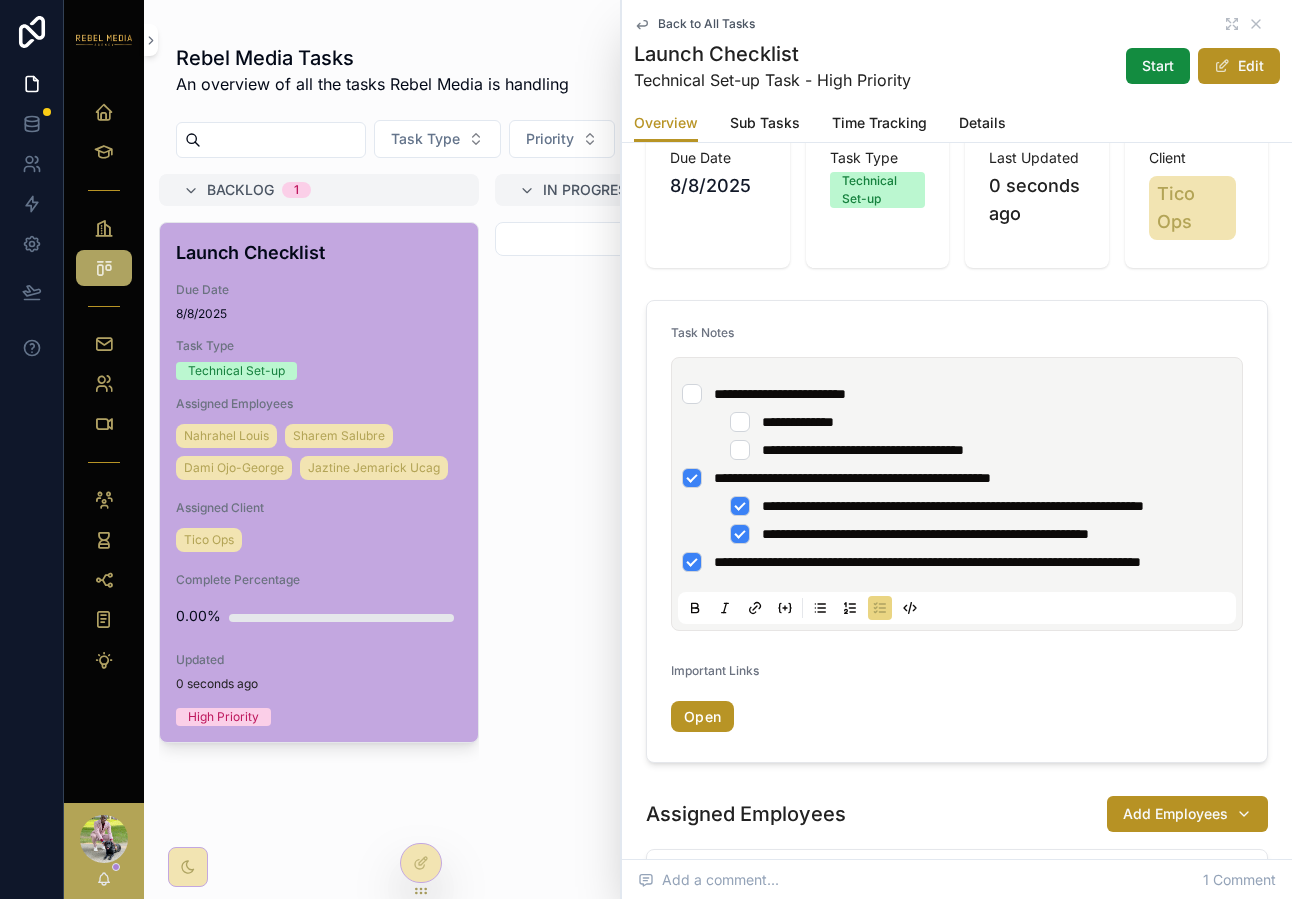 click on "**********" at bounding box center [957, 478] 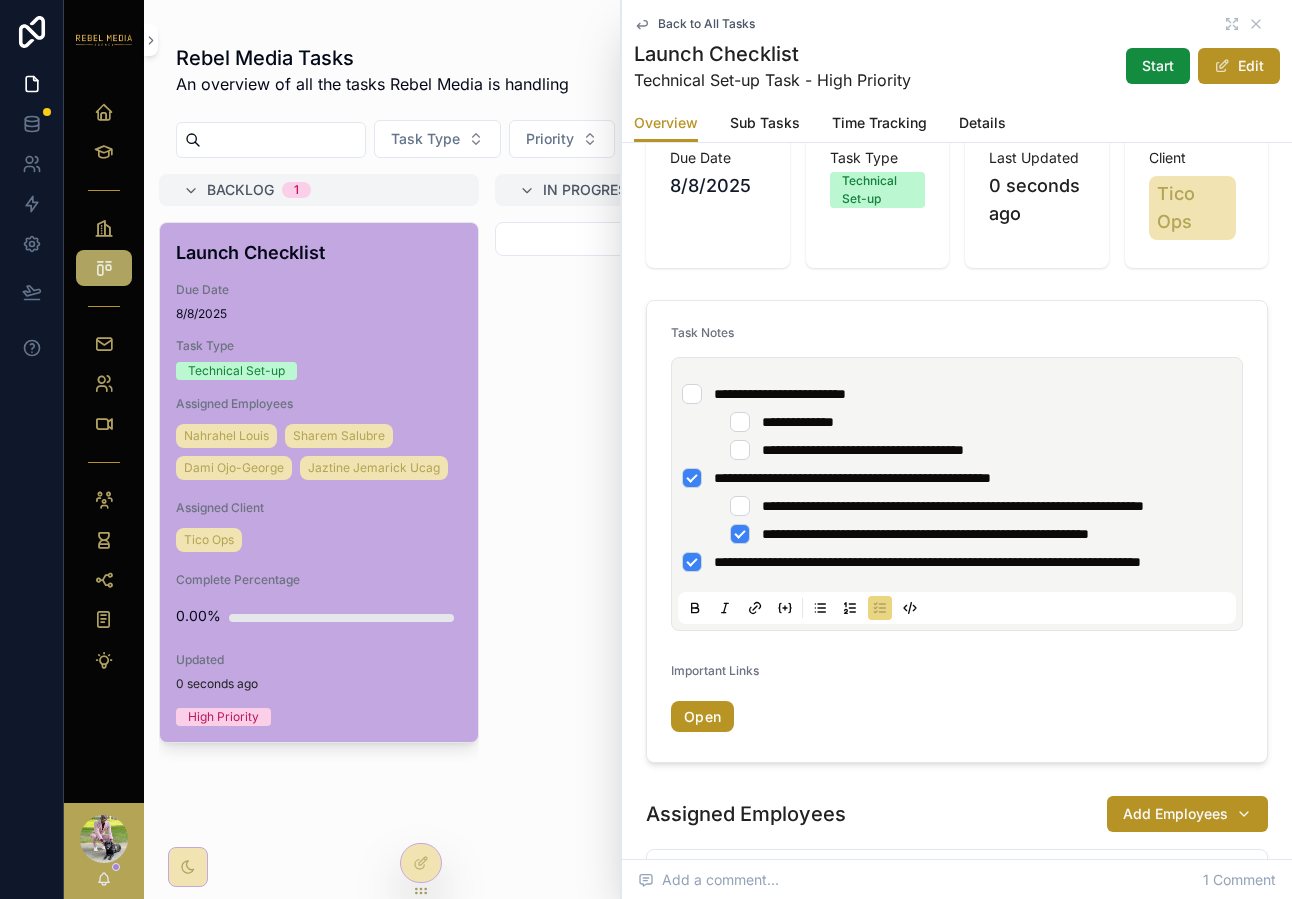 click on "**********" at bounding box center [957, 478] 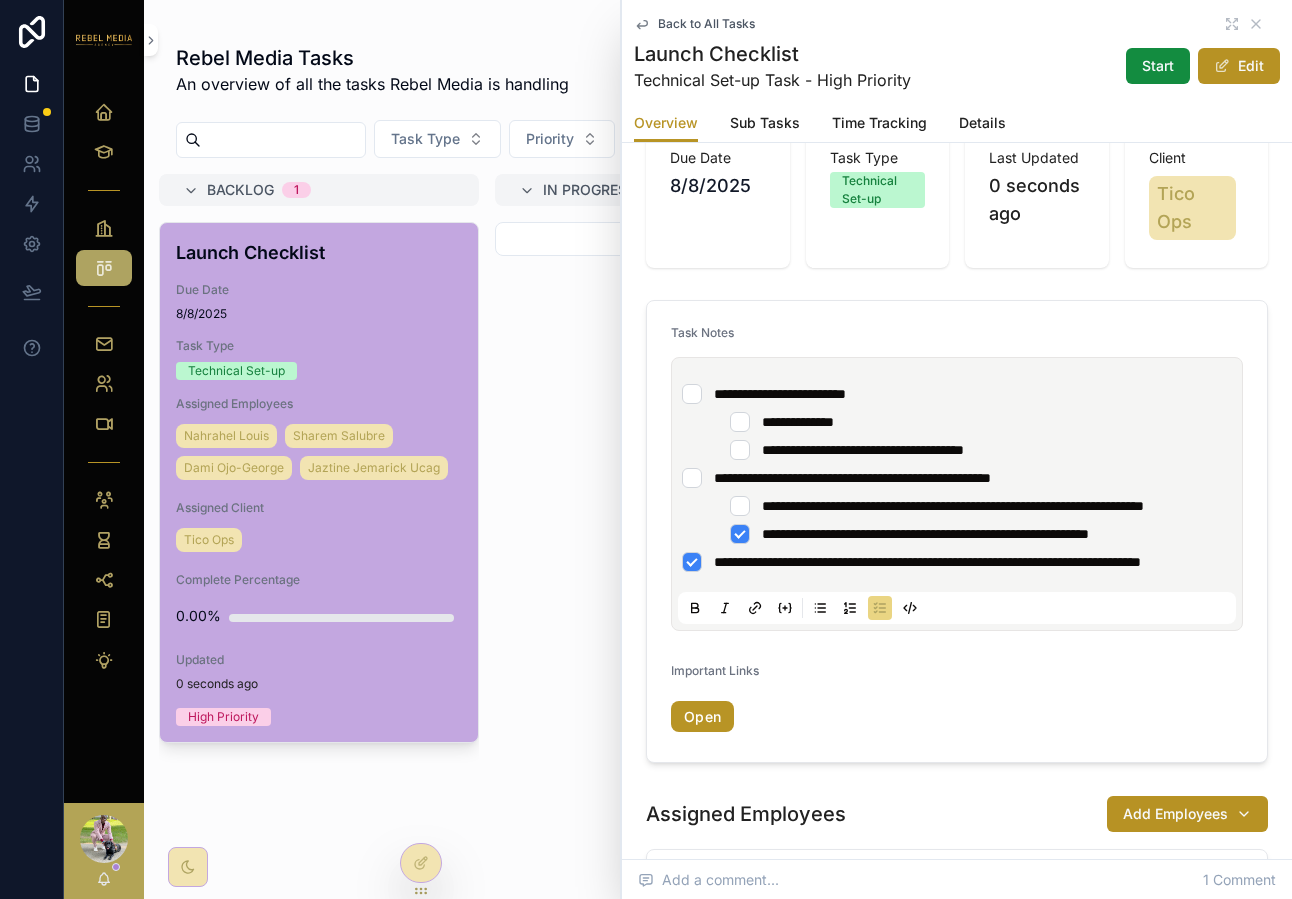 click on "**********" at bounding box center (949, 534) 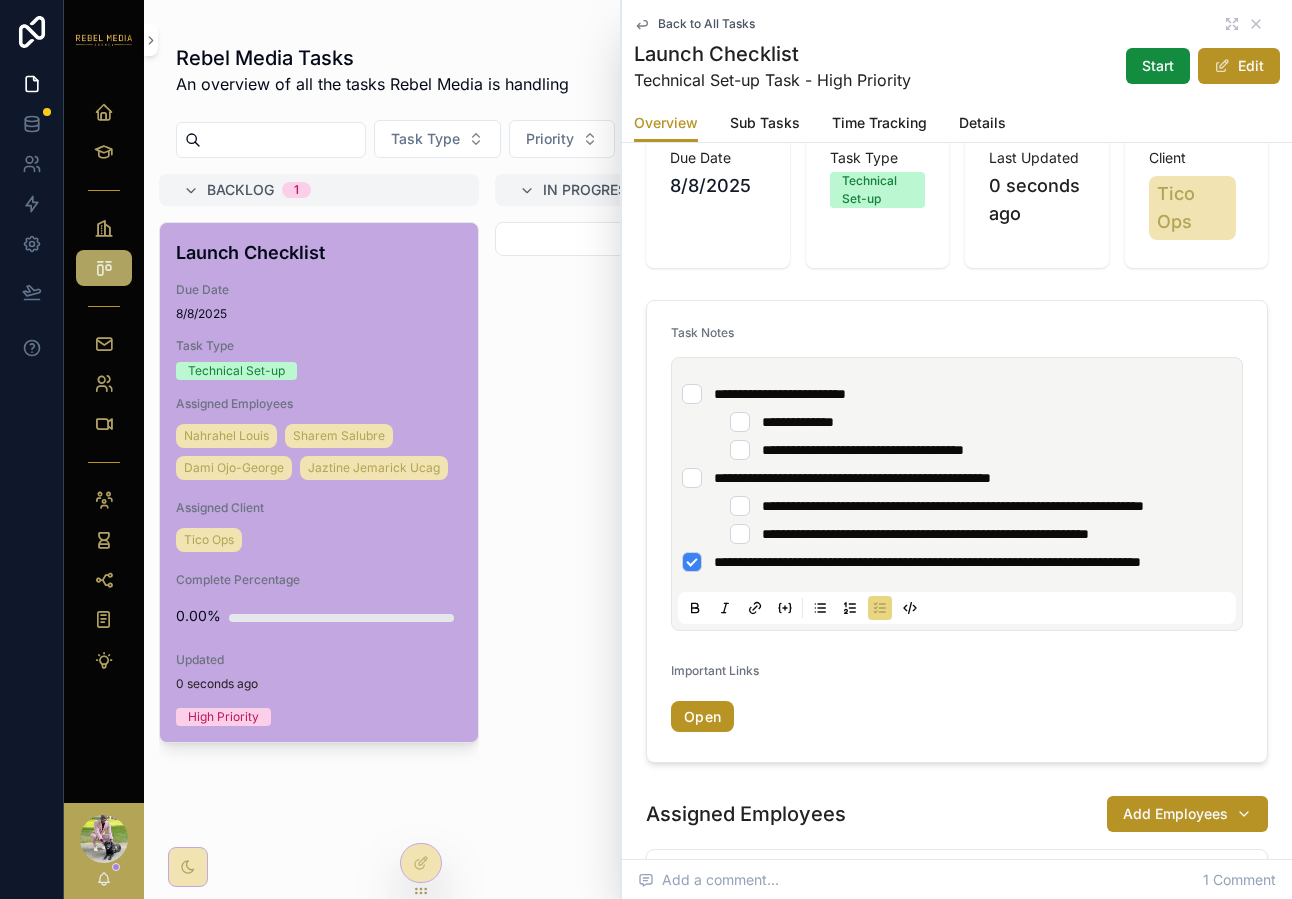 click on "**********" at bounding box center (957, 562) 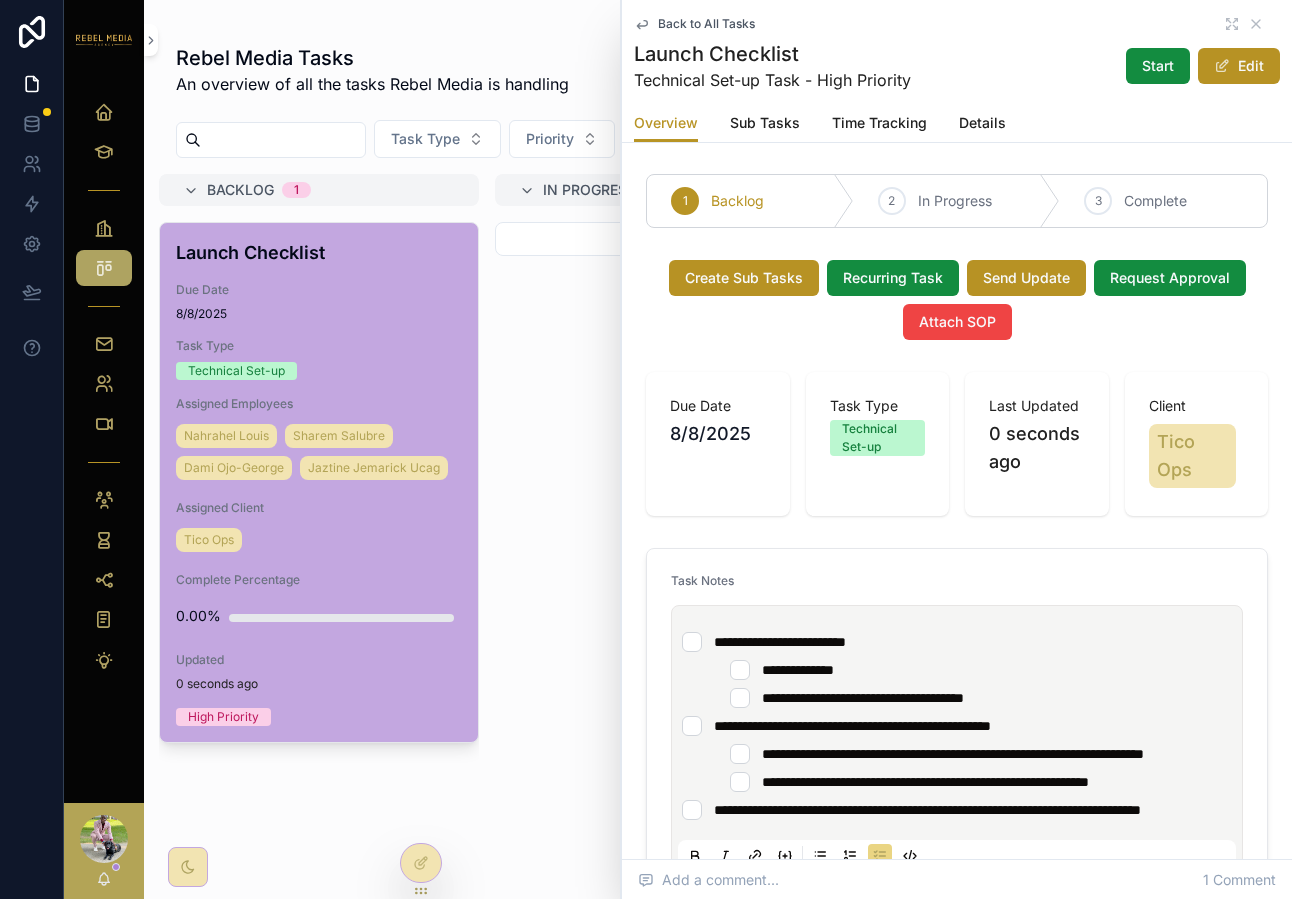 scroll, scrollTop: 0, scrollLeft: 0, axis: both 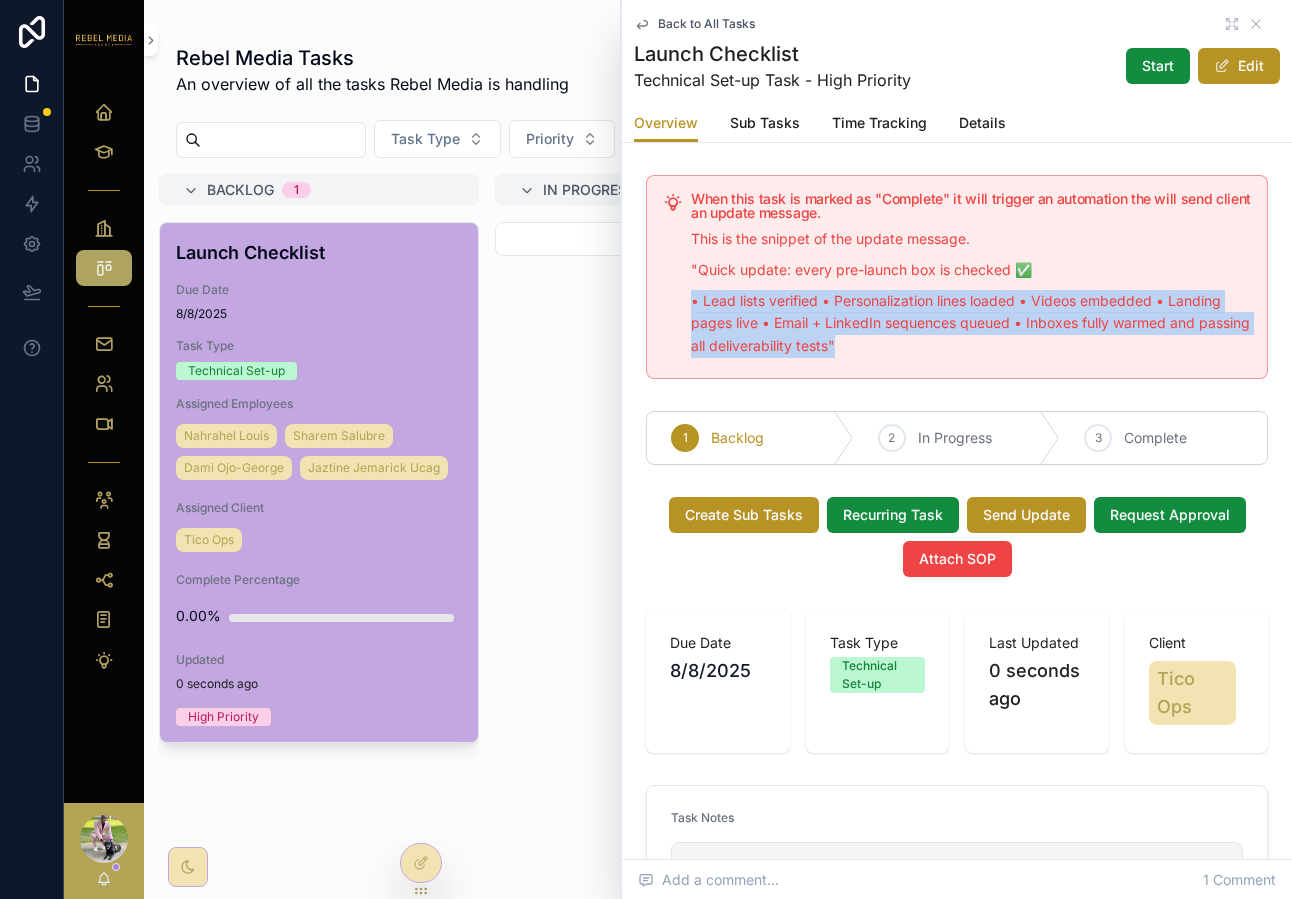 drag, startPoint x: 677, startPoint y: 288, endPoint x: 811, endPoint y: 370, distance: 157.0987 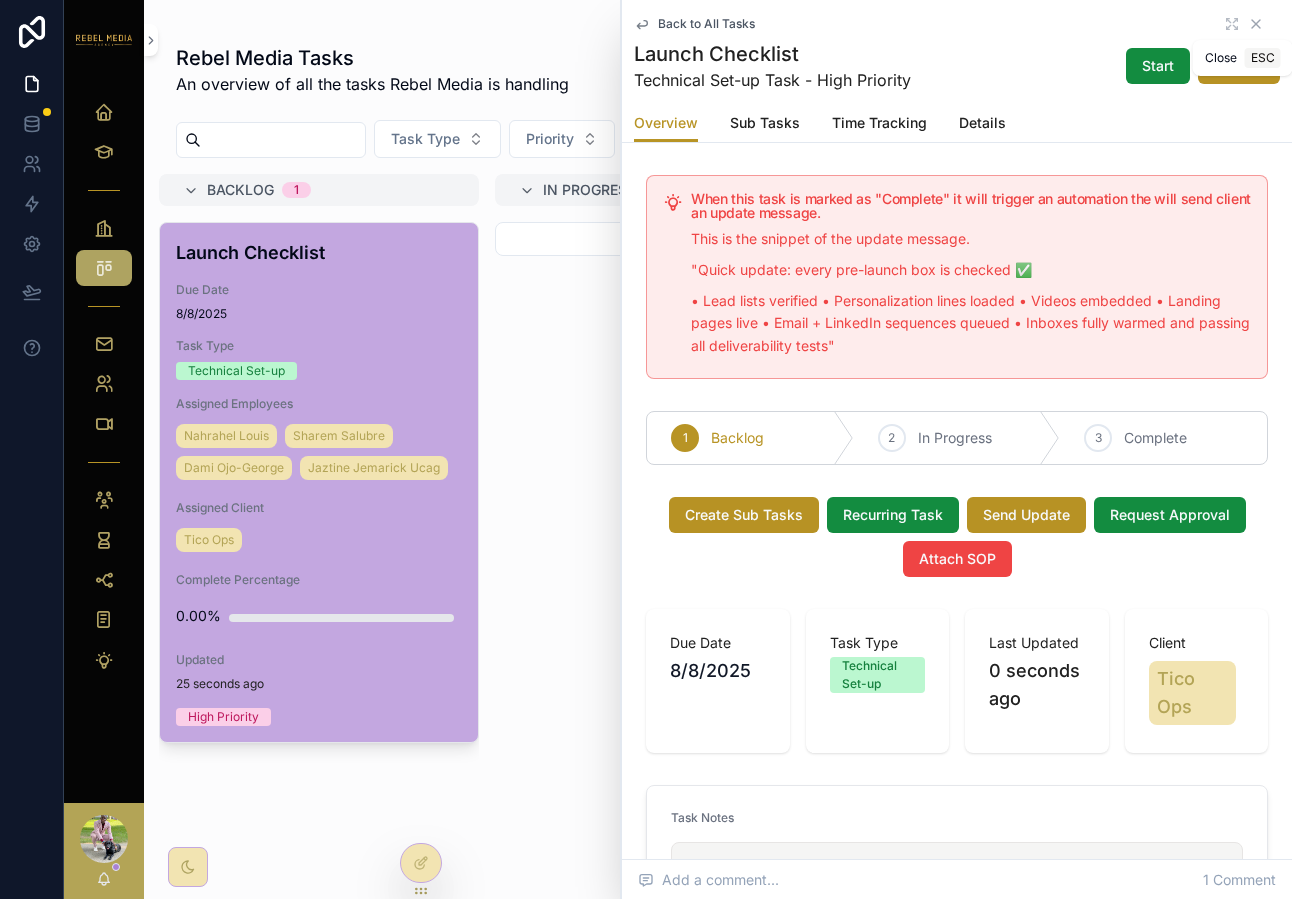 click 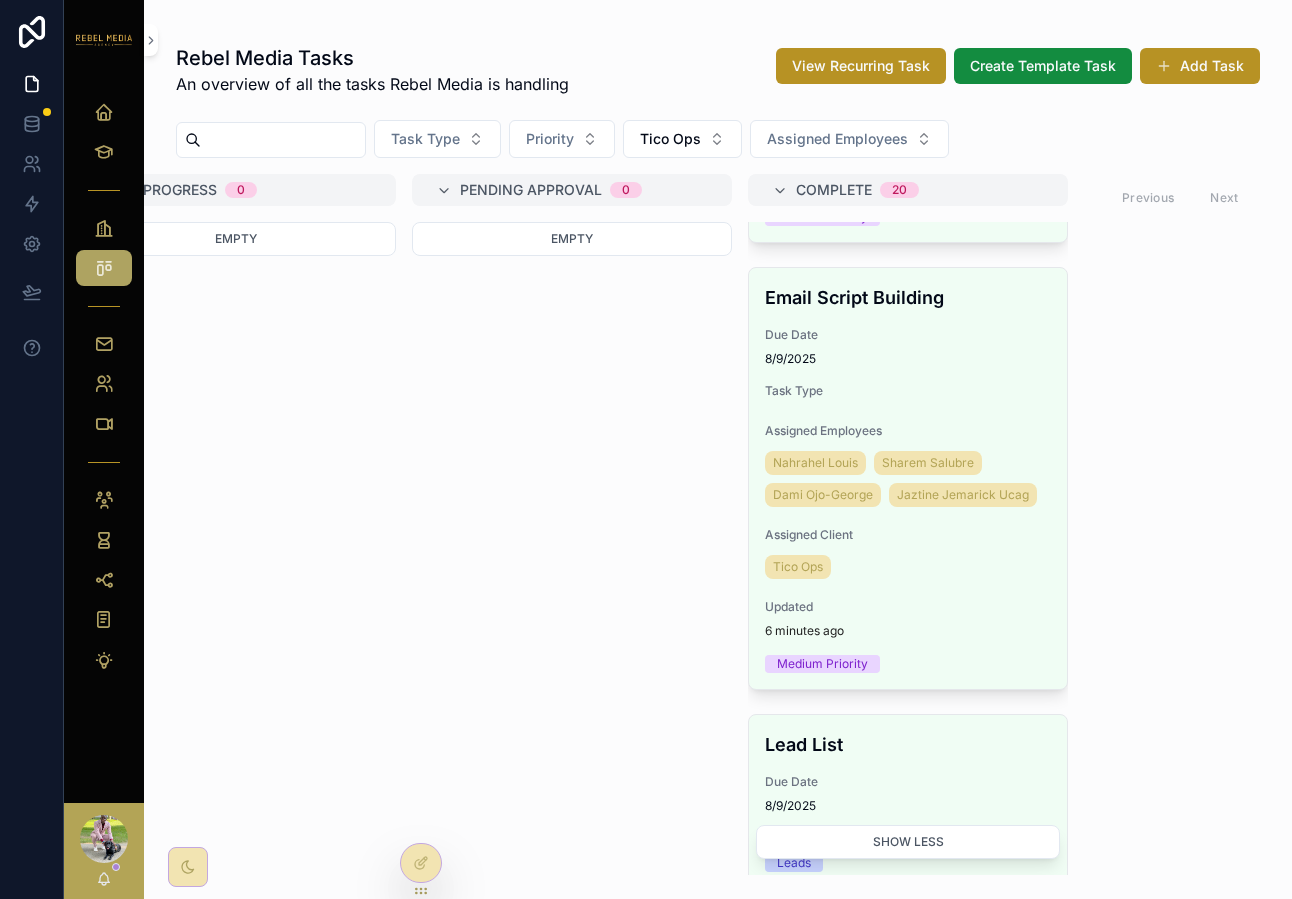 scroll, scrollTop: 0, scrollLeft: 0, axis: both 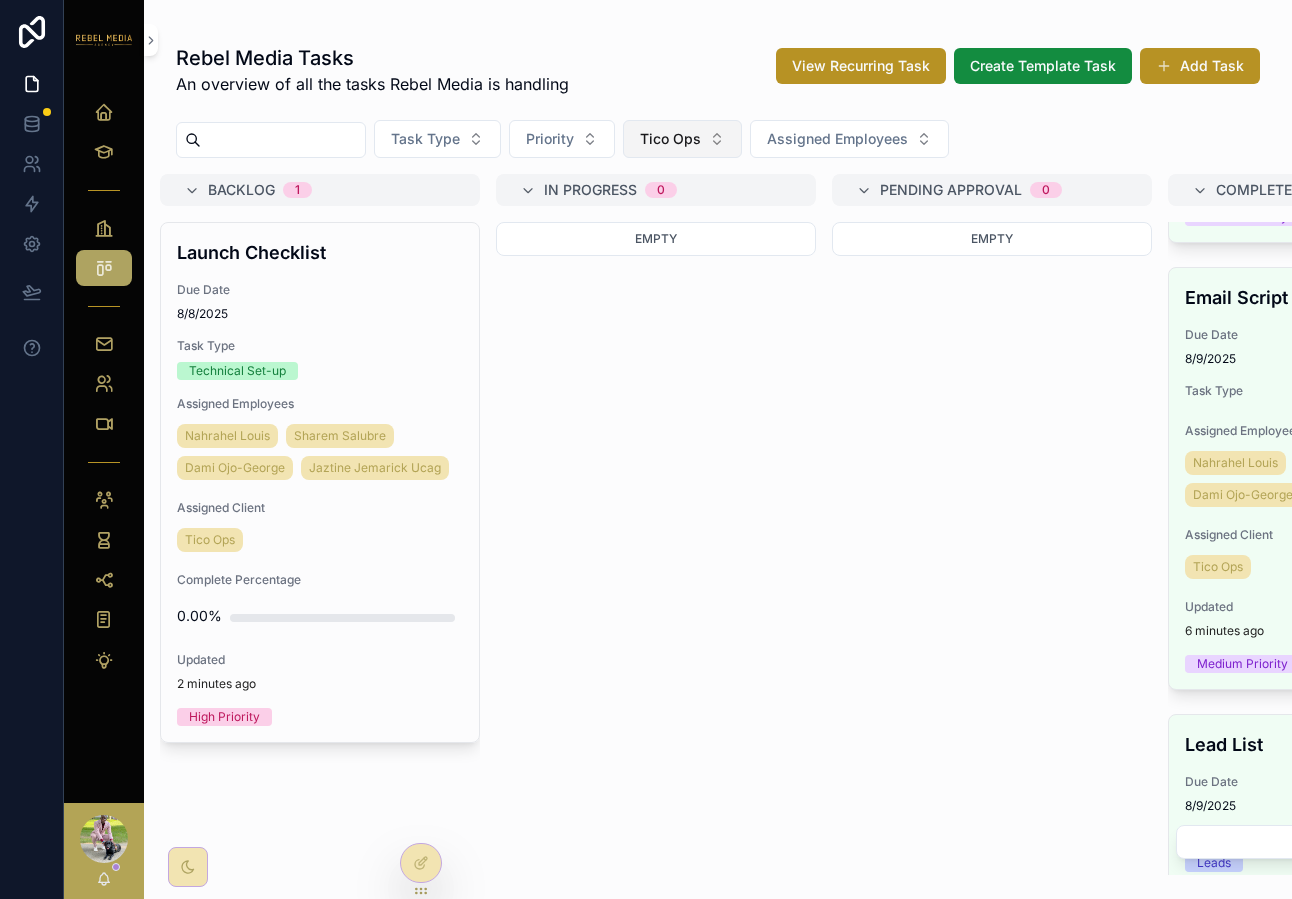 click on "Tico Ops" at bounding box center [682, 139] 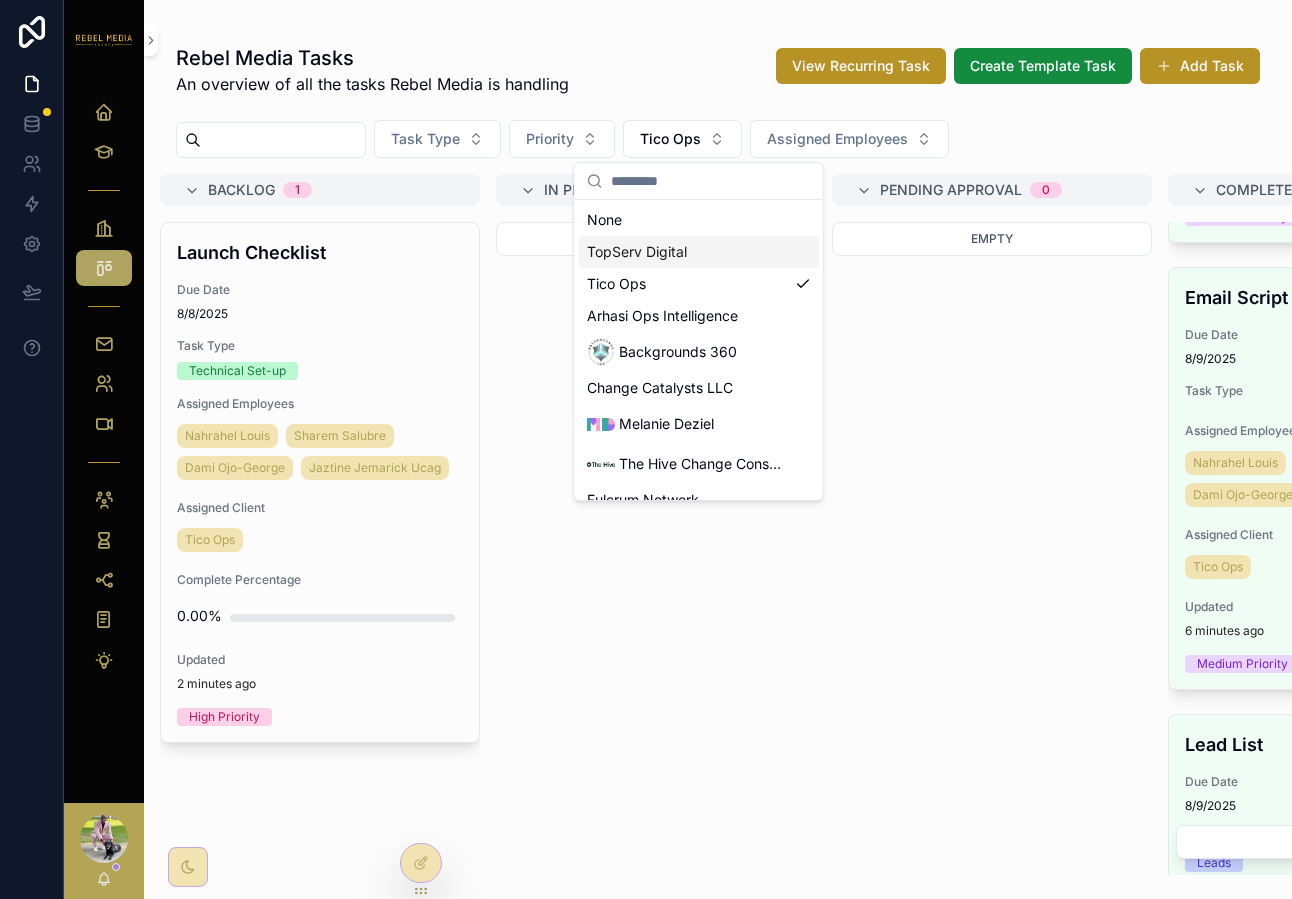 click on "None" at bounding box center [699, 220] 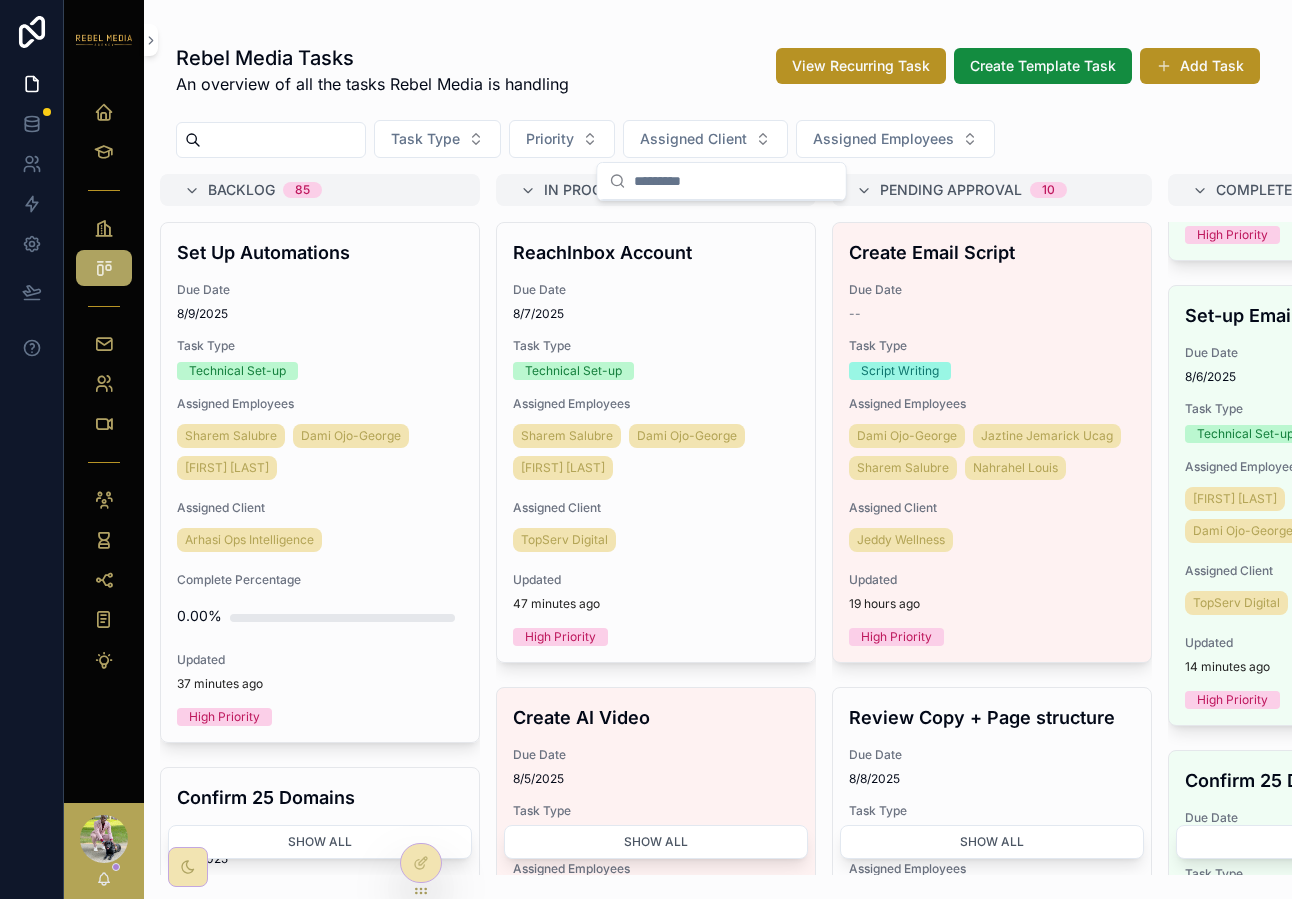 scroll, scrollTop: 6415, scrollLeft: 0, axis: vertical 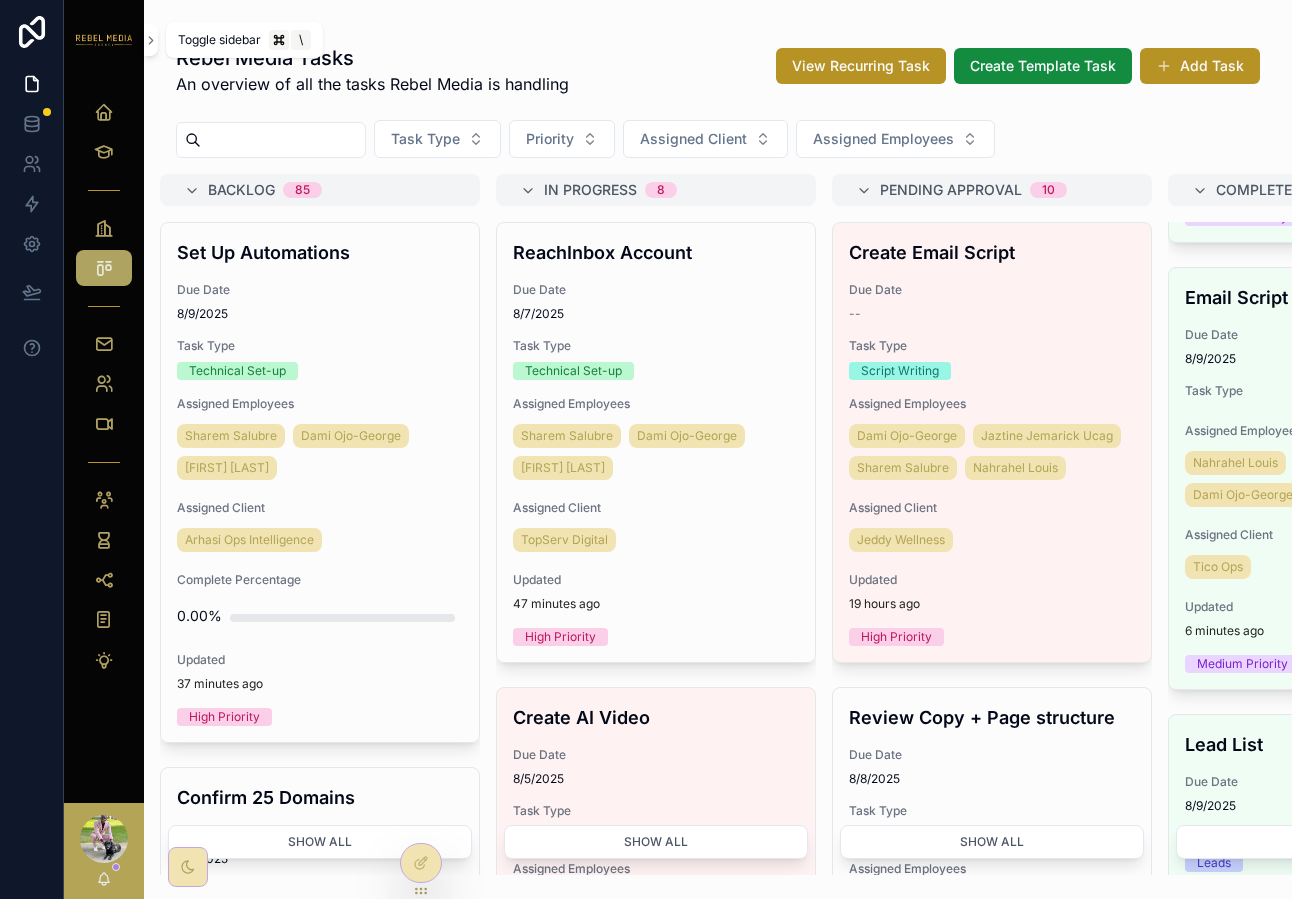 click 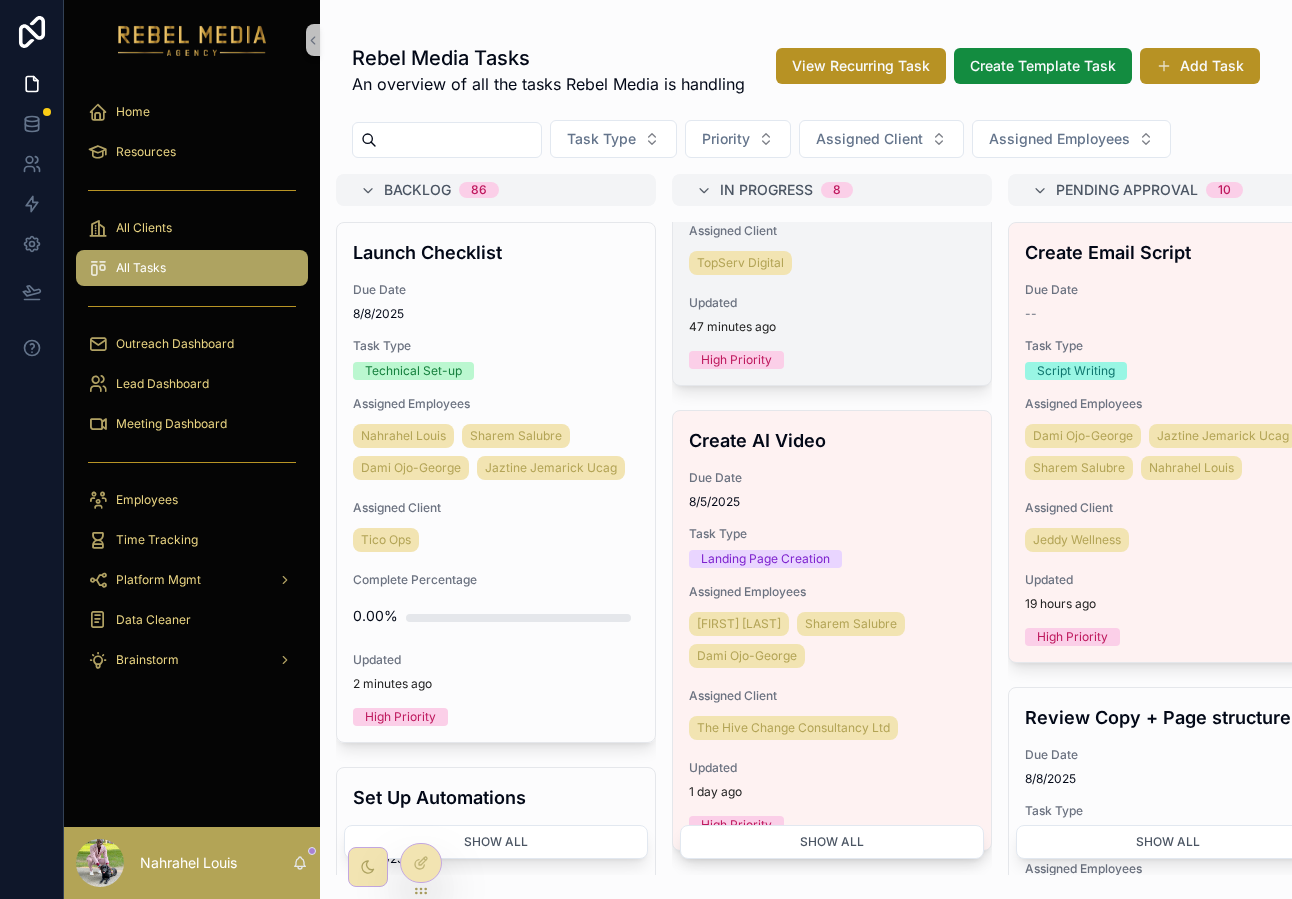 scroll, scrollTop: 560, scrollLeft: 0, axis: vertical 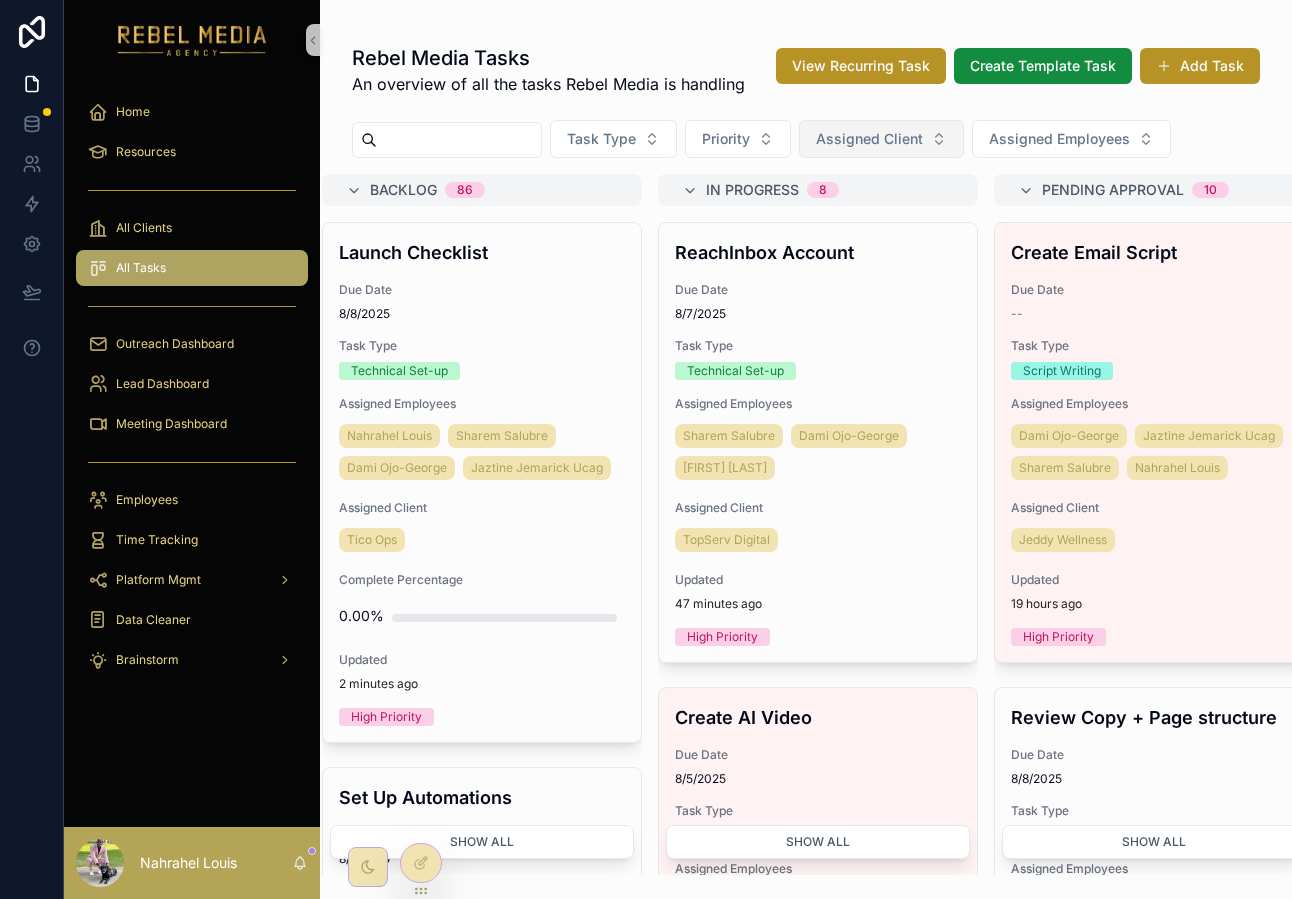 click on "Assigned Client" at bounding box center [869, 139] 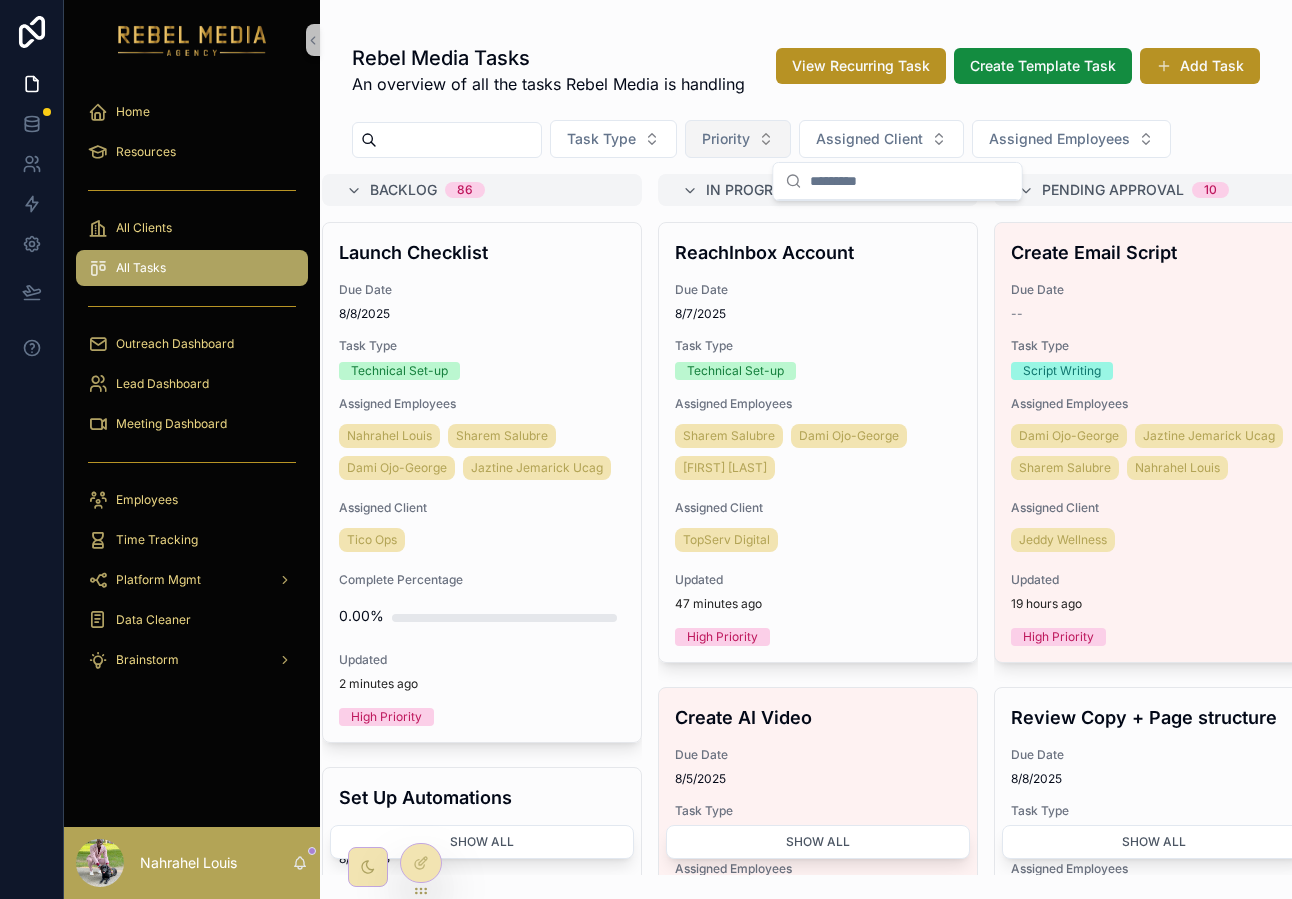 click on "Priority" at bounding box center [738, 139] 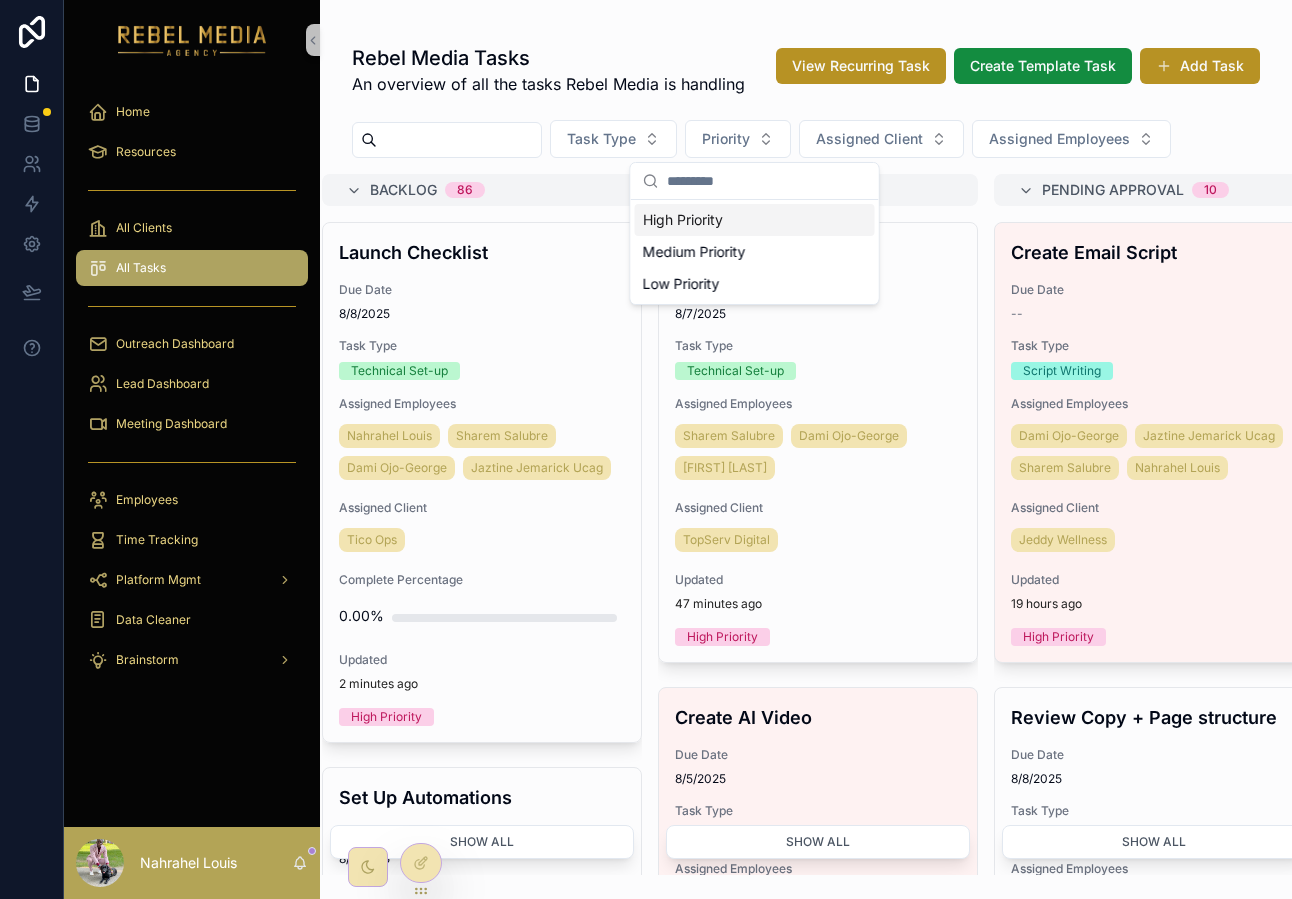 click on "Rebel Media Tasks An overview of all the tasks Rebel Media is handling View Recurring Task Create Template Task Add Task Task Type Priority Assigned Client Assigned Employees Backlog 86 Launch Checklist Due Date 8/8/2025 Task Type Technical Set-up Assigned Employees Nahrahel Louis Sharem Salubre Dami Ojo-George Jaztine Jemarick Ucag Assigned Client Tico Ops Complete Percentage 0.00% Updated 2 minutes ago High Priority Set Up Automations Due Date 8/9/2025 Task Type Technical Set-up Assigned Employees Sharem Salubre Dami Ojo-George Mico Fernandez Assigned Client Arhasi Ops Intelligence Complete Percentage 0.00% Updated 37 minutes ago High Priority Confirm 25 Domains Due Date 8/7/2025 Task Type Assigned Employees Sharem Salubre Dami Ojo-George Jaztine Jemarick Ucag Assigned Client Marcel Schwantes Group LLC Updated 7 hours ago Medium Priority Email Script Building Due Date 8/9/2025 Task Type Assigned Employees Nahrahel Louis Sharem Salubre Dami Ojo-George Jaztine Jemarick Ucag Assigned Client Updated 7 hours ago" at bounding box center (806, 453) 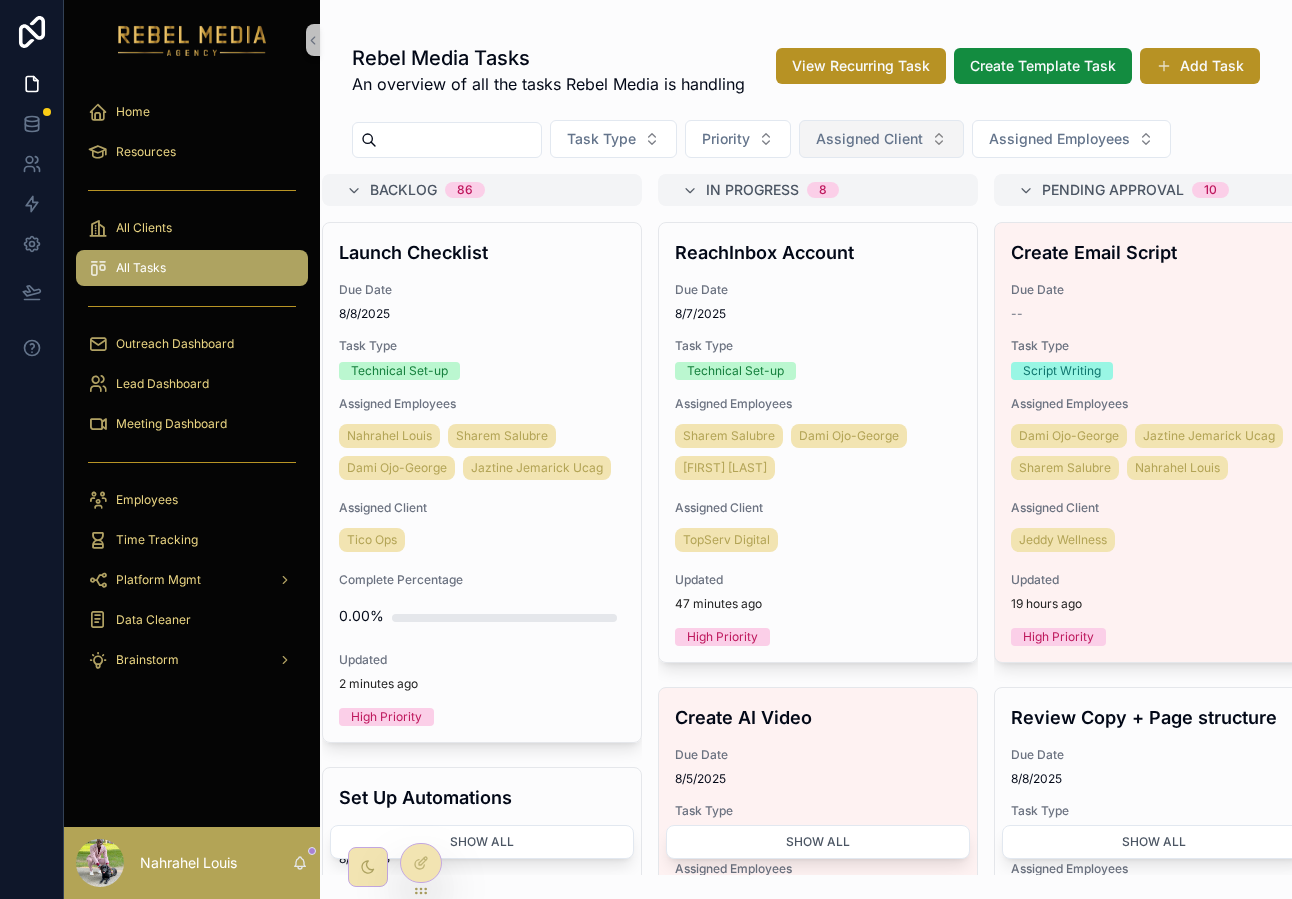click on "Assigned Client" at bounding box center (869, 139) 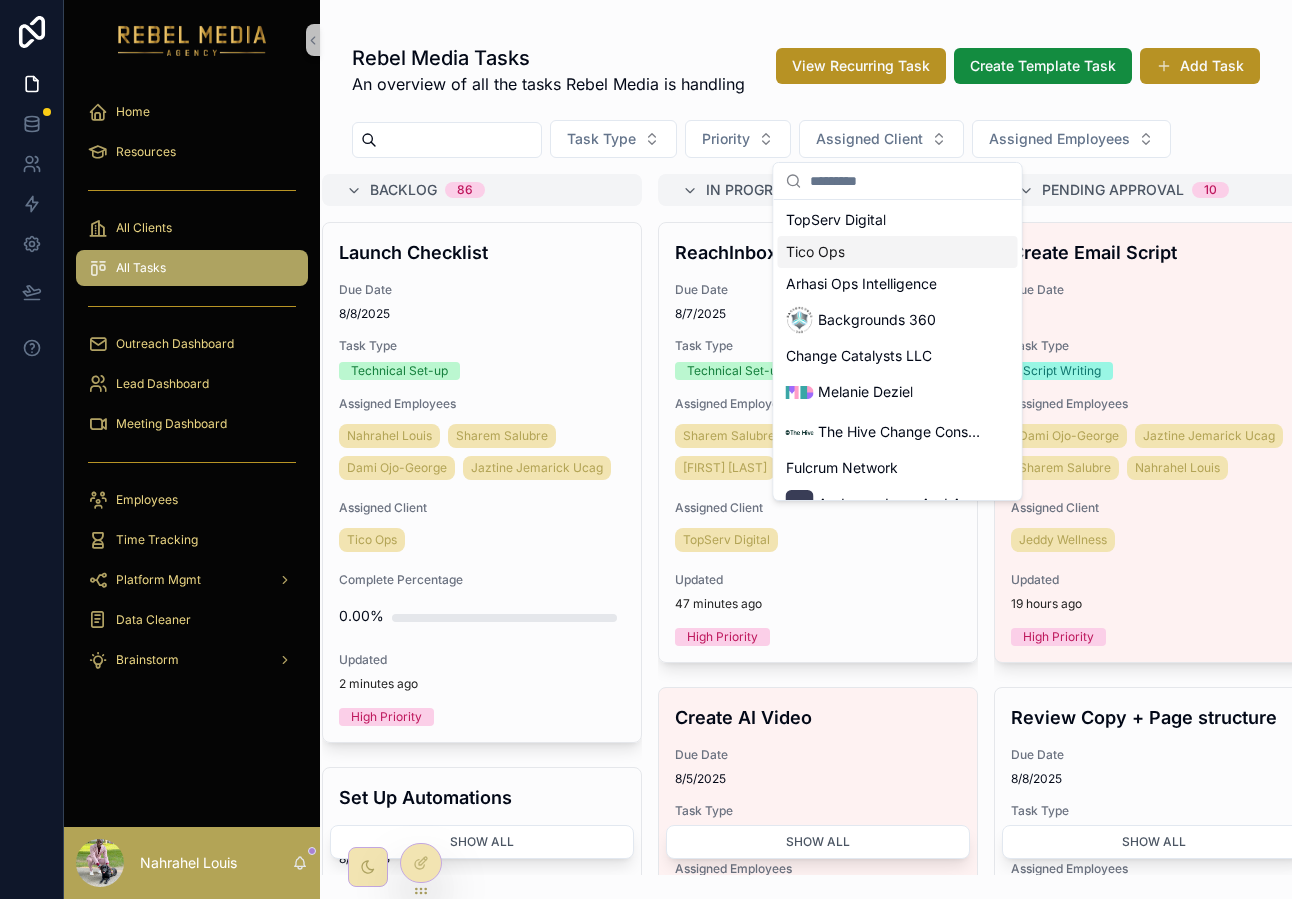 click on "Tico Ops" at bounding box center (898, 252) 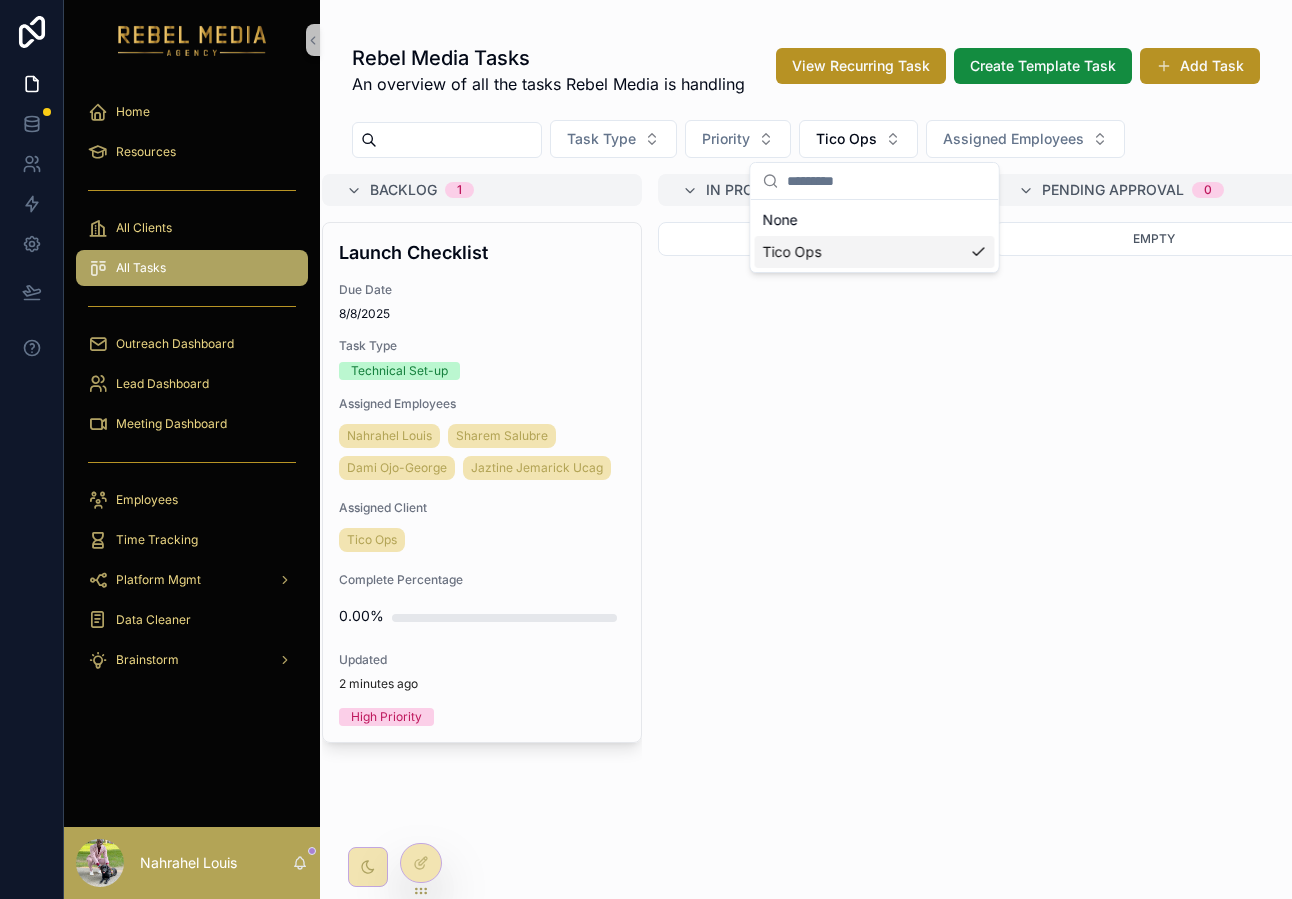 scroll, scrollTop: 5485, scrollLeft: 0, axis: vertical 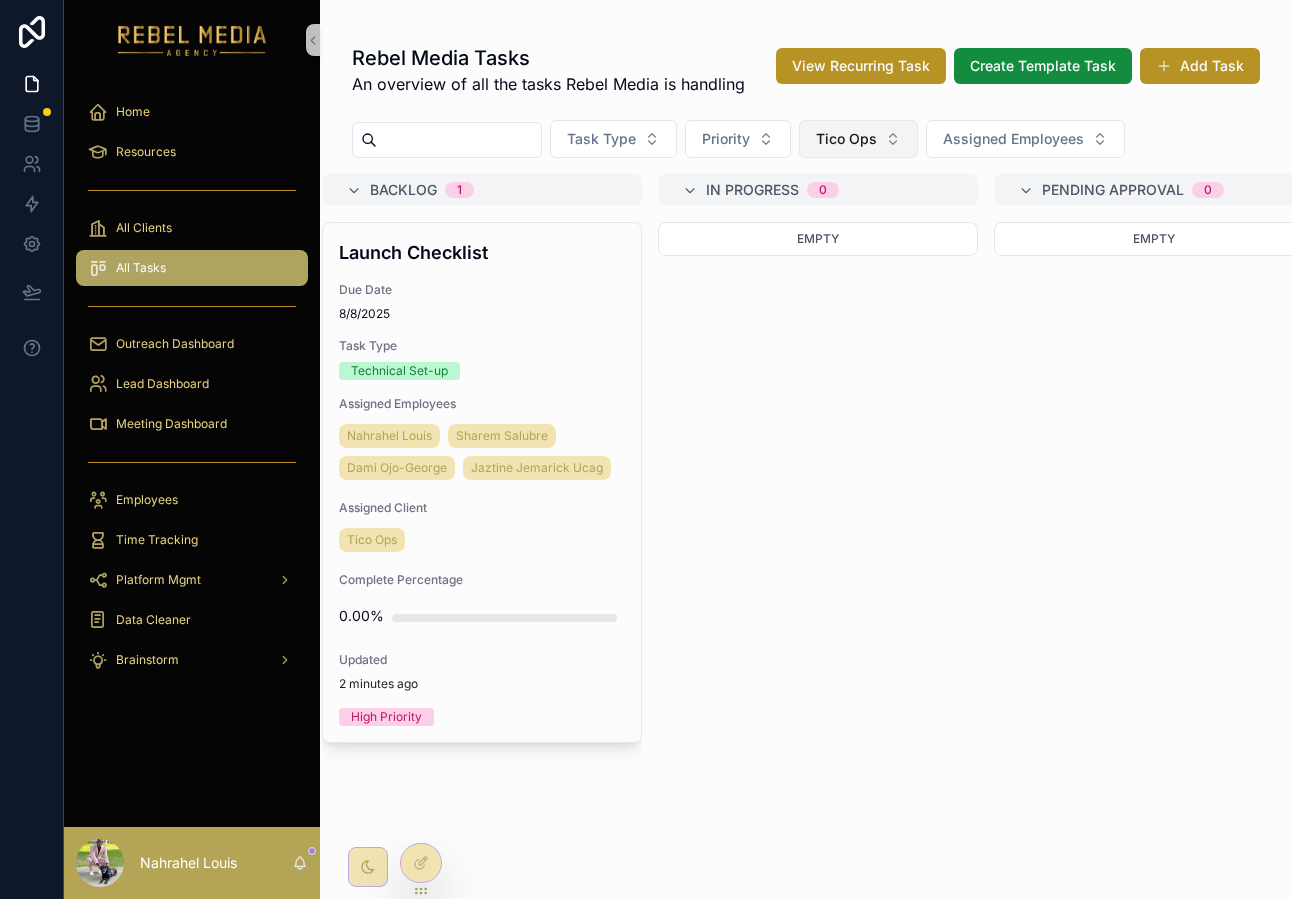 click on "Tico Ops" at bounding box center [858, 139] 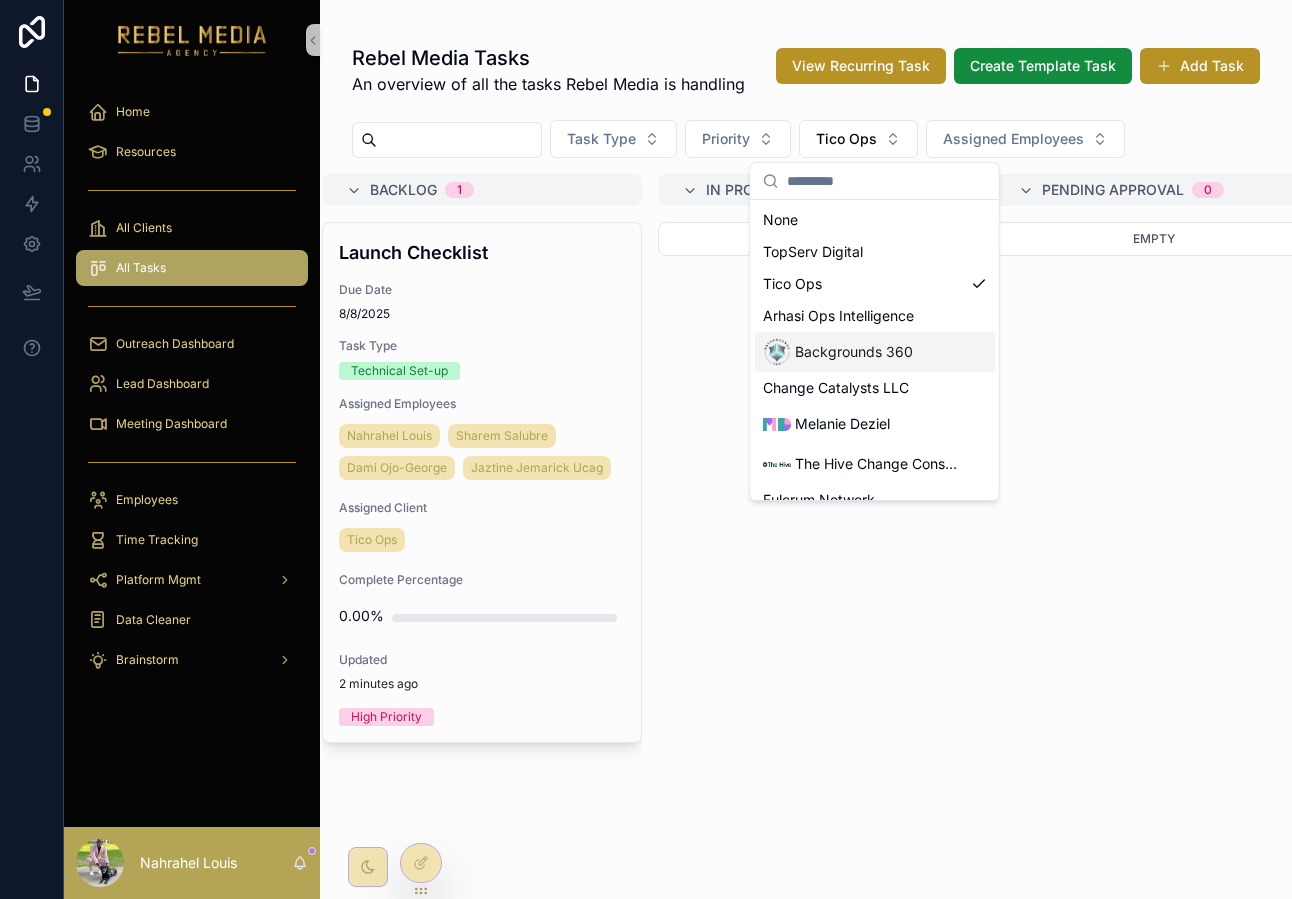 click on "Backgrounds 360" at bounding box center (854, 352) 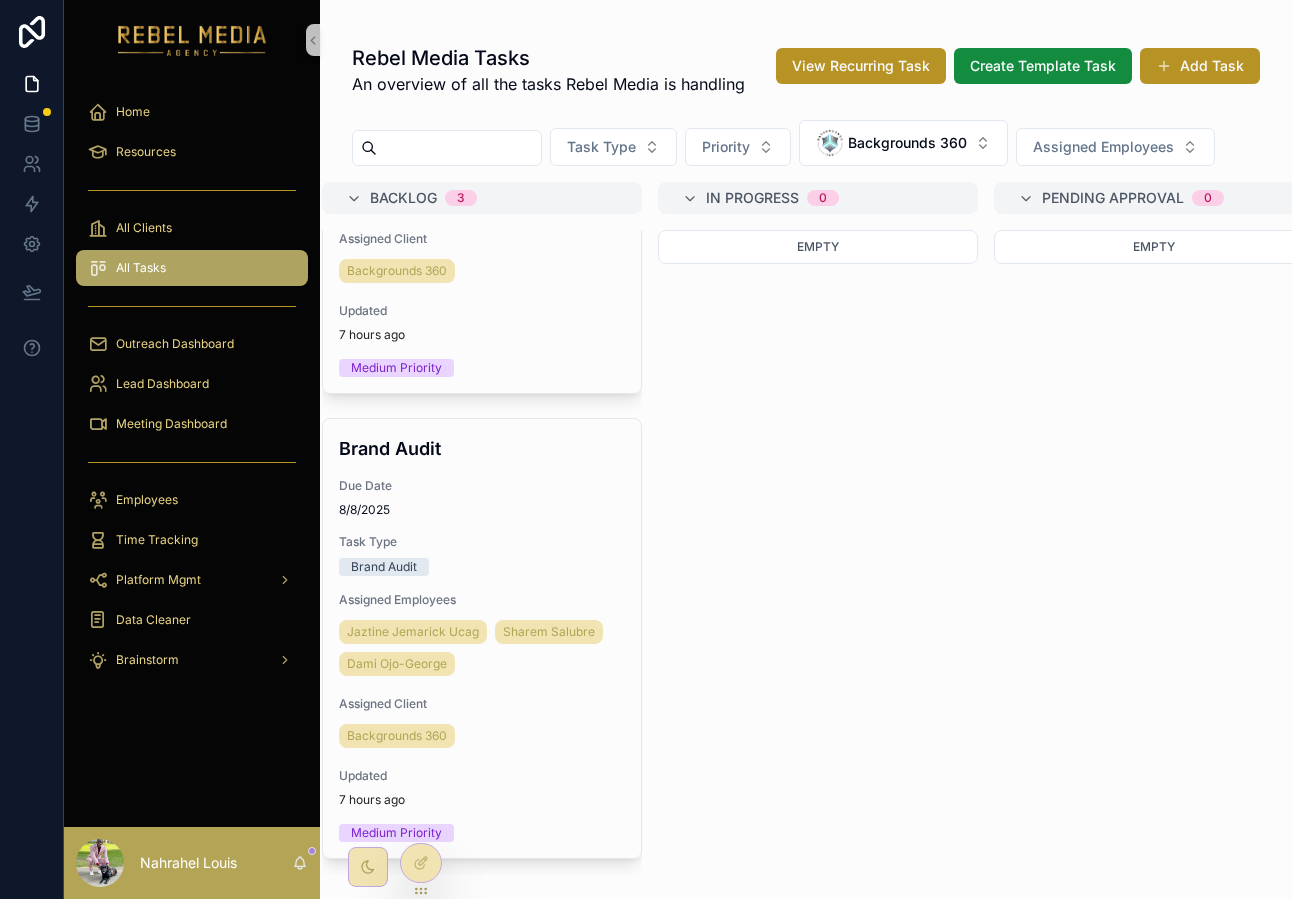 scroll, scrollTop: 0, scrollLeft: 0, axis: both 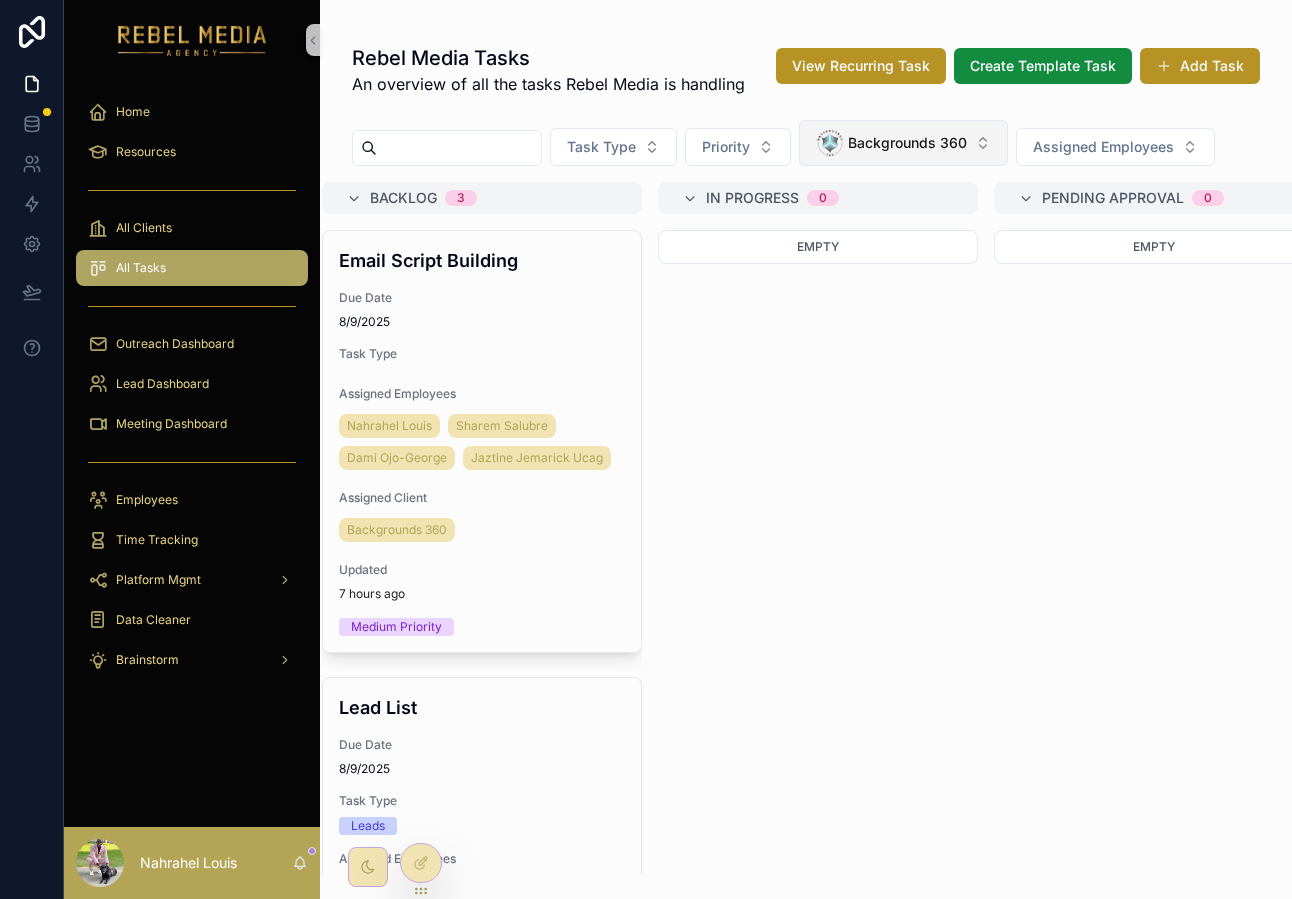 click on "Backgrounds 360" at bounding box center [907, 143] 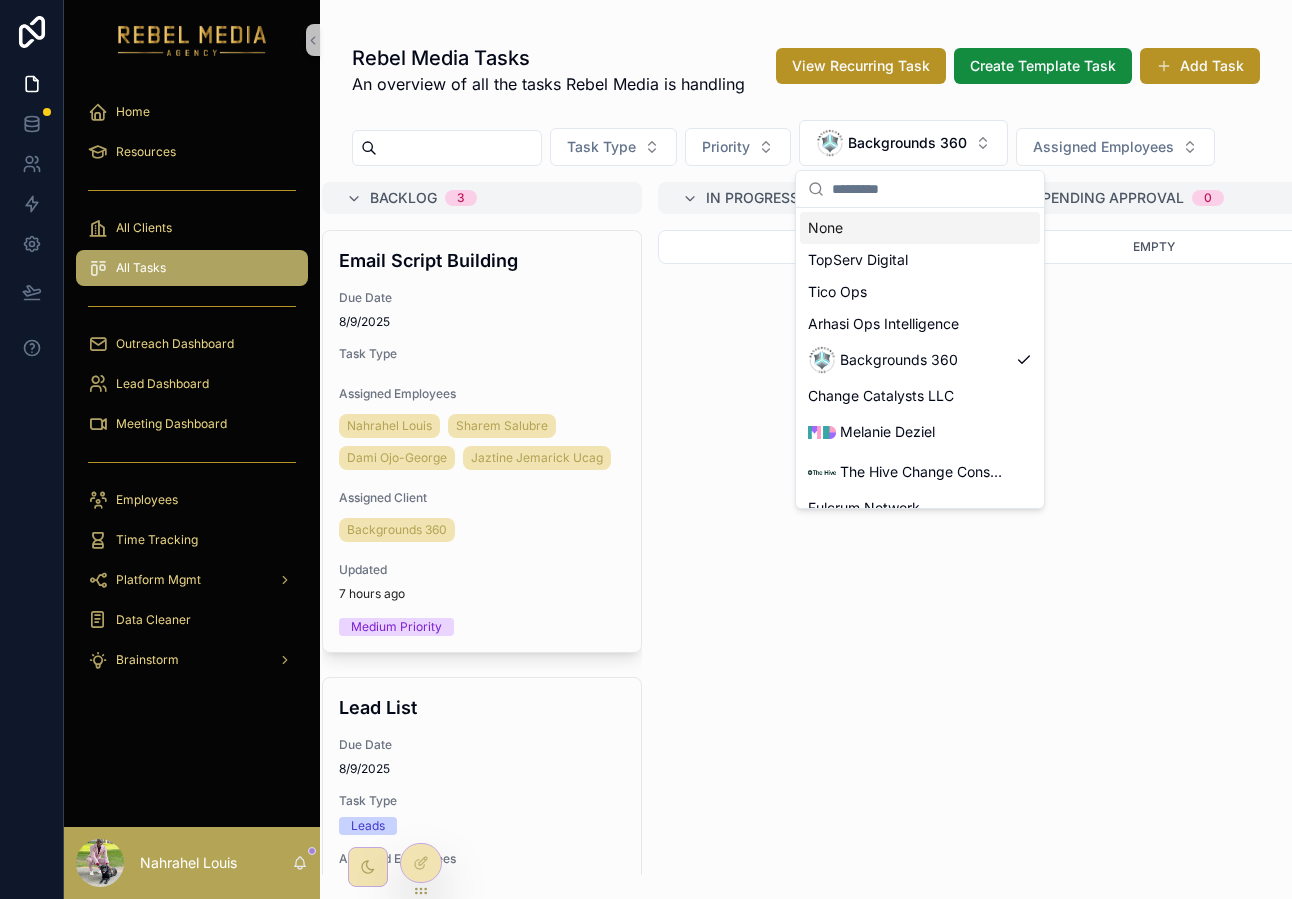 click on "None" at bounding box center (920, 228) 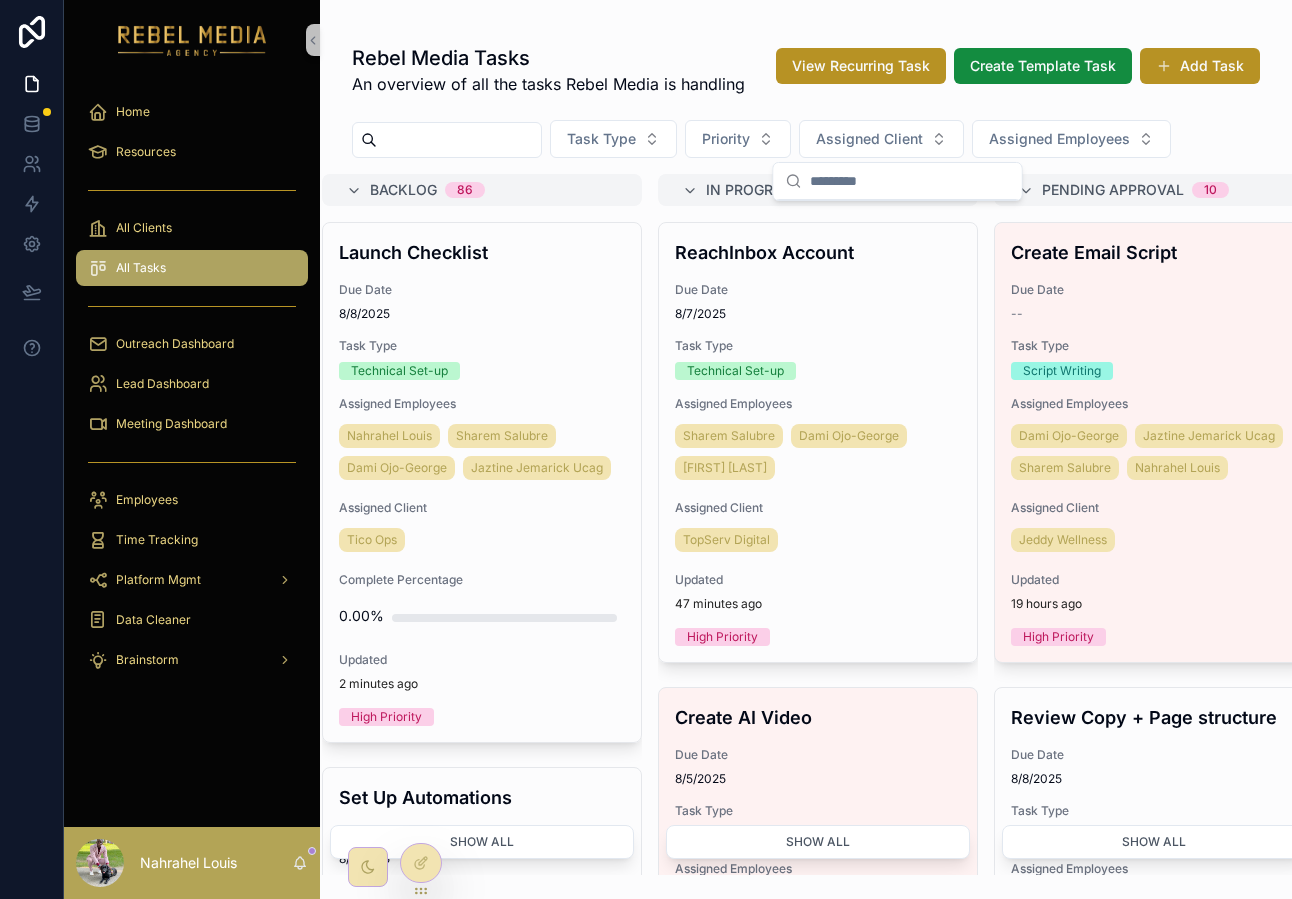 scroll, scrollTop: 23922, scrollLeft: 0, axis: vertical 